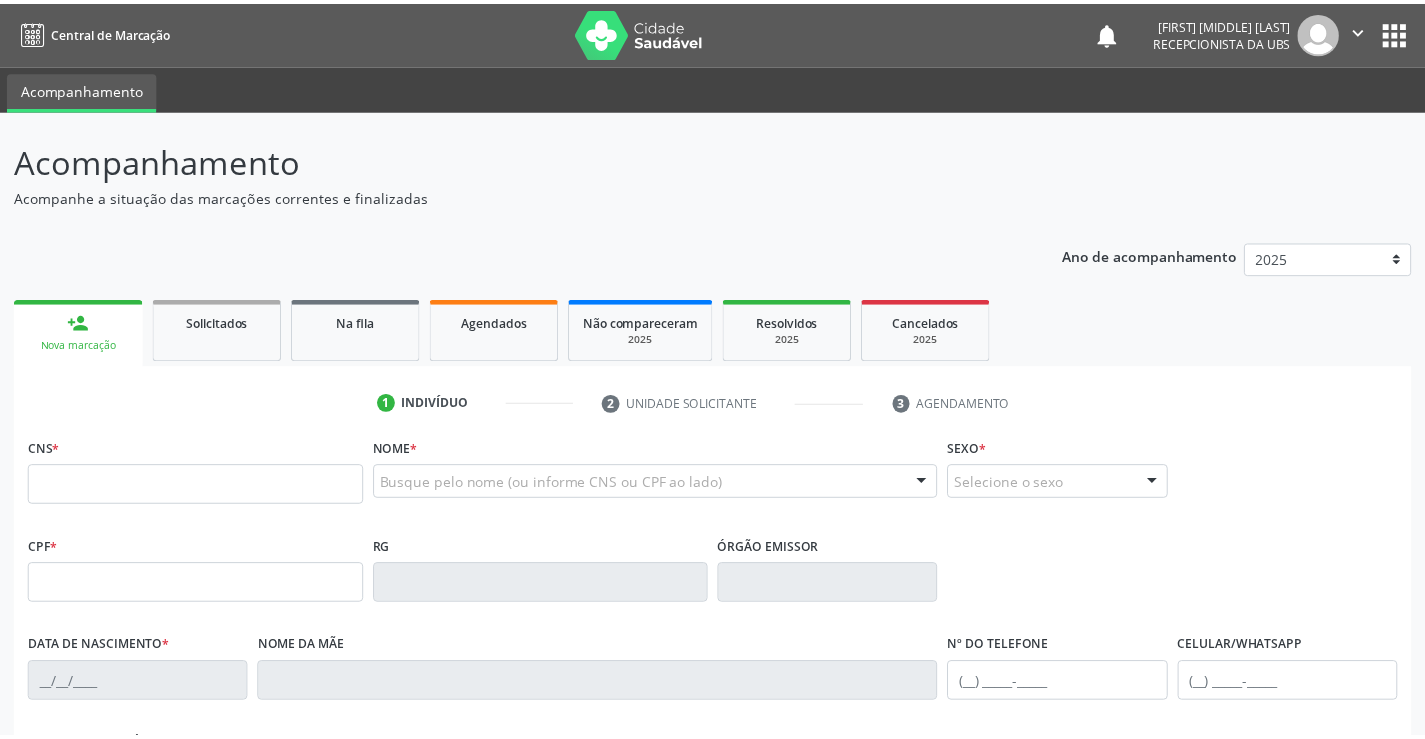 scroll, scrollTop: 0, scrollLeft: 0, axis: both 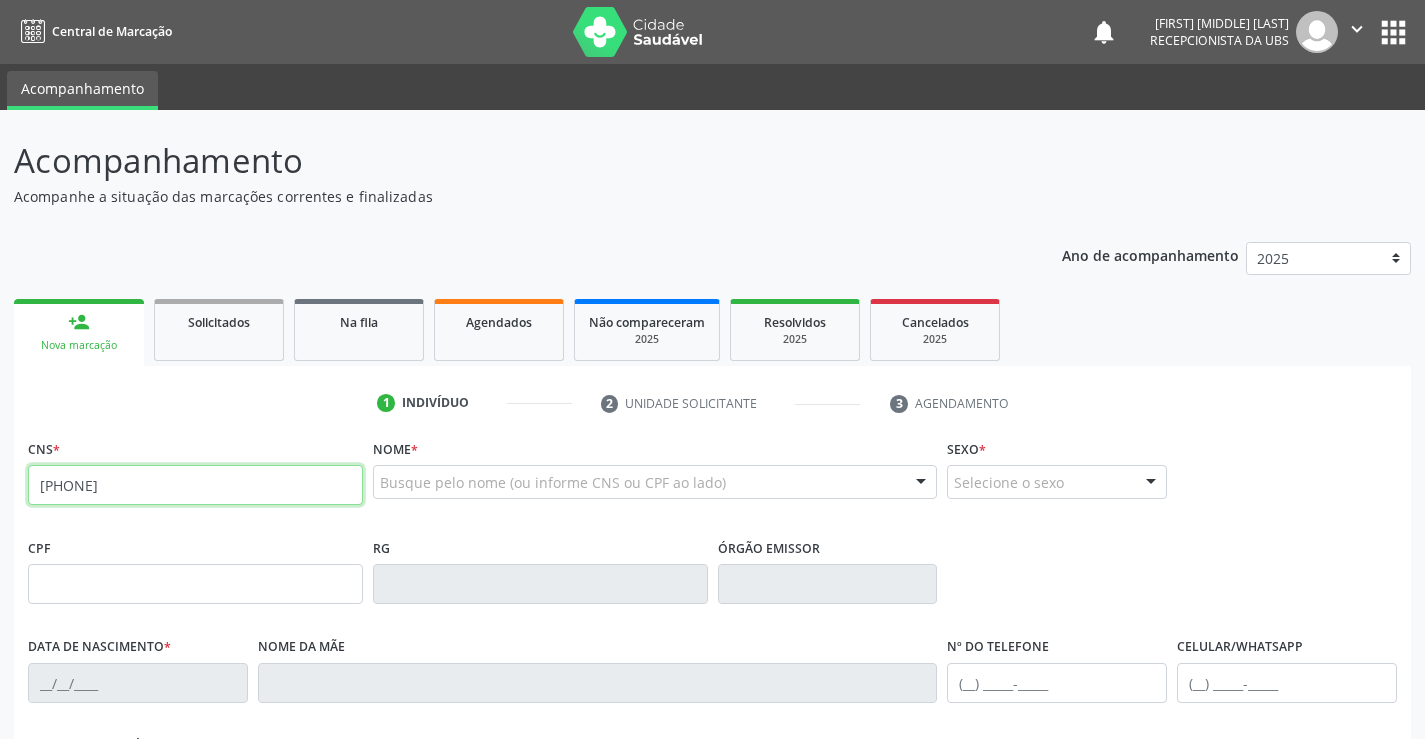type on "[PHONE]" 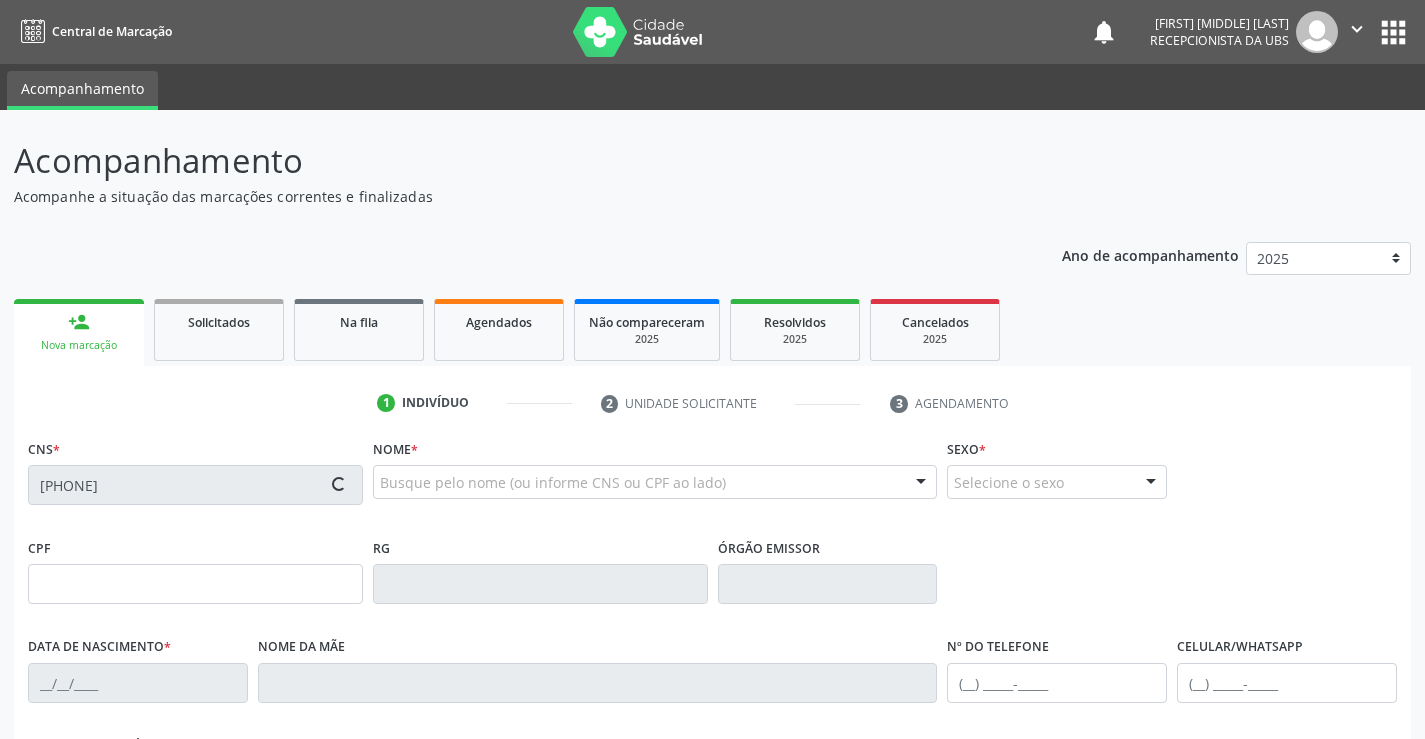 type on "[CPF]" 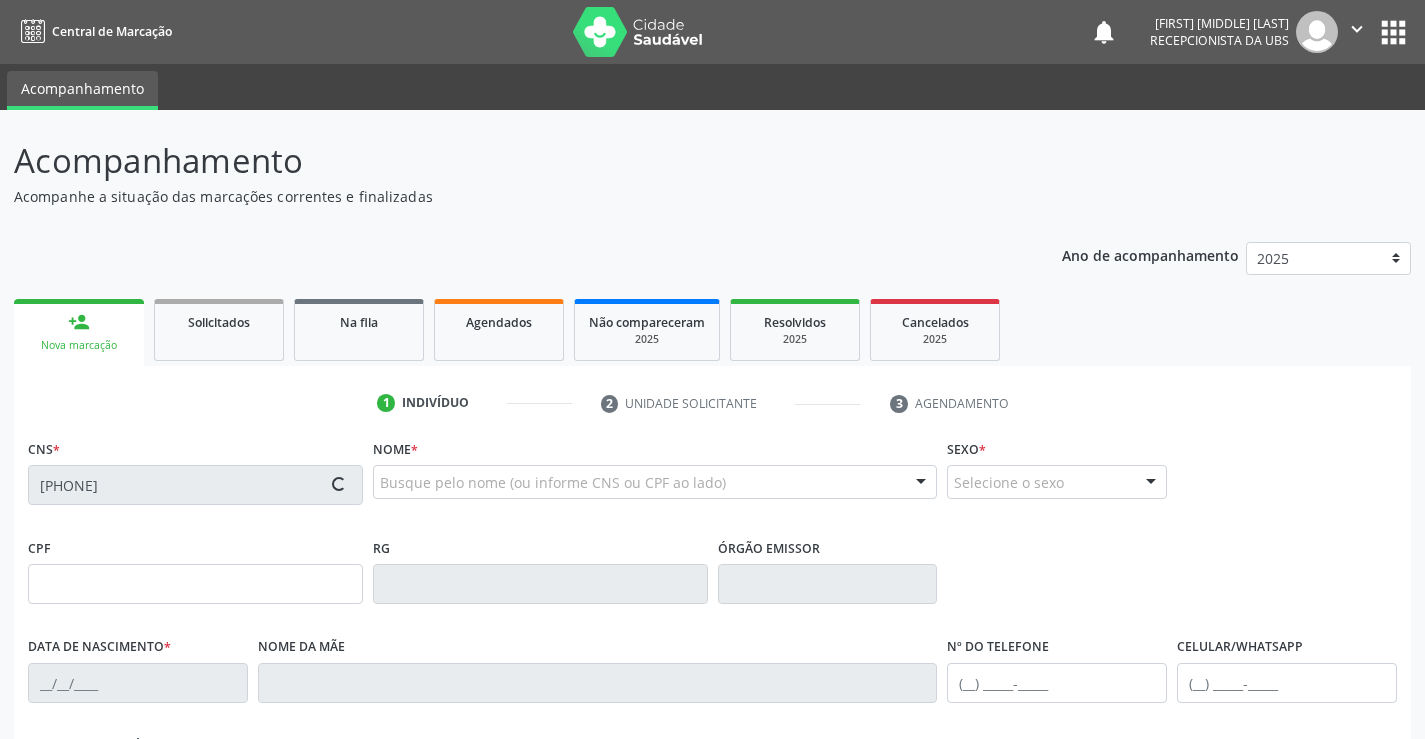 type on "[DATE]" 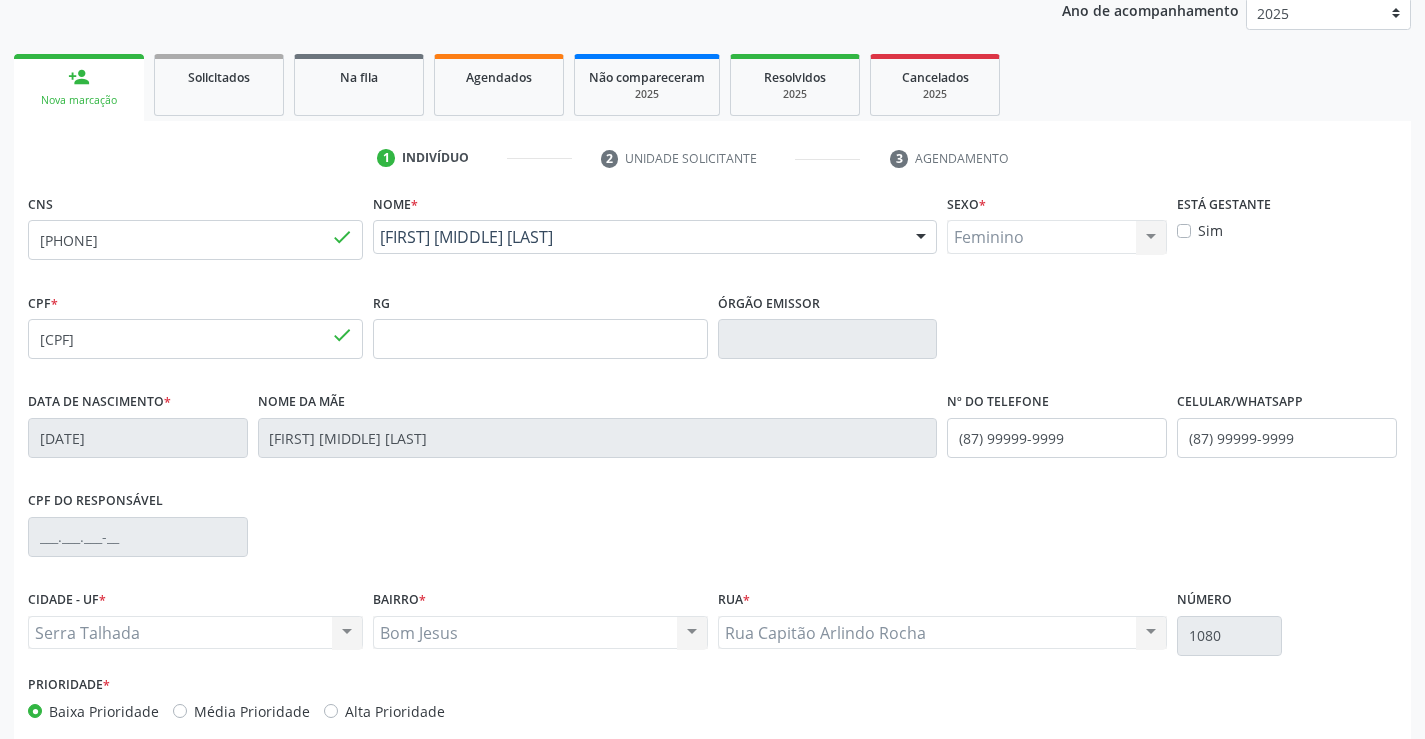 scroll, scrollTop: 345, scrollLeft: 0, axis: vertical 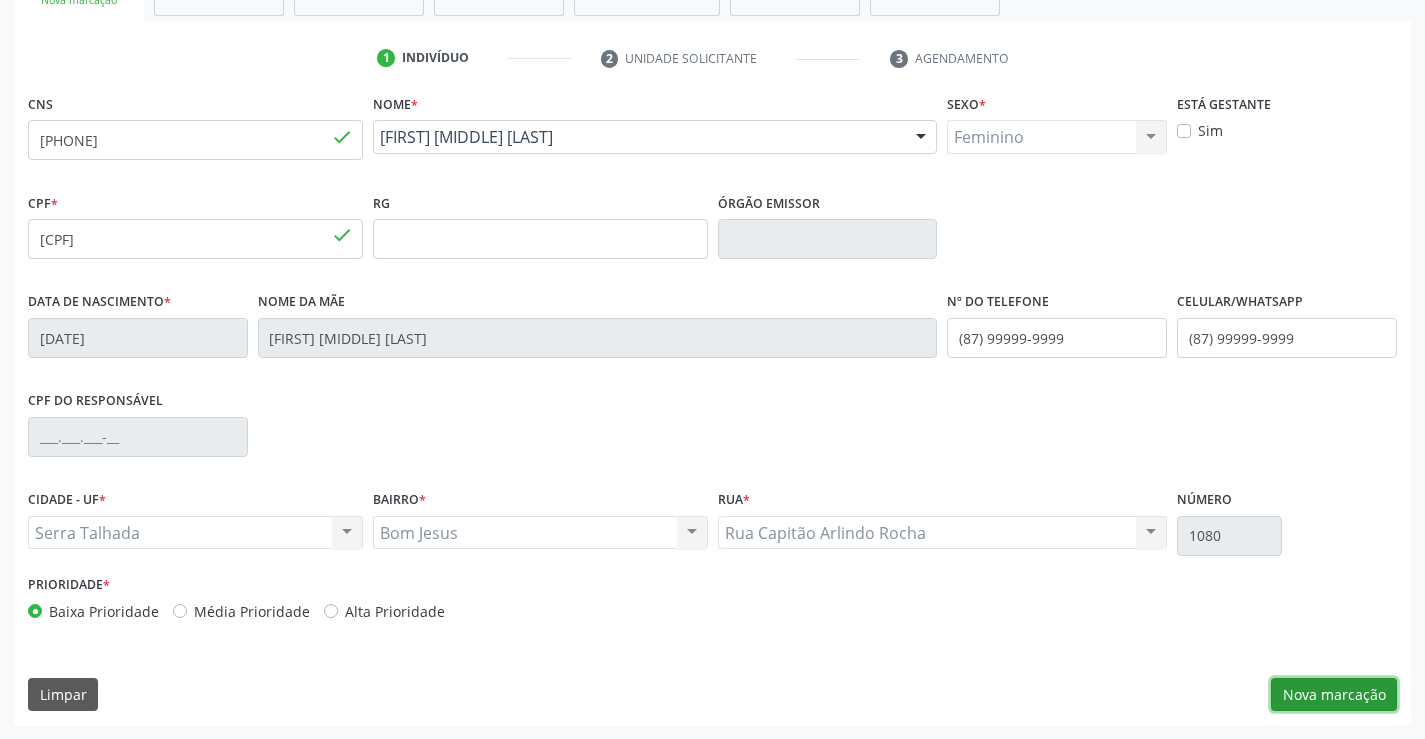click on "Nova marcação" at bounding box center [1334, 695] 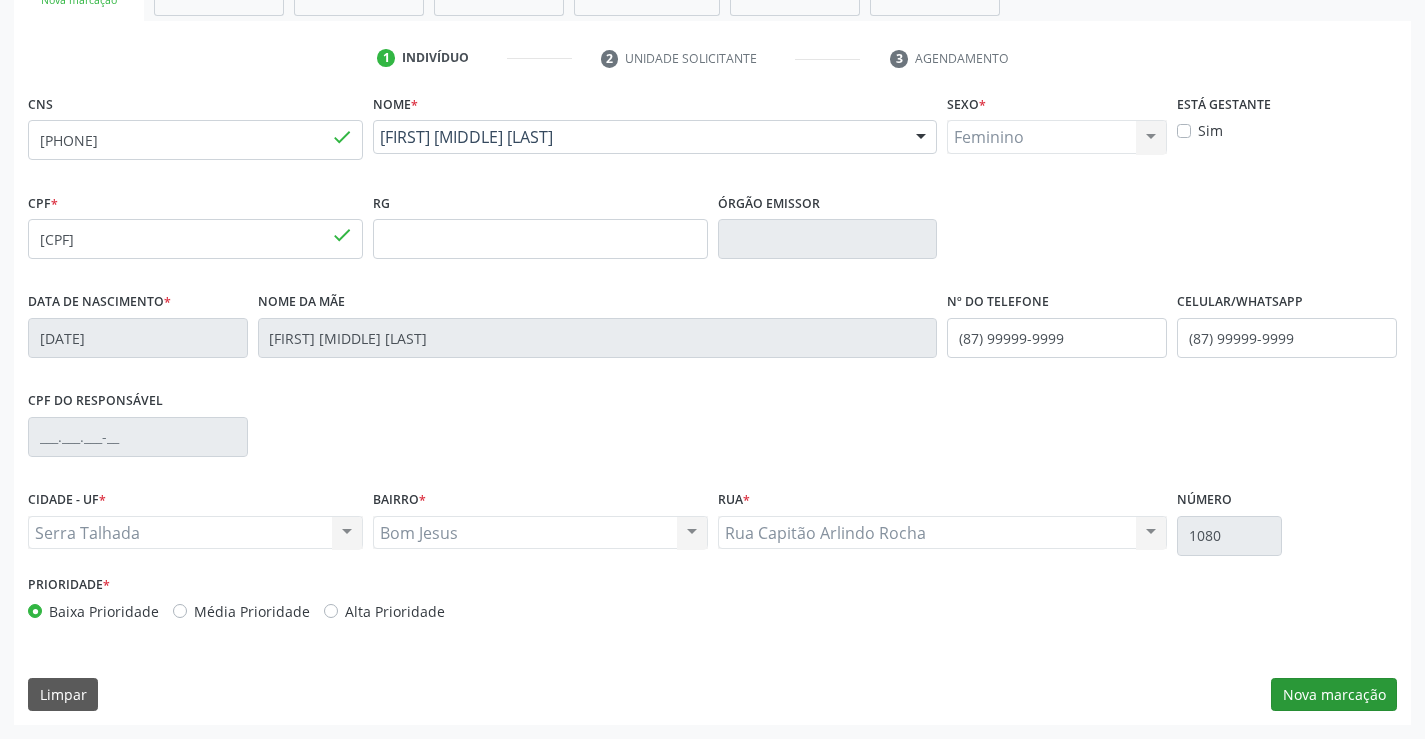 scroll, scrollTop: 167, scrollLeft: 0, axis: vertical 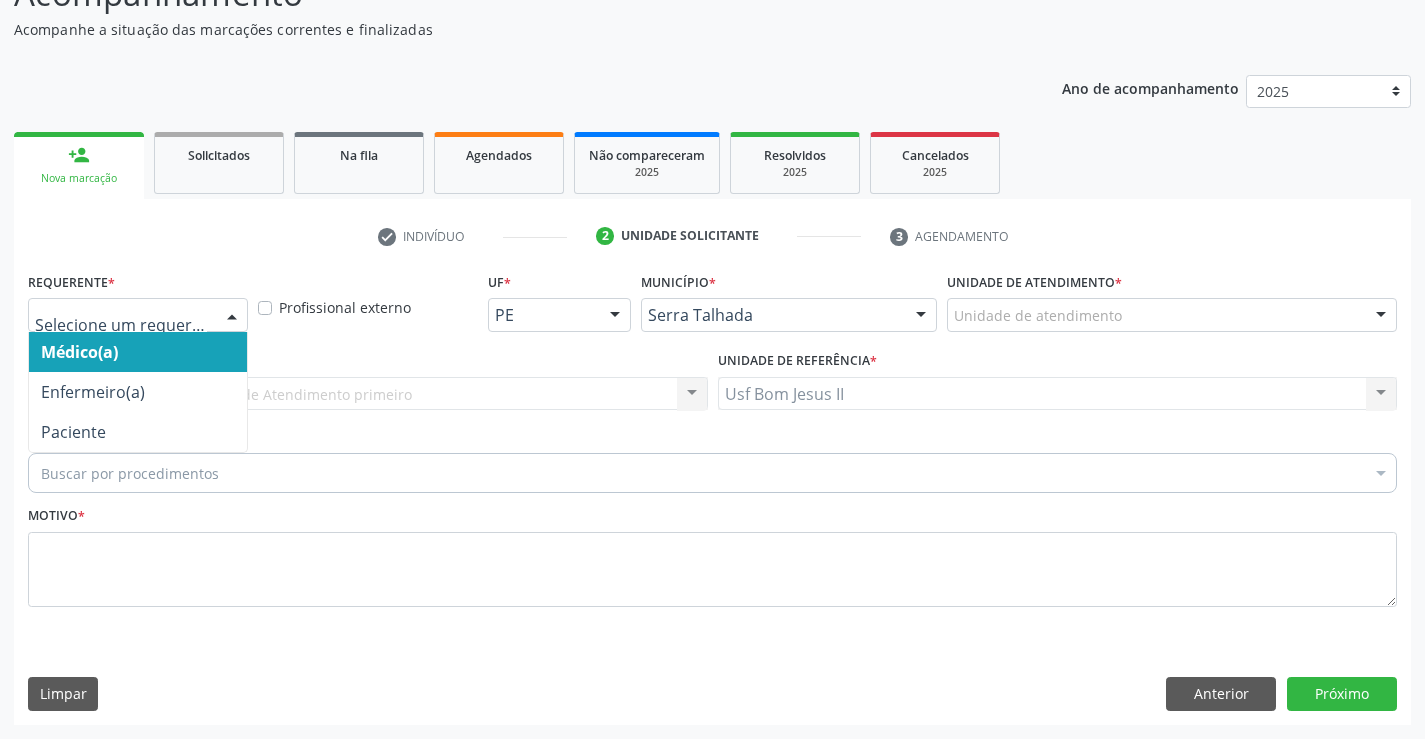 click at bounding box center [232, 316] 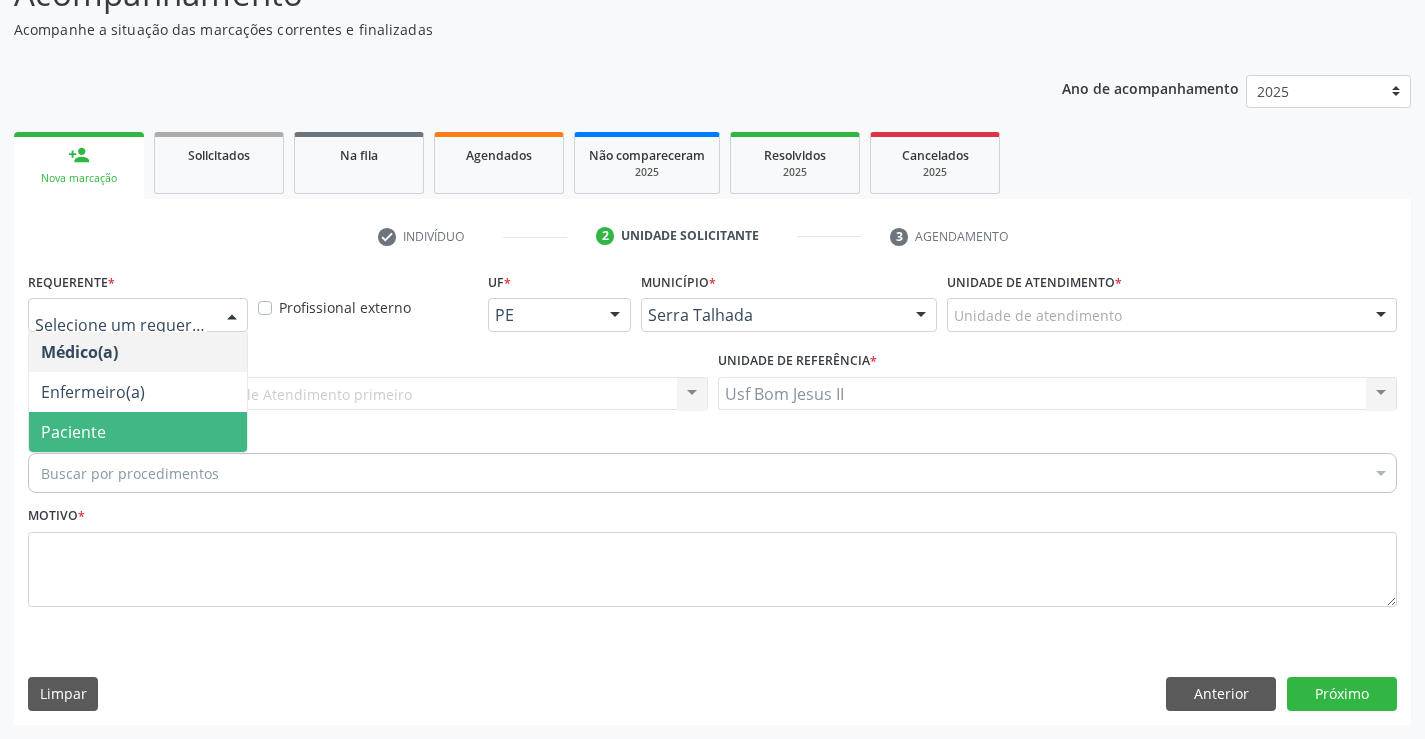click on "Paciente" at bounding box center (138, 432) 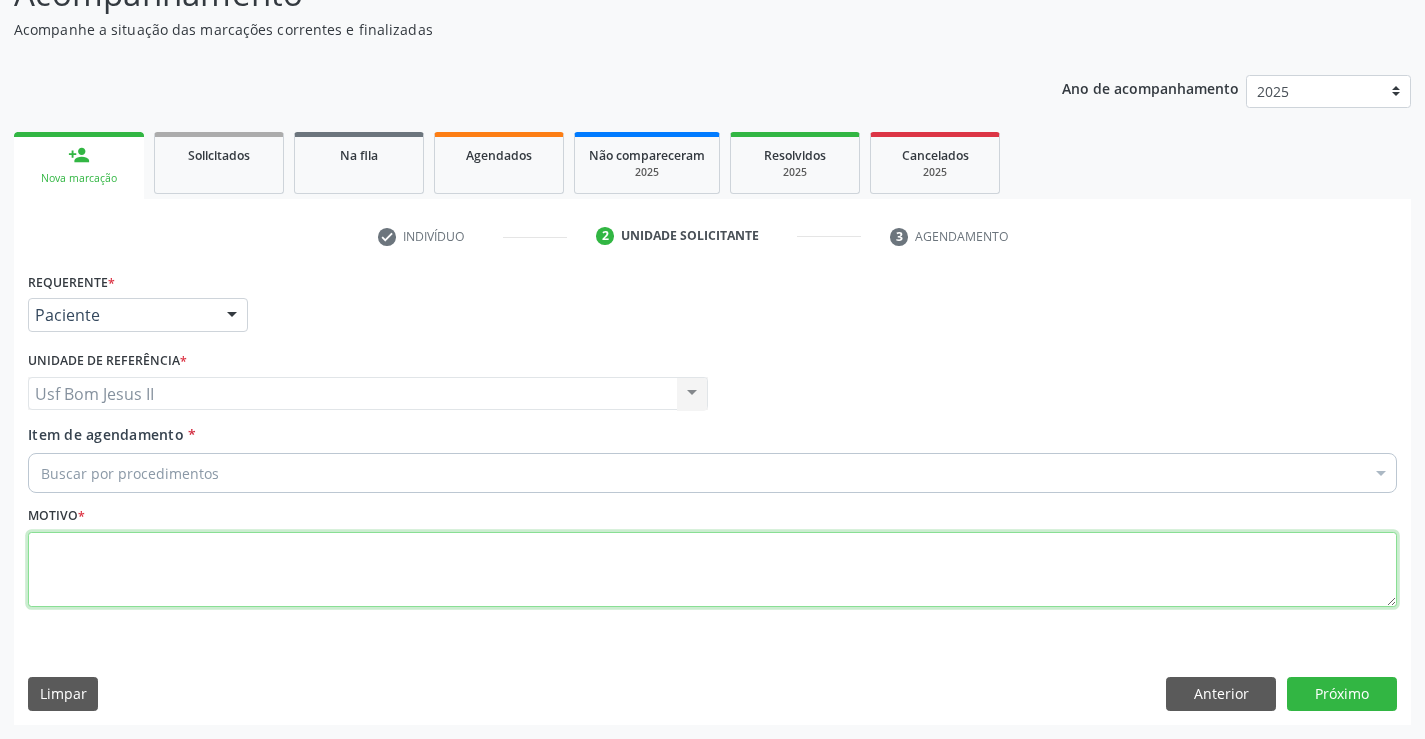 click at bounding box center [712, 570] 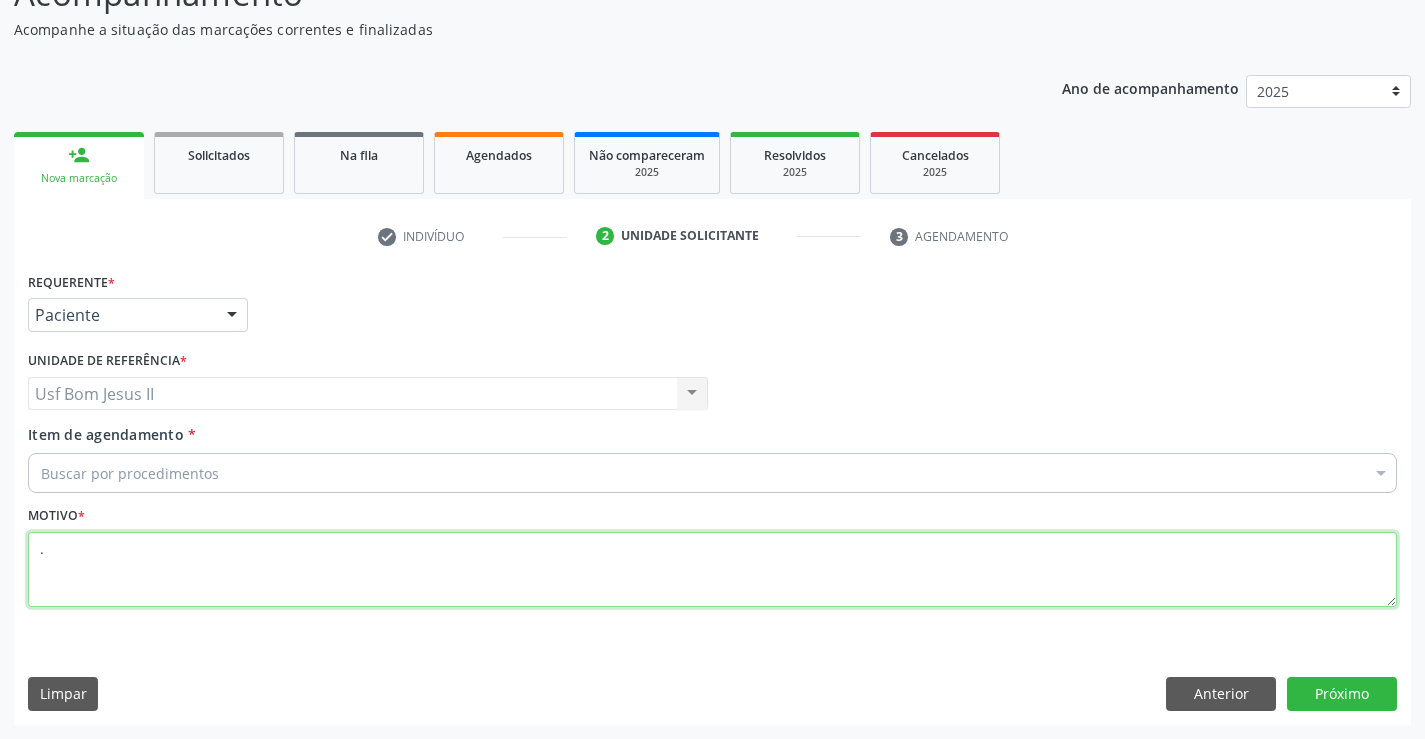 type on "." 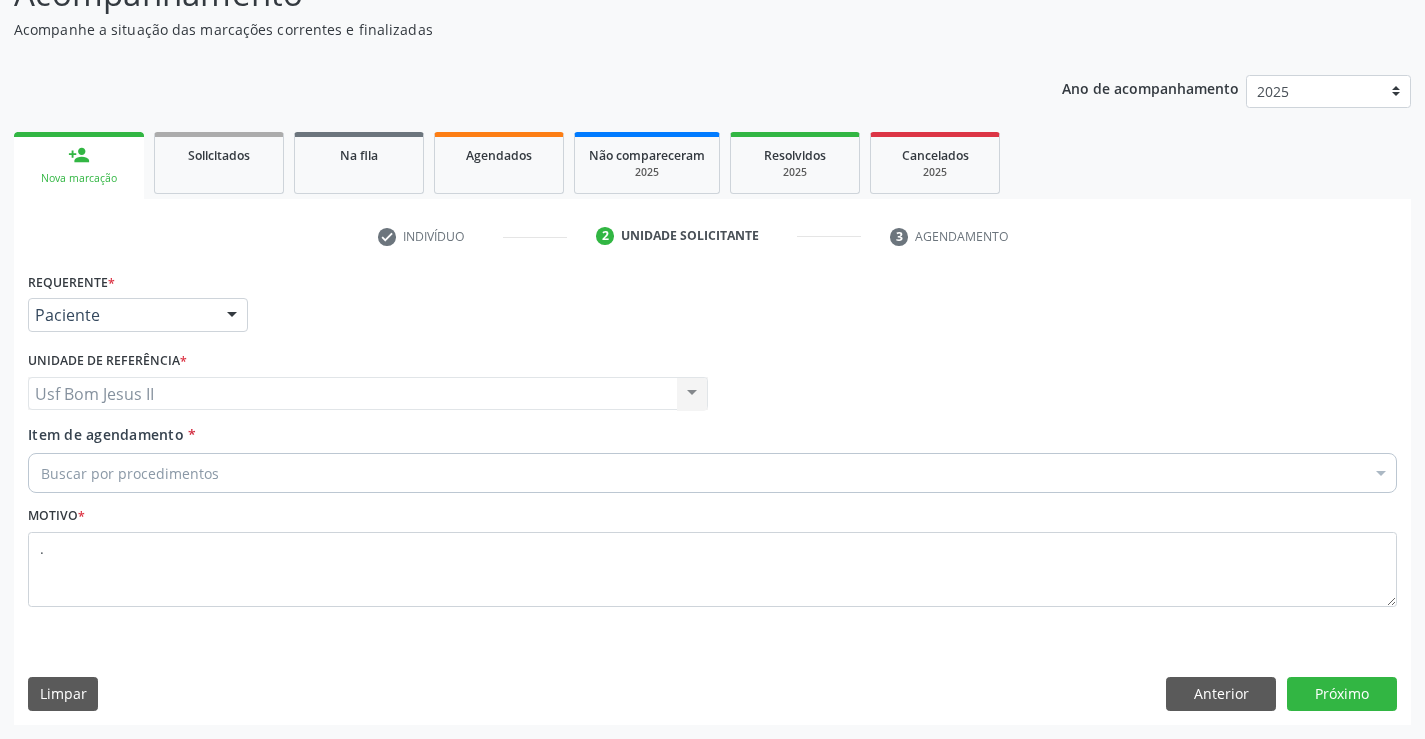click on "Buscar por procedimentos" at bounding box center (712, 473) 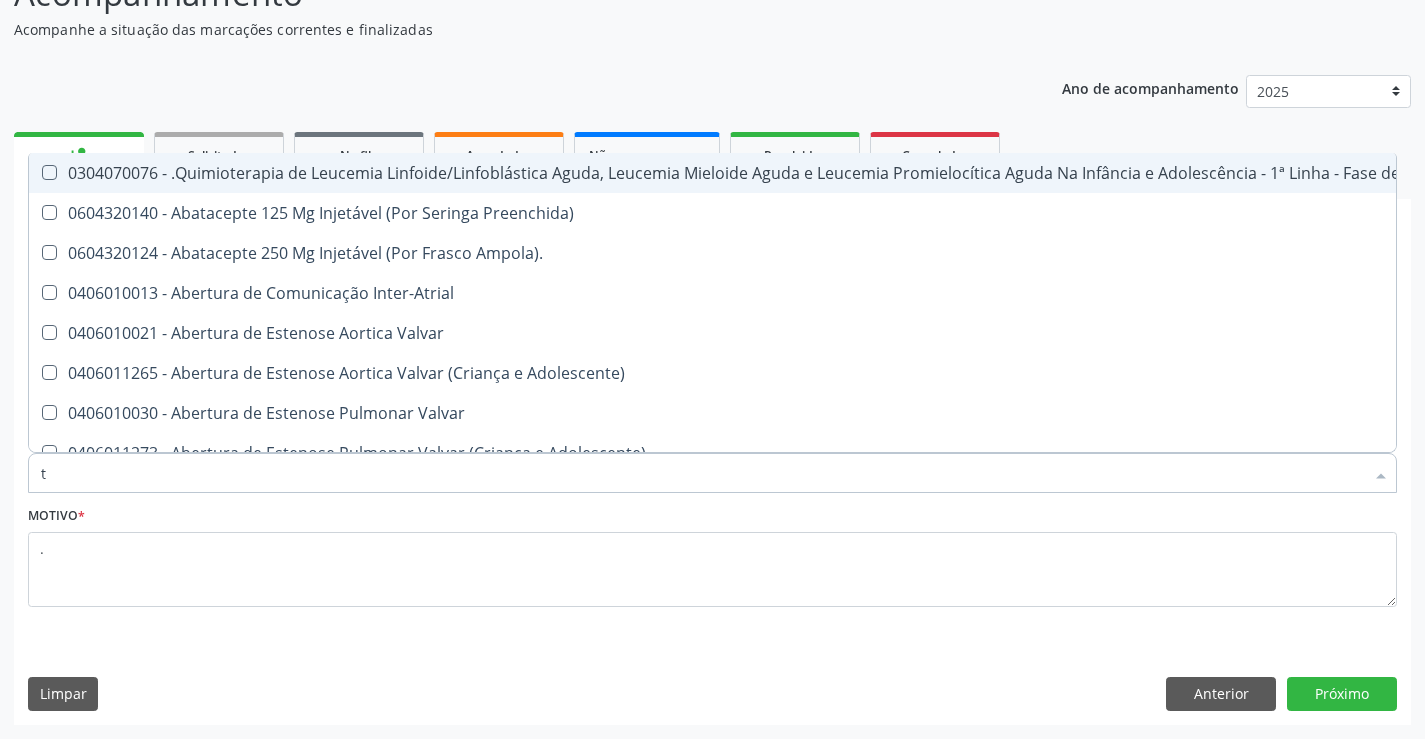 type on "t4" 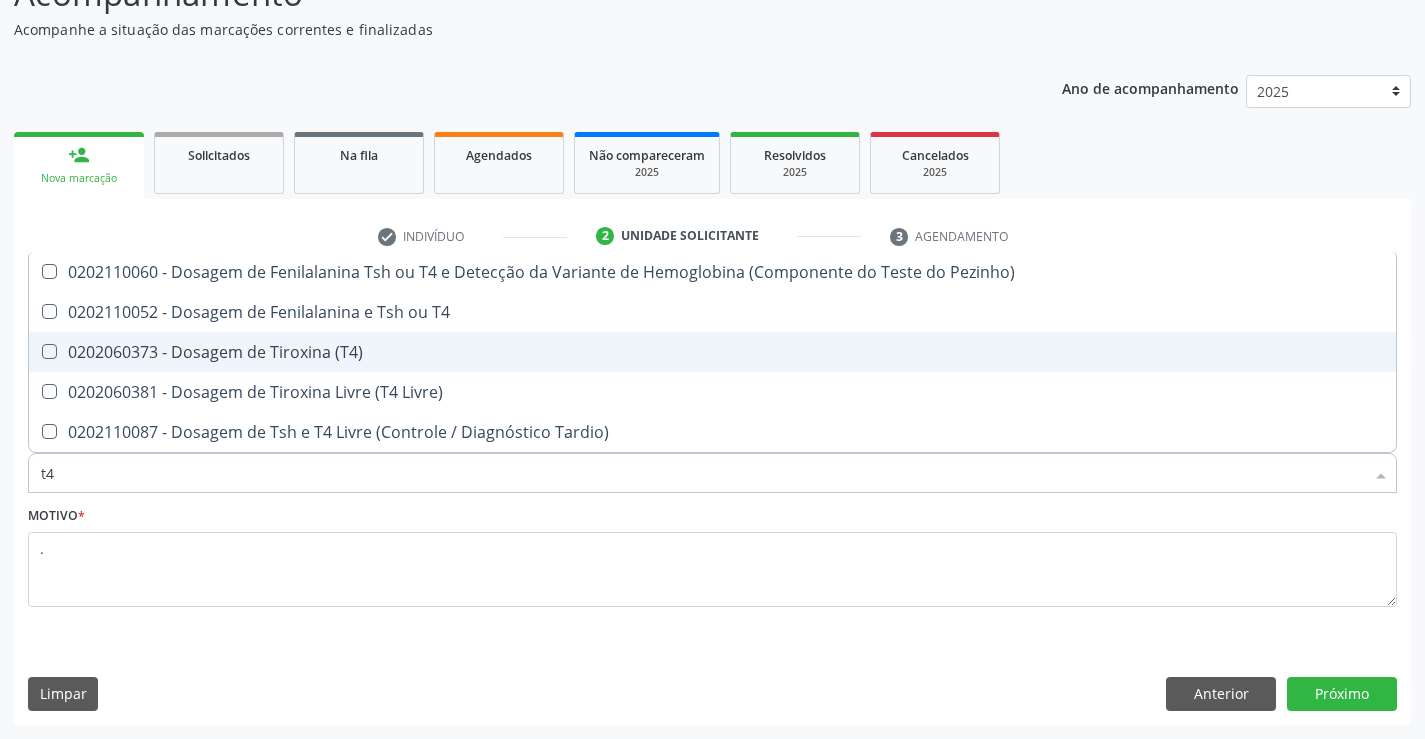 click on "0202060373 - Dosagem de Tiroxina (T4)" at bounding box center [712, 352] 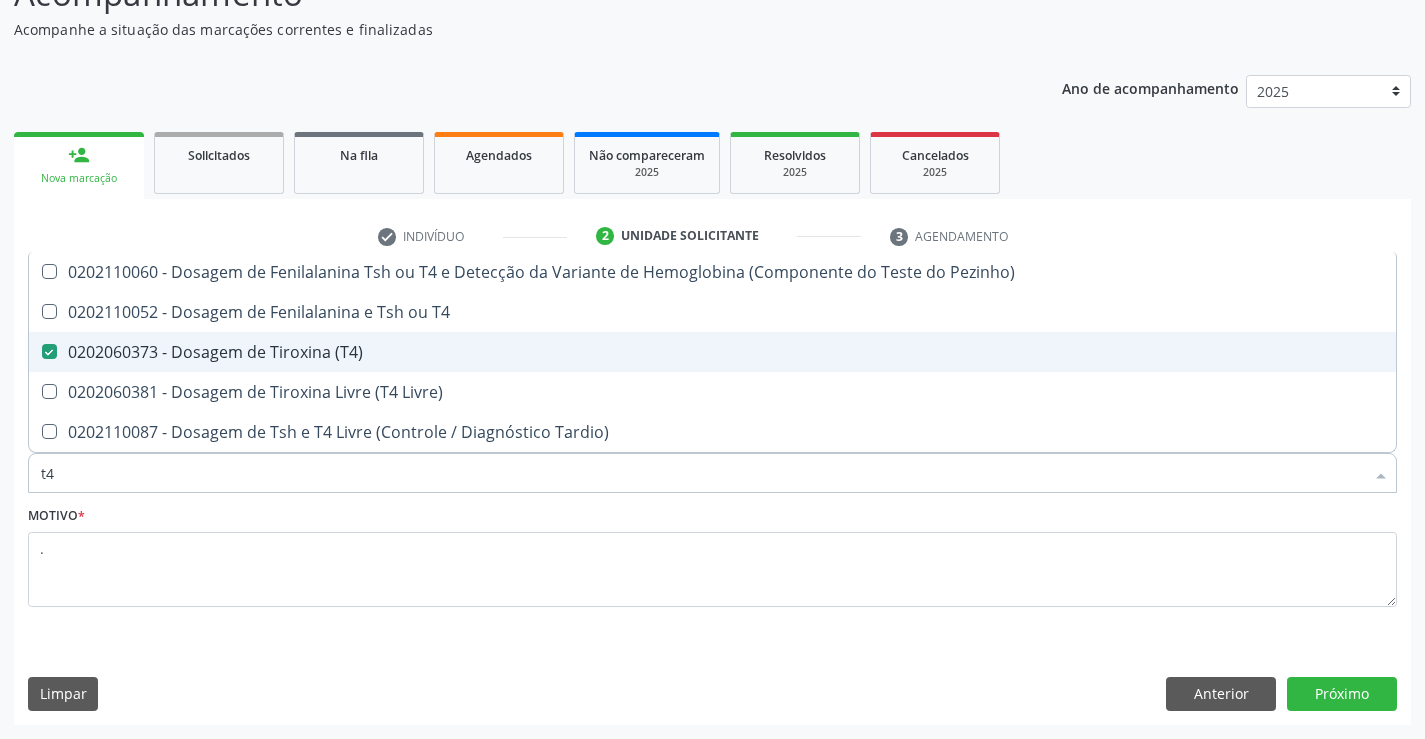click on "0202060373 - Dosagem de Tiroxina (T4)" at bounding box center [712, 352] 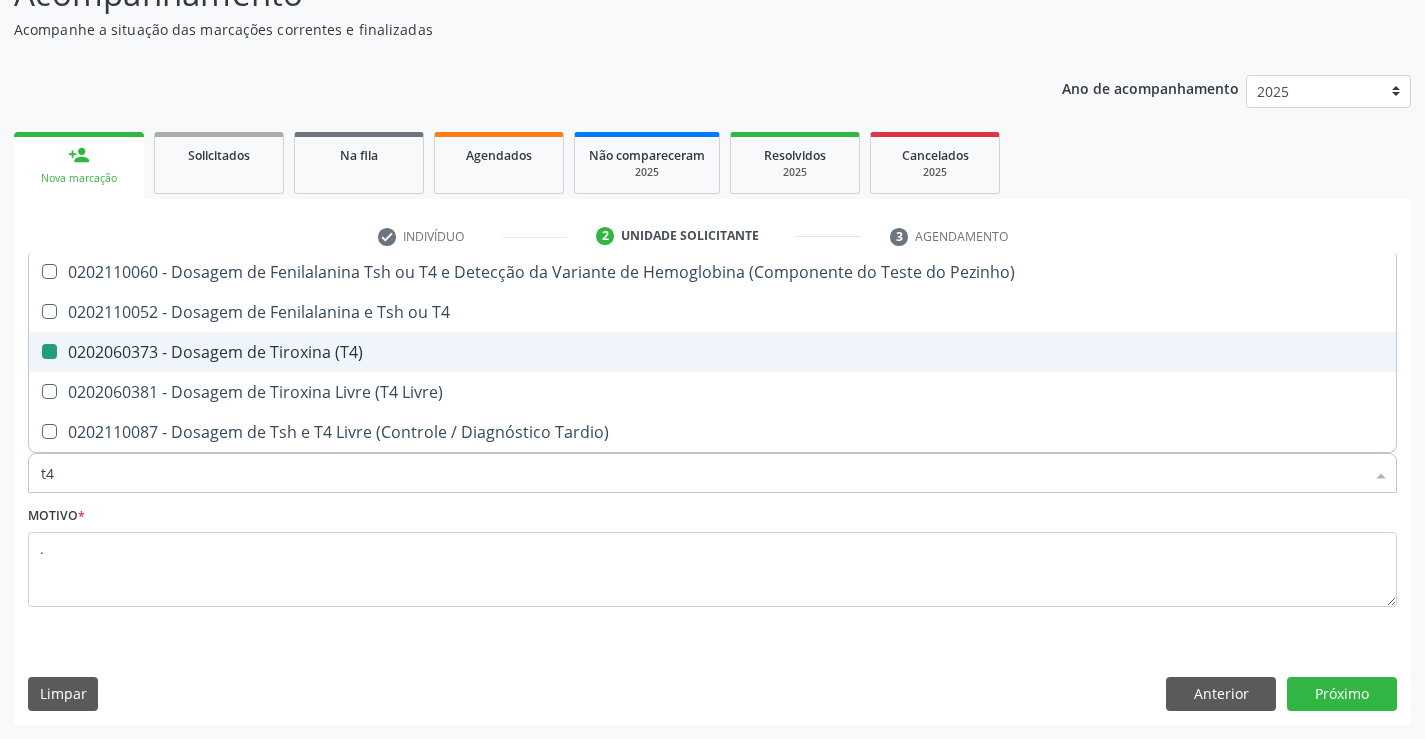checkbox on "false" 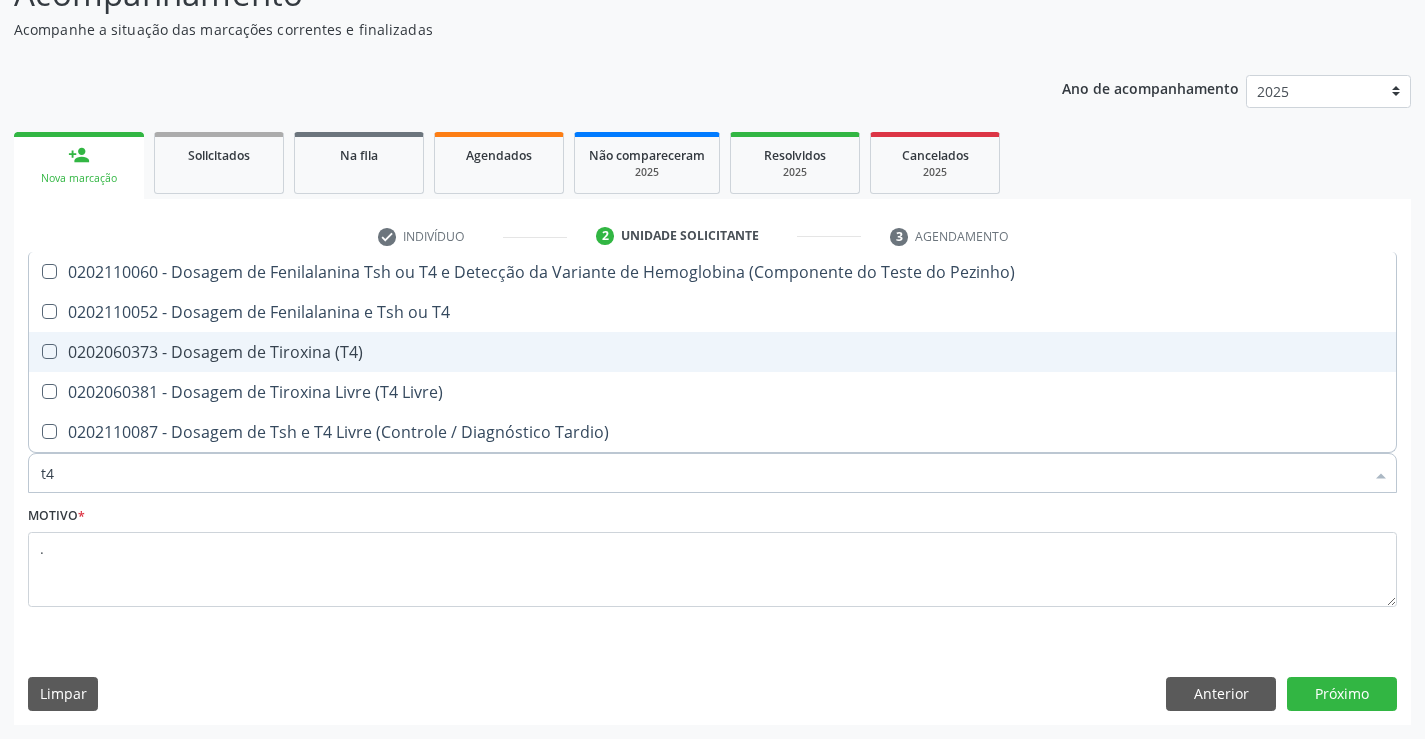 type on "t" 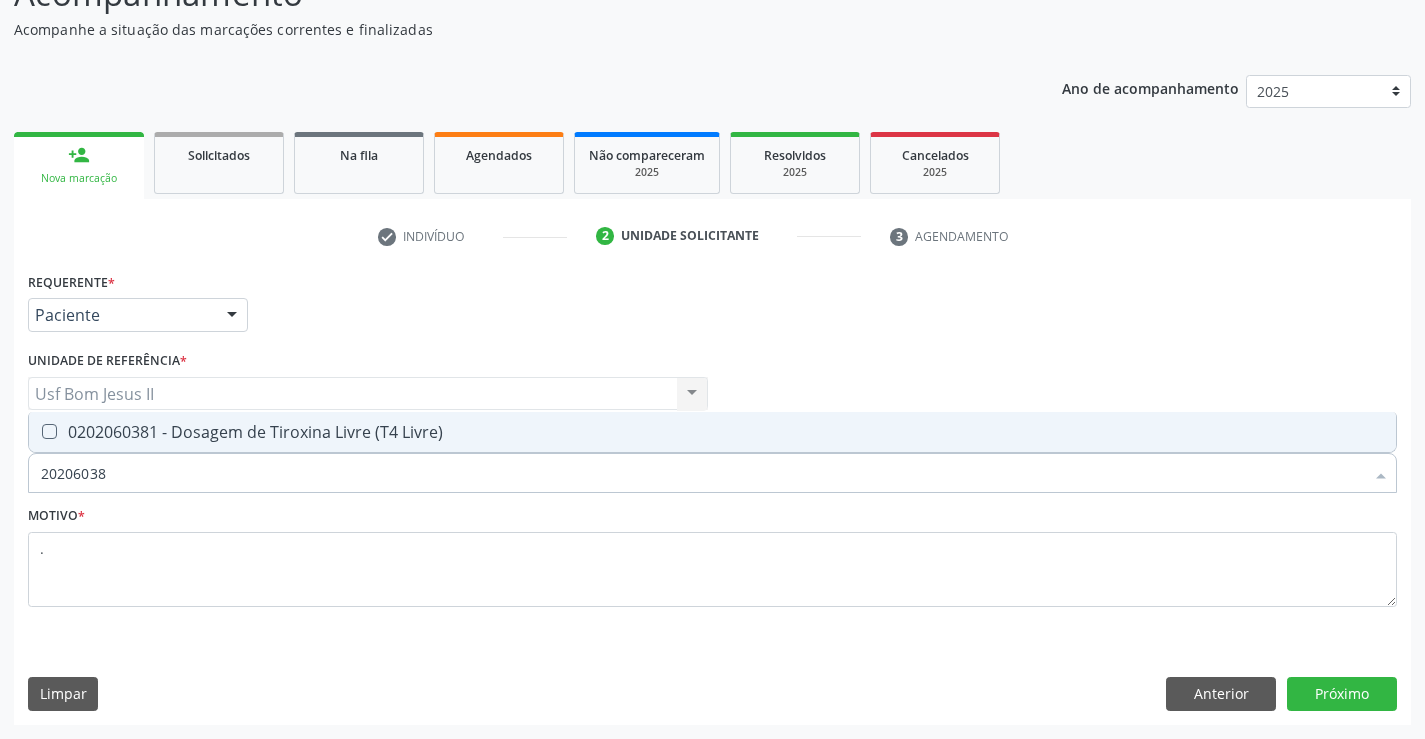 type on "202060381" 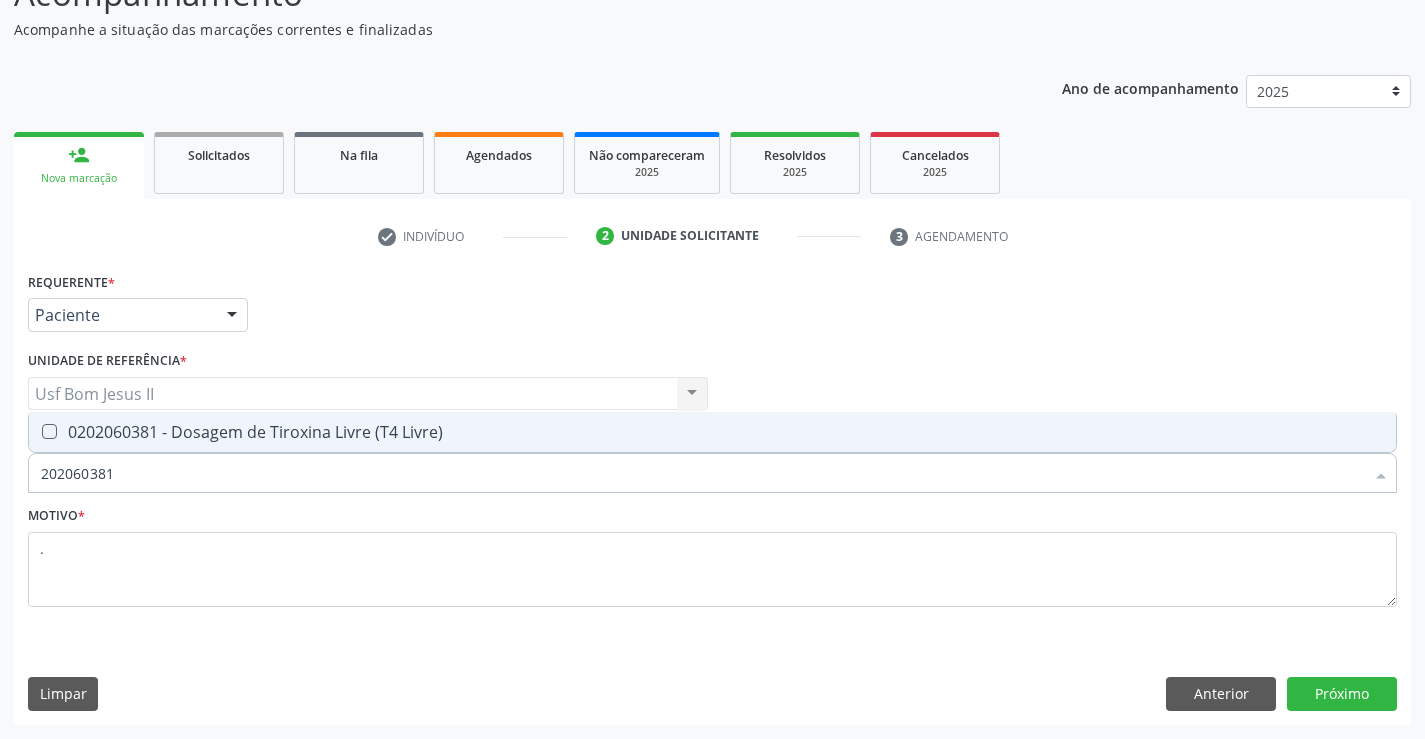 click on "0202060381 - Dosagem de Tiroxina Livre (T4 Livre)" at bounding box center [712, 432] 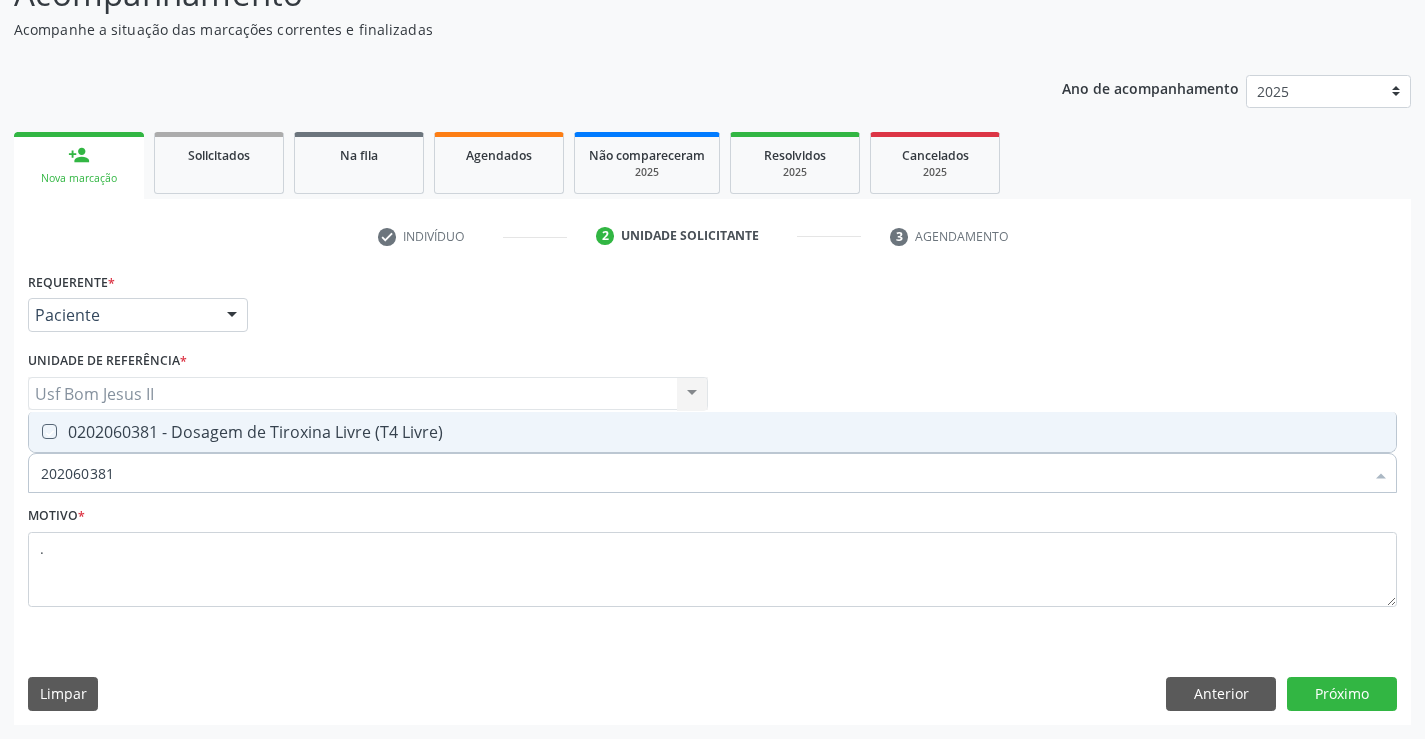 checkbox on "true" 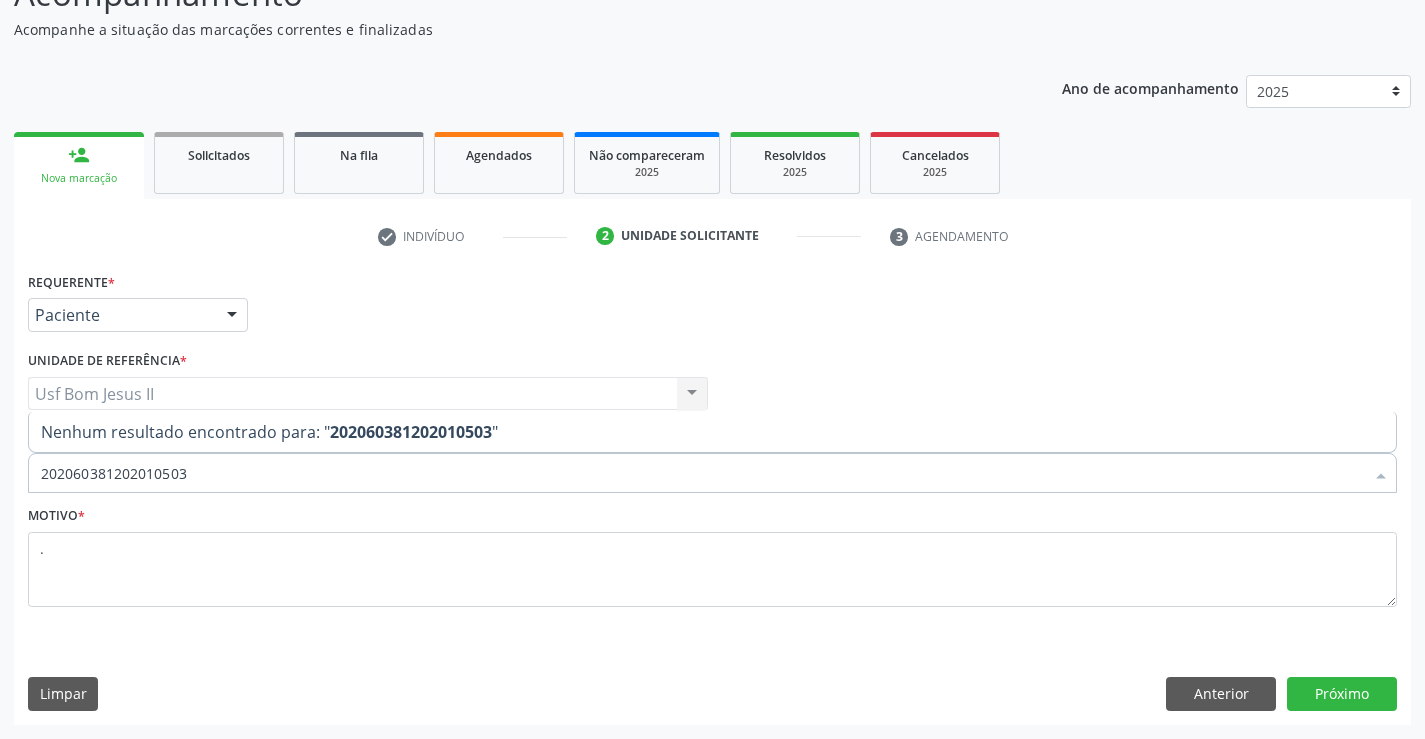 click on "202060381202010503" at bounding box center (702, 473) 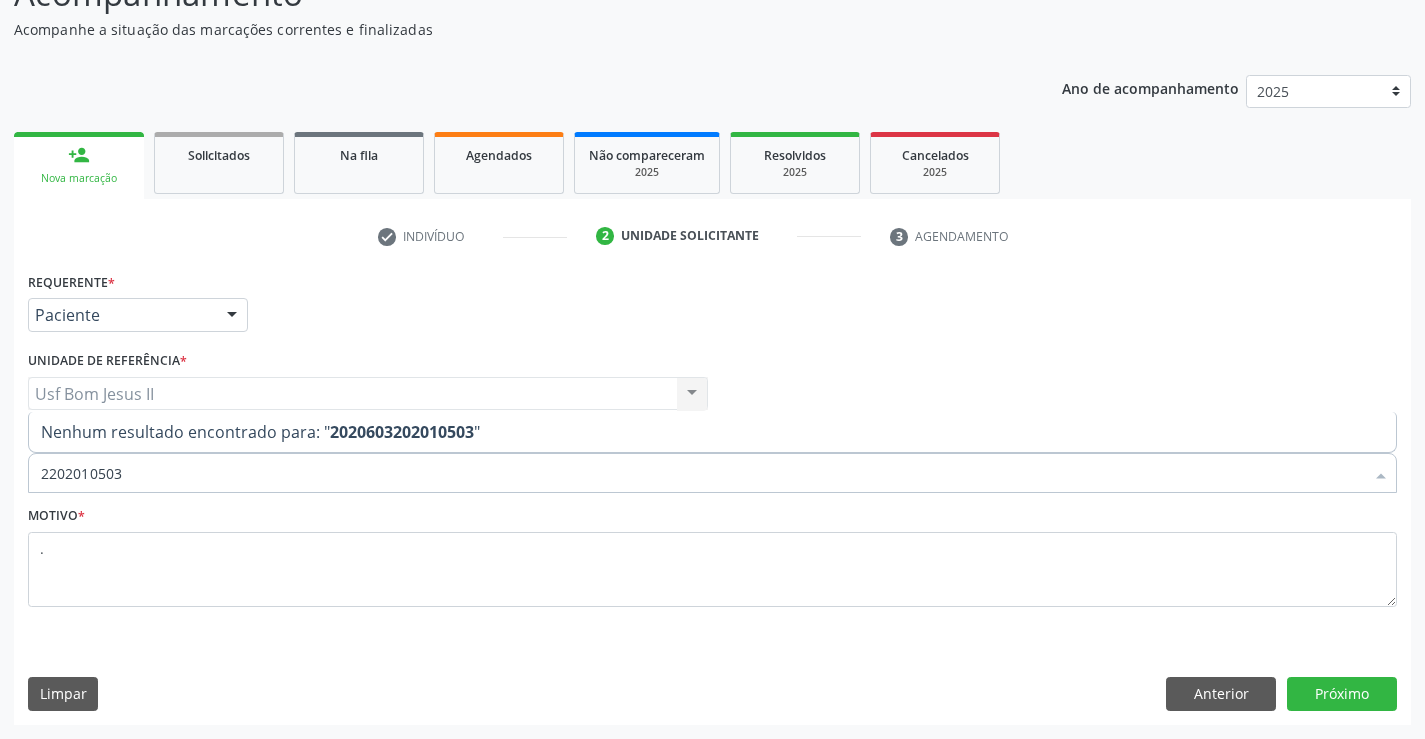 type on "202010503" 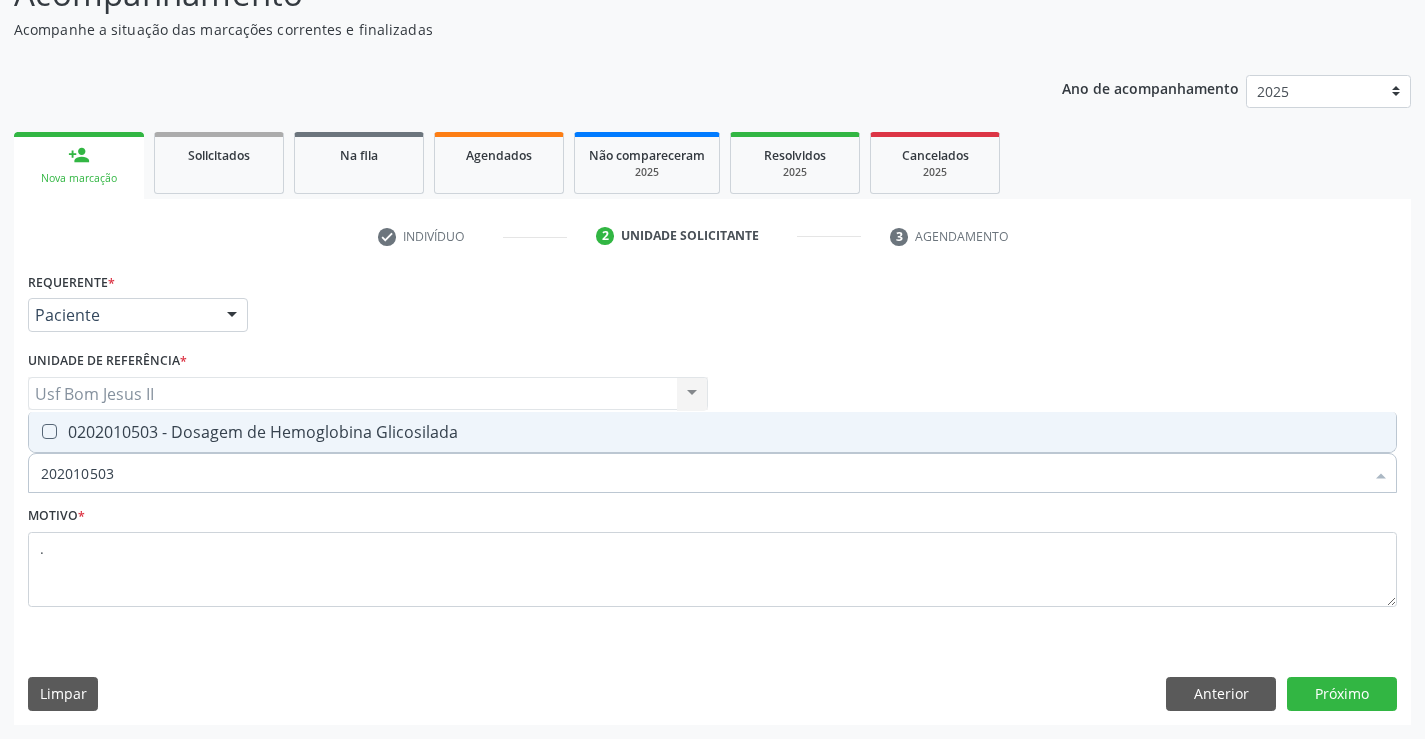 click on "0202010503 - Dosagem de Hemoglobina Glicosilada" at bounding box center [712, 432] 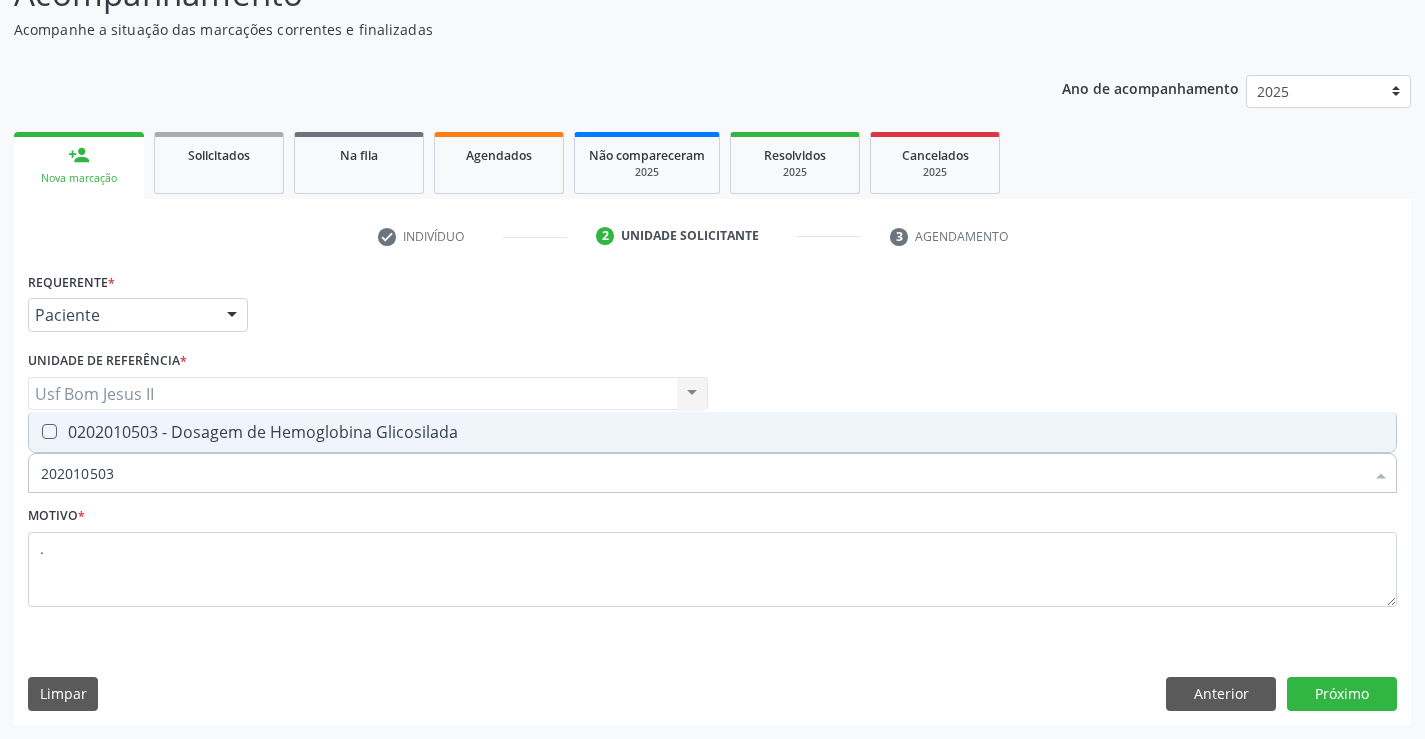 checkbox on "true" 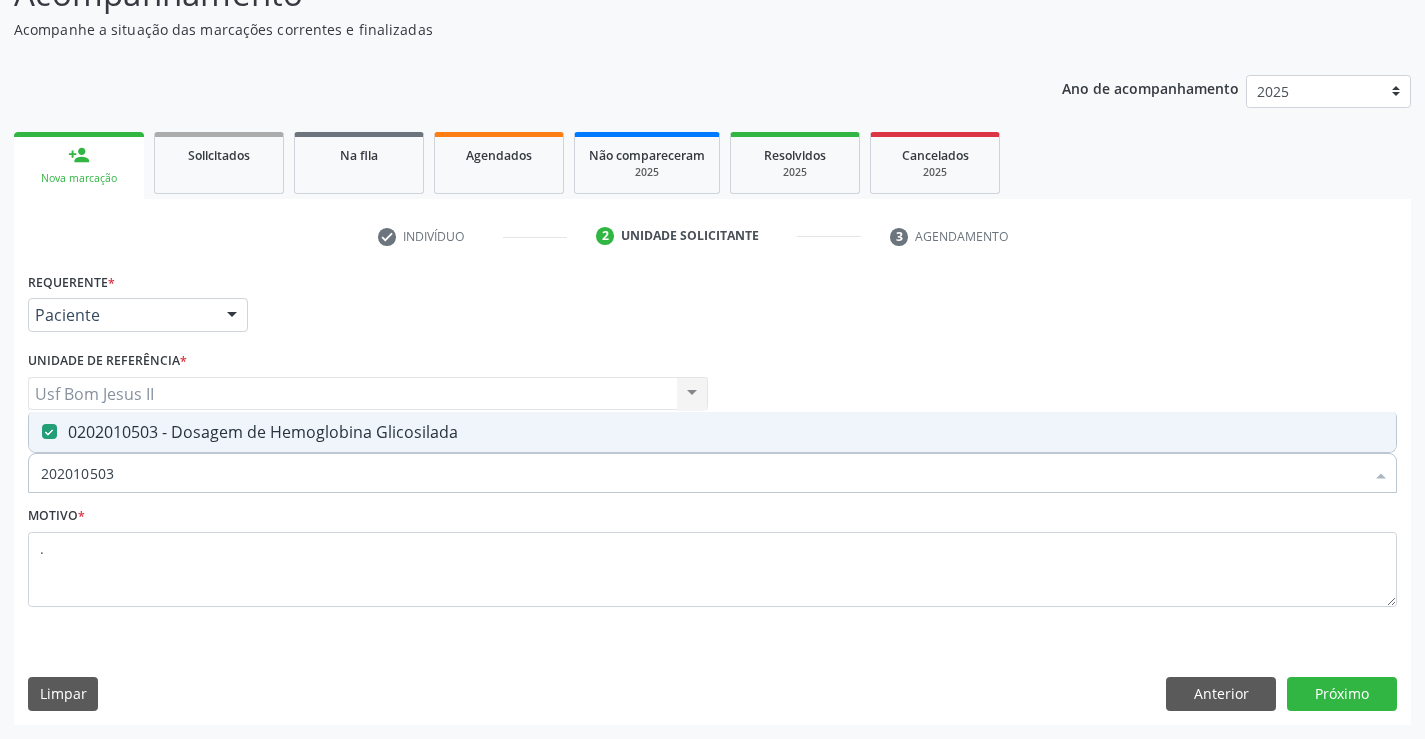 click on "202010503" at bounding box center (702, 473) 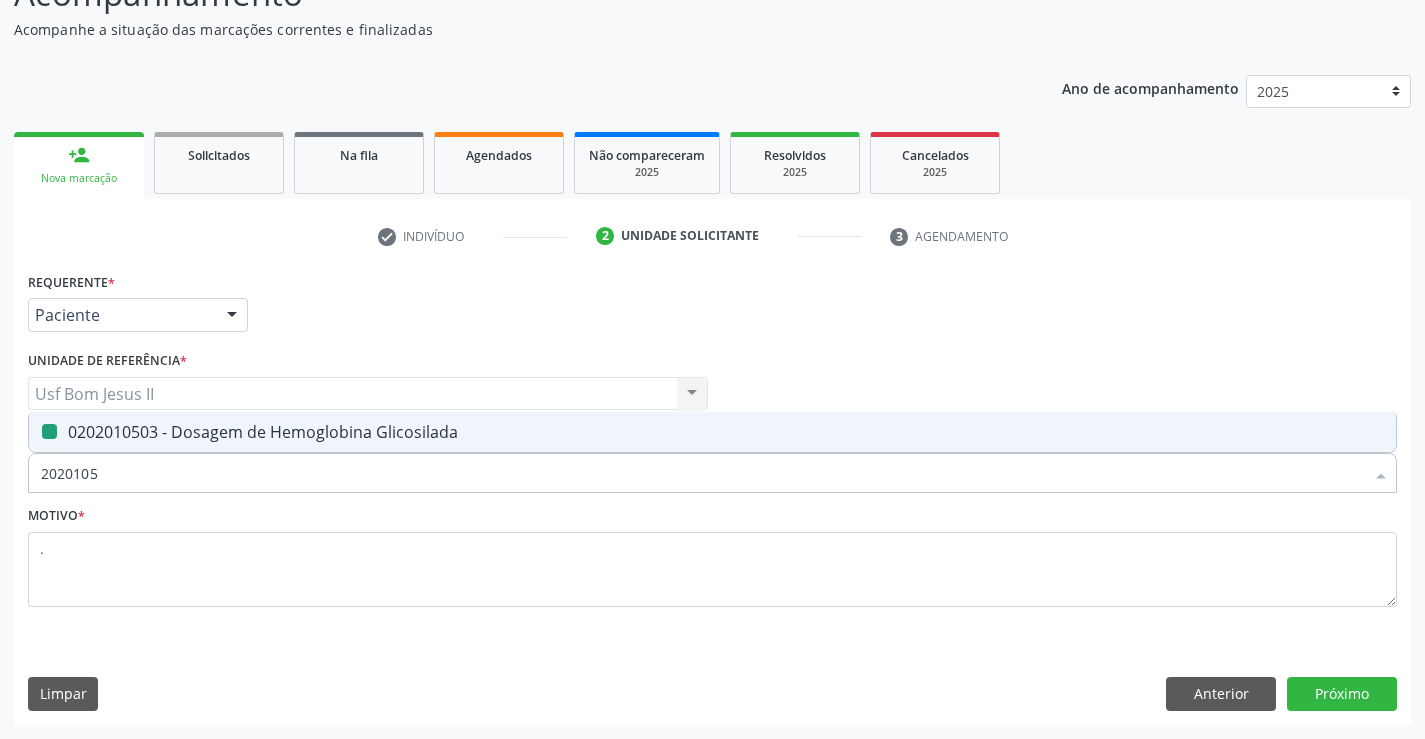 type on "202010" 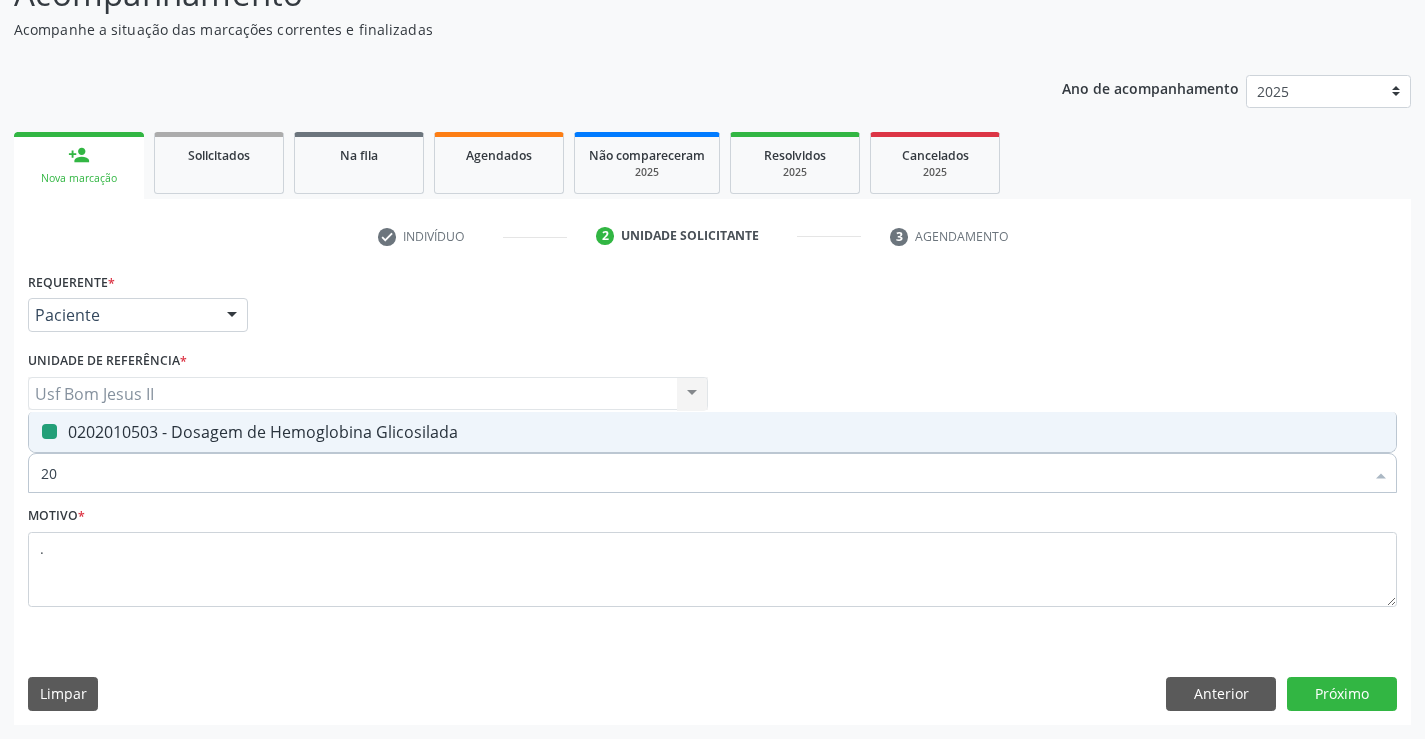 type on "2" 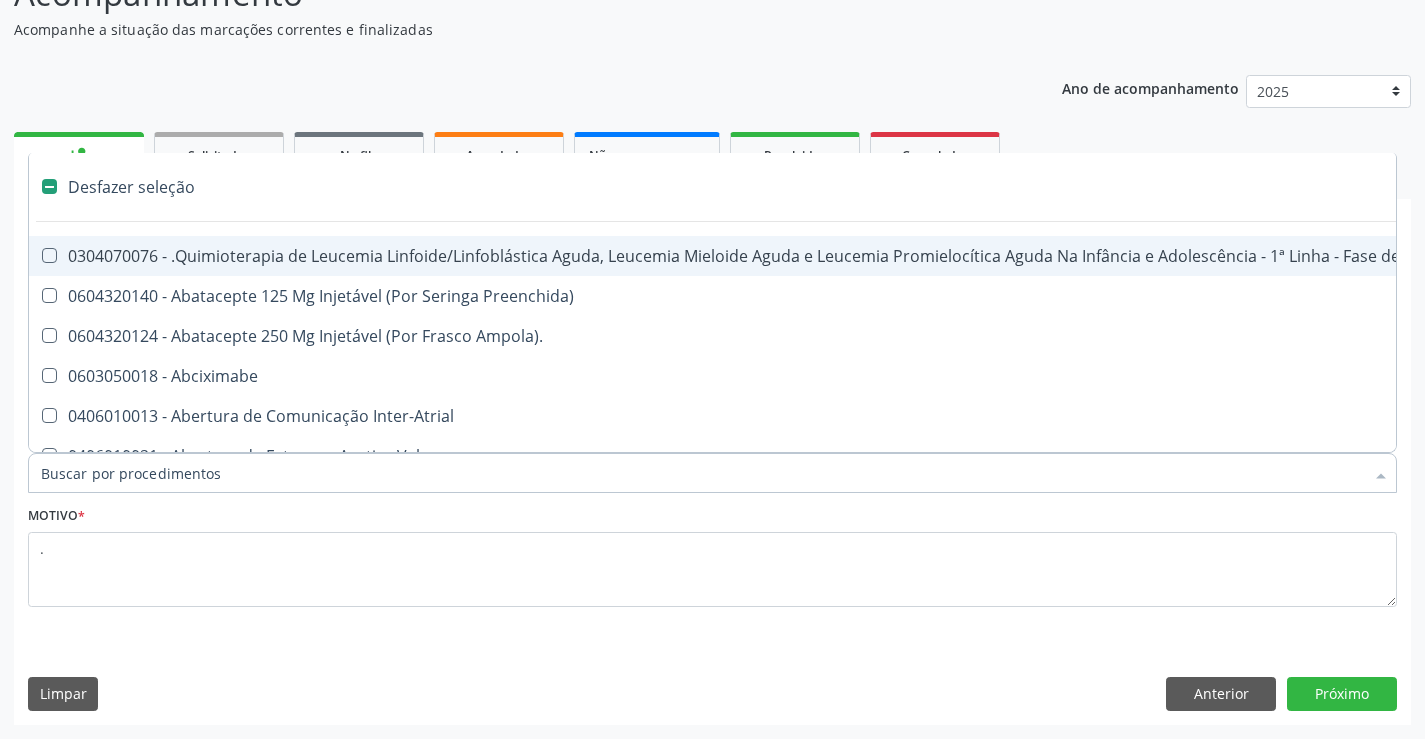 type on "2" 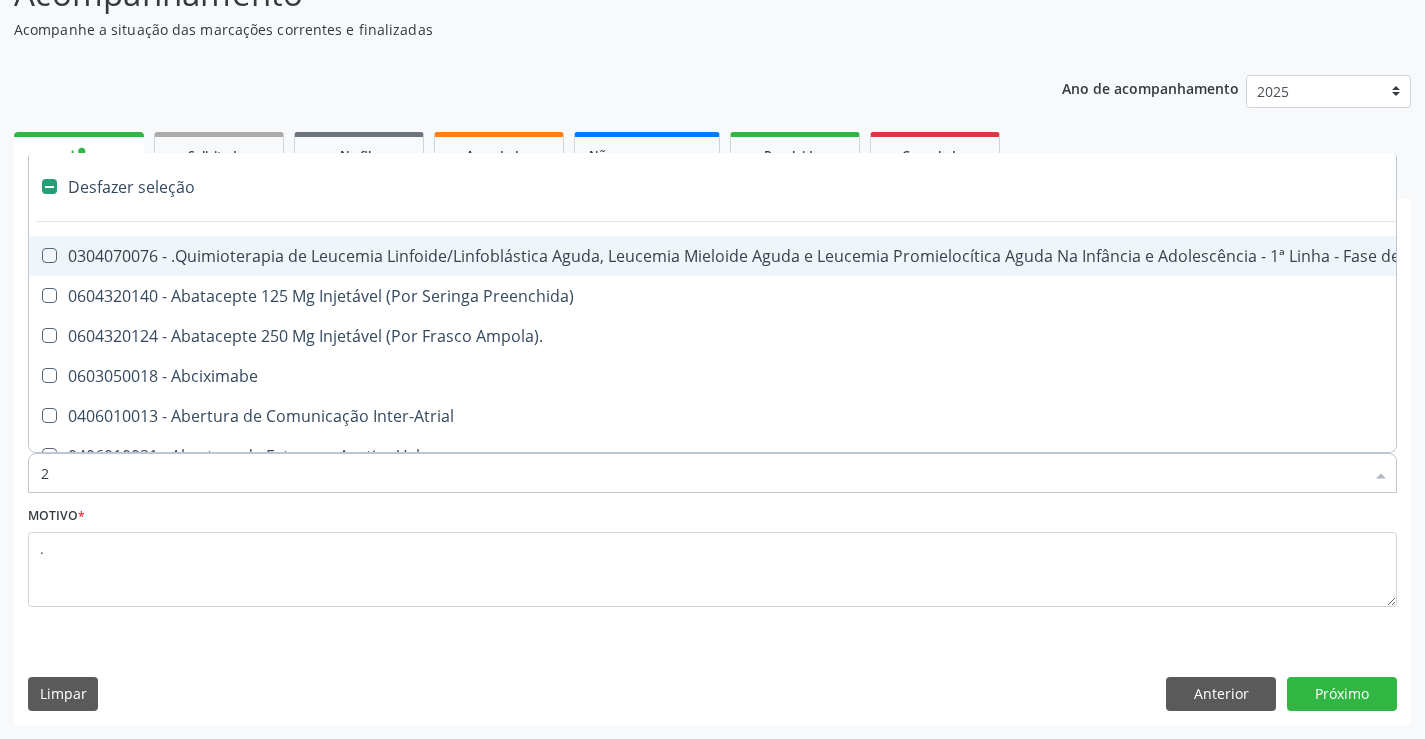 checkbox on "true" 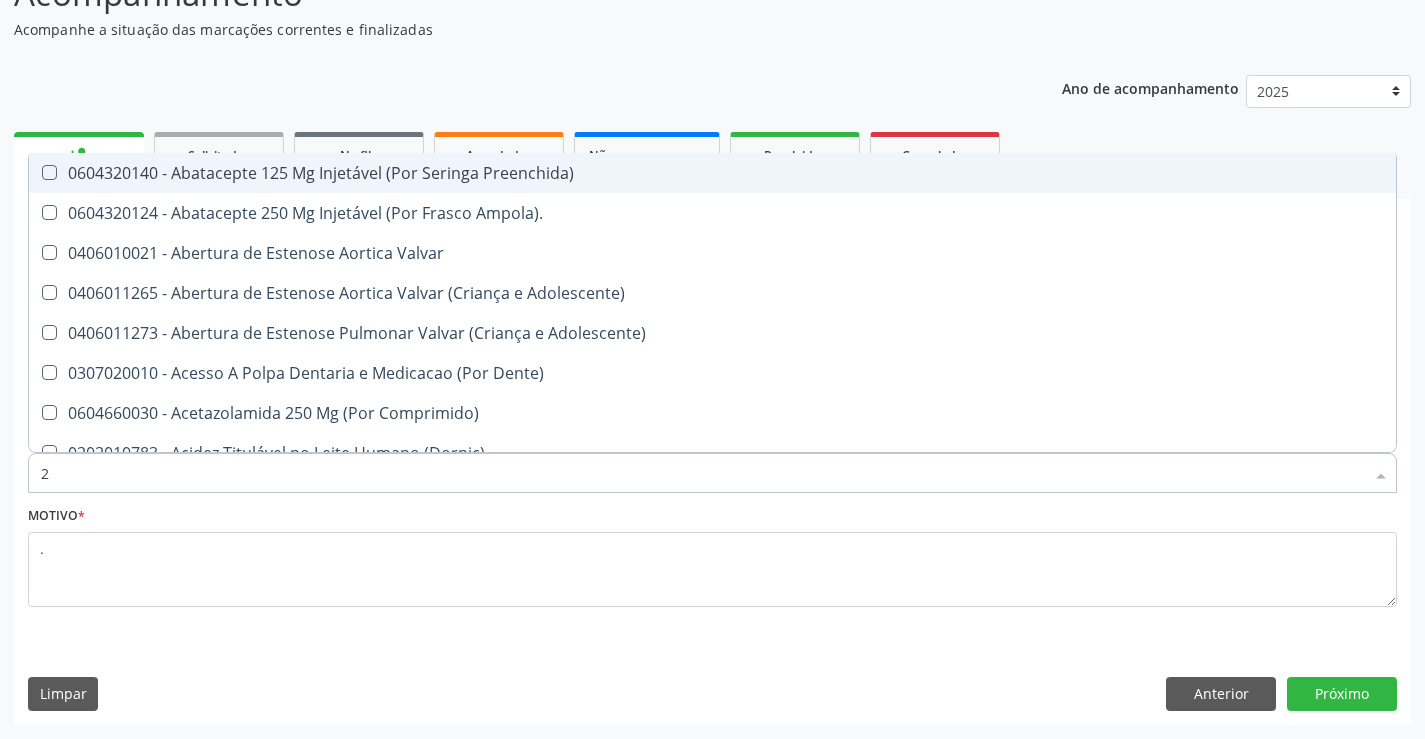 type on "20" 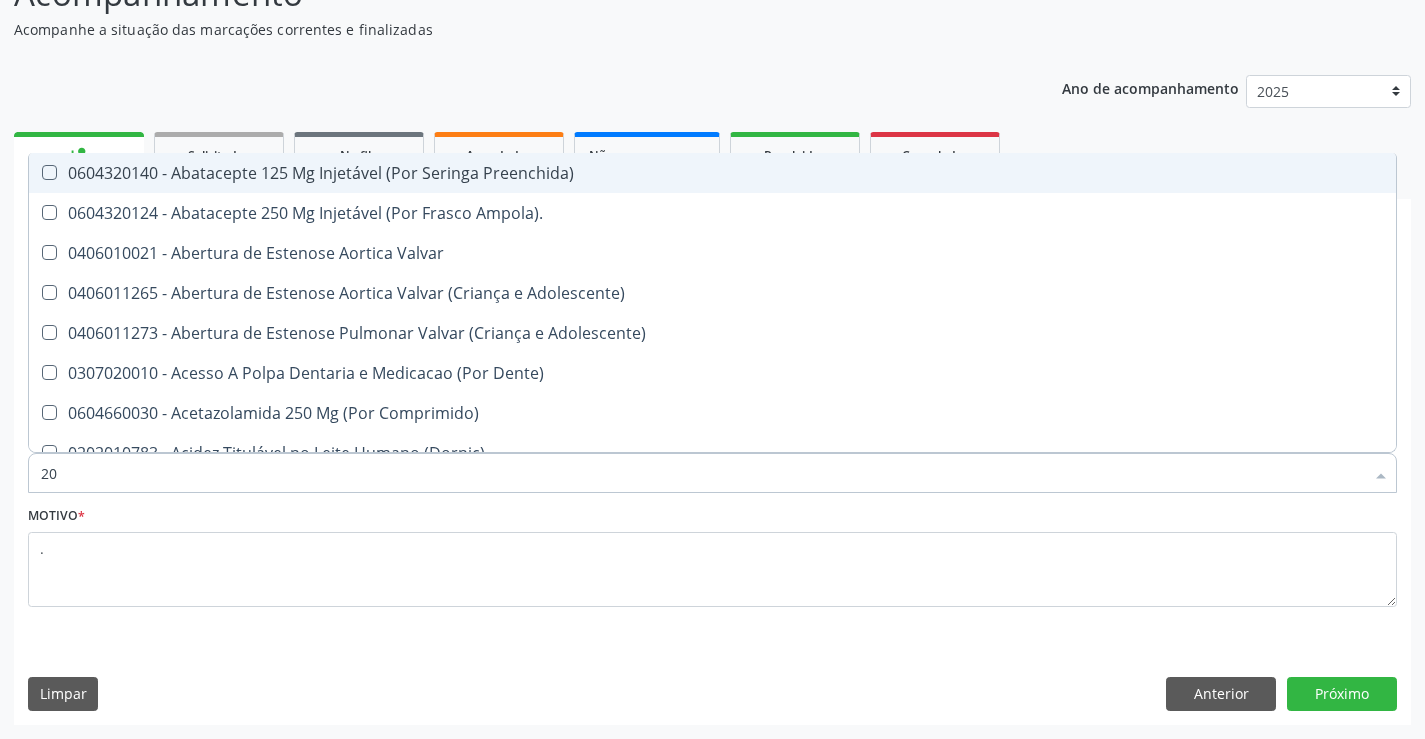 checkbox on "true" 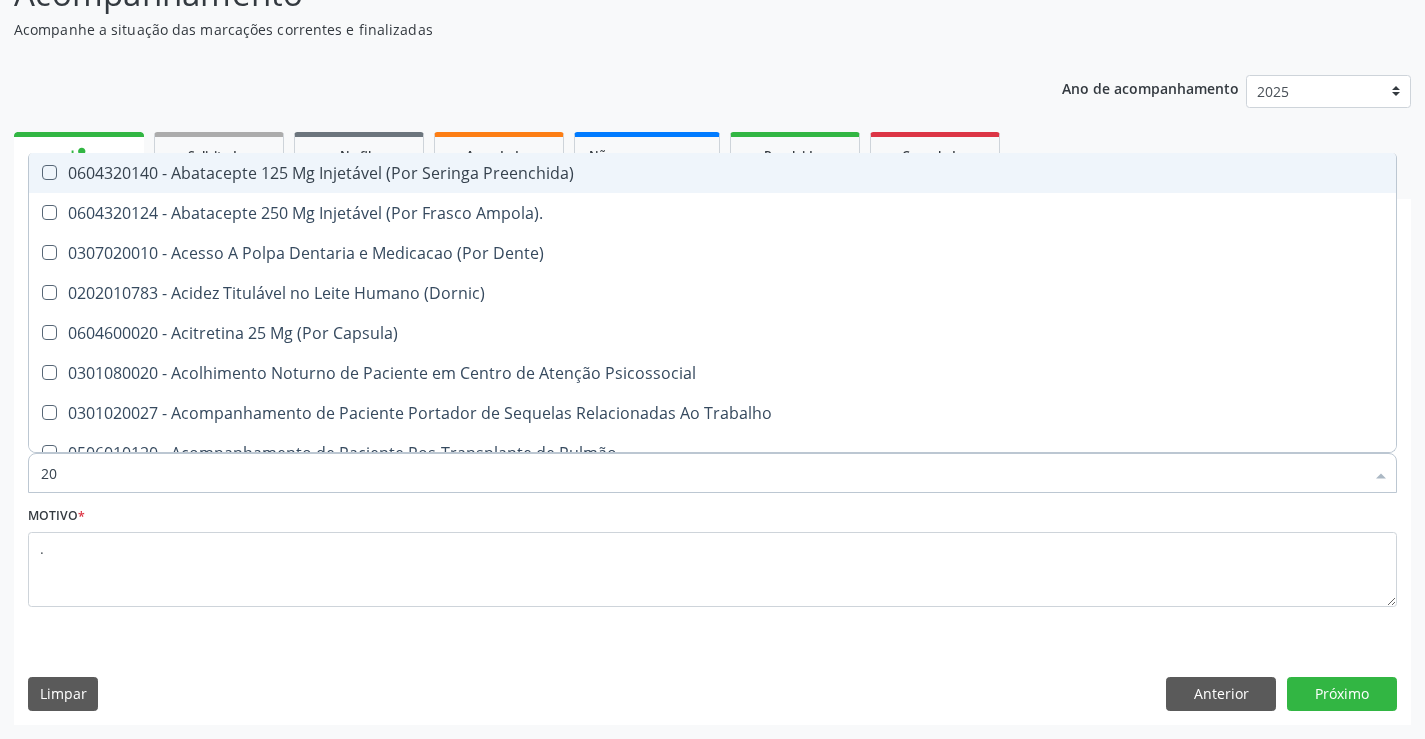 type on "202" 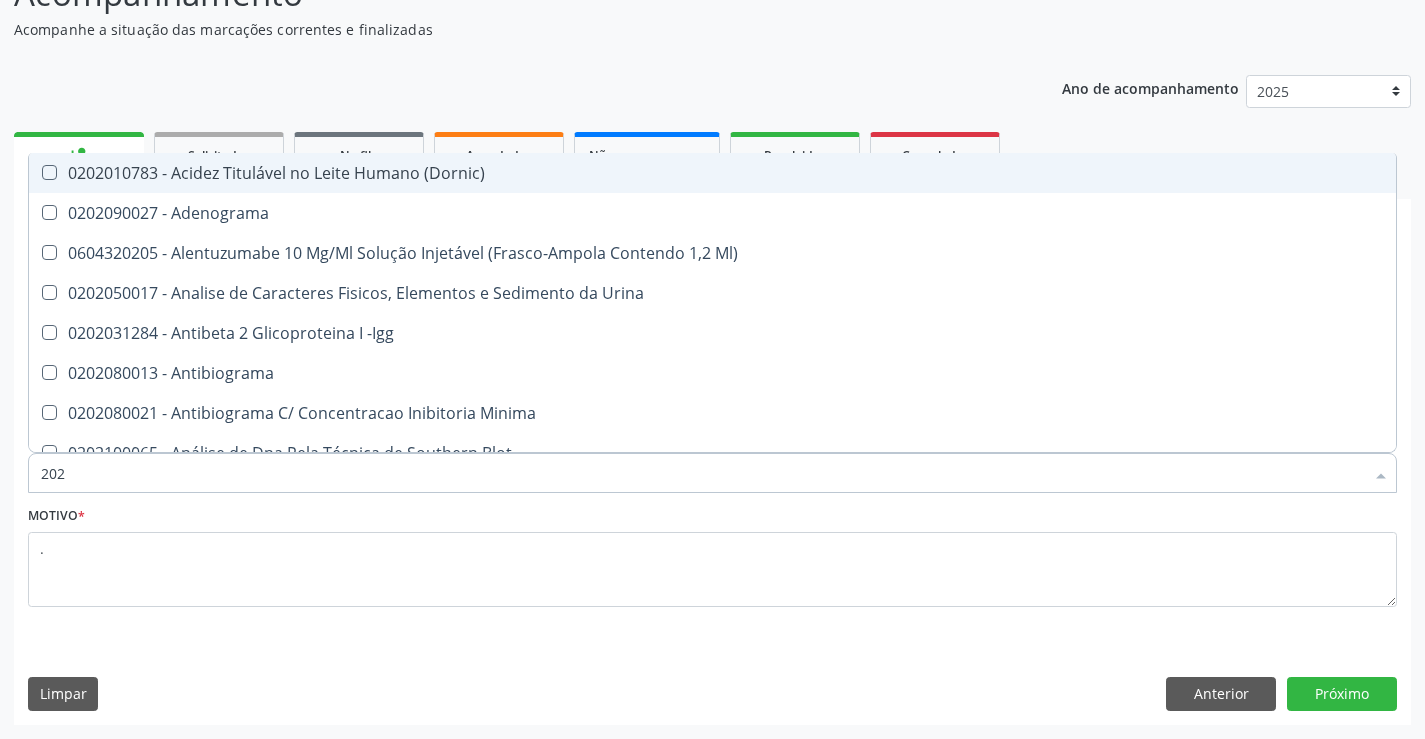 type on "2020" 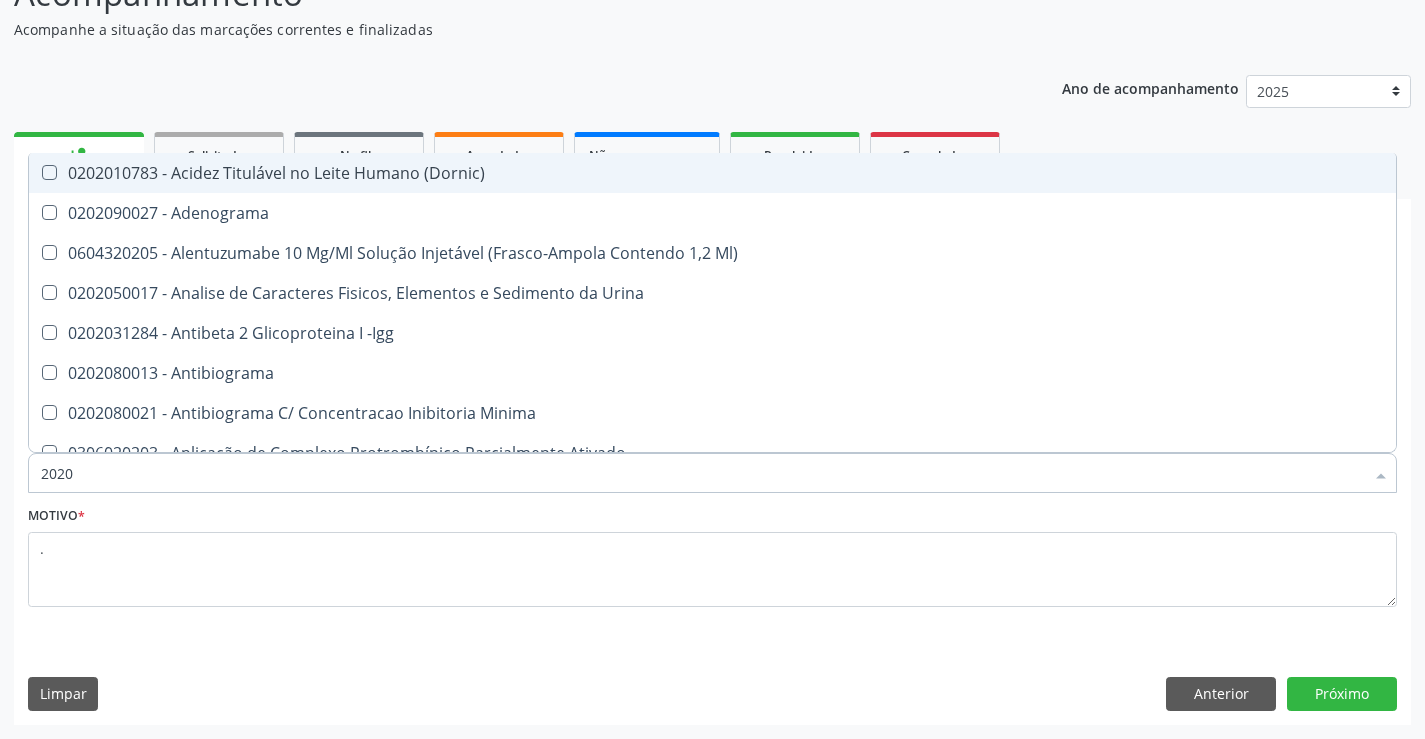 type on "20206" 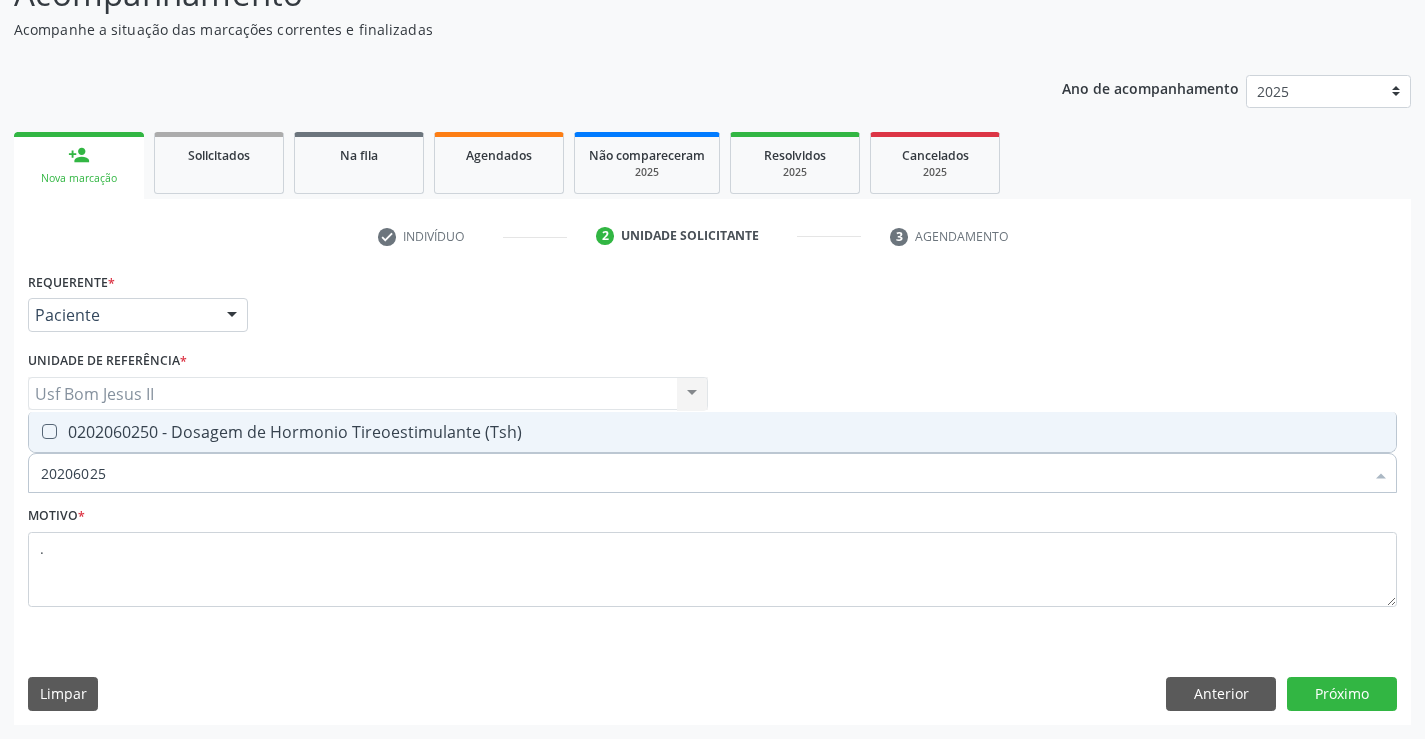 type on "202060250" 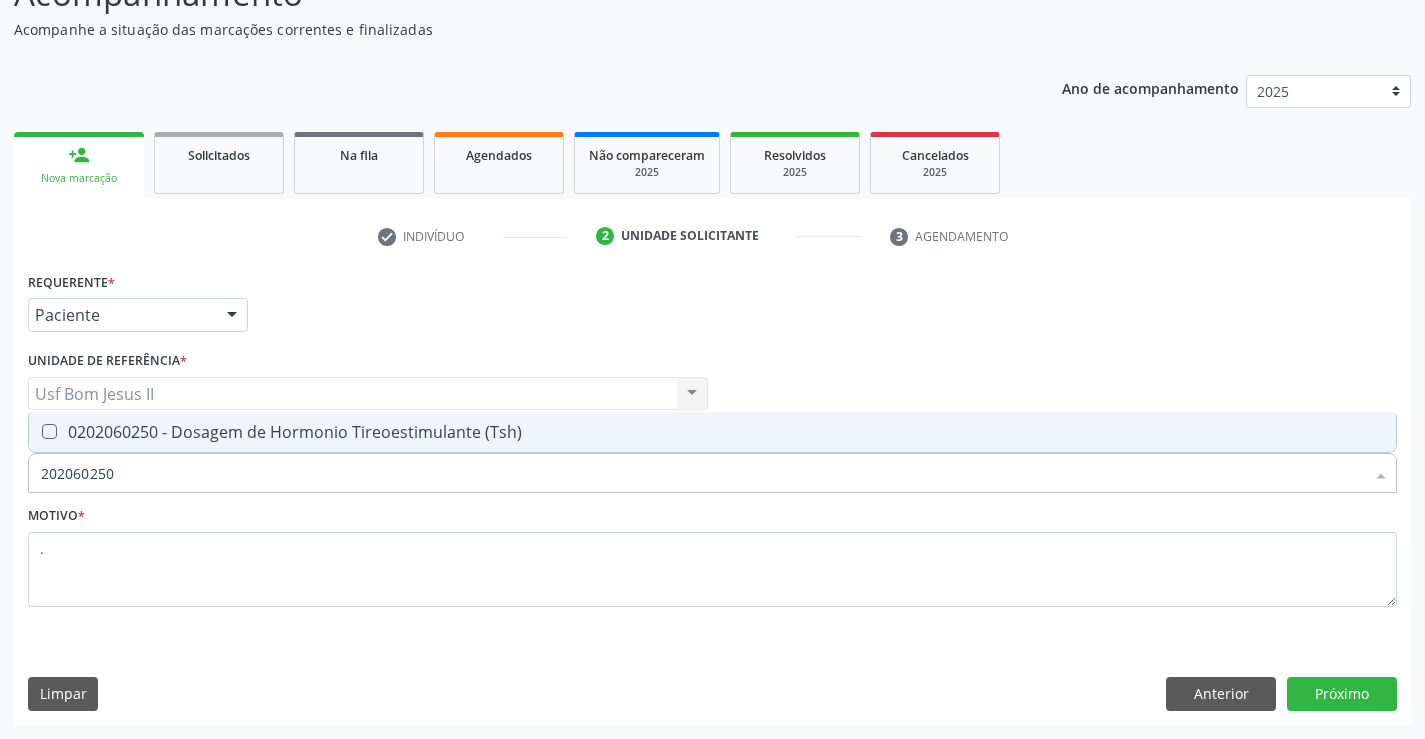 click on "0202060250 - Dosagem de Hormonio Tireoestimulante (Tsh)" at bounding box center [712, 432] 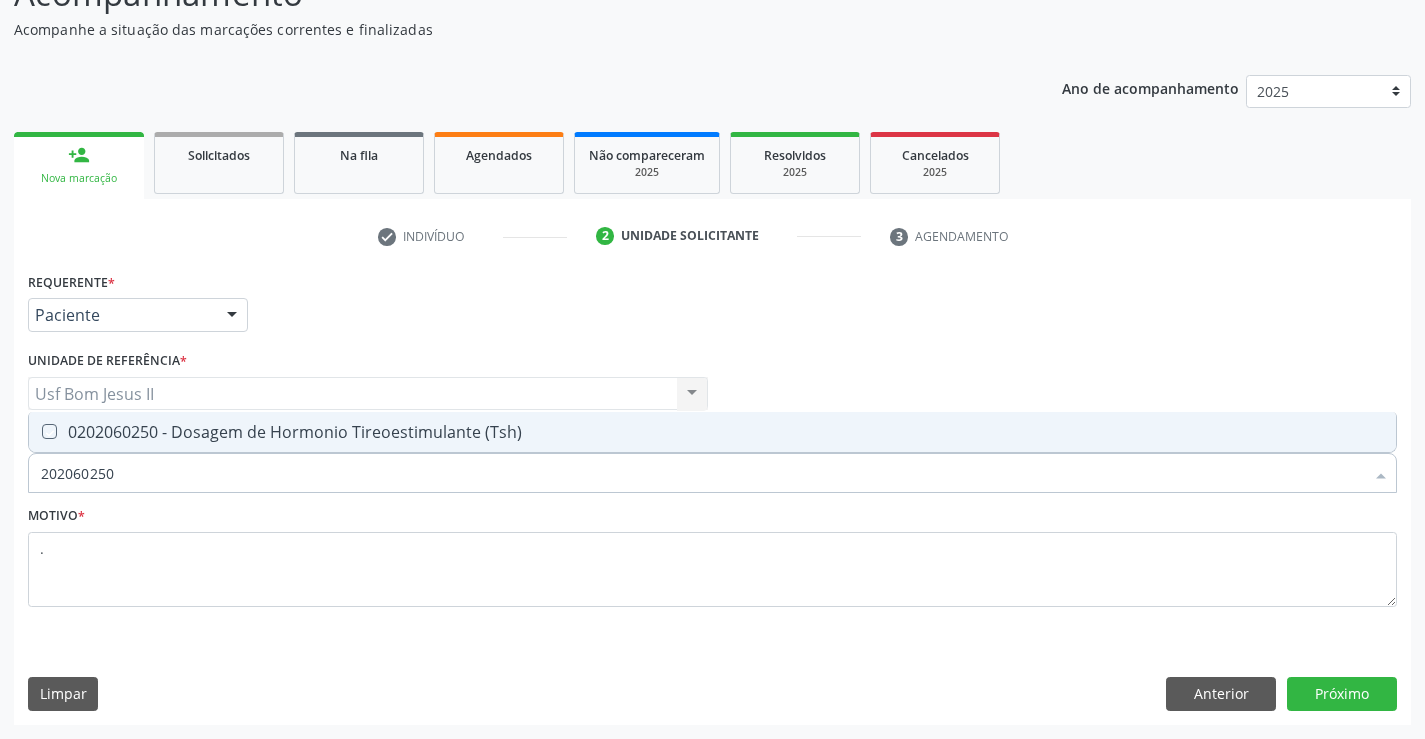 checkbox on "true" 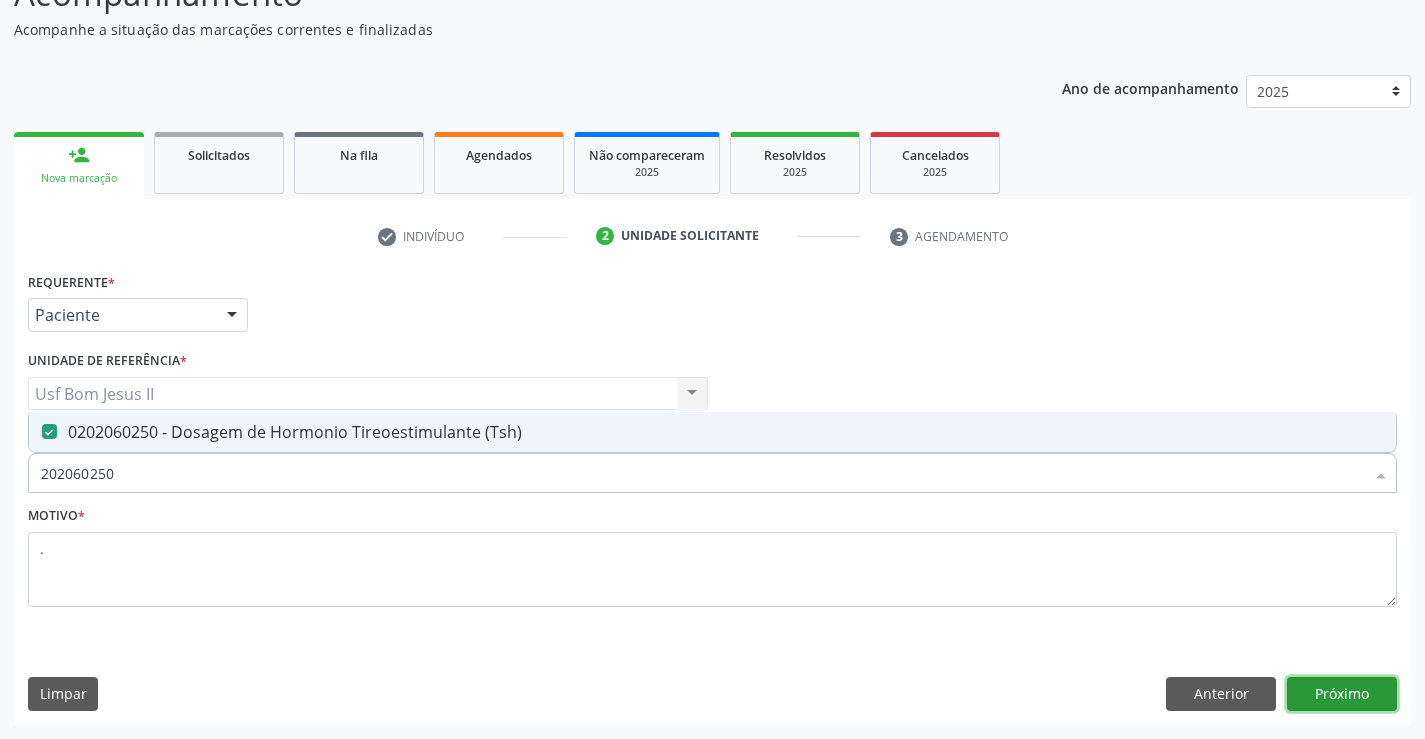 click on "Próximo" at bounding box center (1342, 694) 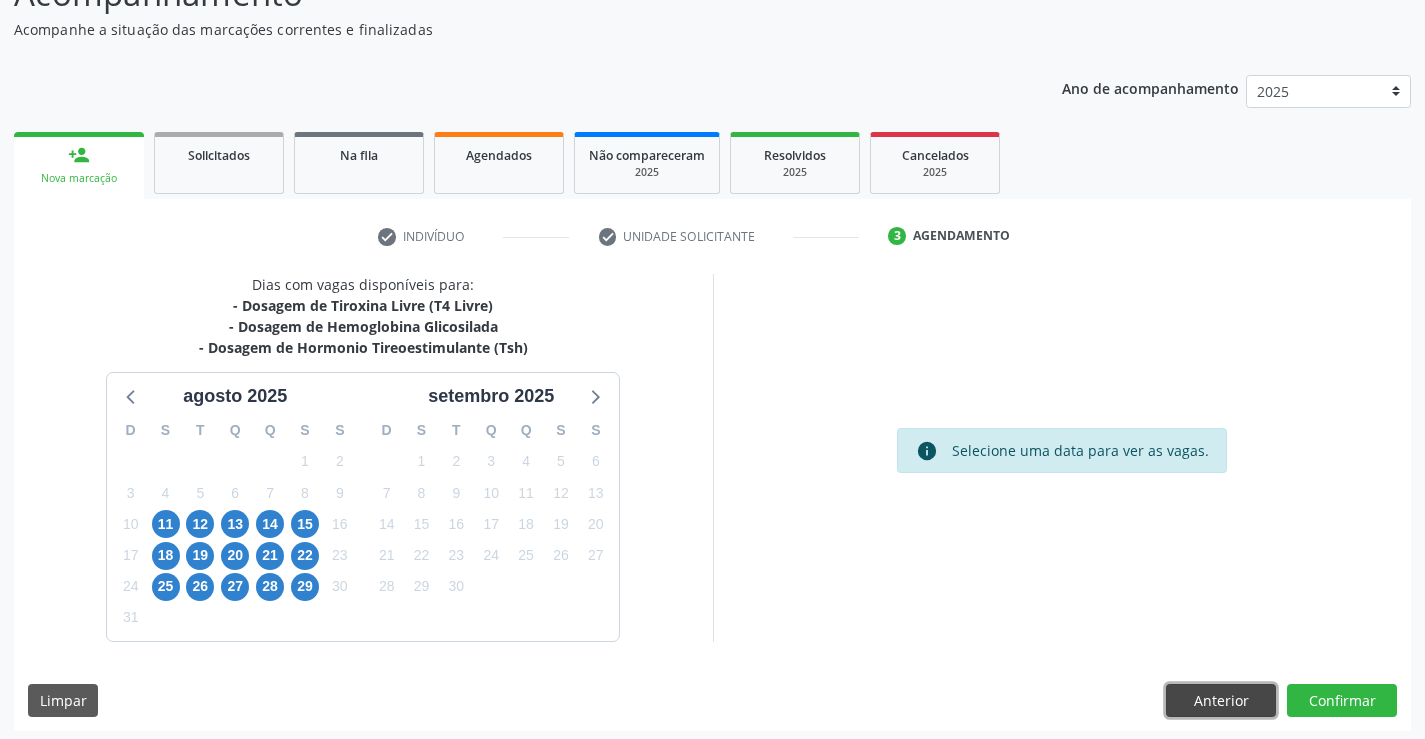 click on "Anterior" at bounding box center (1221, 701) 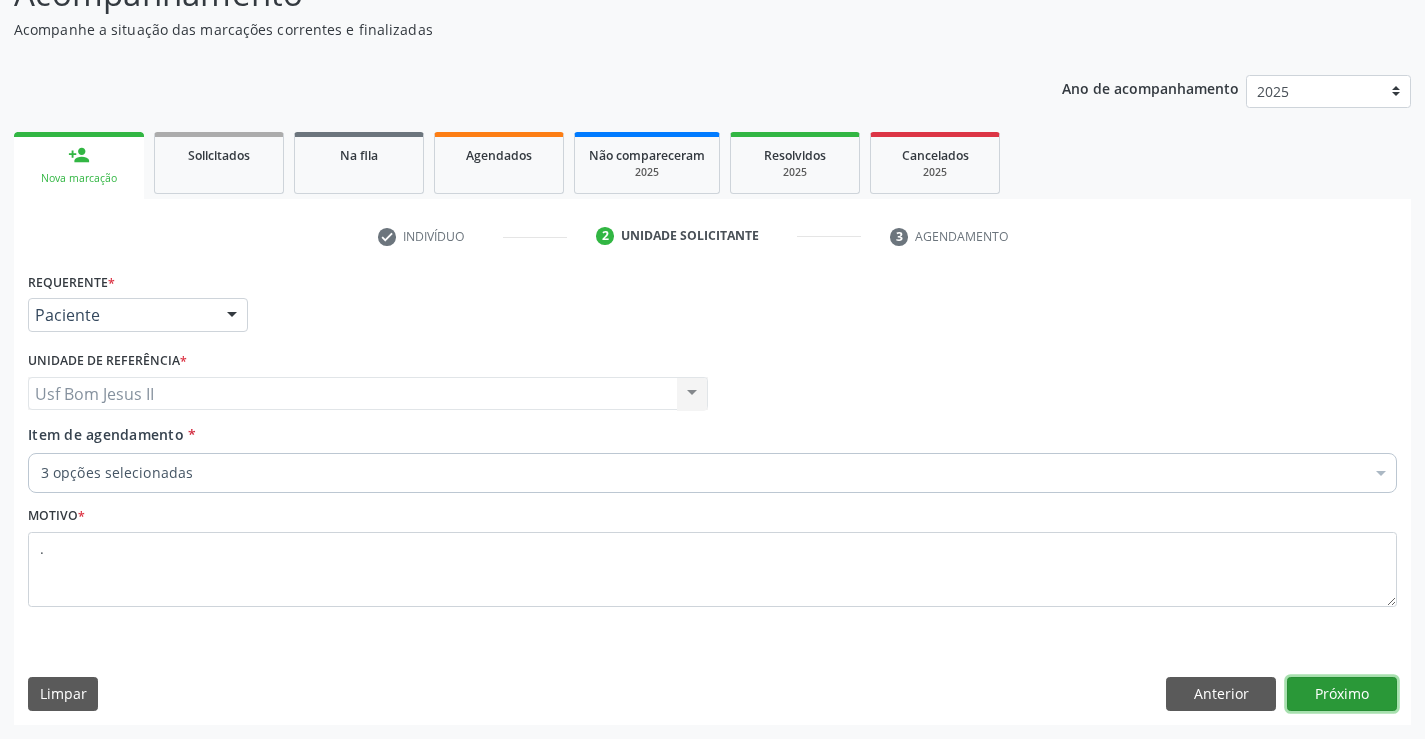 click on "Próximo" at bounding box center [1342, 694] 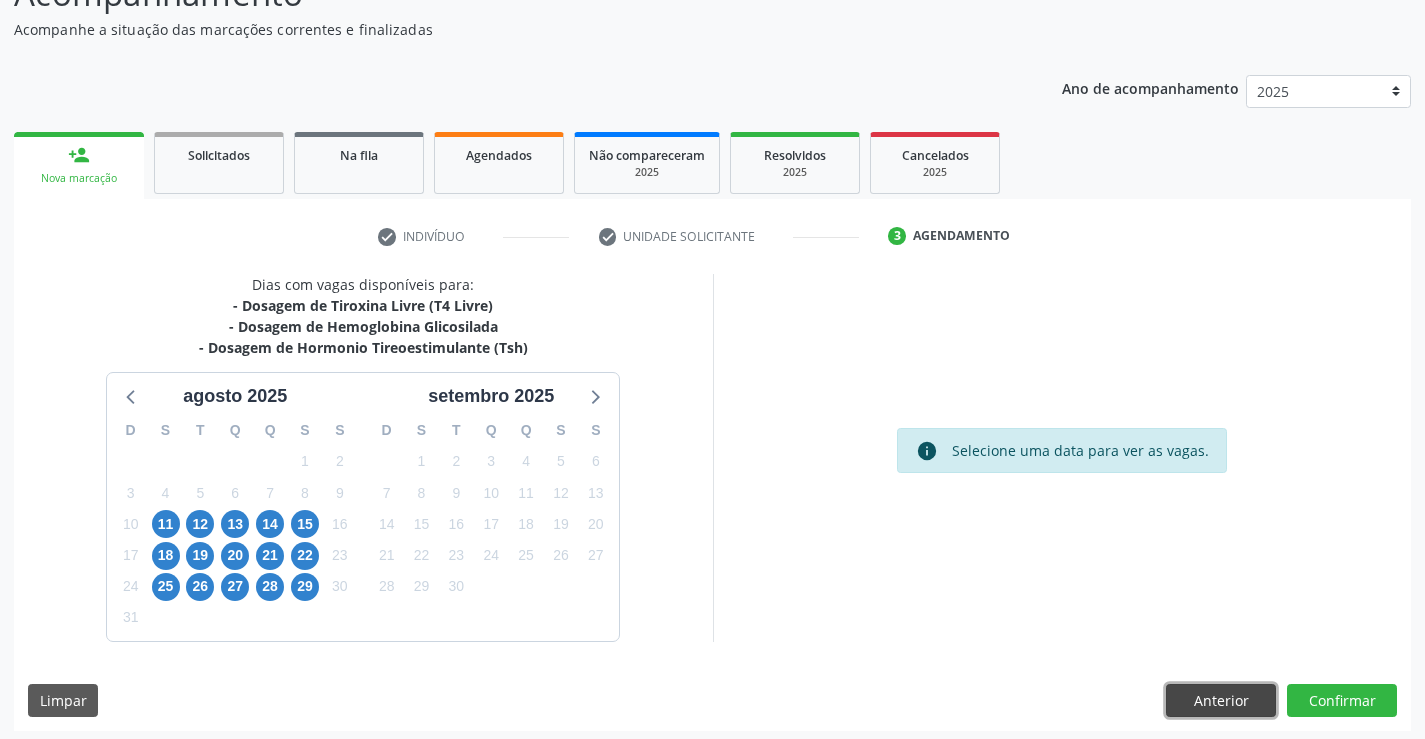 click on "Anterior" at bounding box center [1221, 701] 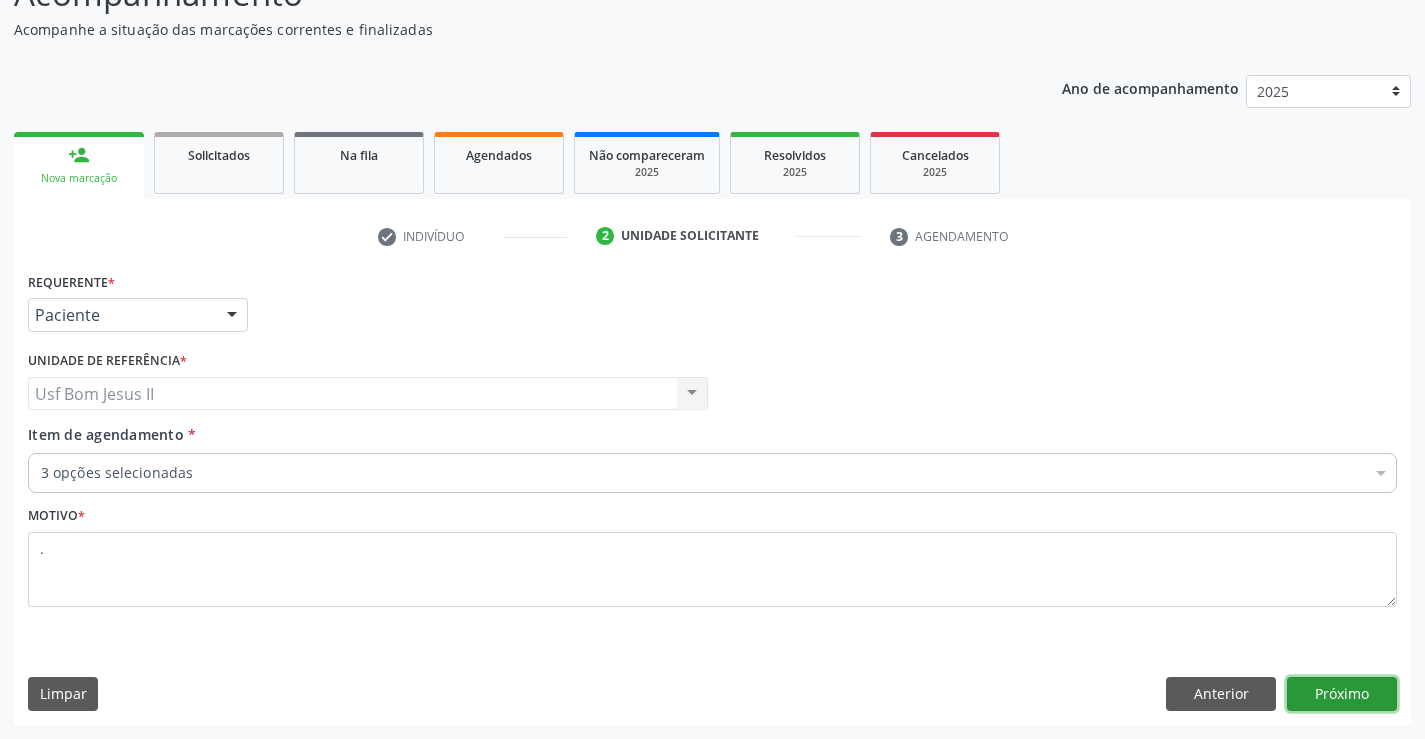 click on "Próximo" at bounding box center [1342, 694] 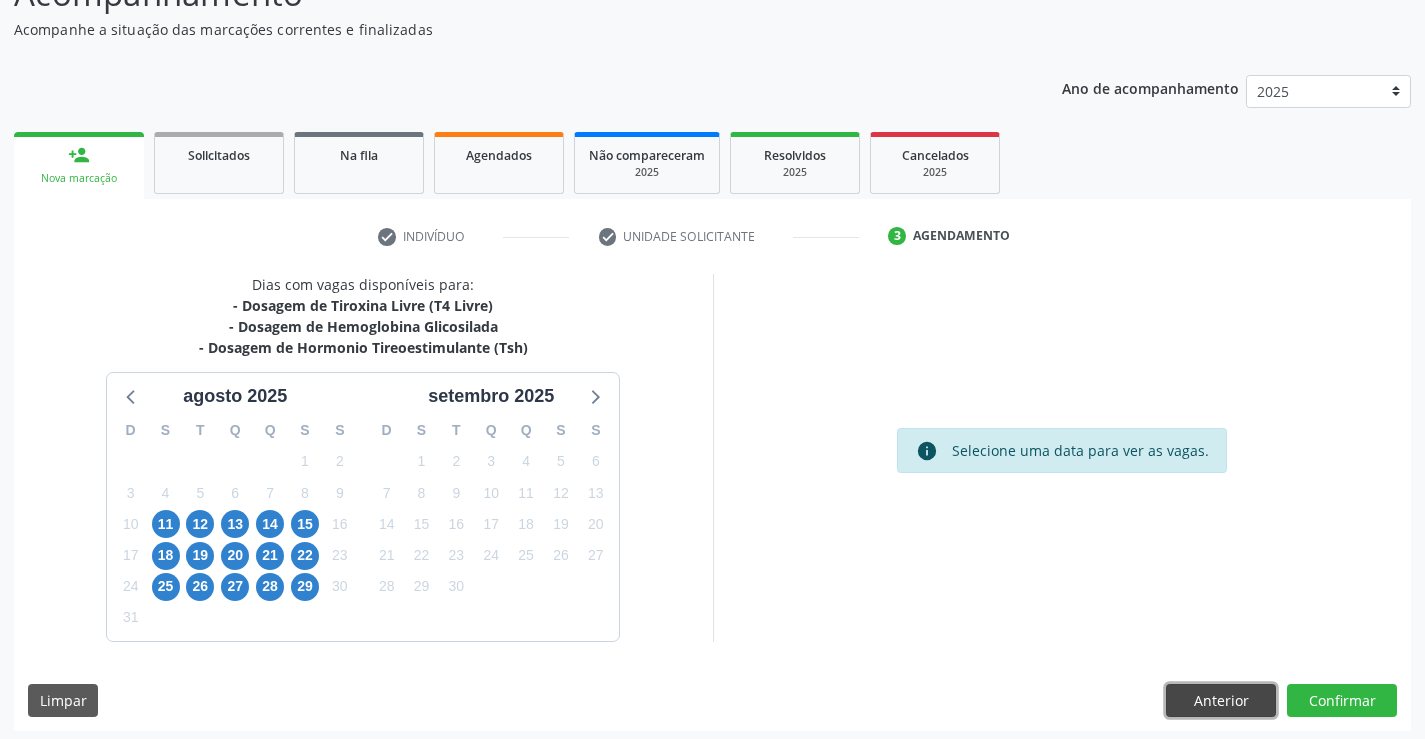 click on "Anterior" at bounding box center (1221, 701) 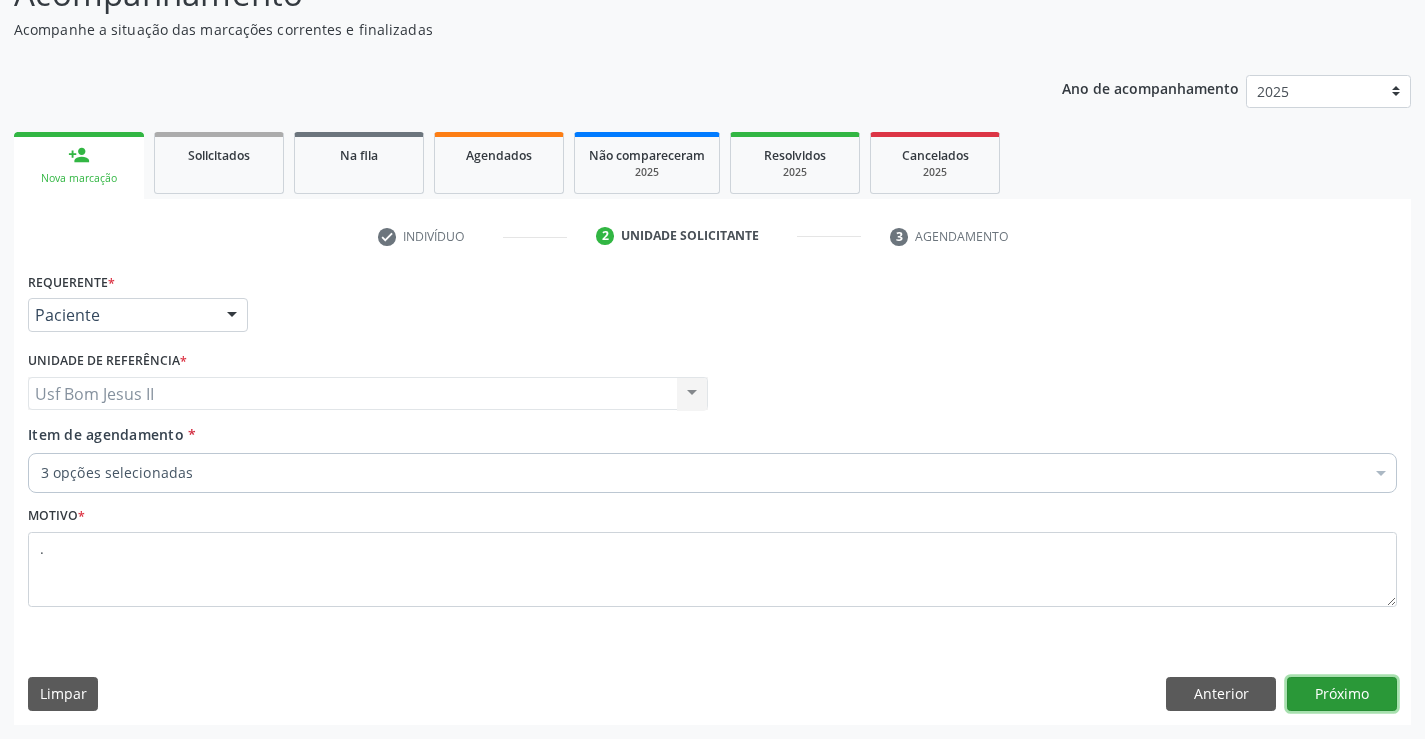 click on "Próximo" at bounding box center (1342, 694) 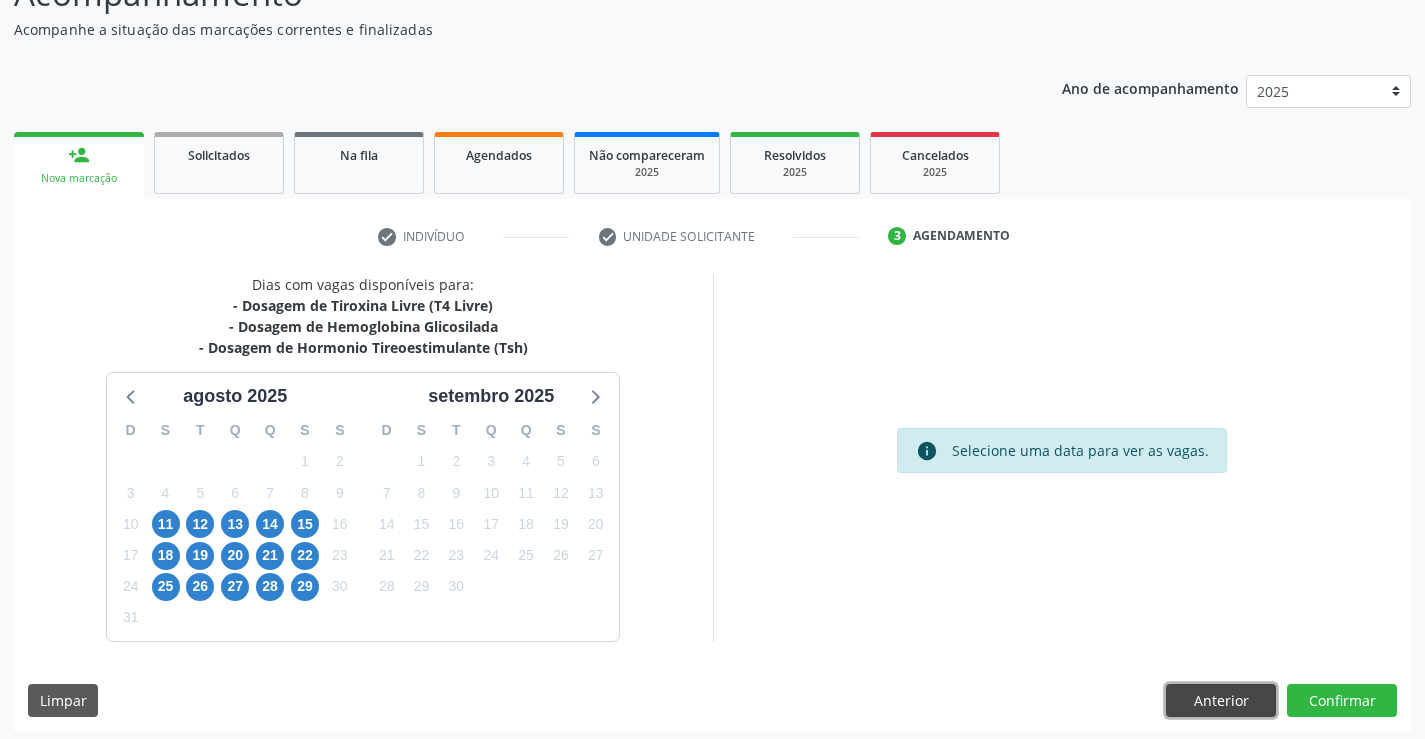 click on "Anterior" at bounding box center (1221, 701) 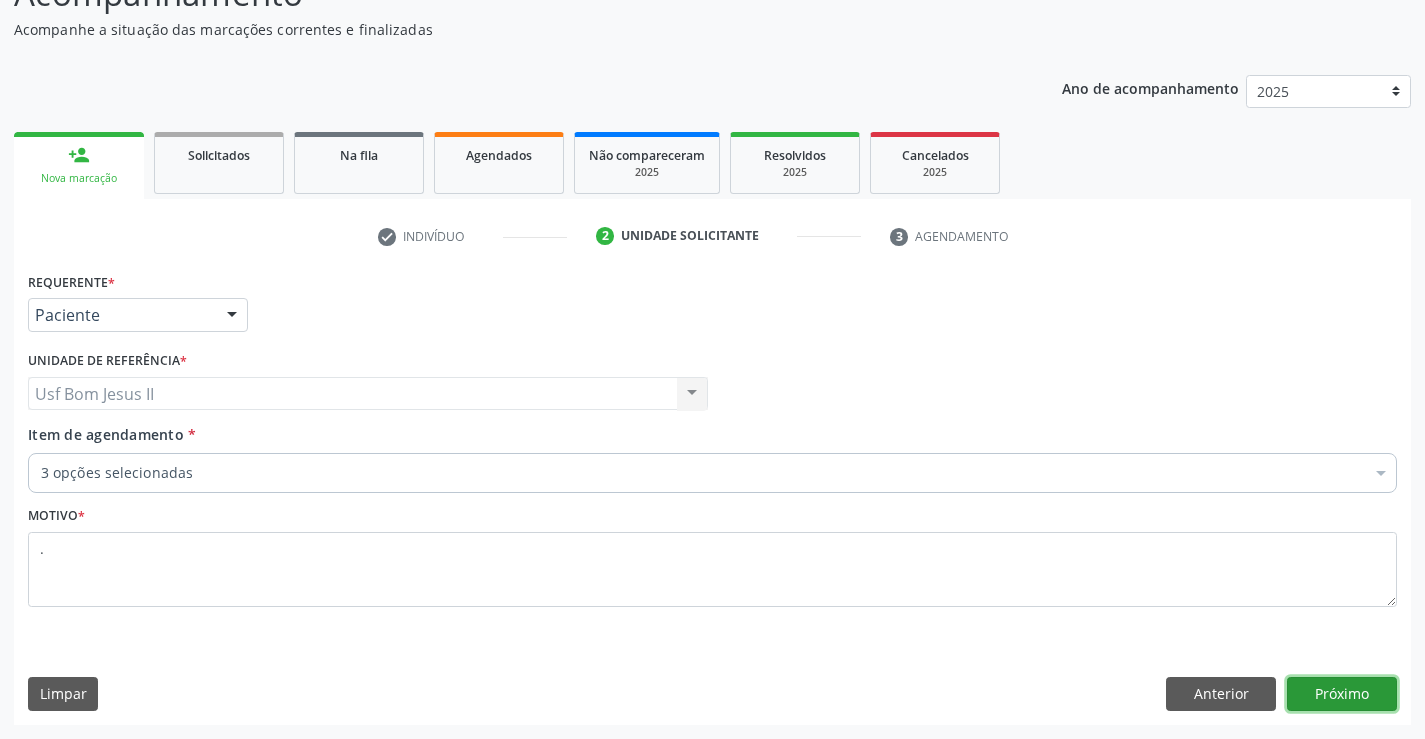 click on "Próximo" at bounding box center [1342, 694] 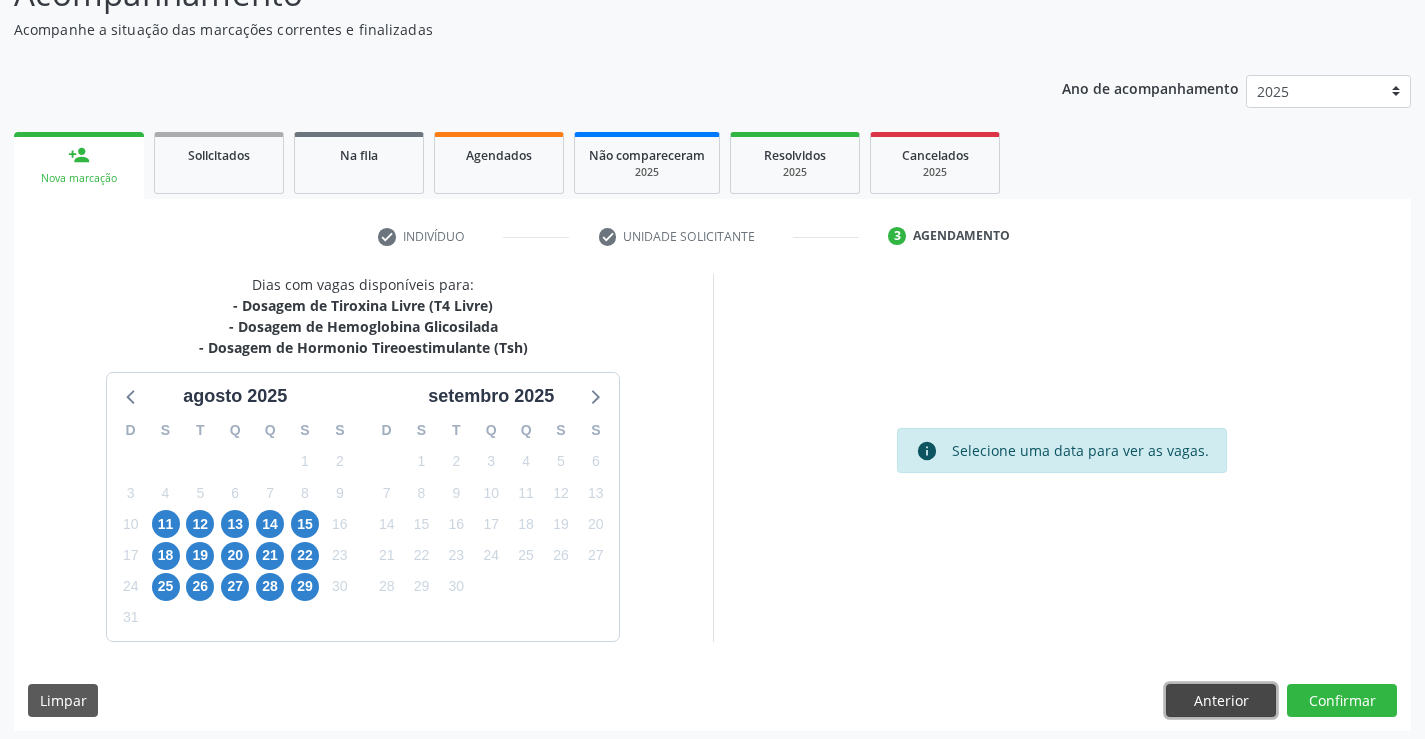 click on "Anterior" at bounding box center (1221, 701) 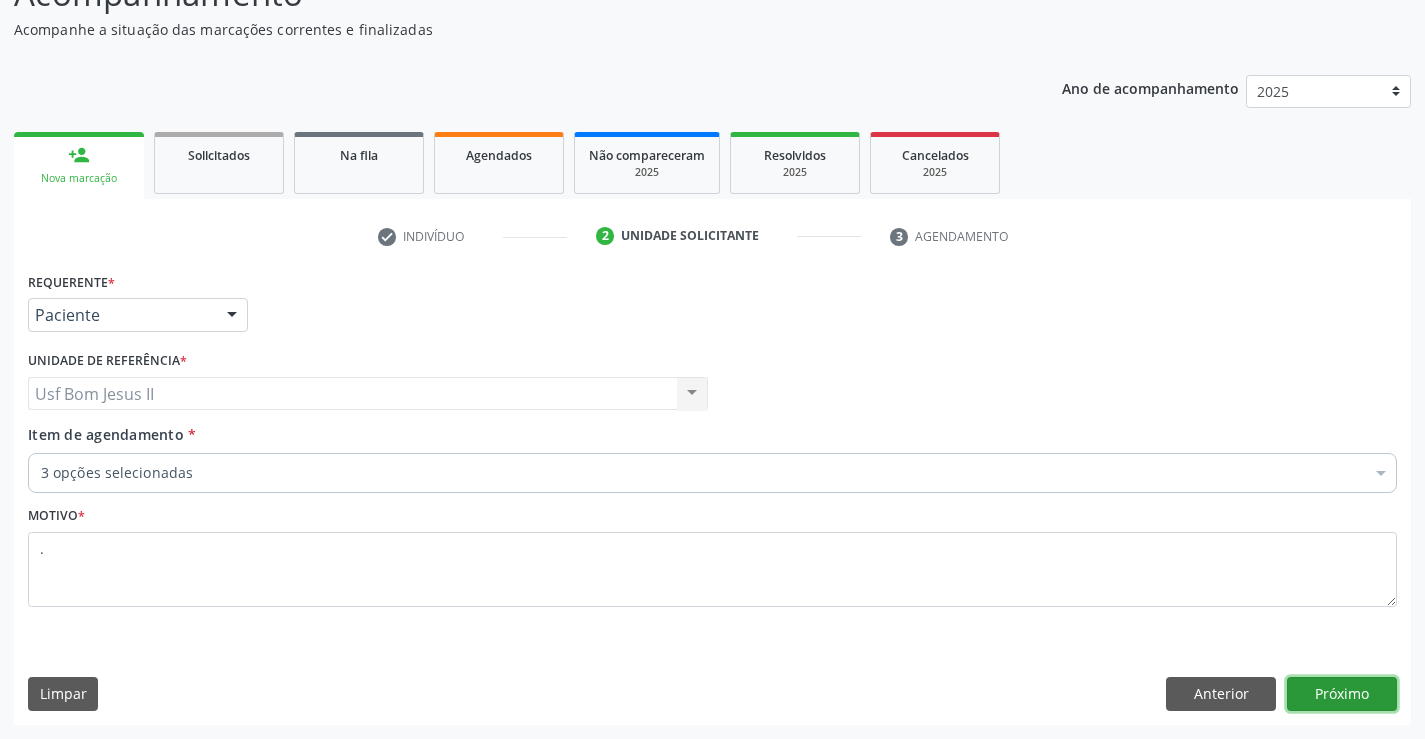click on "Próximo" at bounding box center [1342, 694] 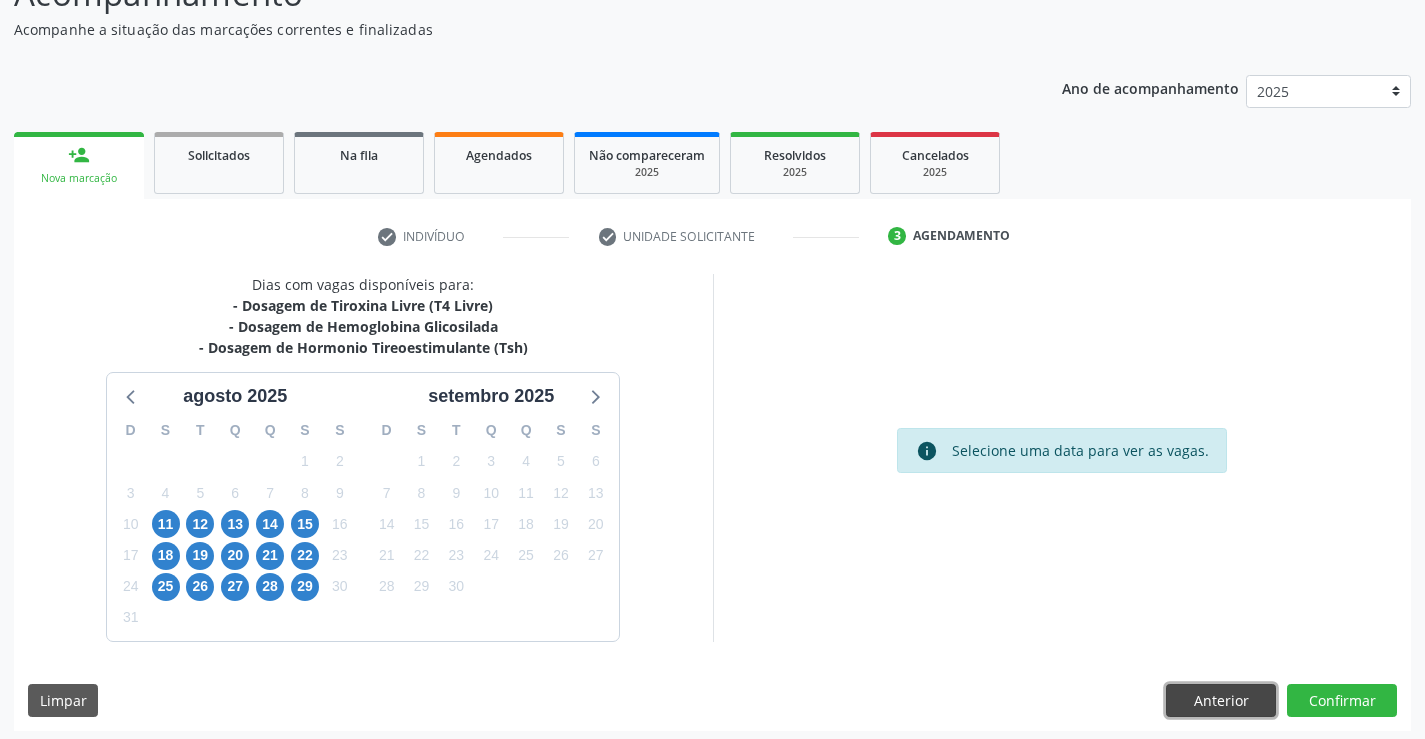 click on "Anterior" at bounding box center (1221, 701) 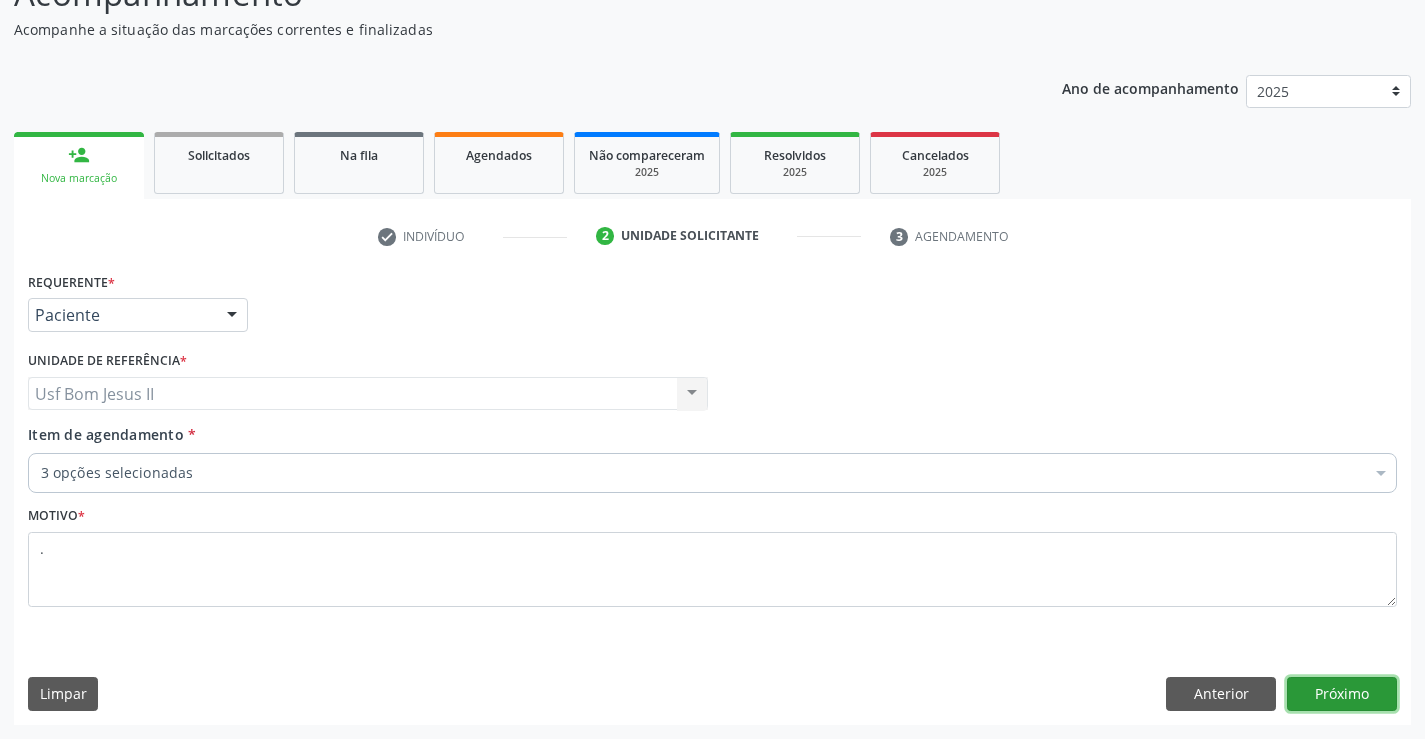 click on "Próximo" at bounding box center (1342, 694) 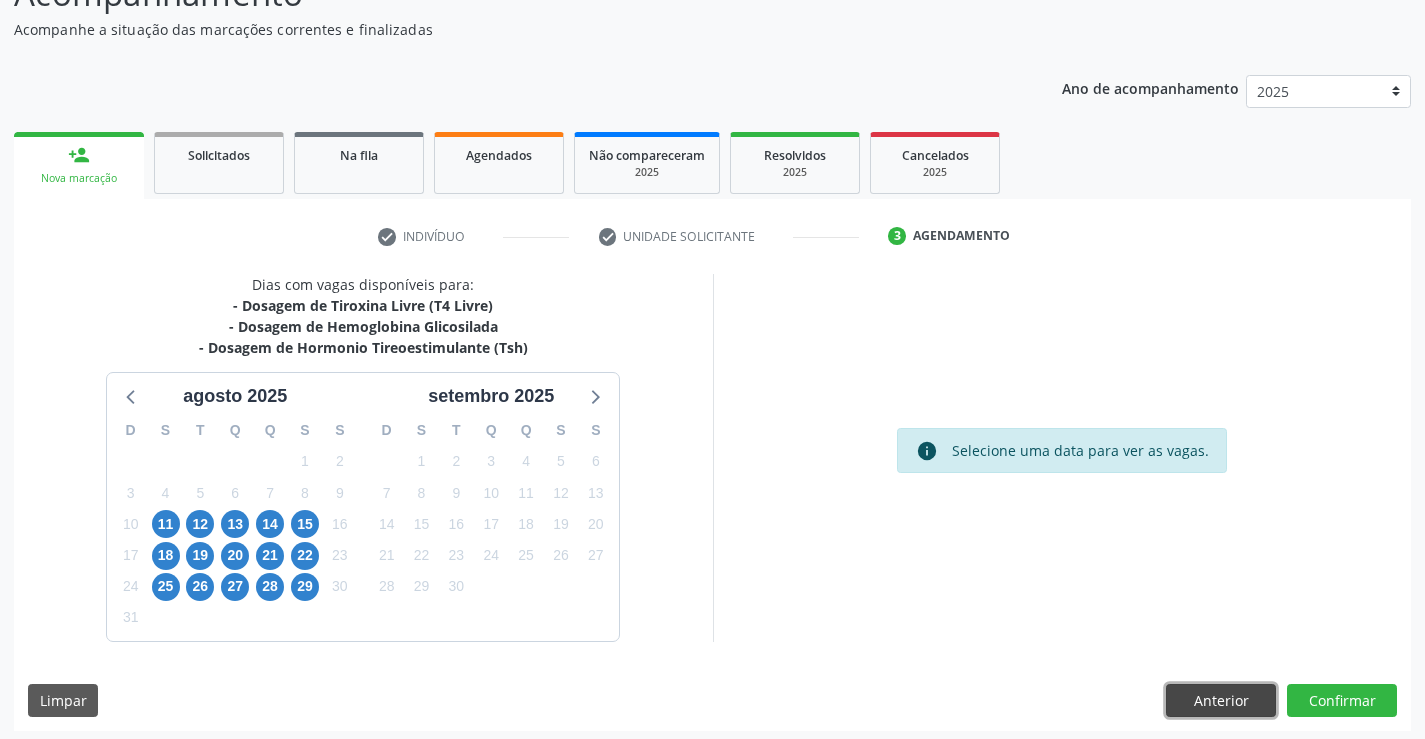 click on "Anterior" at bounding box center [1221, 701] 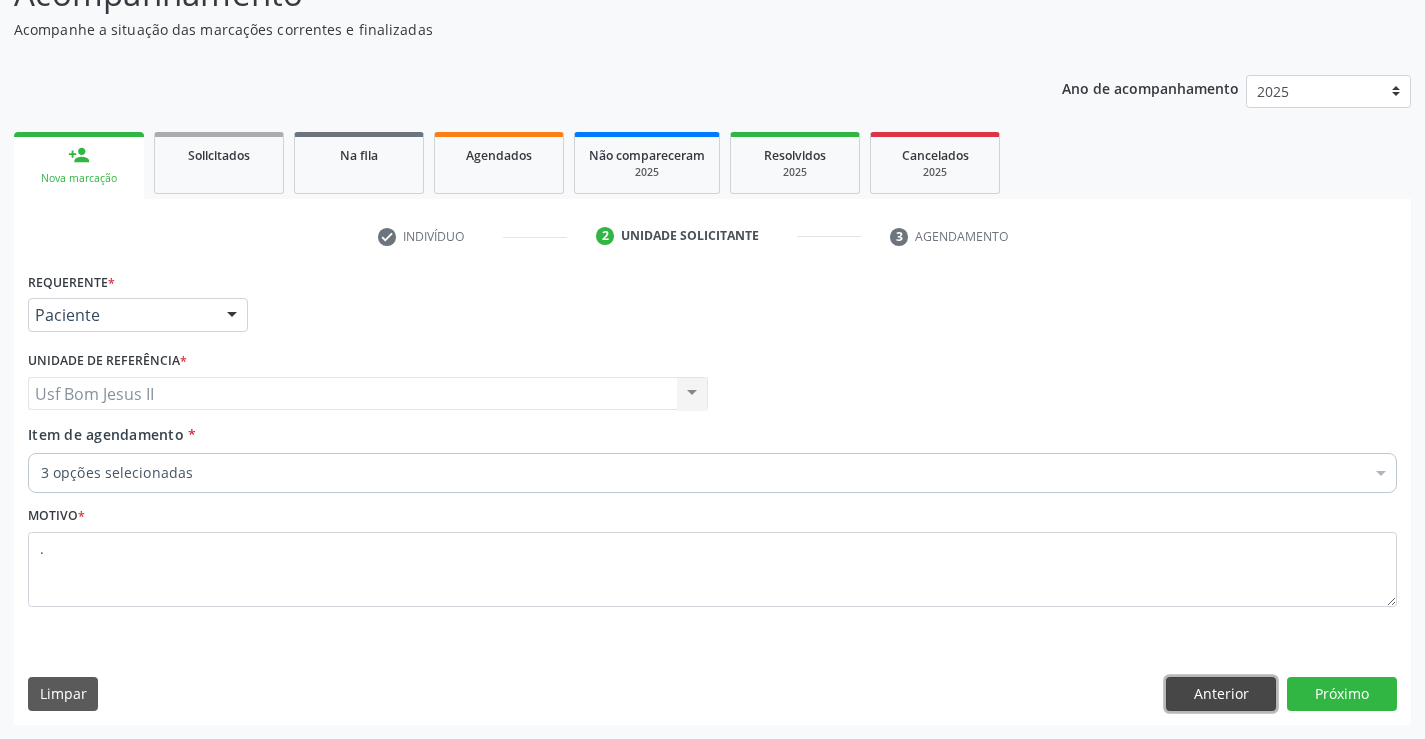 click on "Anterior" at bounding box center (1221, 694) 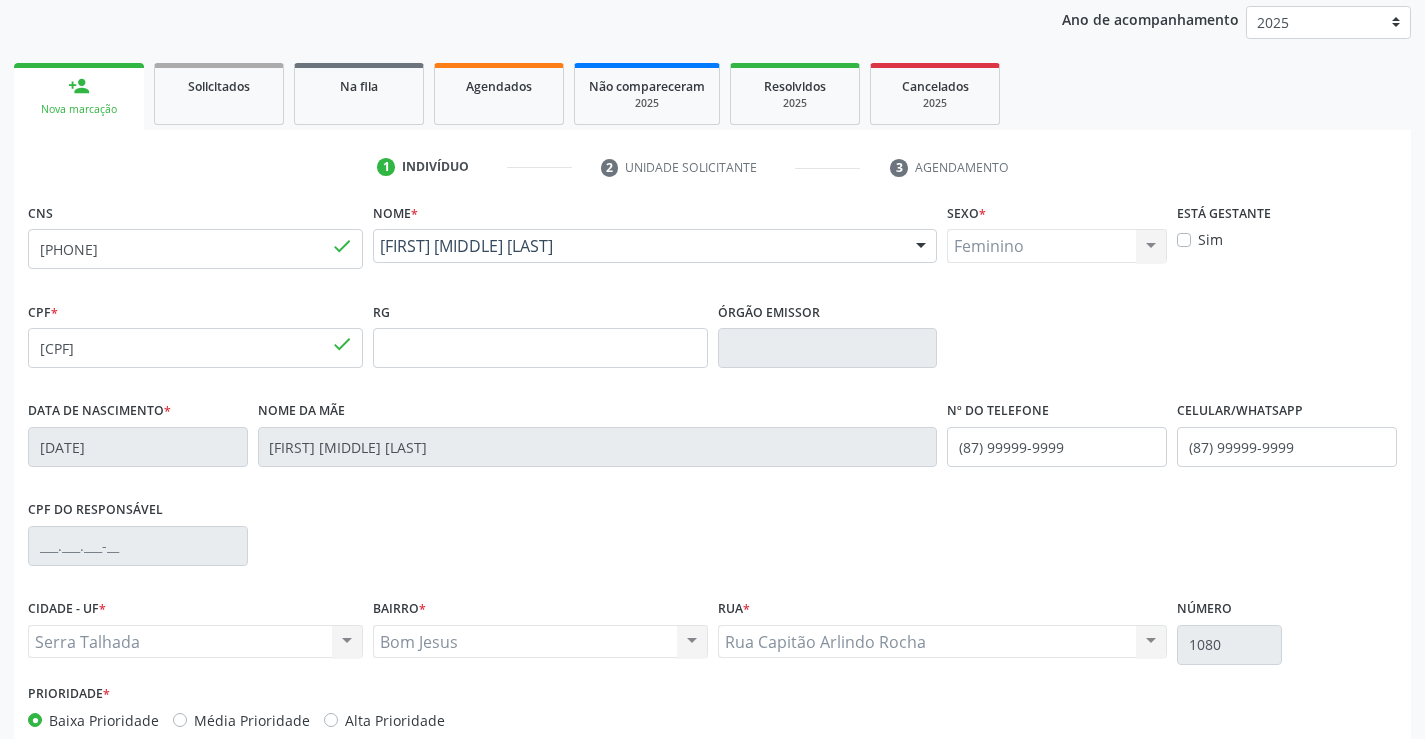 scroll, scrollTop: 345, scrollLeft: 0, axis: vertical 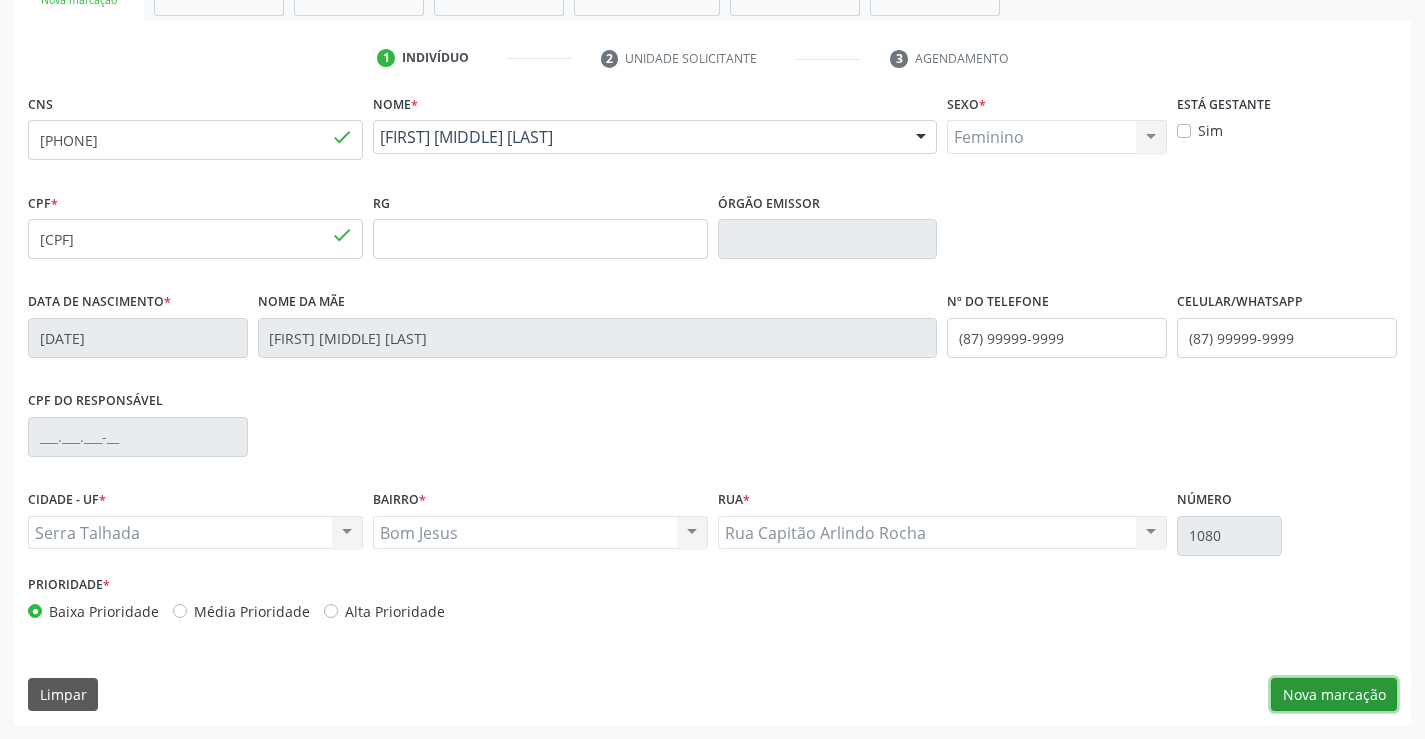 click on "Nova marcação" at bounding box center [1334, 695] 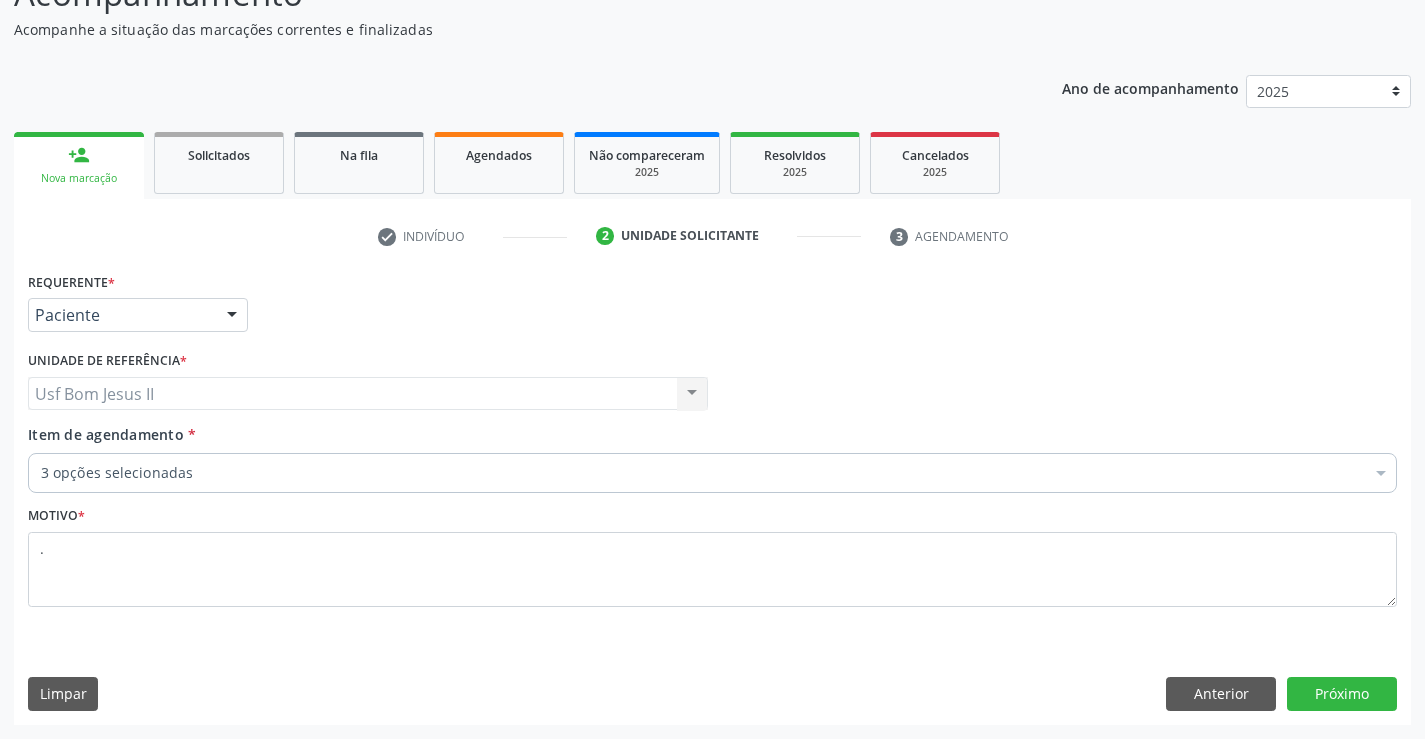 scroll, scrollTop: 167, scrollLeft: 0, axis: vertical 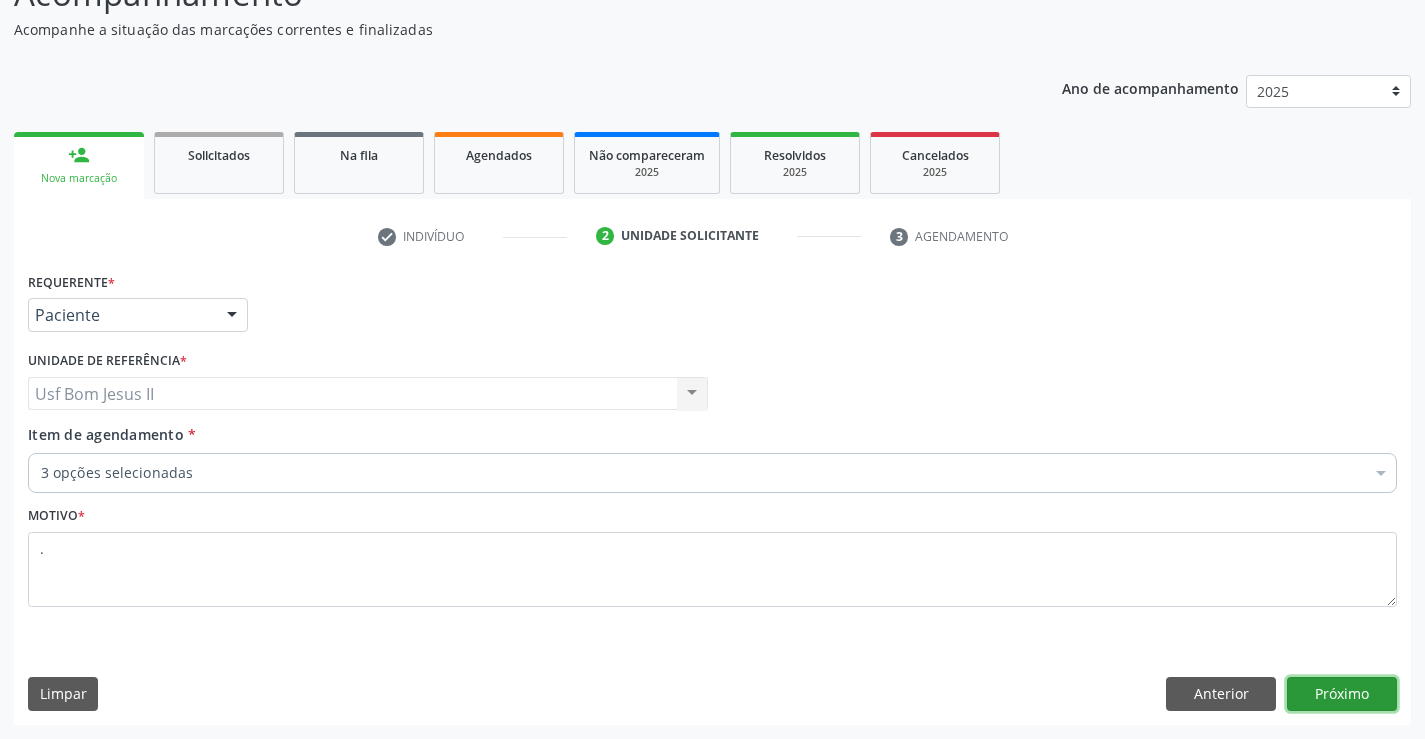 click on "Próximo" at bounding box center (1342, 694) 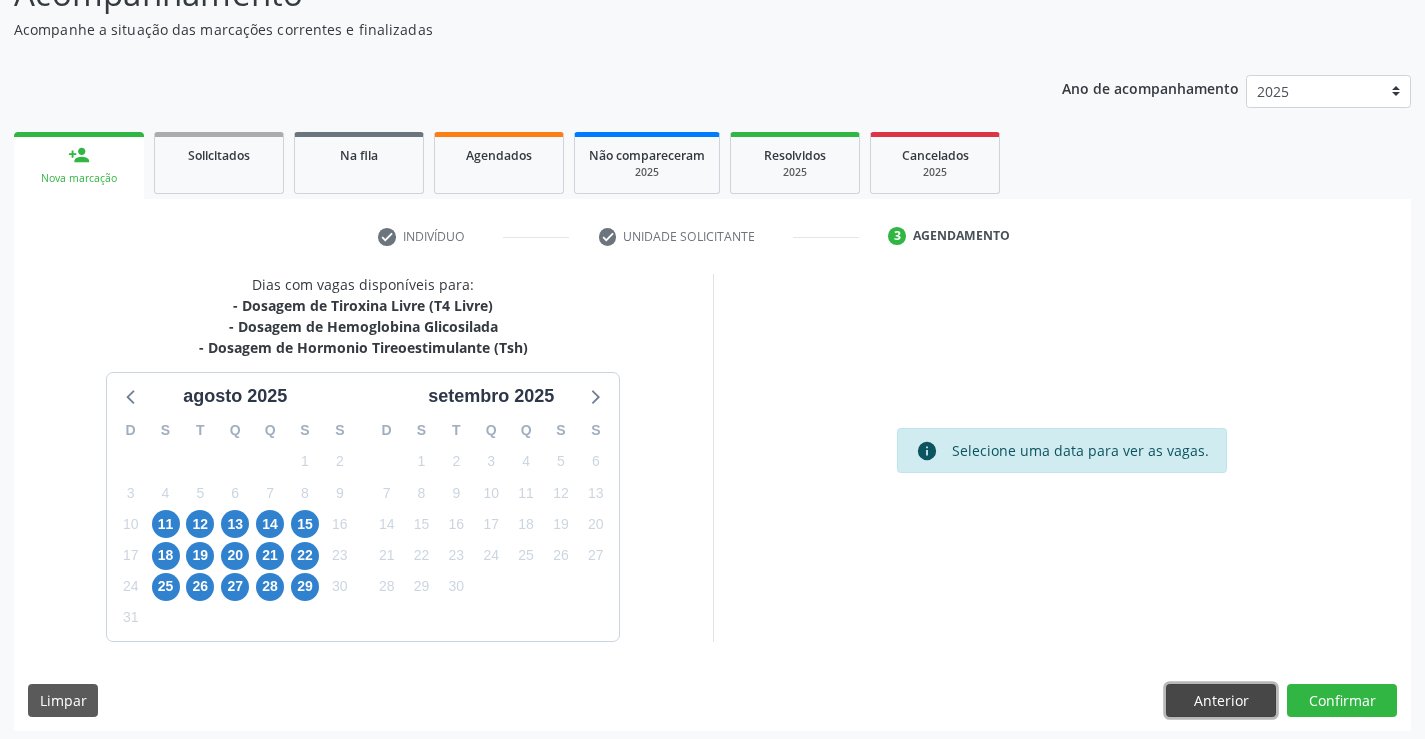click on "Anterior" at bounding box center [1221, 701] 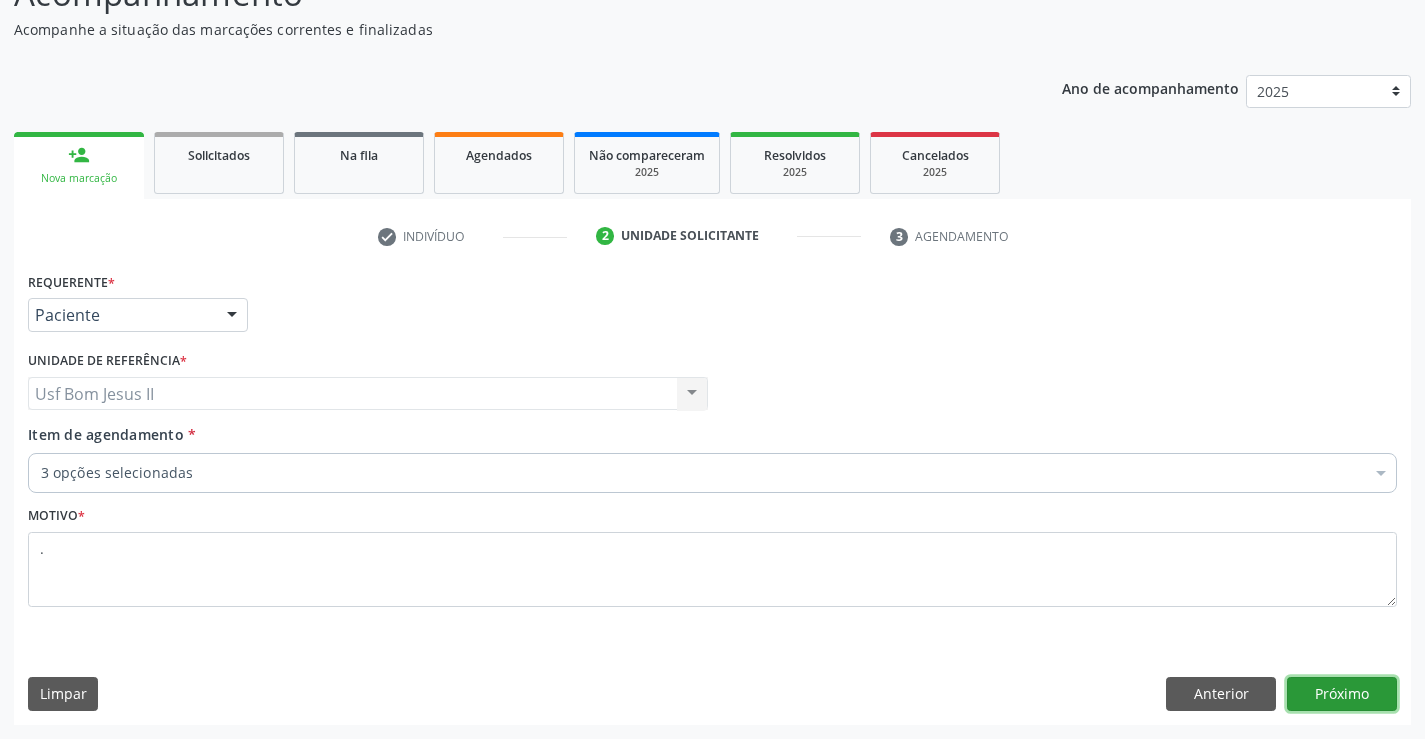 click on "Próximo" at bounding box center (1342, 694) 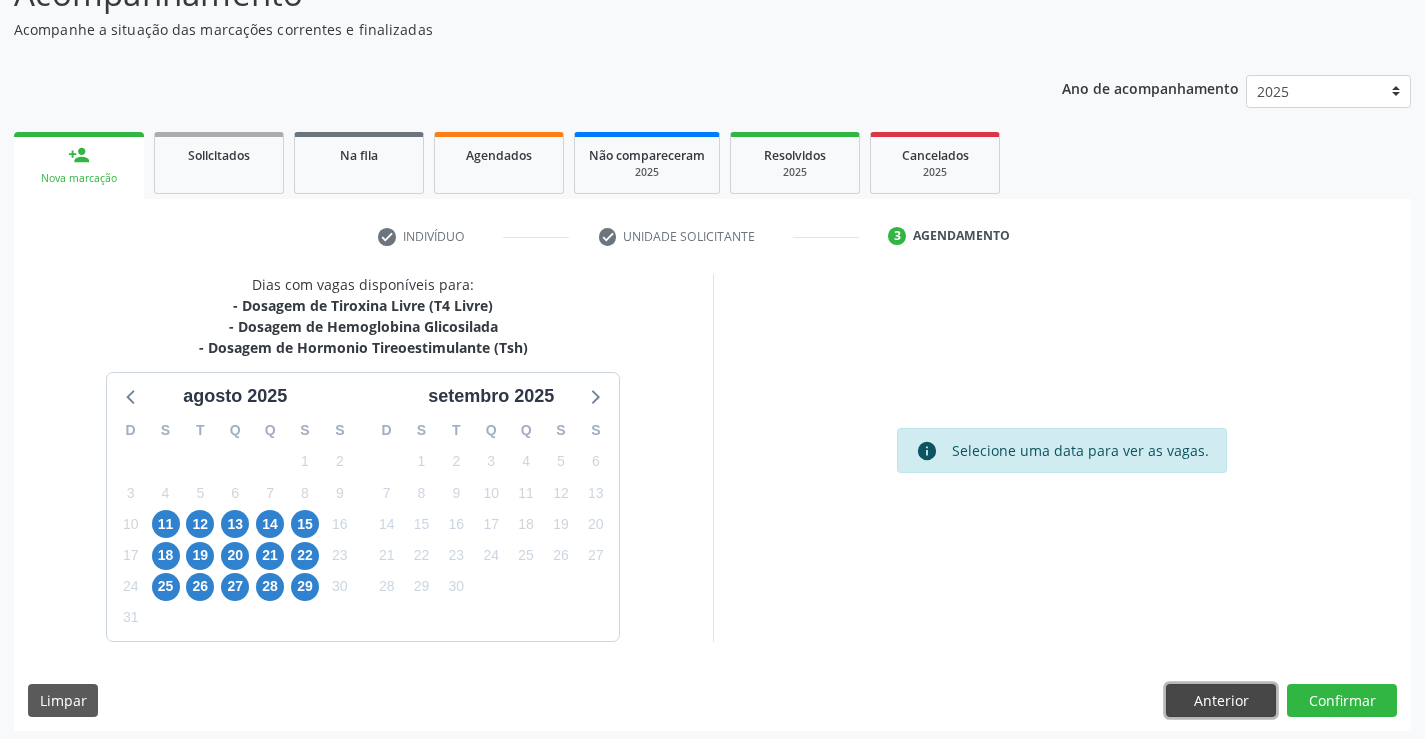 click on "Anterior" at bounding box center [1221, 701] 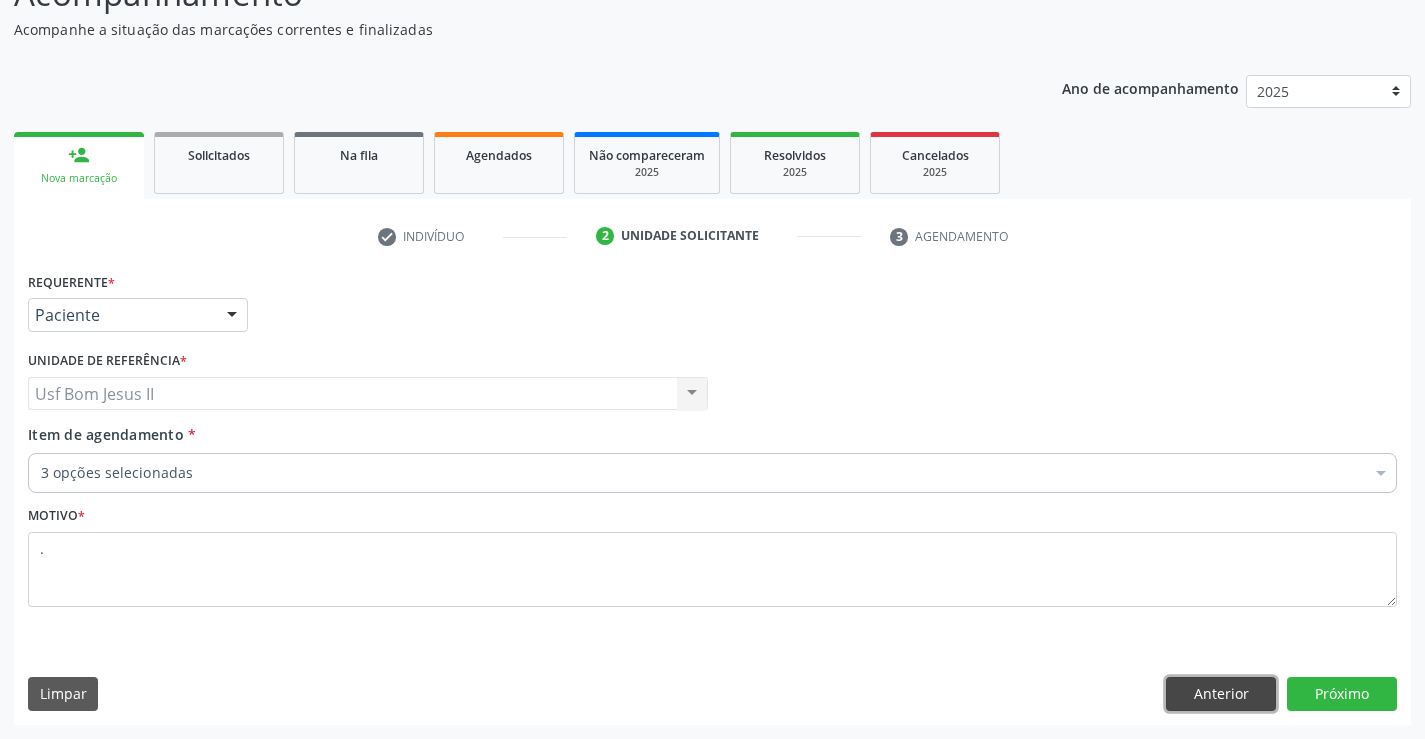 click on "Anterior" at bounding box center [1221, 694] 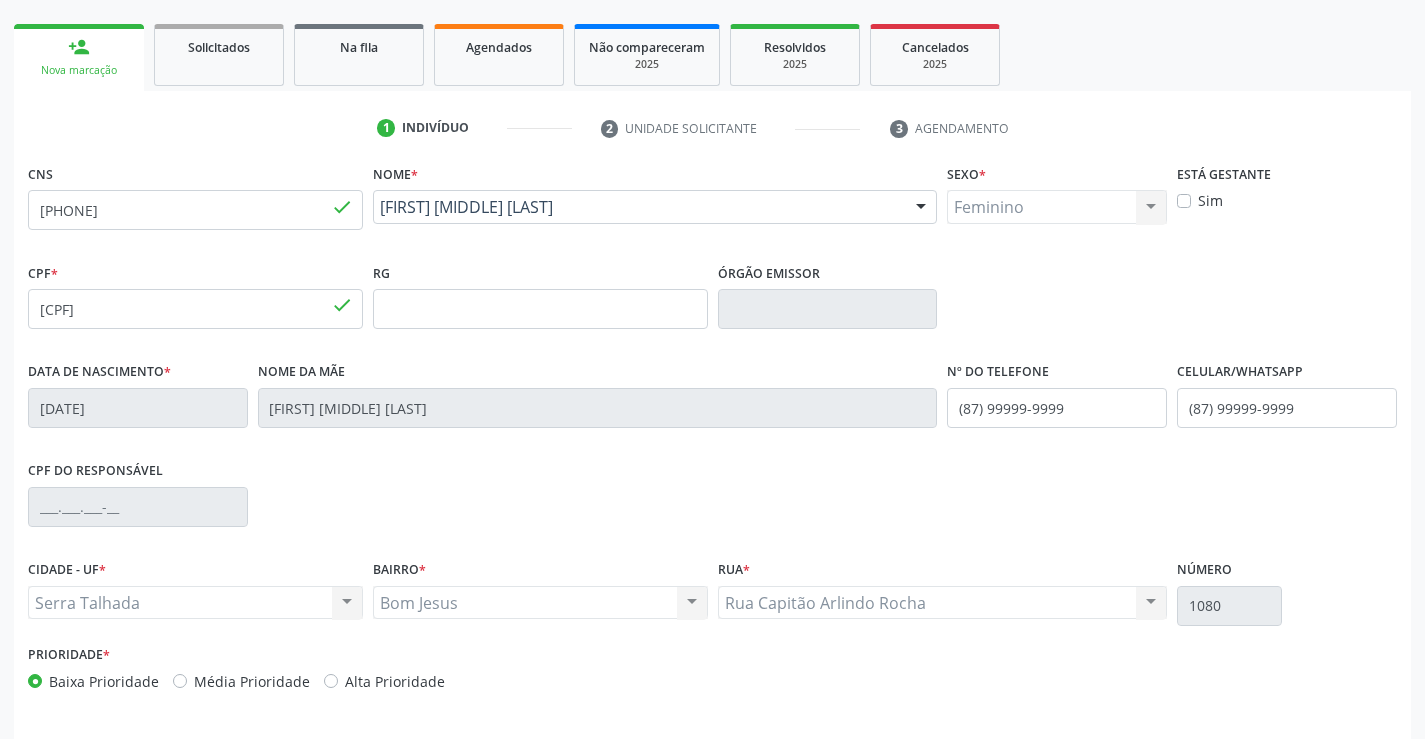 scroll, scrollTop: 345, scrollLeft: 0, axis: vertical 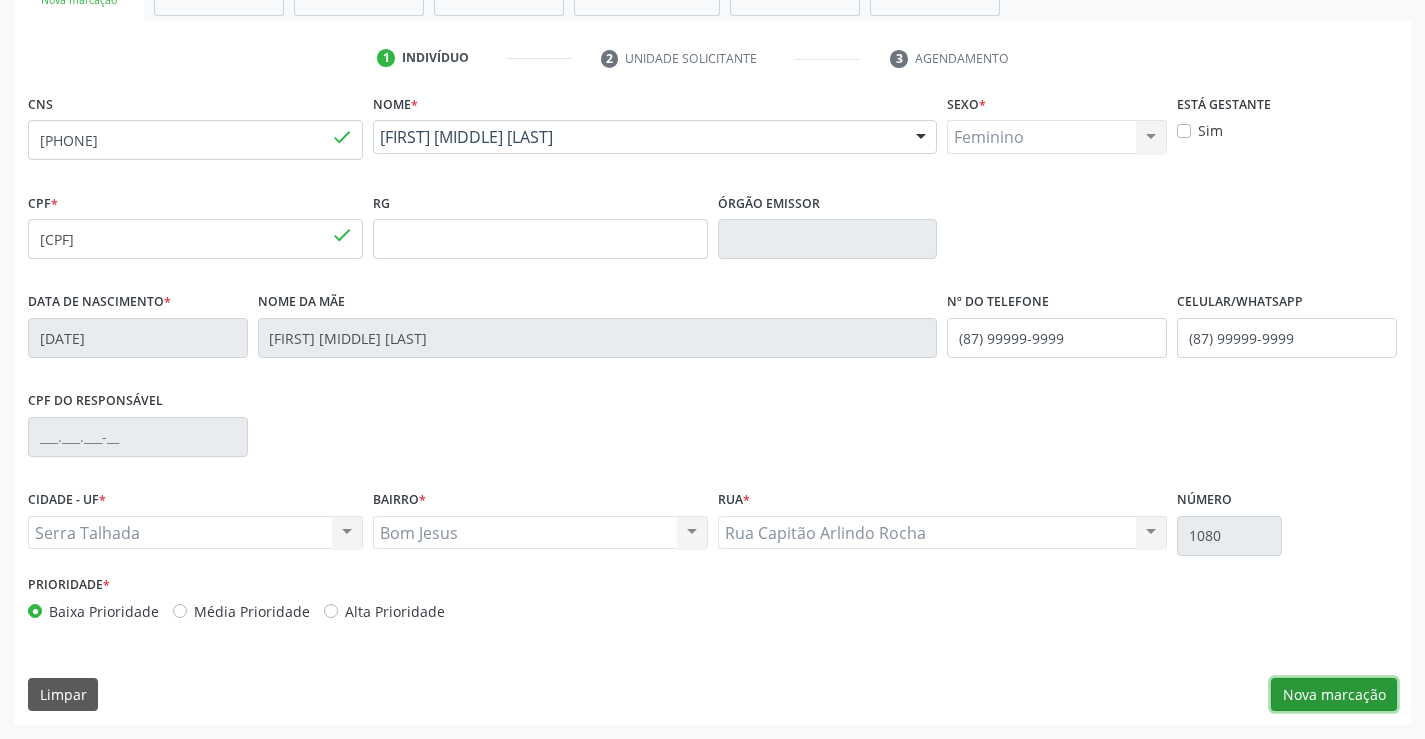 click on "Nova marcação" at bounding box center (1334, 695) 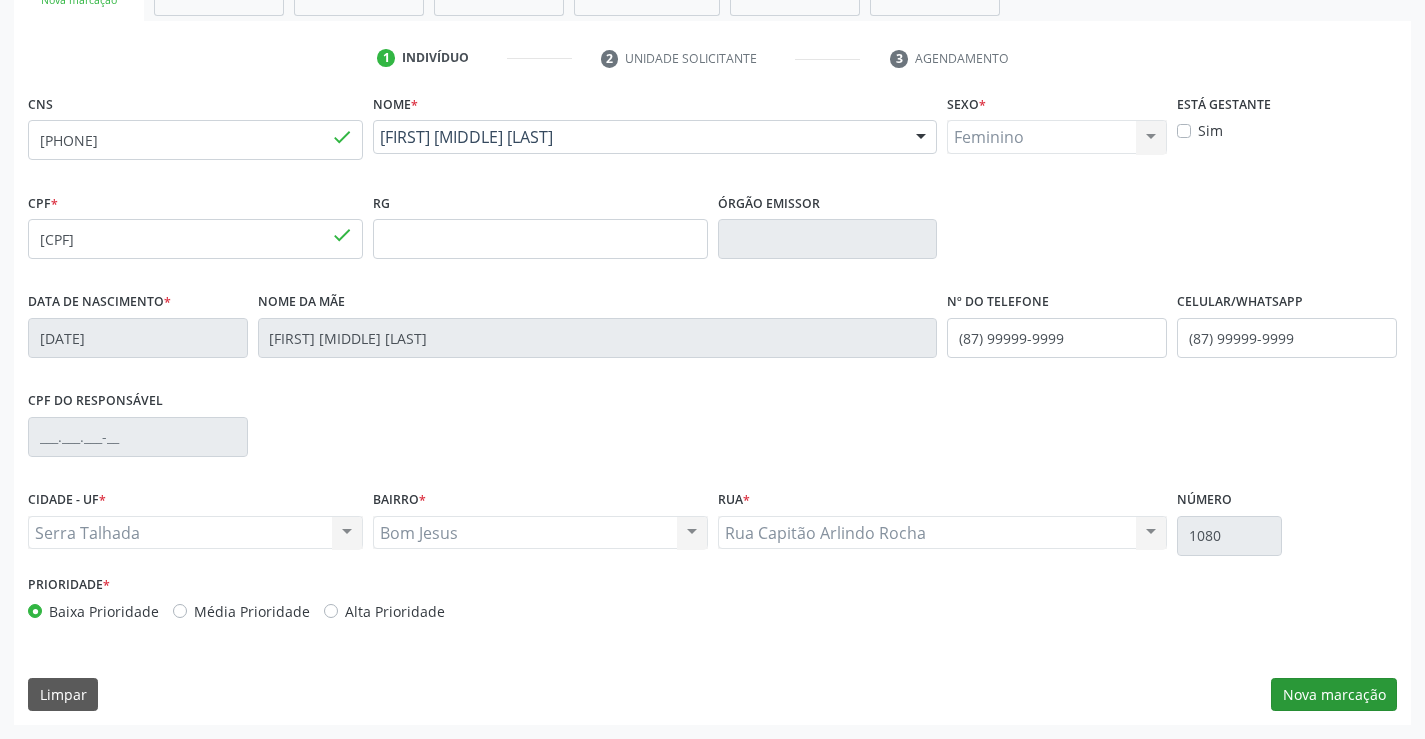 scroll, scrollTop: 167, scrollLeft: 0, axis: vertical 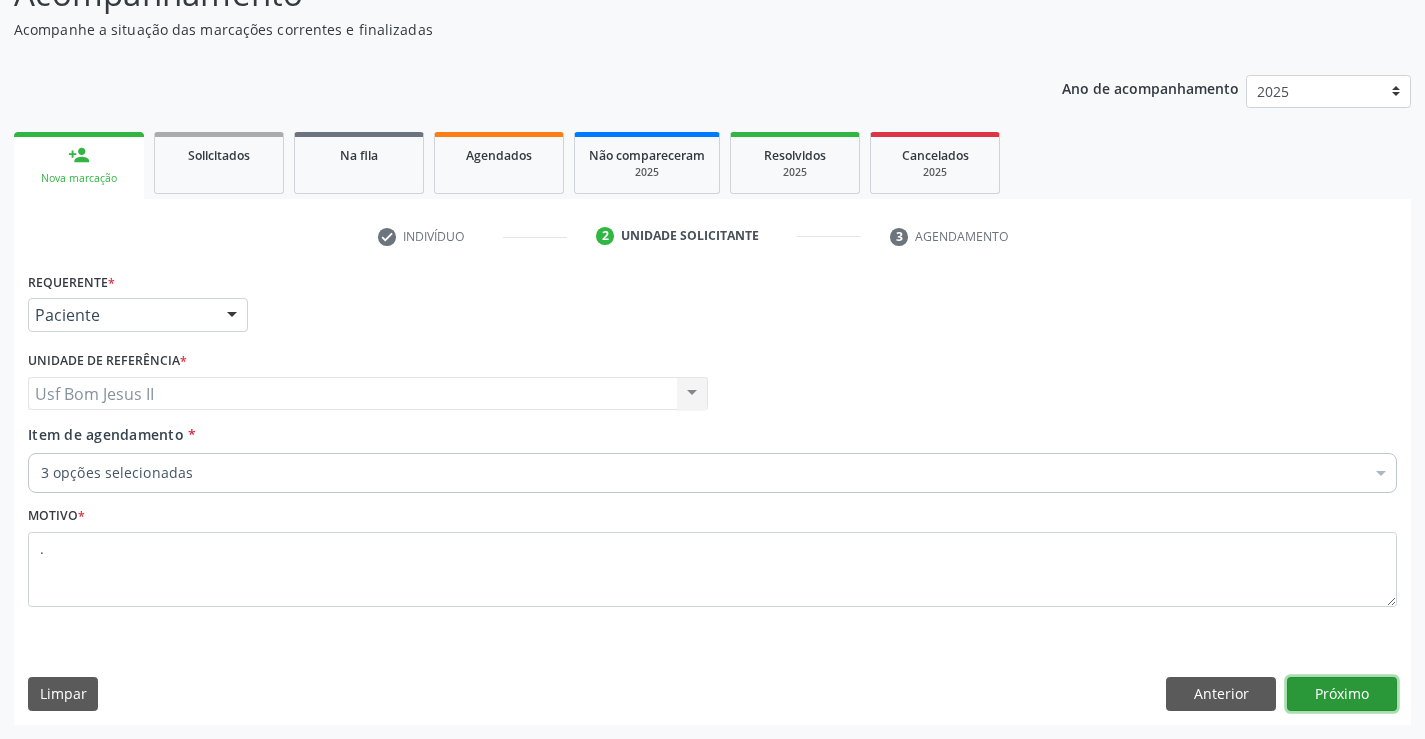 click on "Próximo" at bounding box center (1342, 694) 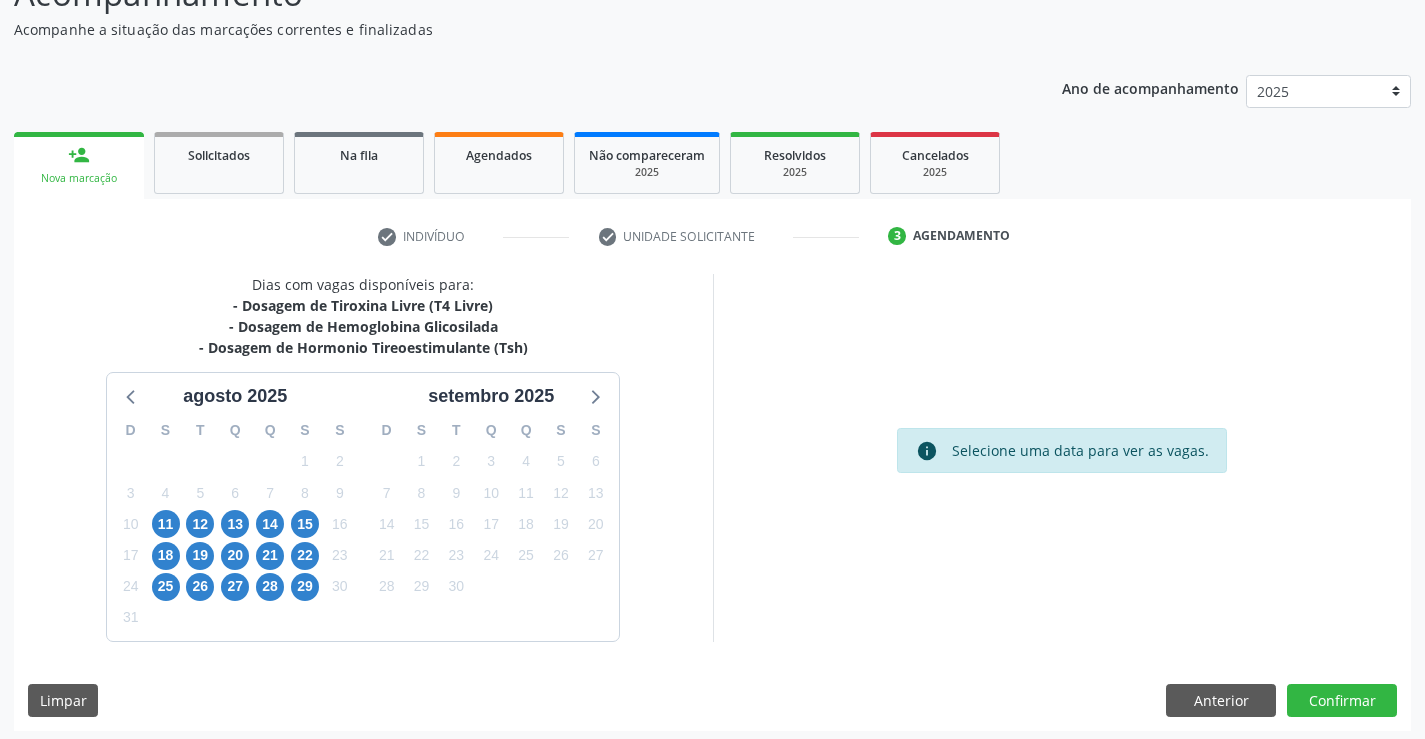 scroll, scrollTop: 173, scrollLeft: 0, axis: vertical 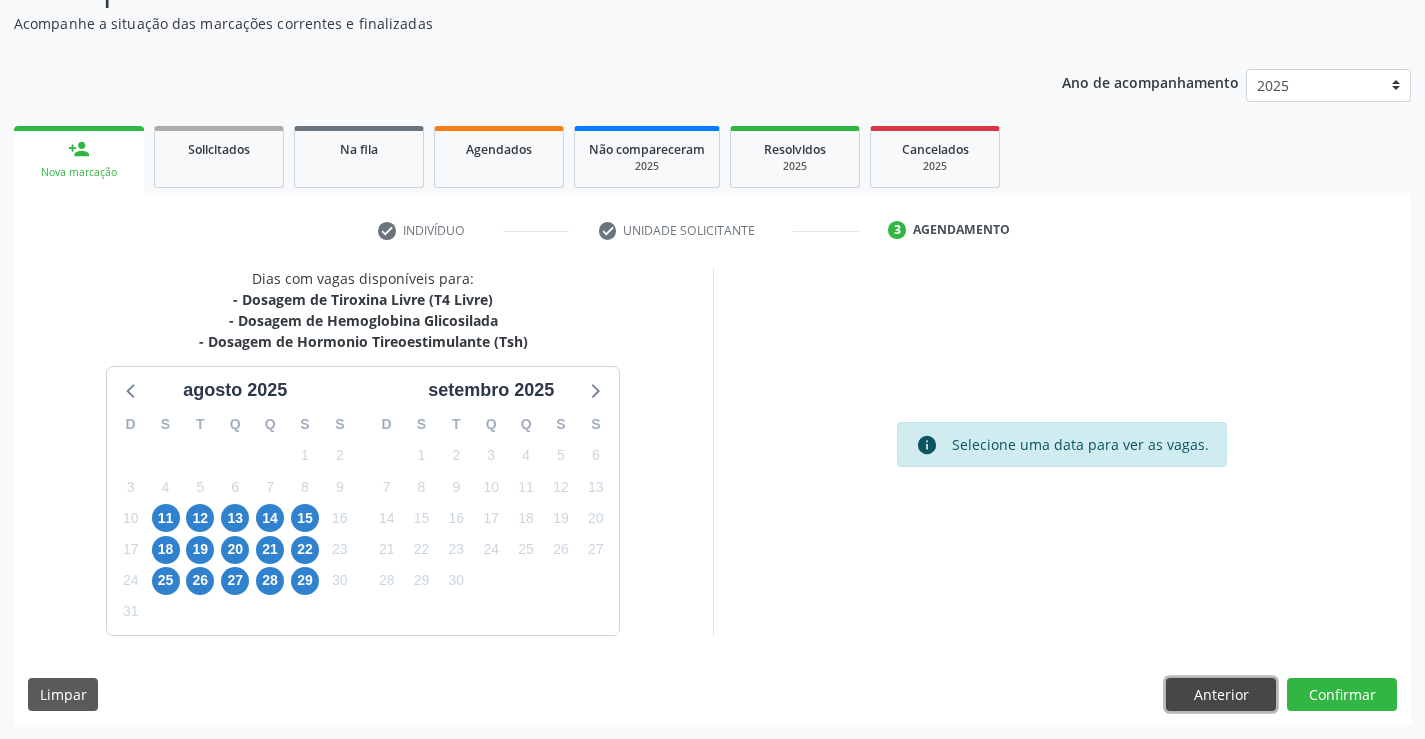 click on "Anterior" at bounding box center (1221, 695) 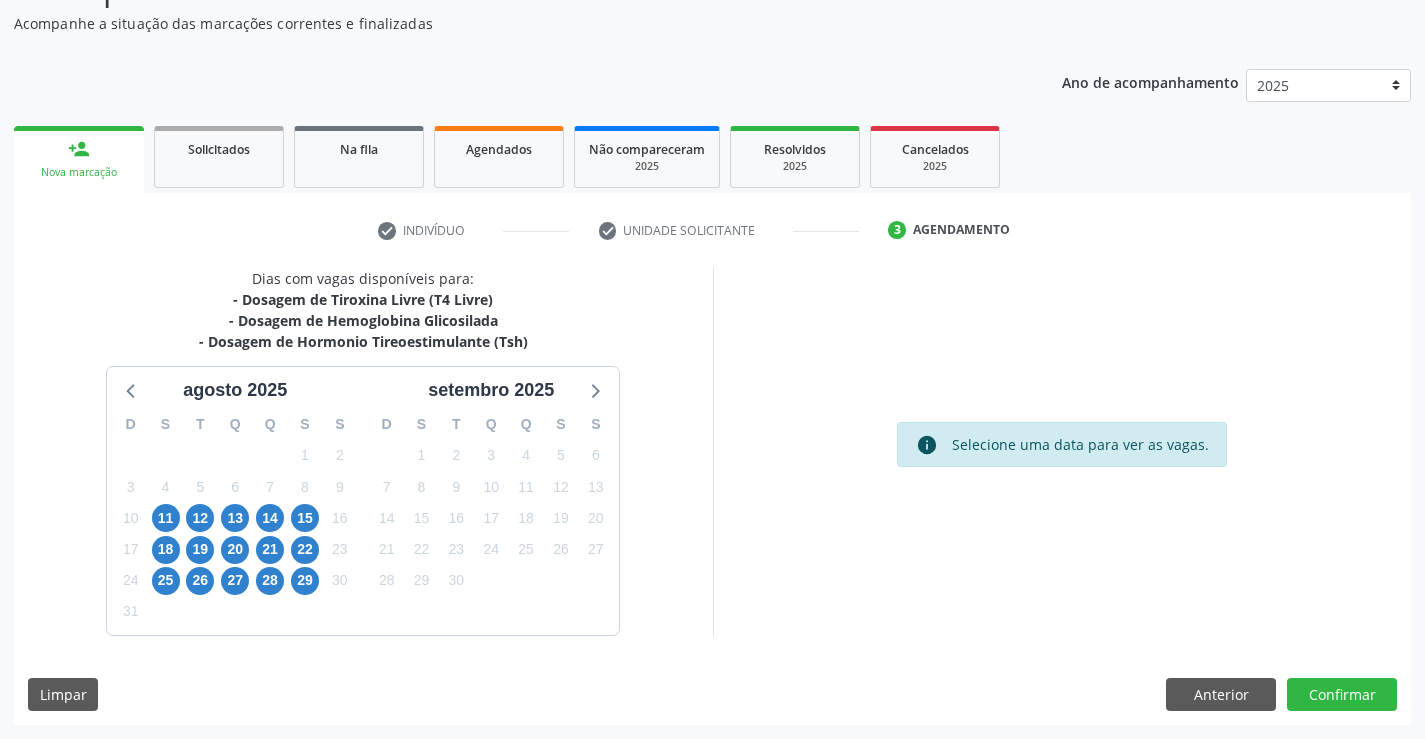 scroll, scrollTop: 167, scrollLeft: 0, axis: vertical 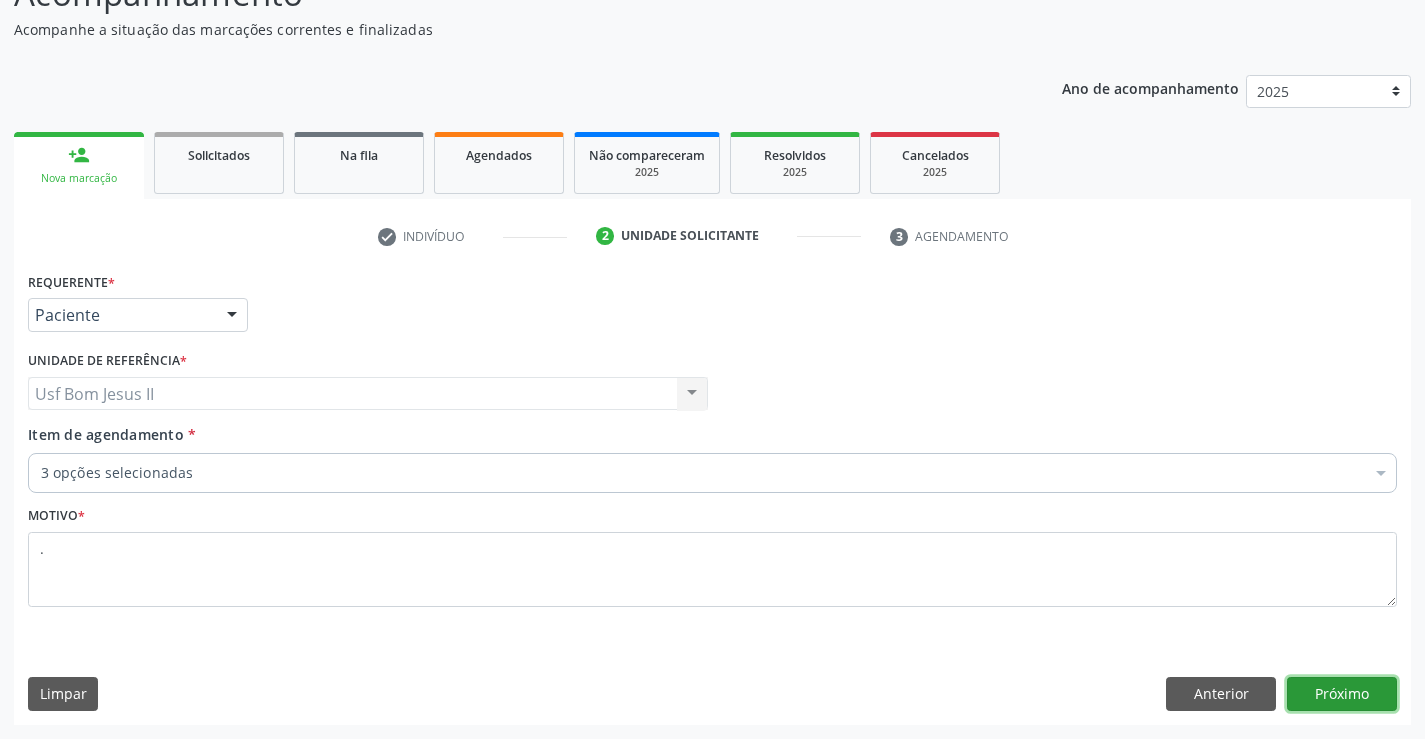 click on "Próximo" at bounding box center (1342, 694) 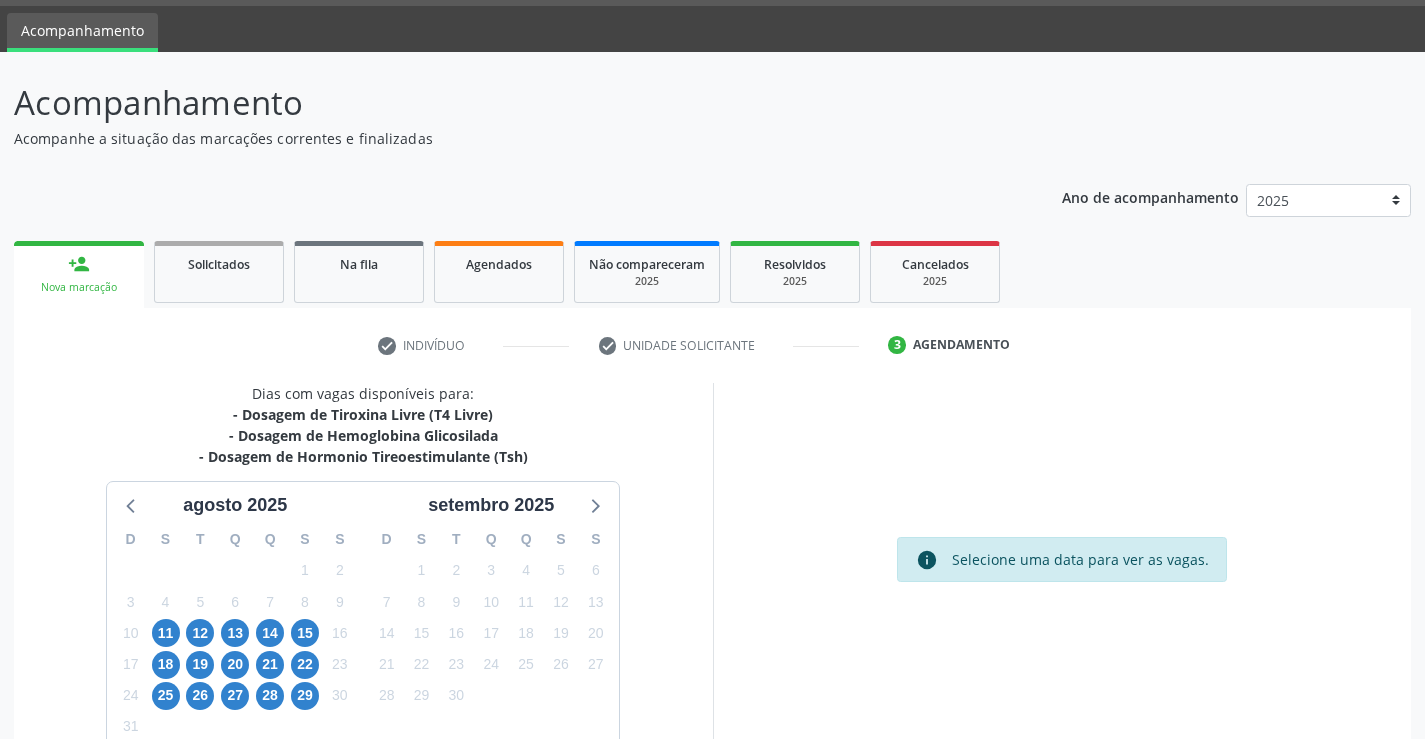 scroll, scrollTop: 42, scrollLeft: 0, axis: vertical 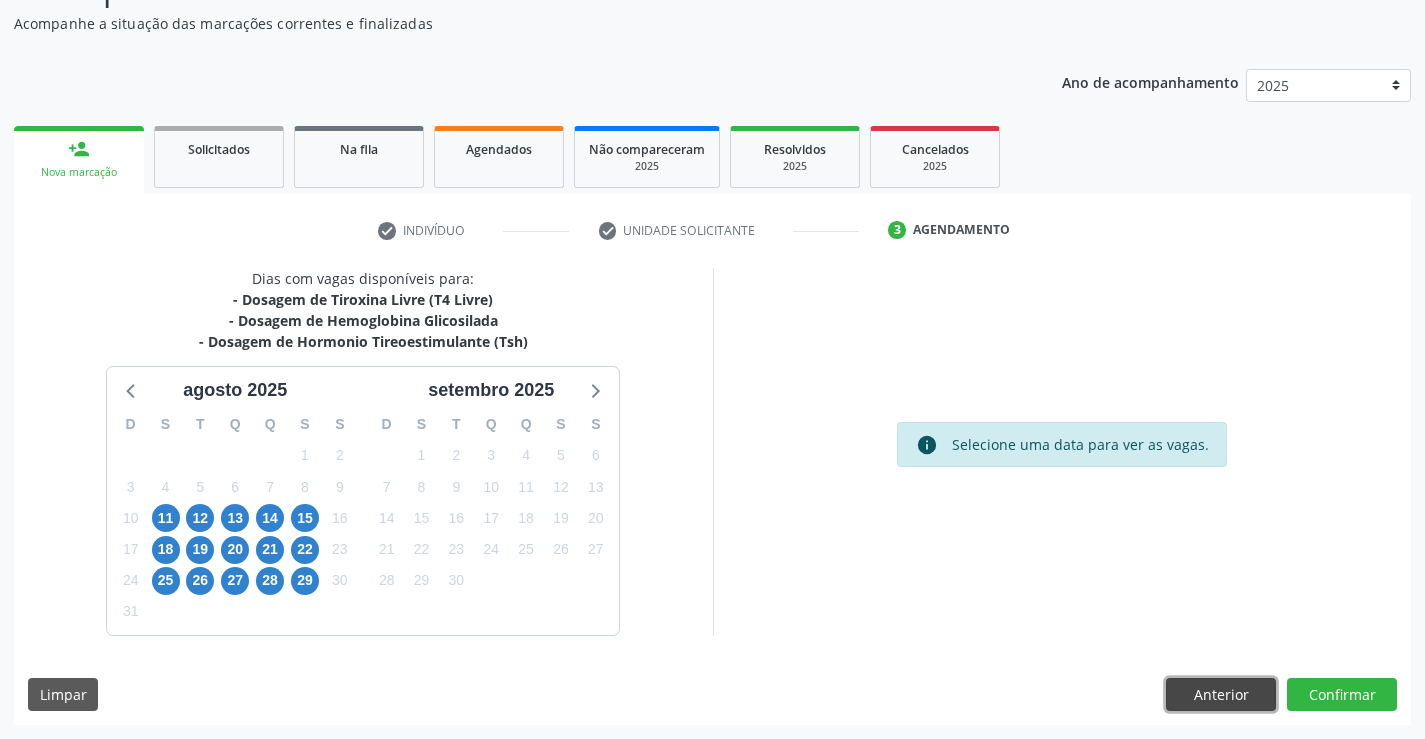 click on "Anterior" at bounding box center (1221, 695) 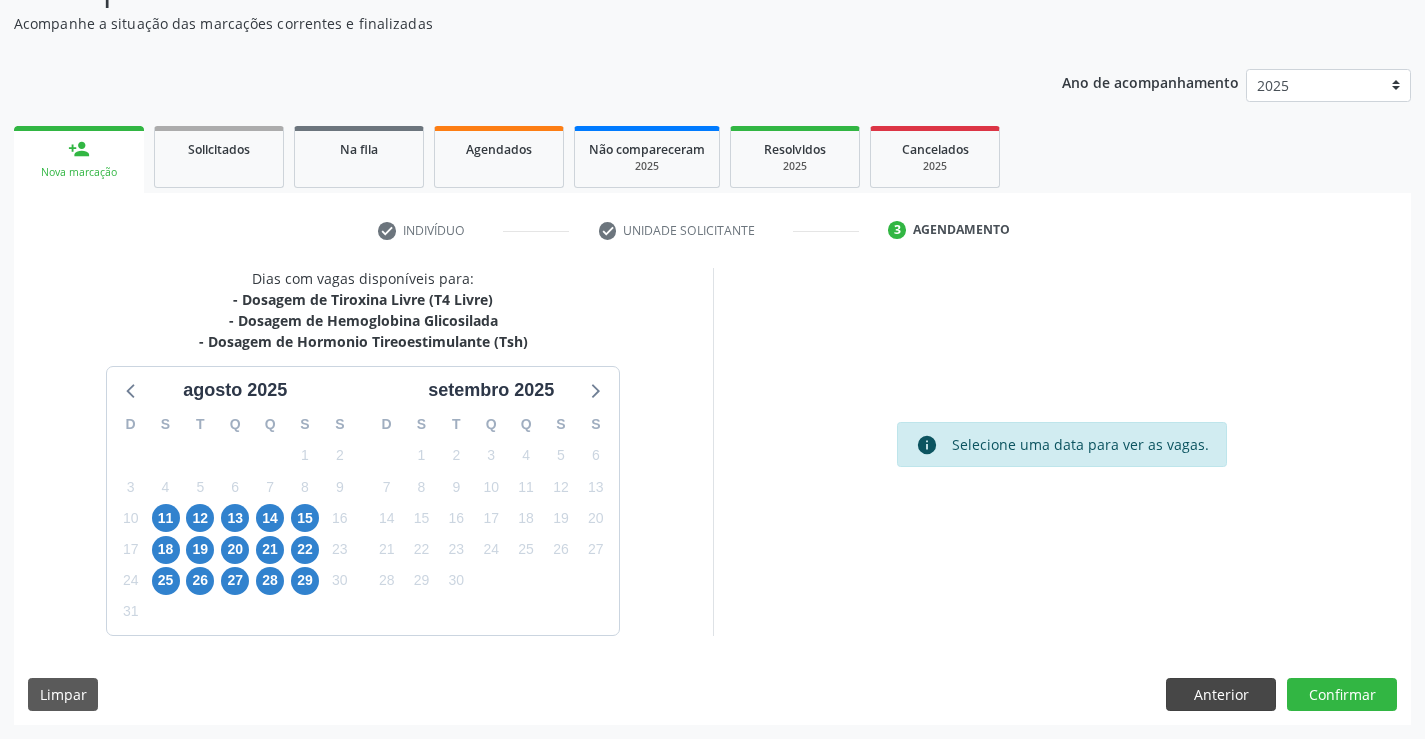 scroll, scrollTop: 167, scrollLeft: 0, axis: vertical 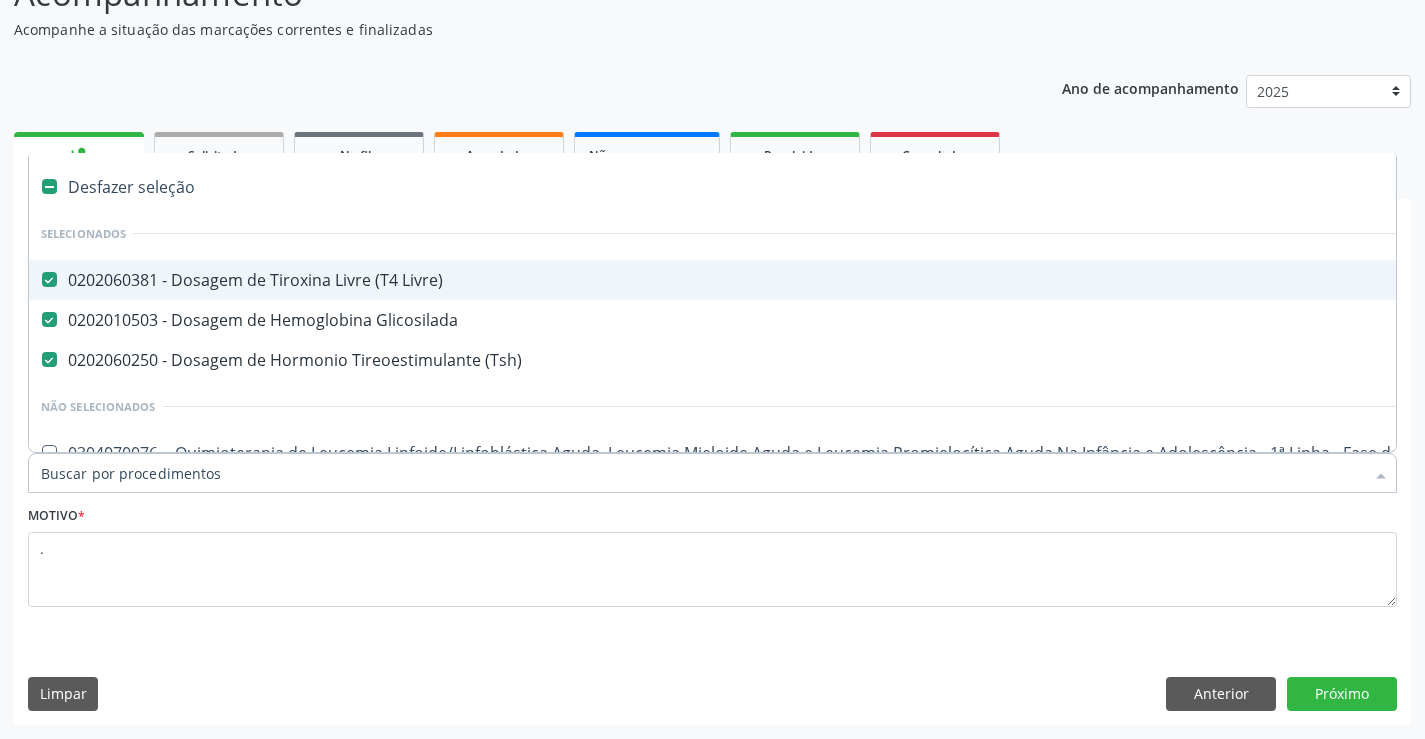 click at bounding box center [1381, 475] 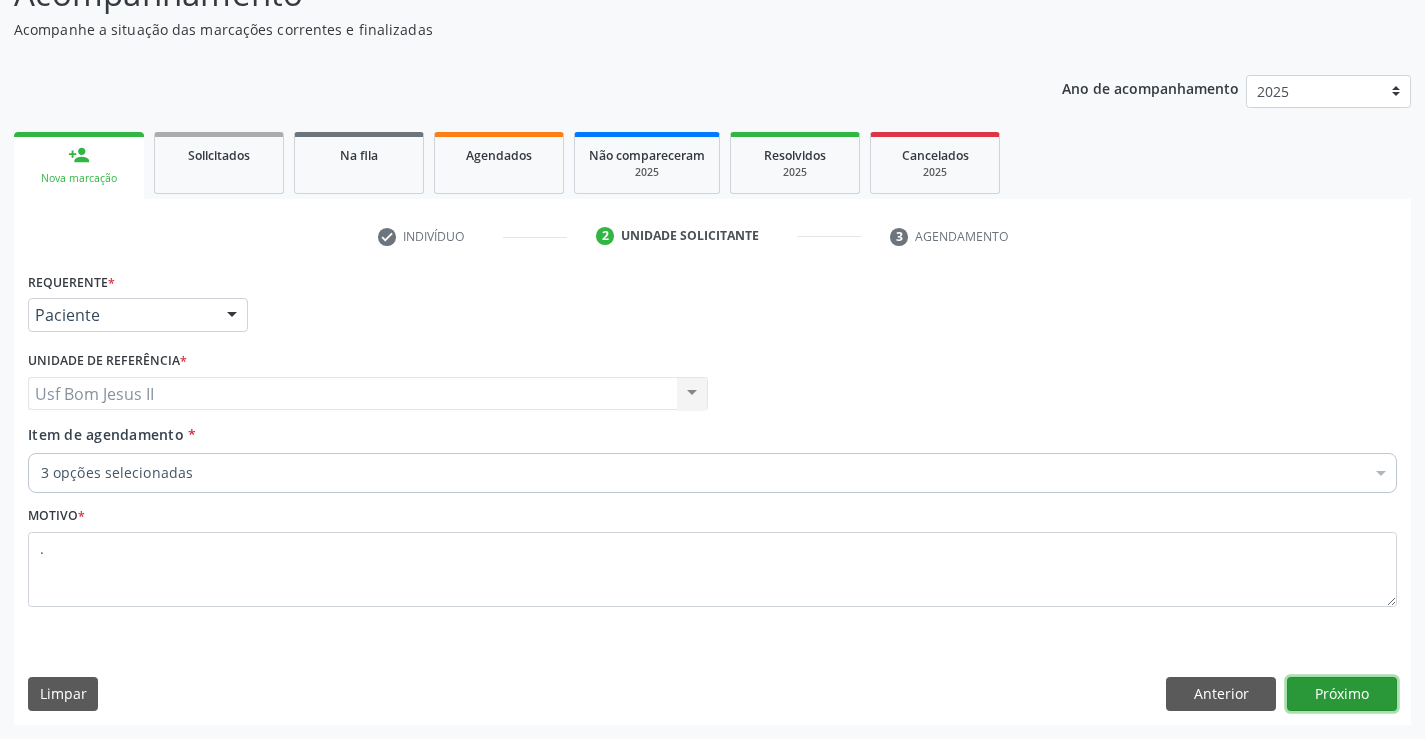 click on "Próximo" at bounding box center [1342, 694] 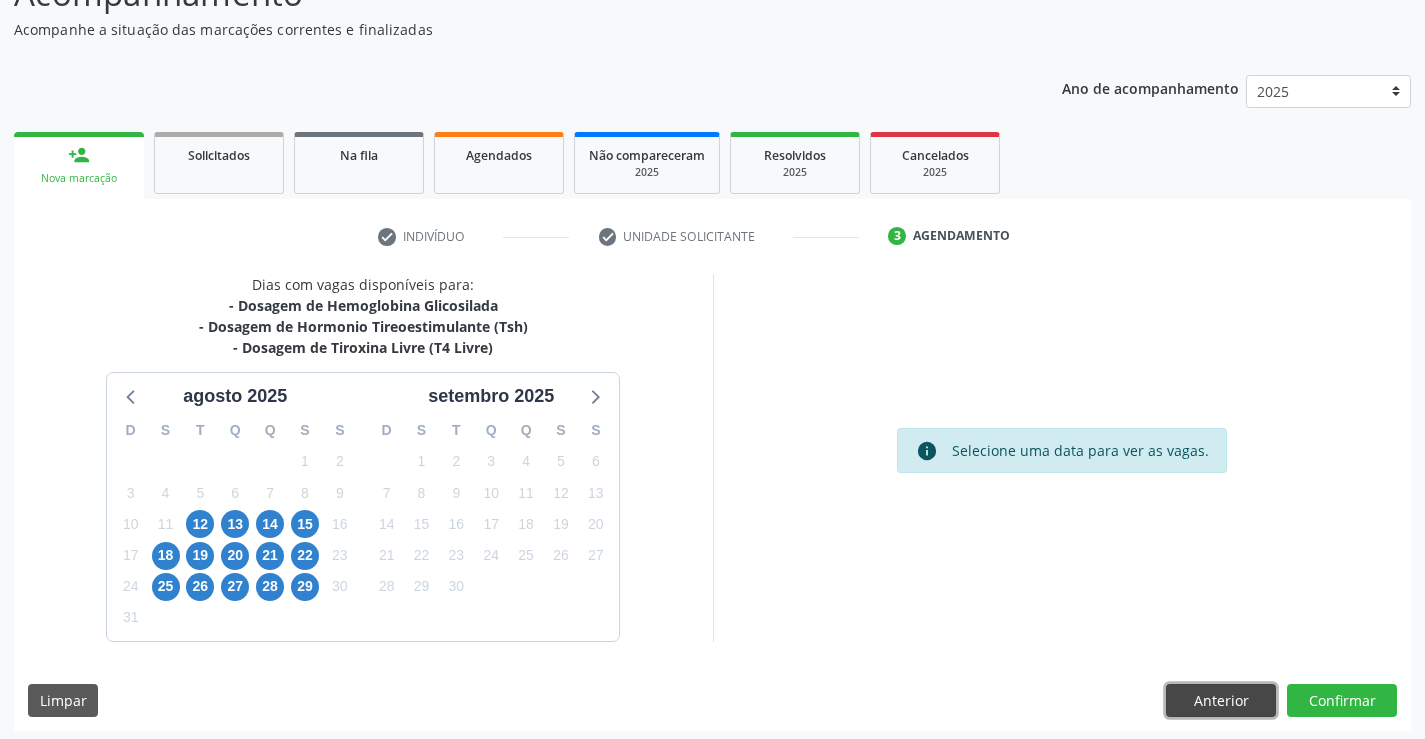 click on "Anterior" at bounding box center [1221, 701] 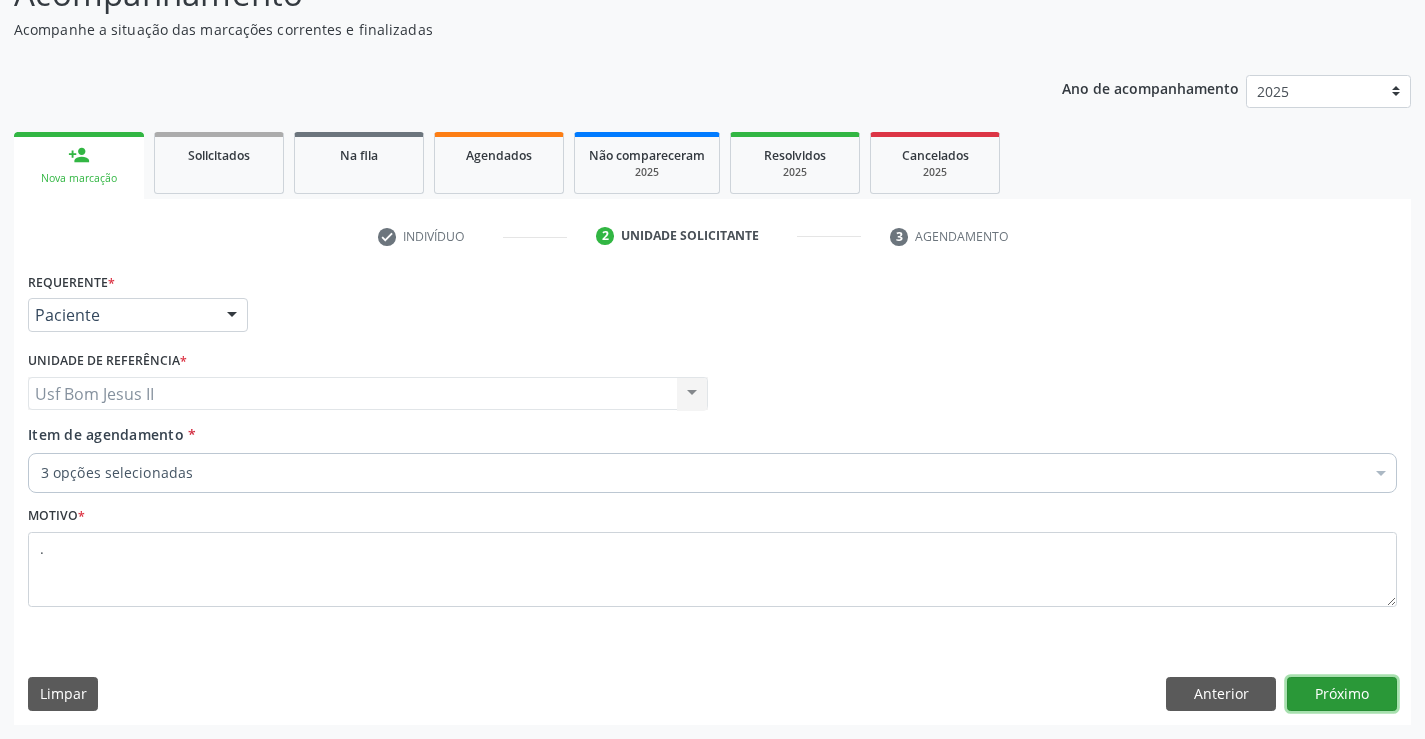 click on "Próximo" at bounding box center (1342, 694) 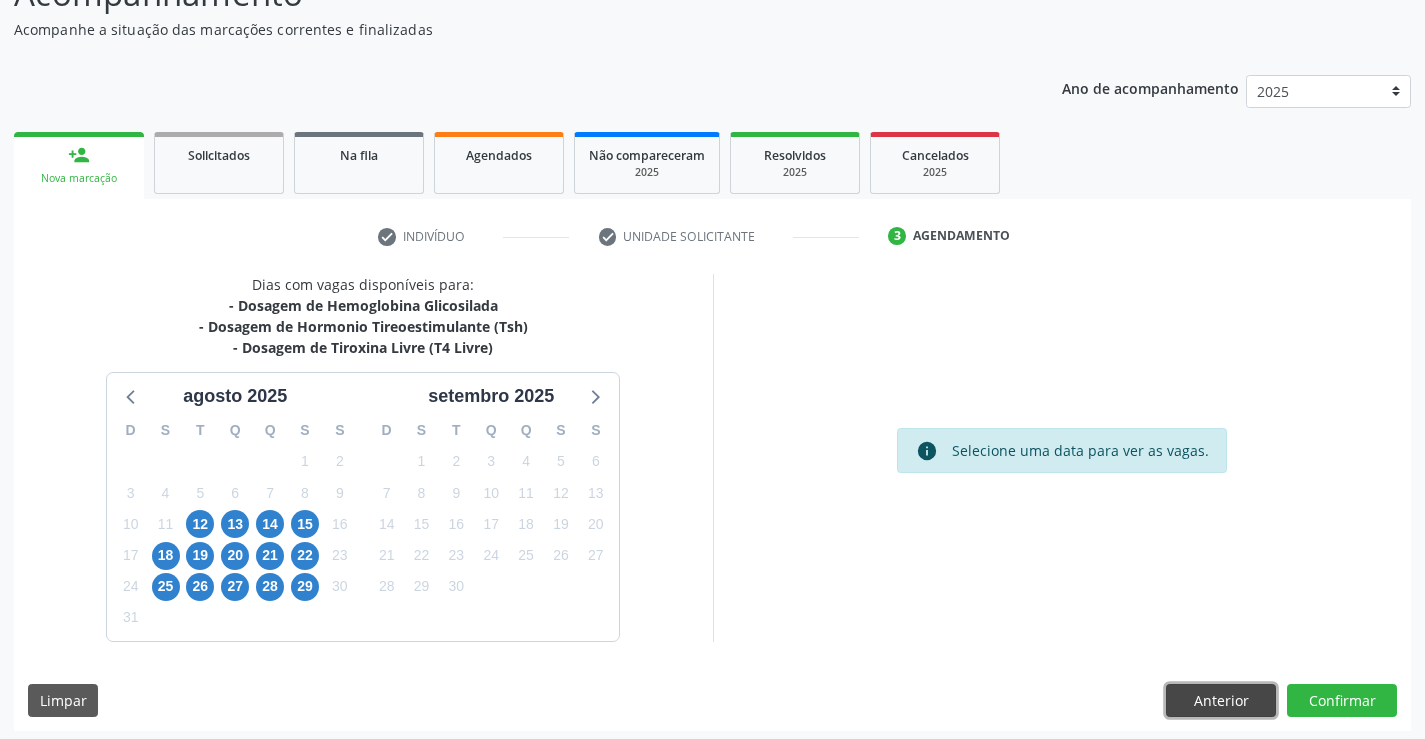 click on "Anterior" at bounding box center (1221, 701) 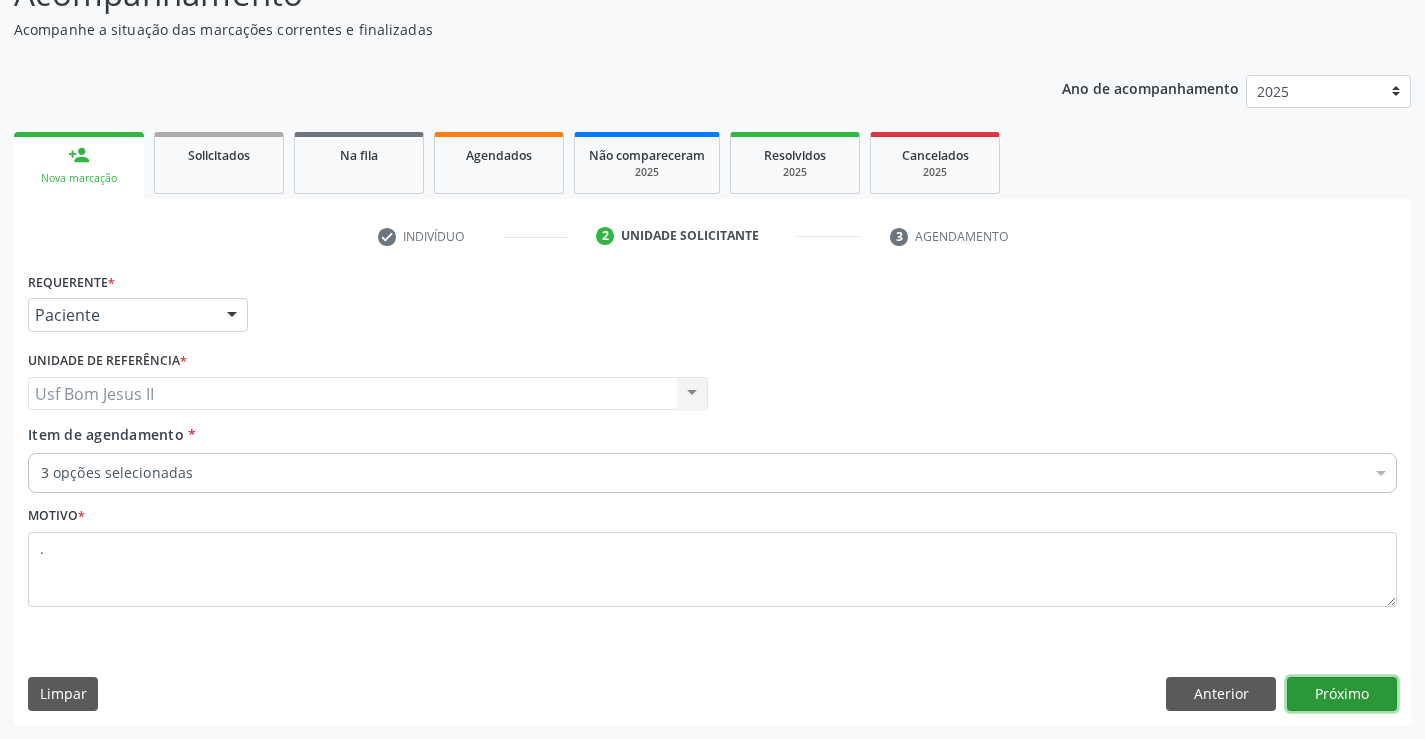 click on "Próximo" at bounding box center [1342, 694] 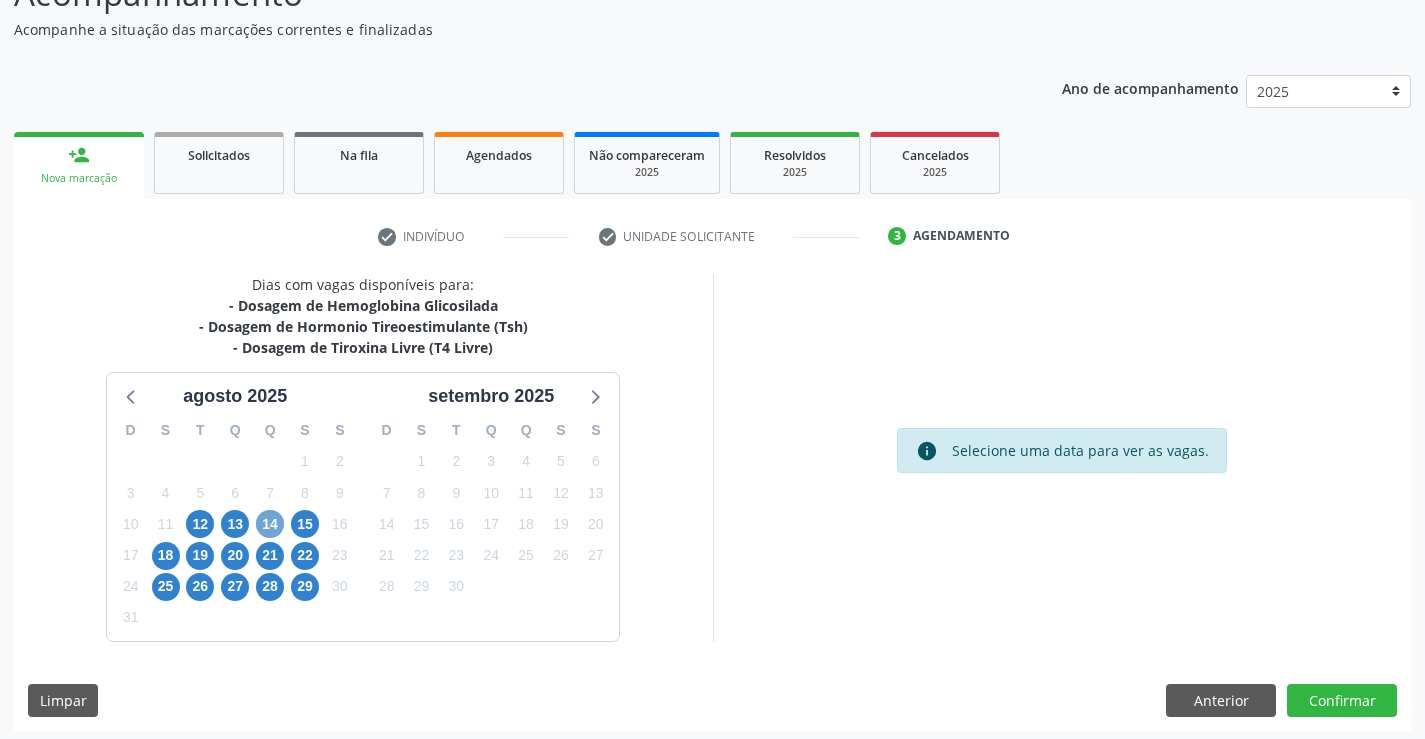 click on "14" at bounding box center [270, 524] 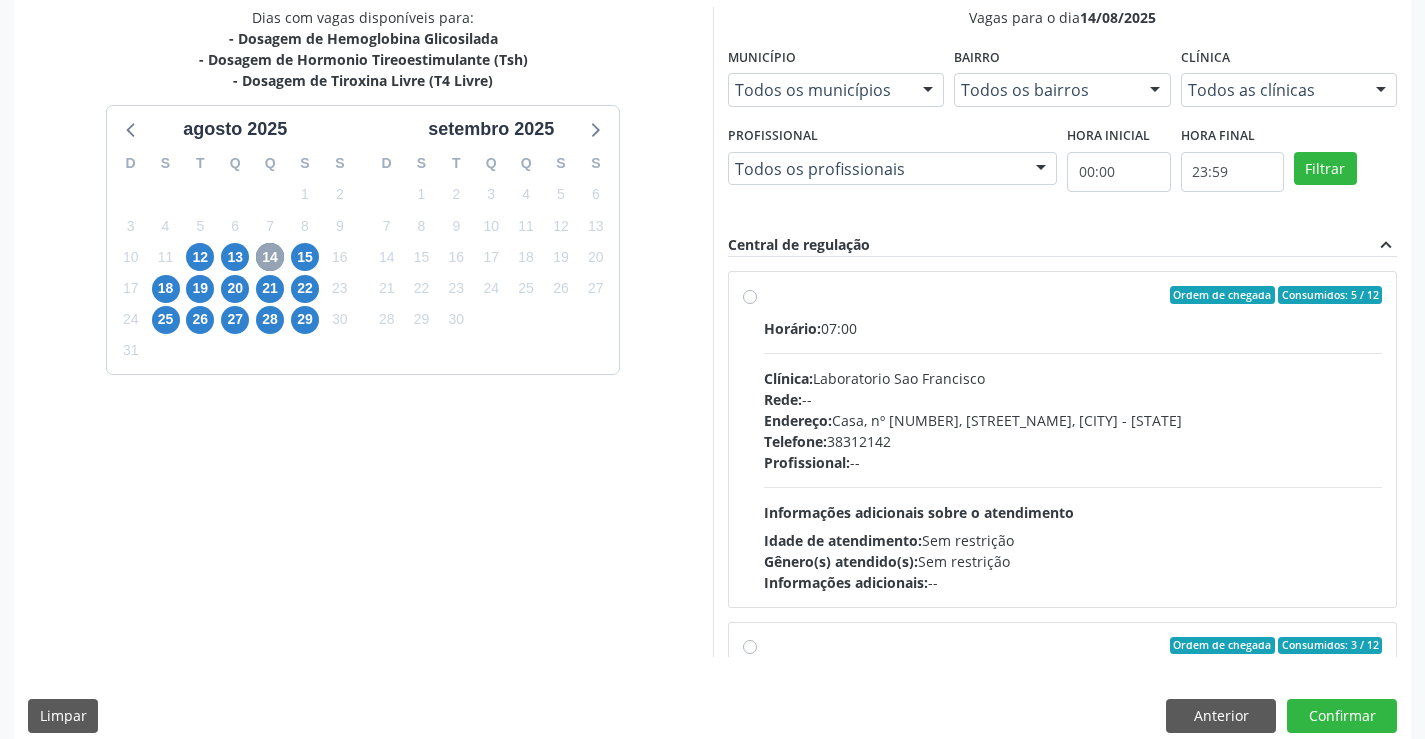 scroll, scrollTop: 456, scrollLeft: 0, axis: vertical 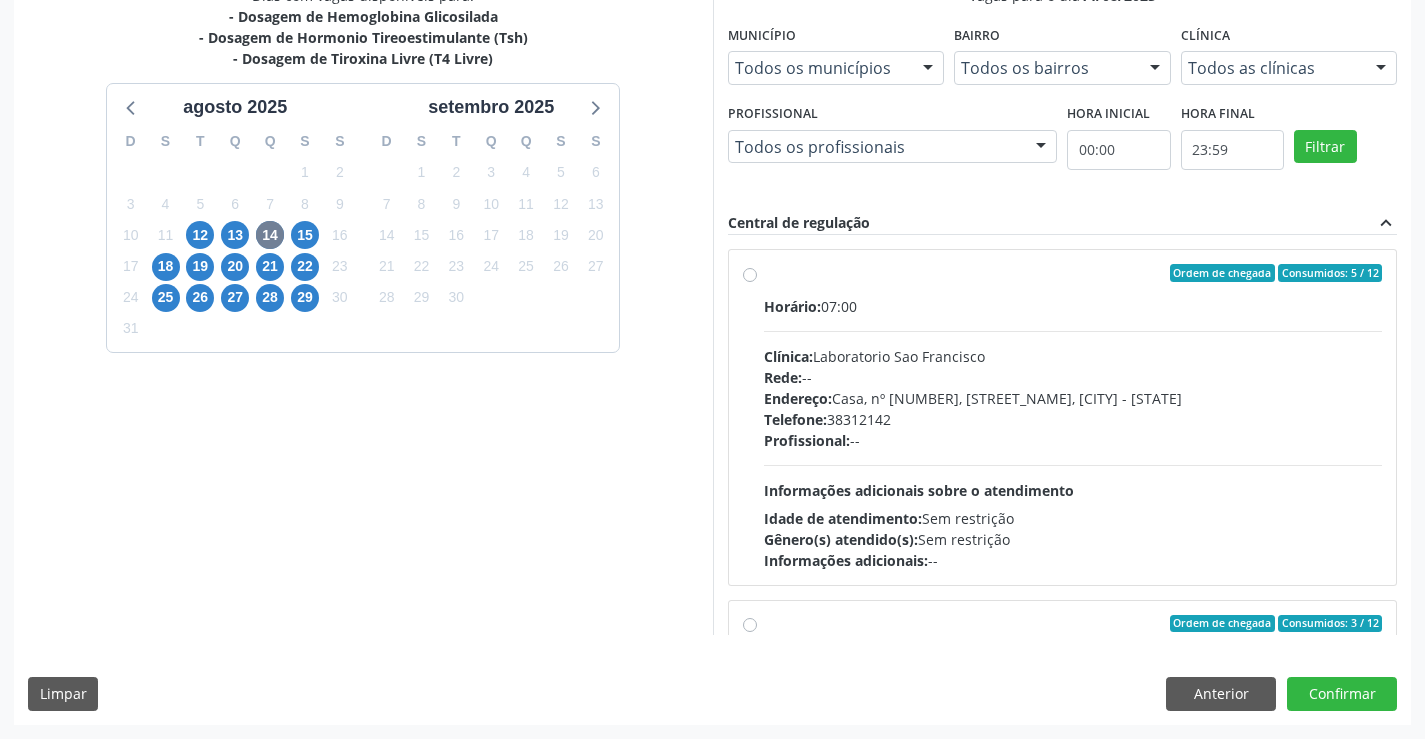 click on "Dias com vagas disponíveis para:
- Dosagem de Hemoglobina Glicosilada
- Dosagem de Hormonio Tireoestimulante (Tsh)
- Dosagem de Tiroxina Livre (T4 Livre)
agosto [YEAR] D S T Q Q S S 27 28 29 30 31 1 2 3 4 5 6 7 8 9 10 11 12 13 14 15 16 17 18 19 20 21 22 23 24 25 26 27 28 29 30 31 1 2 3 4 5 6 setembro [YEAR] D S T Q Q S S 31 1 2 3 4 5 6 7 8 9 10 11 12 13 14 15 16 17 18 19 20 21 22 23 24 25 26 27 28 29 30 1 2 3 4 5 6 7 8 9 10 11" at bounding box center [363, 310] 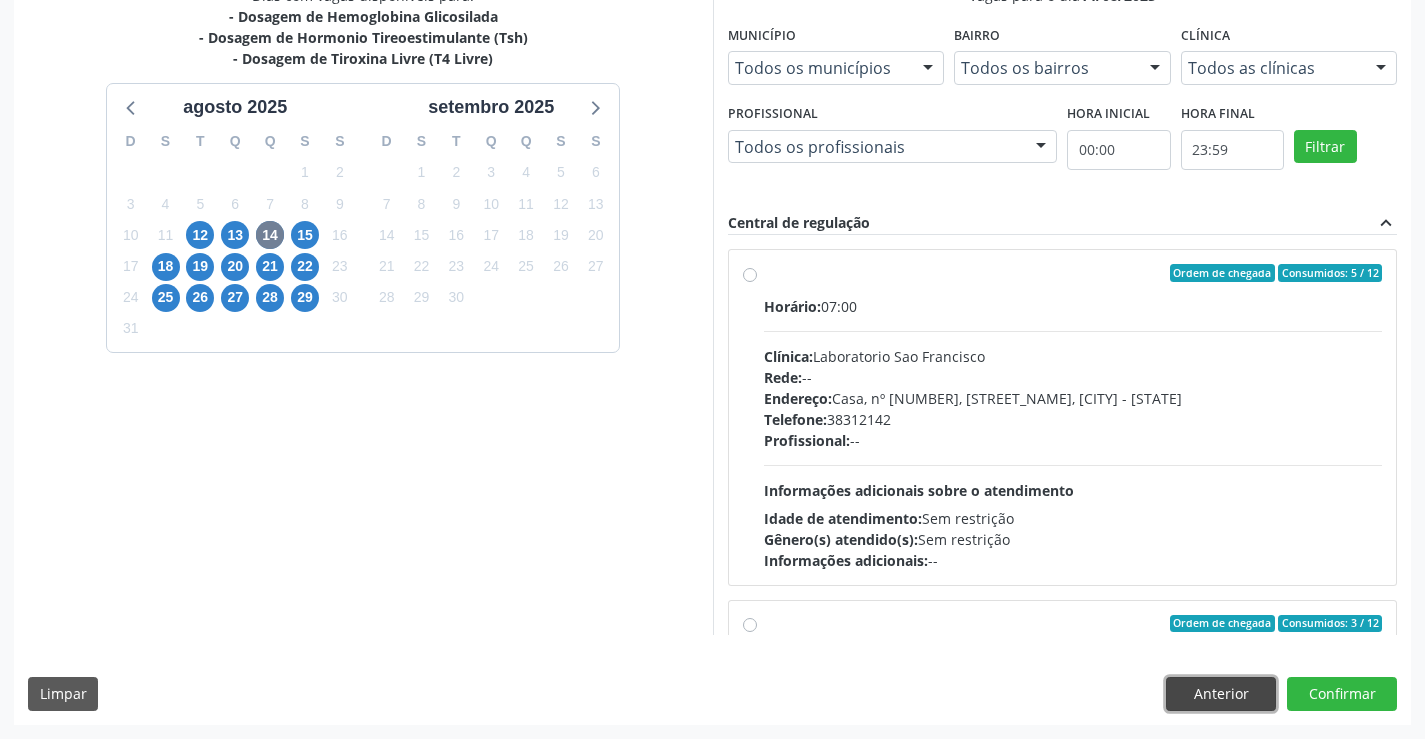 click on "Anterior" at bounding box center [1221, 694] 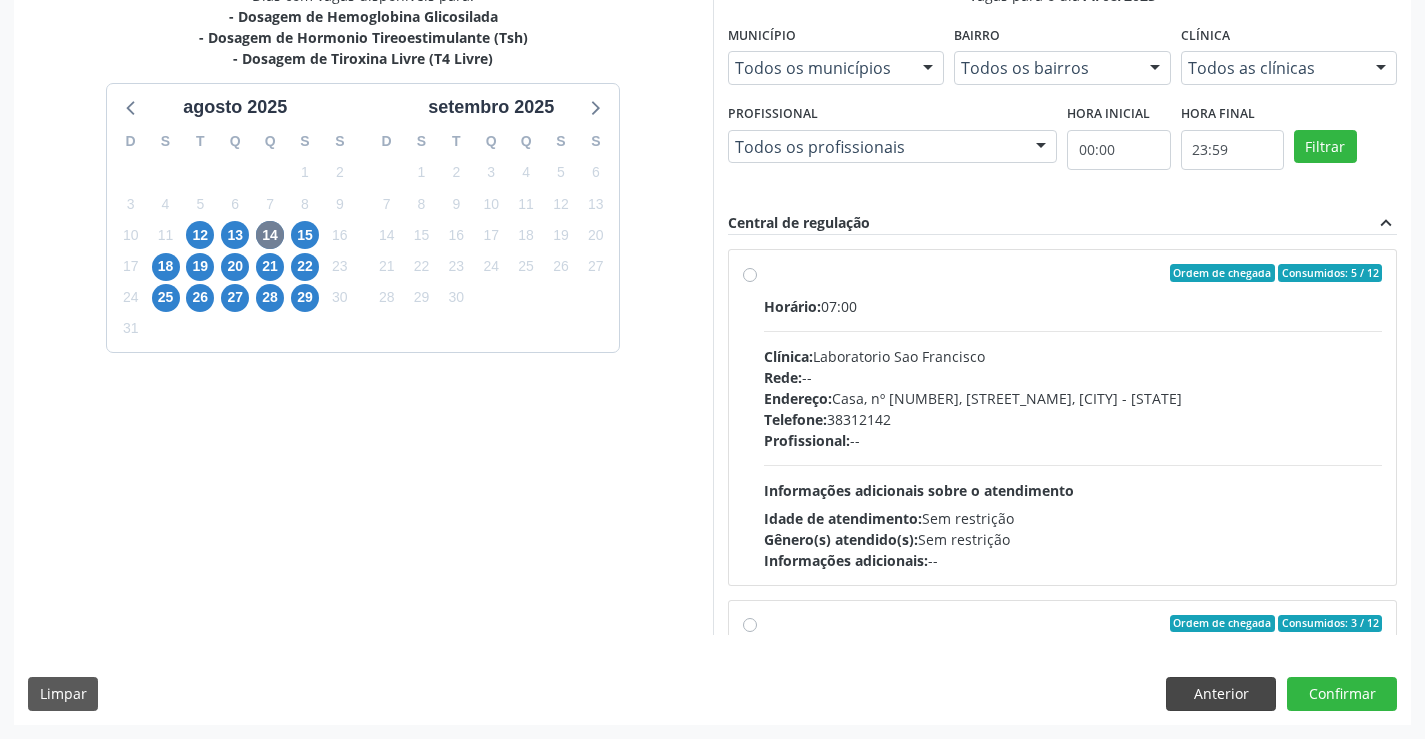 scroll, scrollTop: 167, scrollLeft: 0, axis: vertical 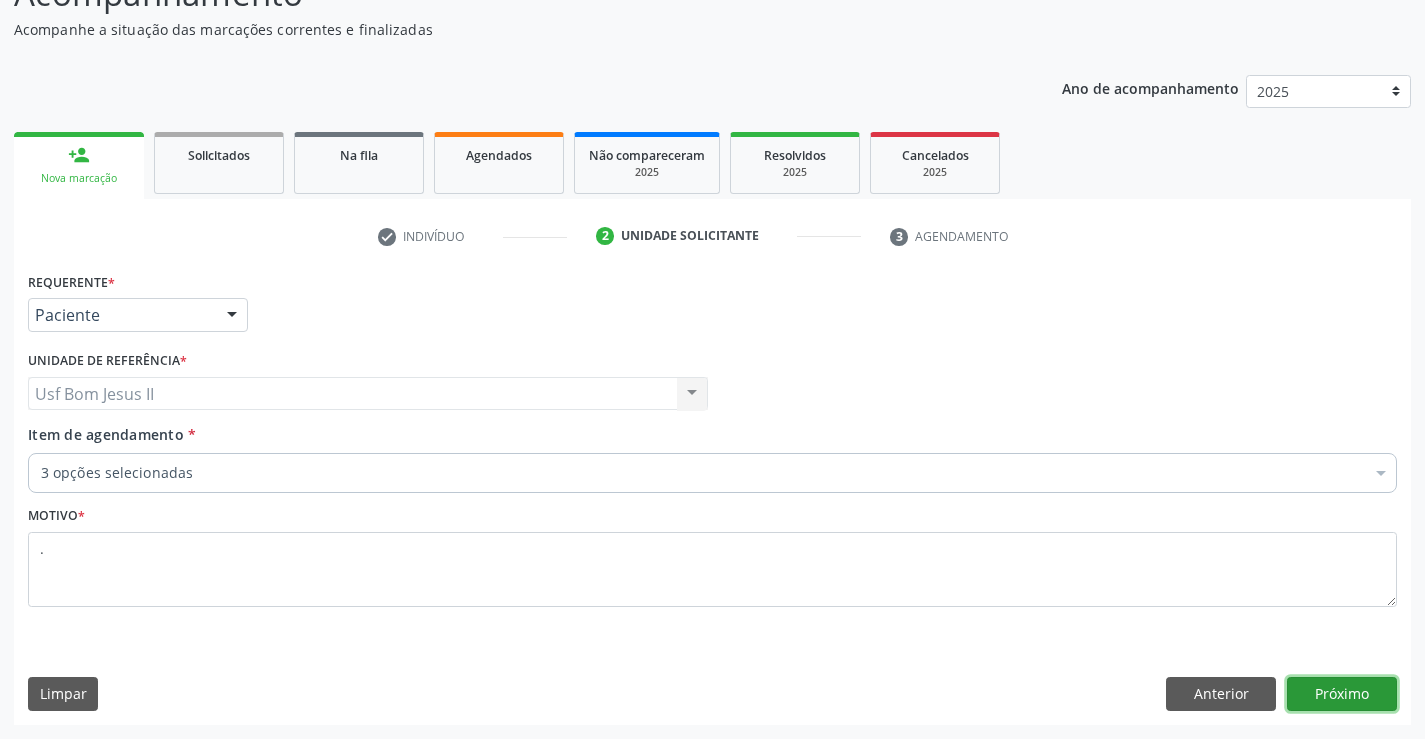 click on "Próximo" at bounding box center (1342, 694) 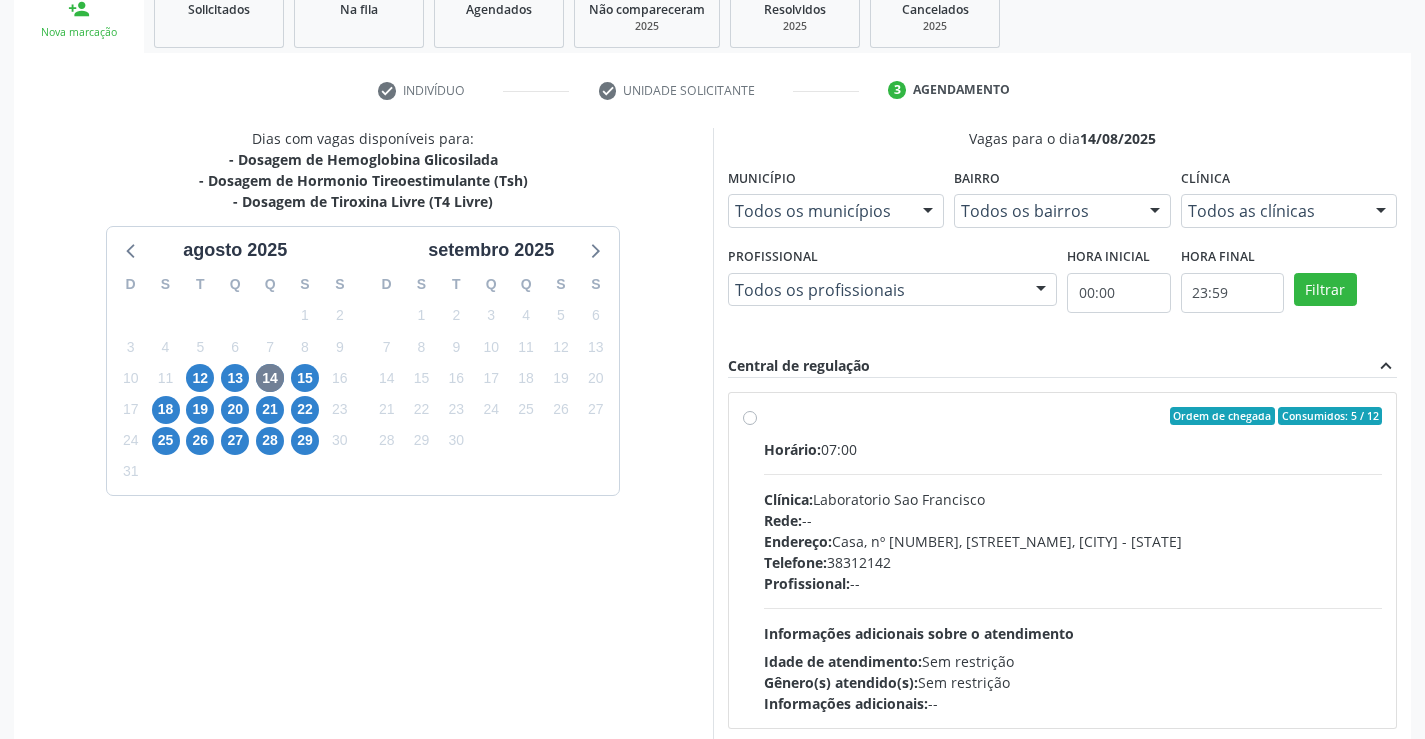 scroll, scrollTop: 456, scrollLeft: 0, axis: vertical 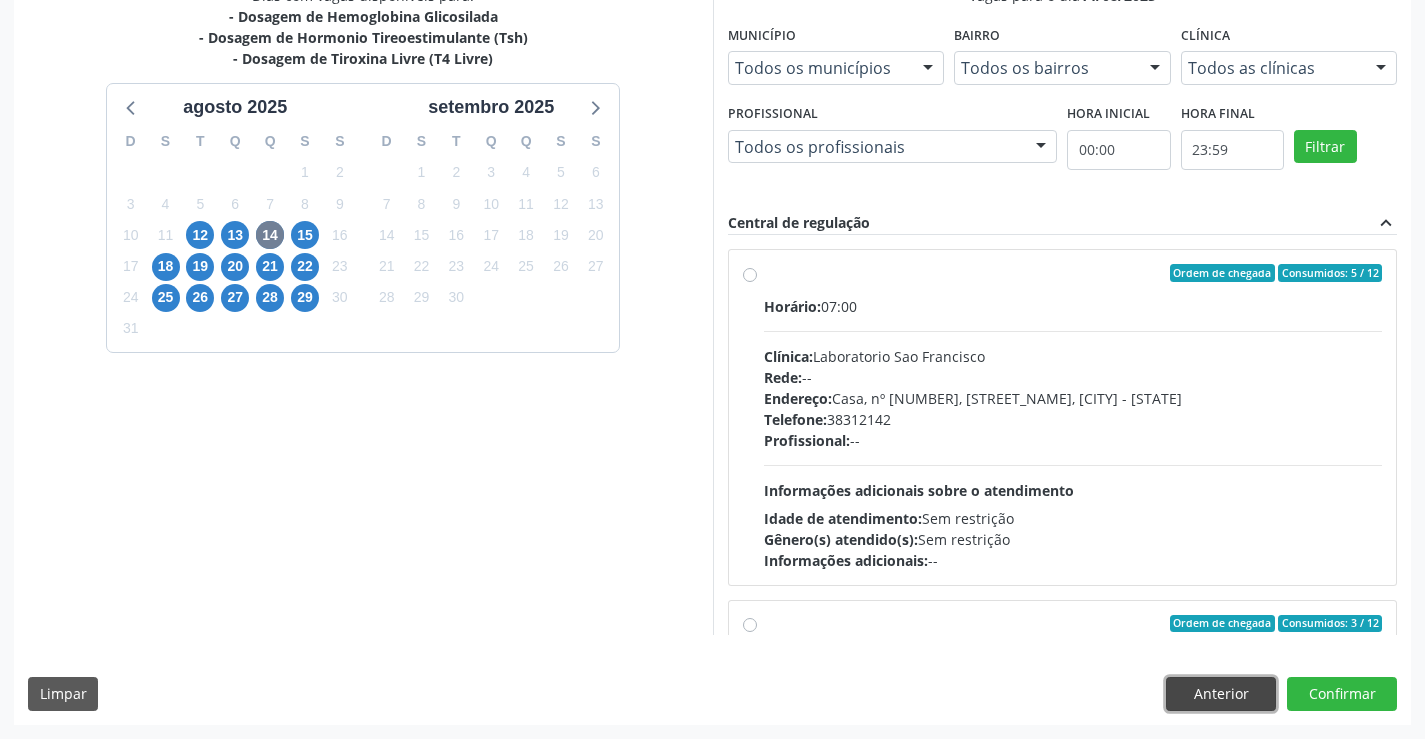 click on "Anterior" at bounding box center (1221, 694) 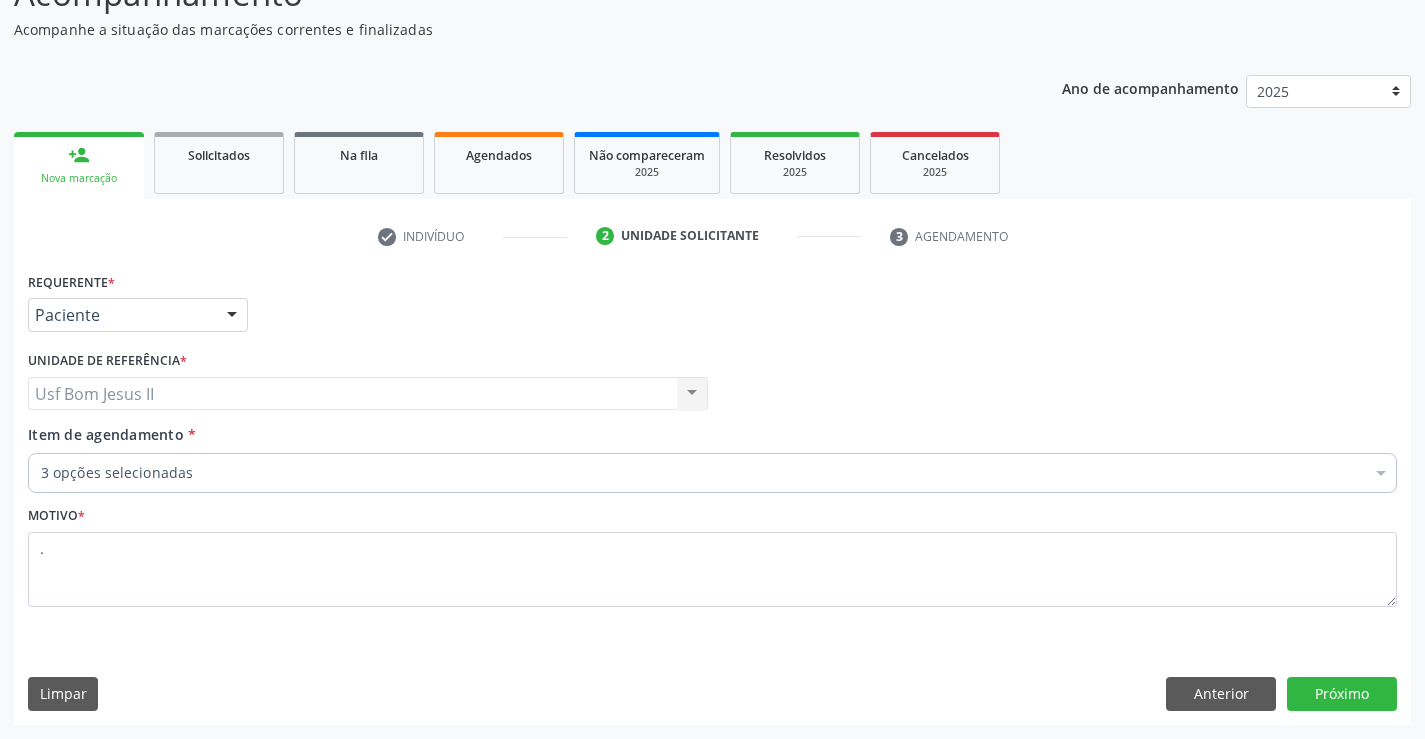 scroll, scrollTop: 167, scrollLeft: 0, axis: vertical 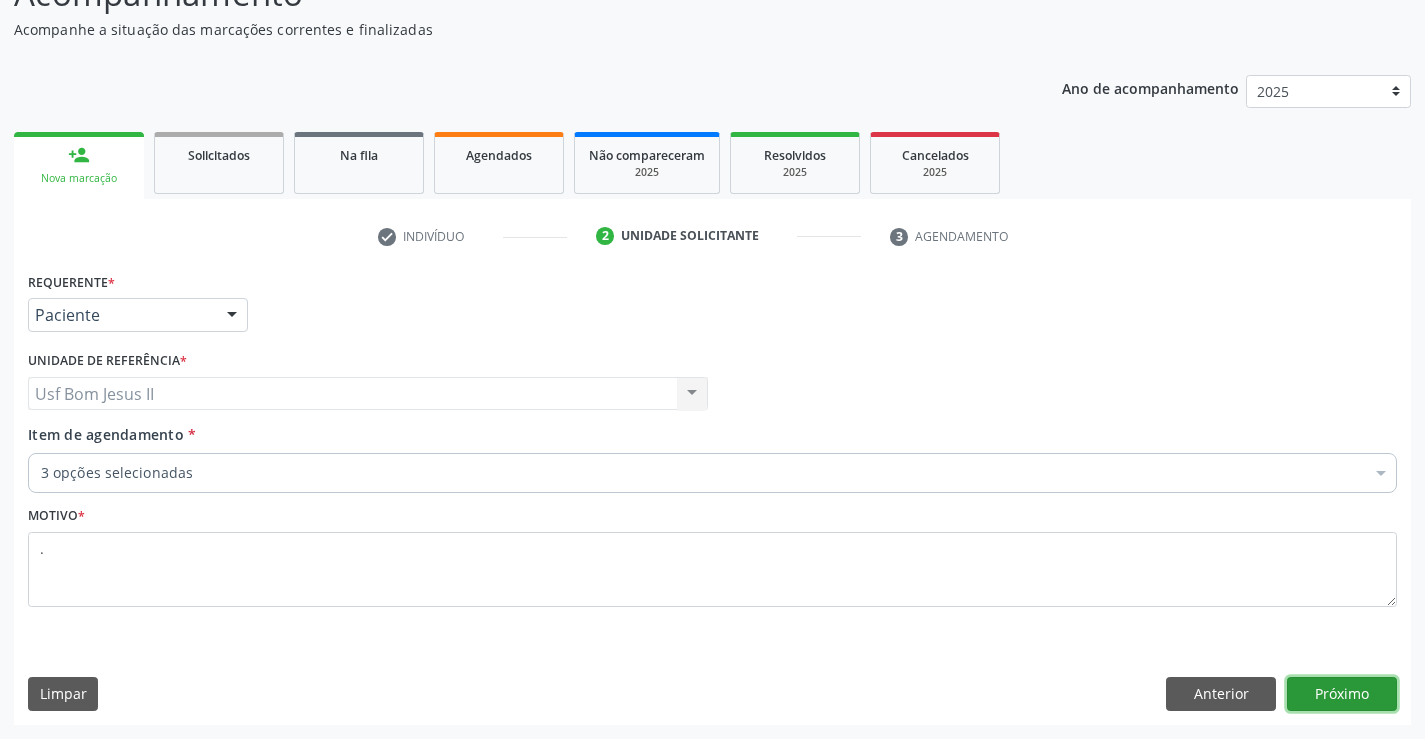 click on "Próximo" at bounding box center (1342, 694) 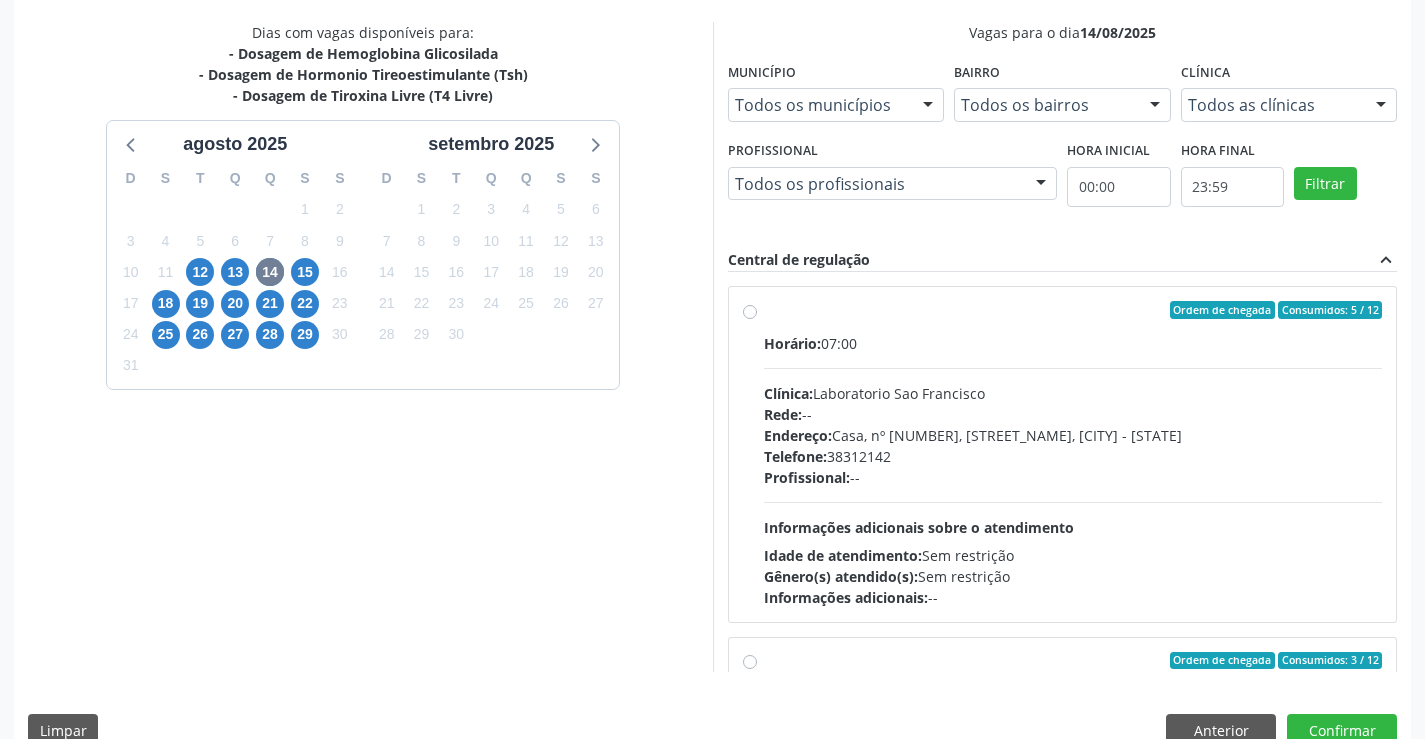 scroll, scrollTop: 456, scrollLeft: 0, axis: vertical 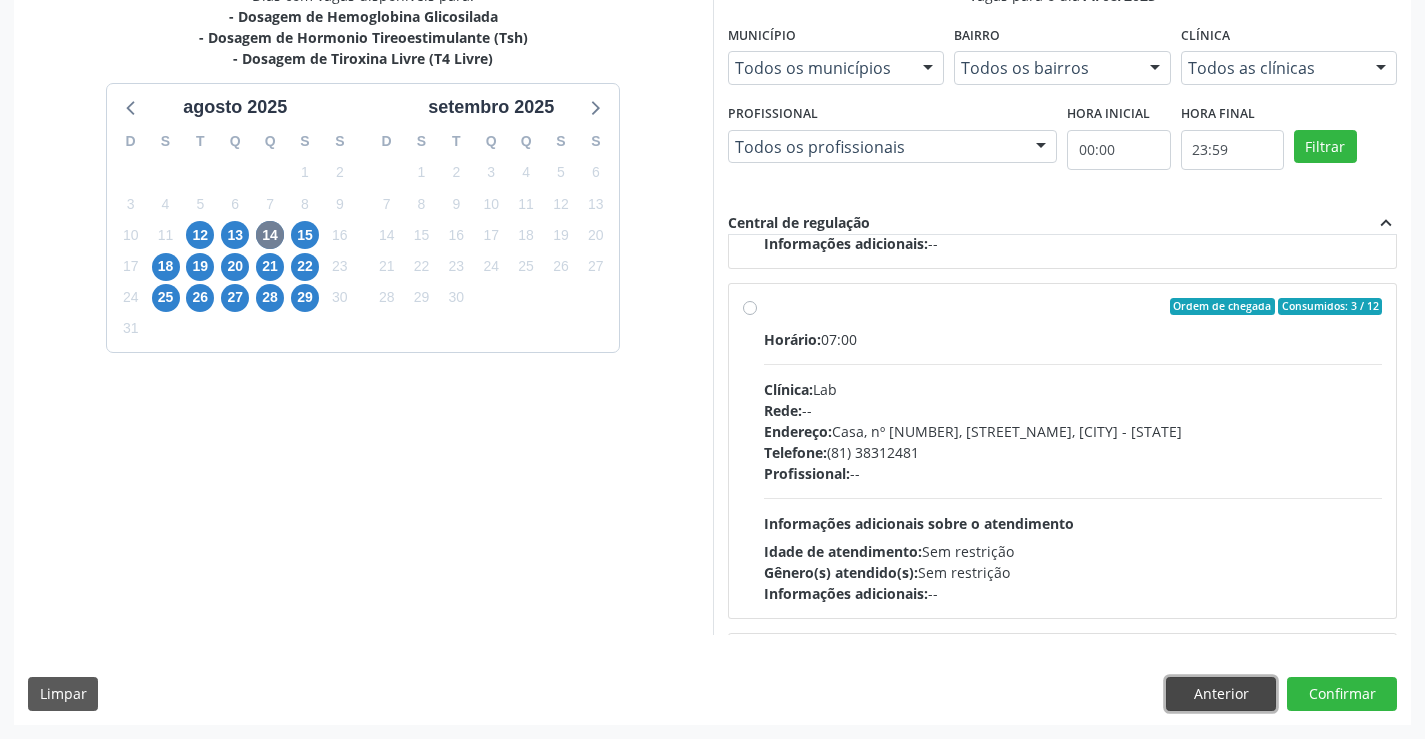 click on "Anterior" at bounding box center [1221, 694] 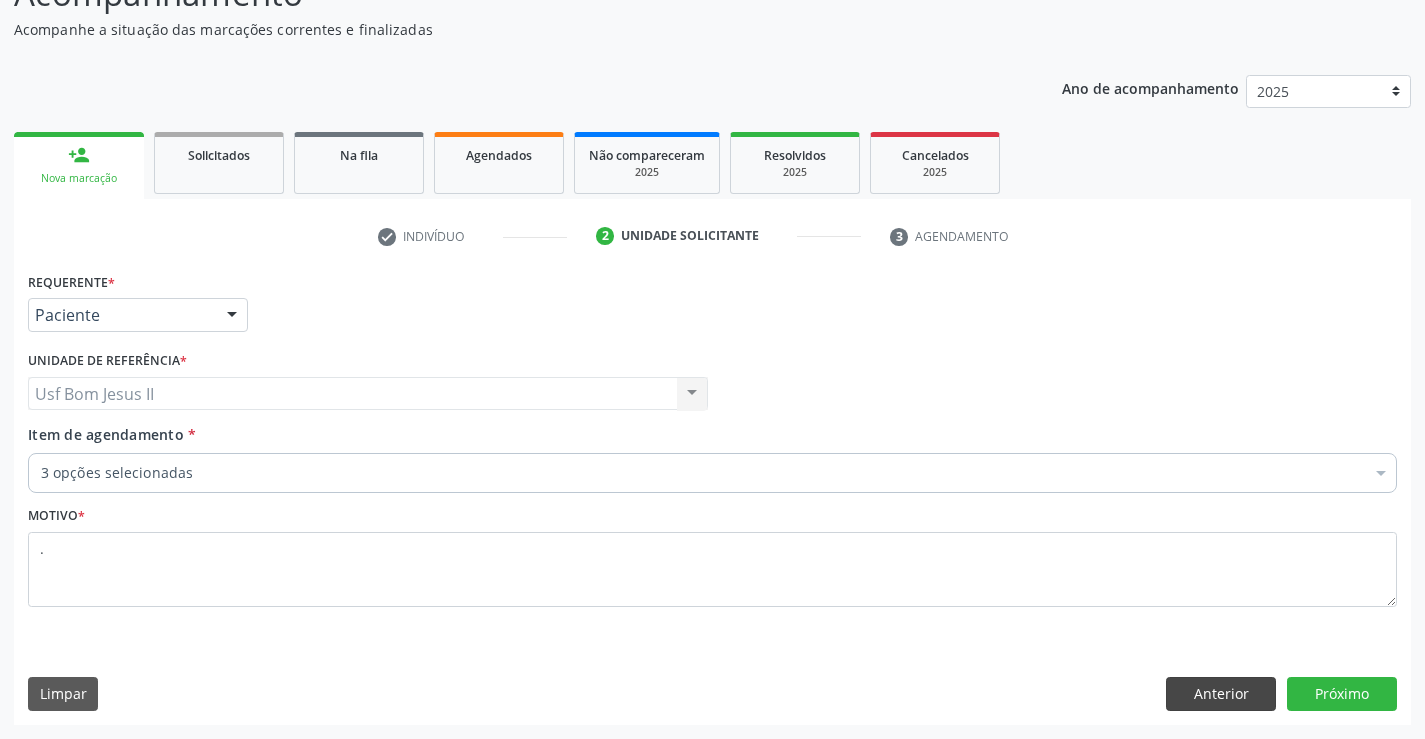 scroll, scrollTop: 167, scrollLeft: 0, axis: vertical 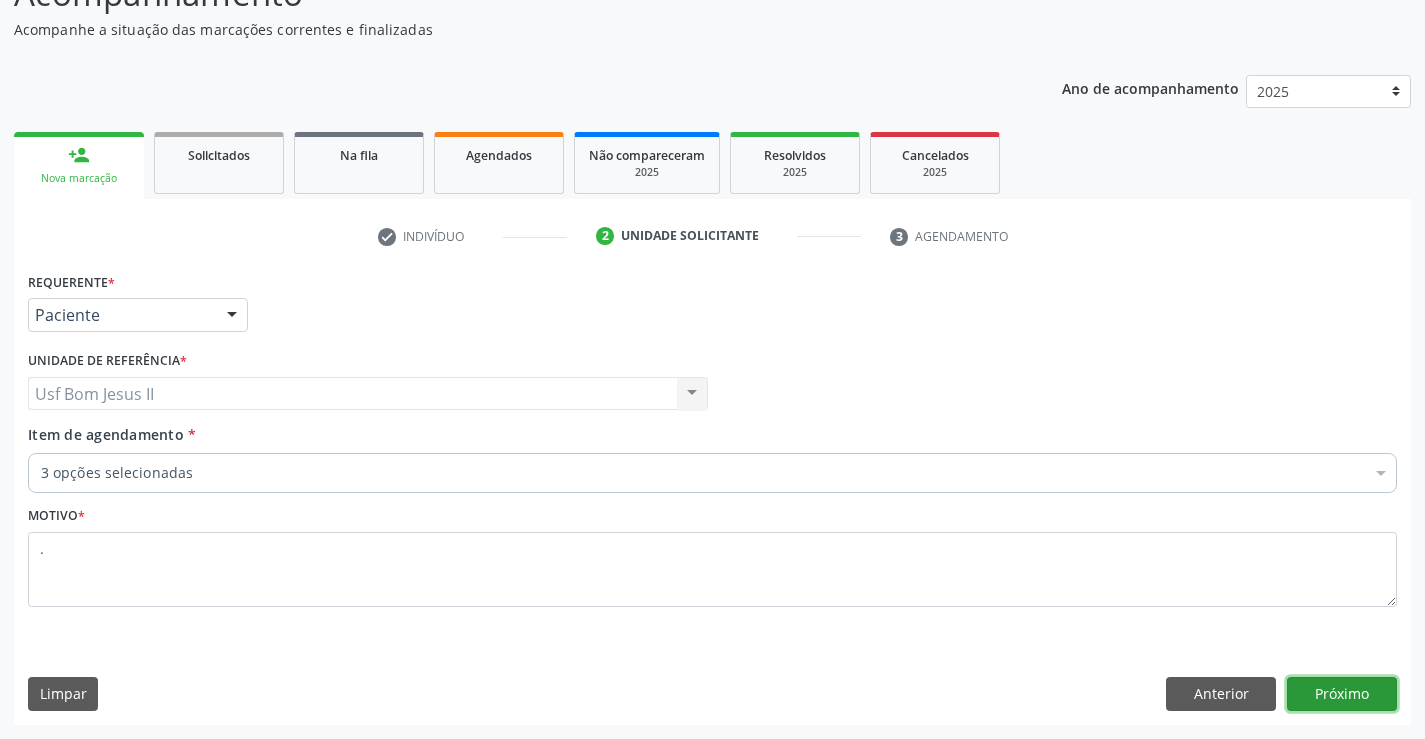 click on "Próximo" at bounding box center (1342, 694) 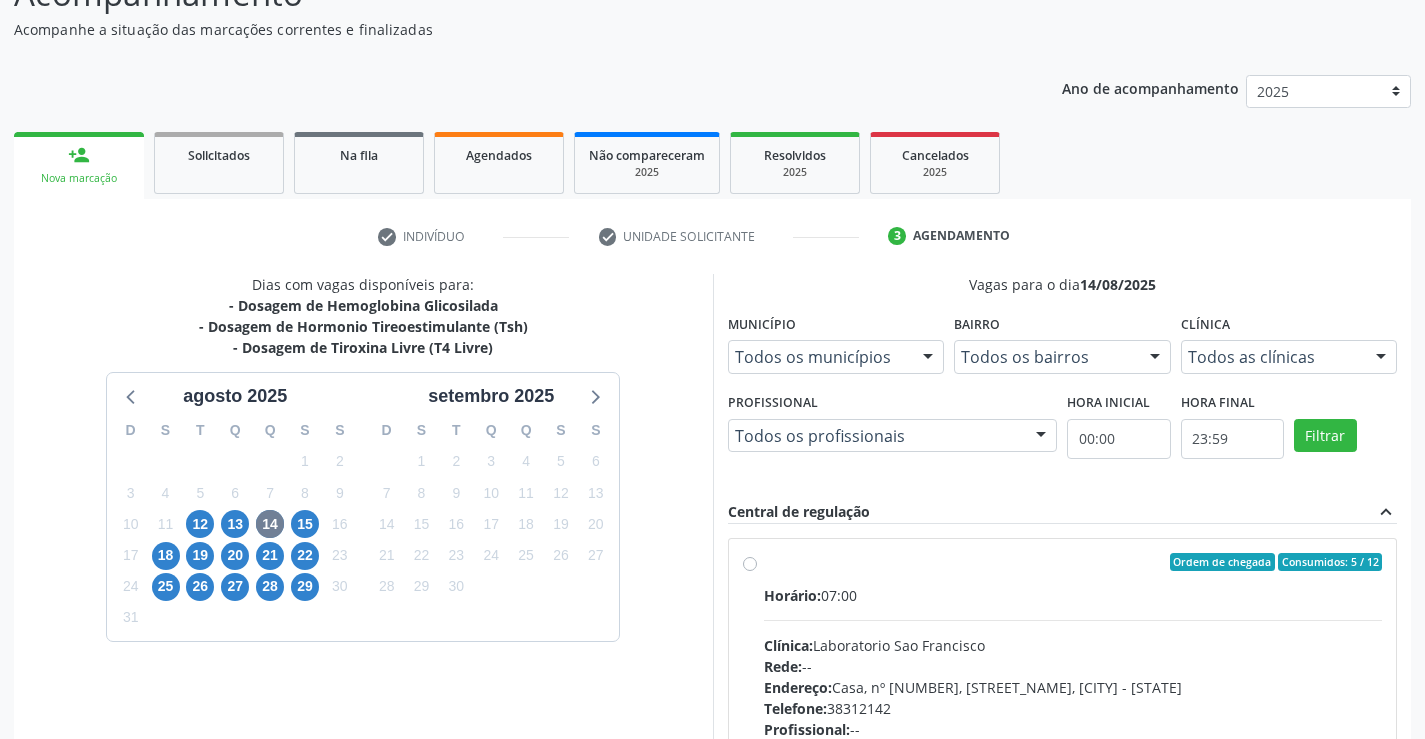 scroll, scrollTop: 456, scrollLeft: 0, axis: vertical 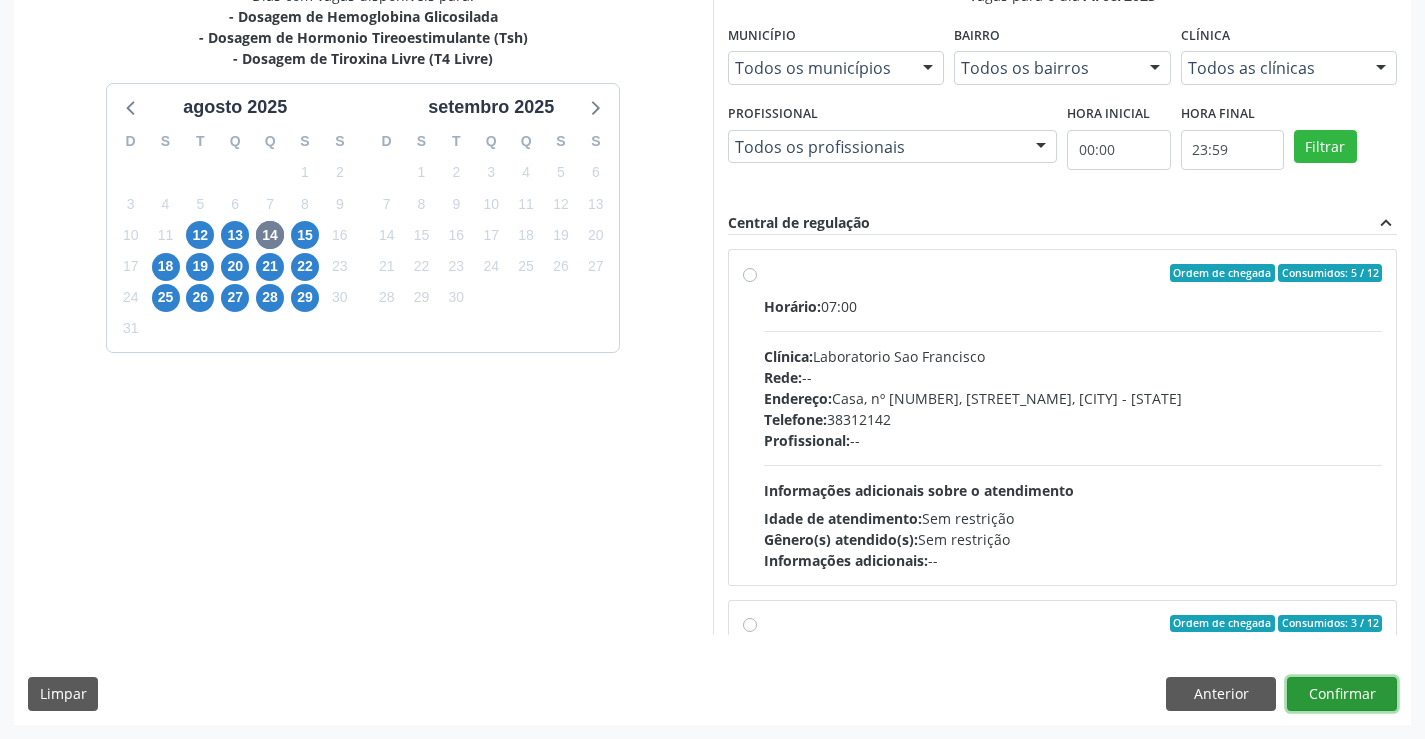 click on "Confirmar" at bounding box center [1342, 694] 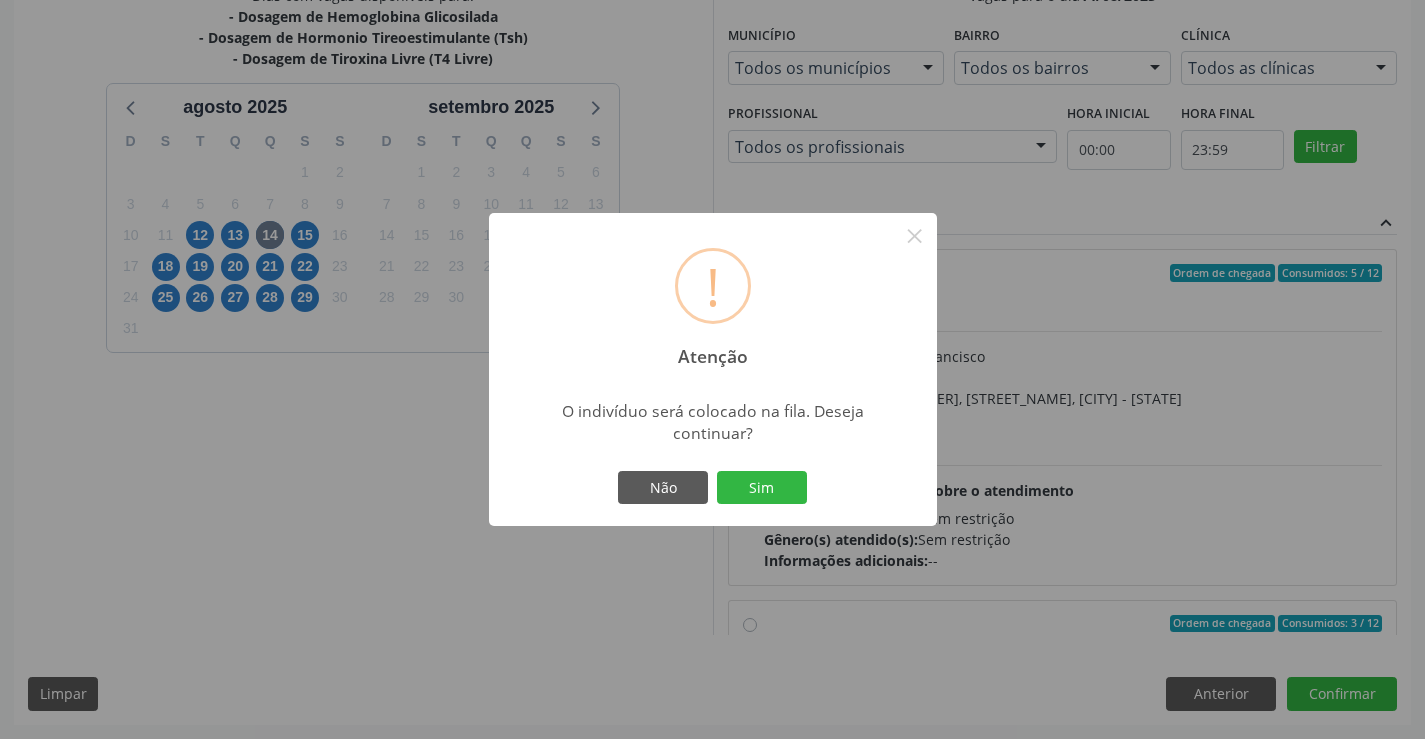 click on "! Atenção × O indivíduo será colocado na fila. Deseja continuar? Não Sim" at bounding box center (712, 369) 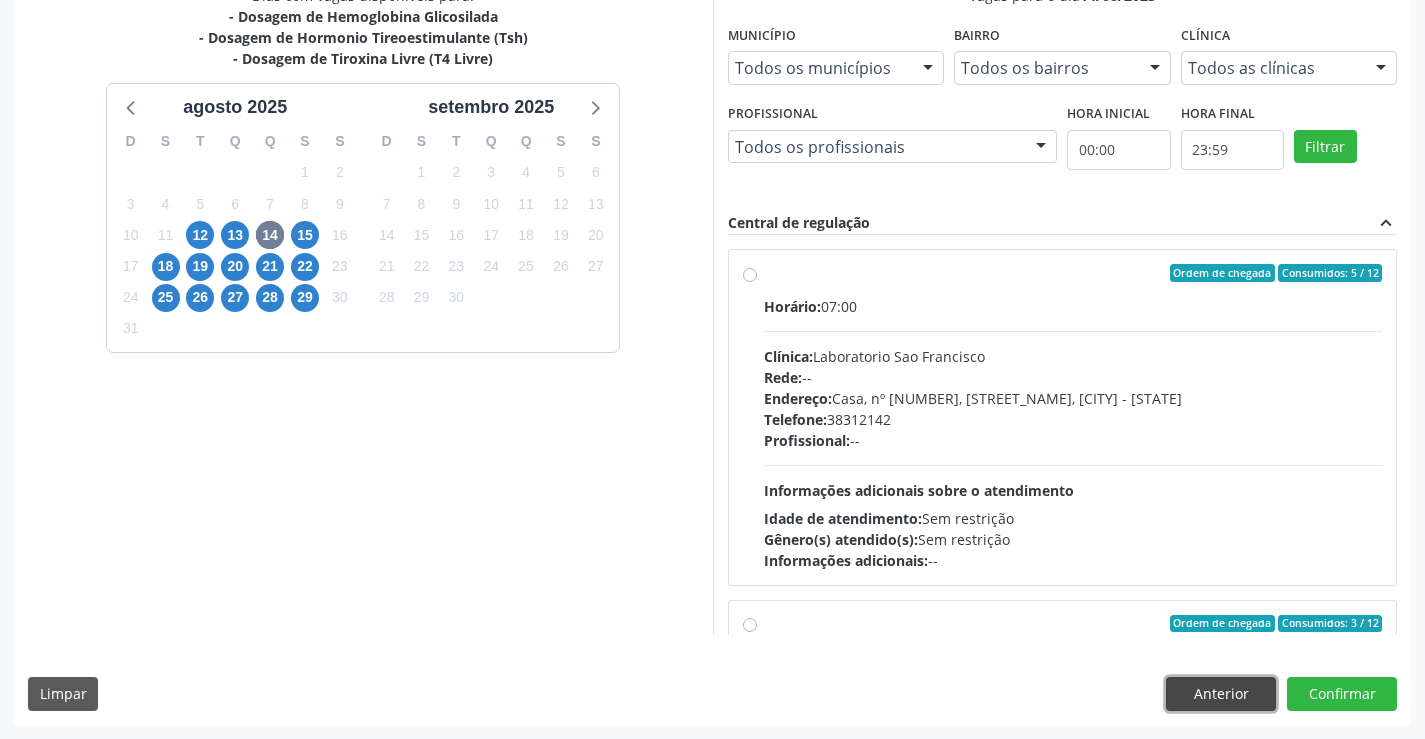 click on "Anterior" at bounding box center (1221, 694) 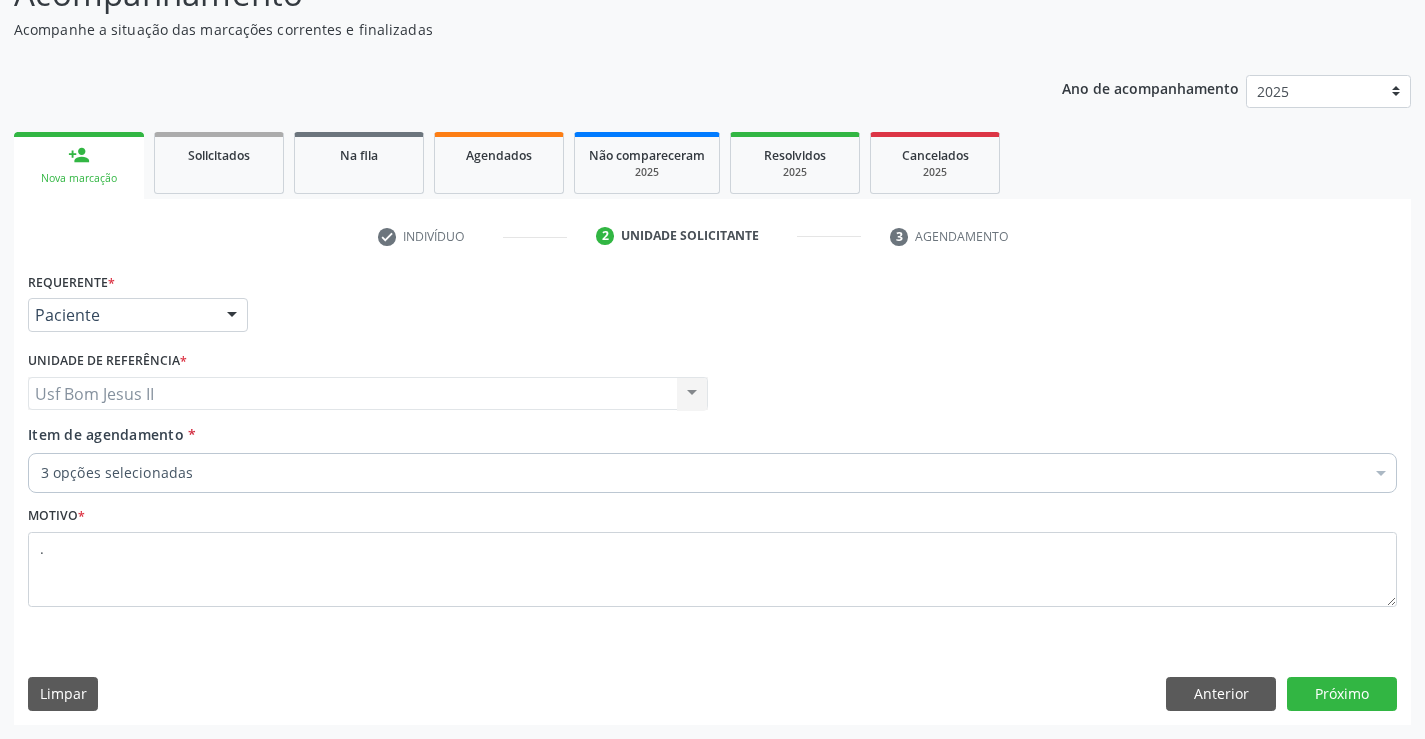 scroll, scrollTop: 167, scrollLeft: 0, axis: vertical 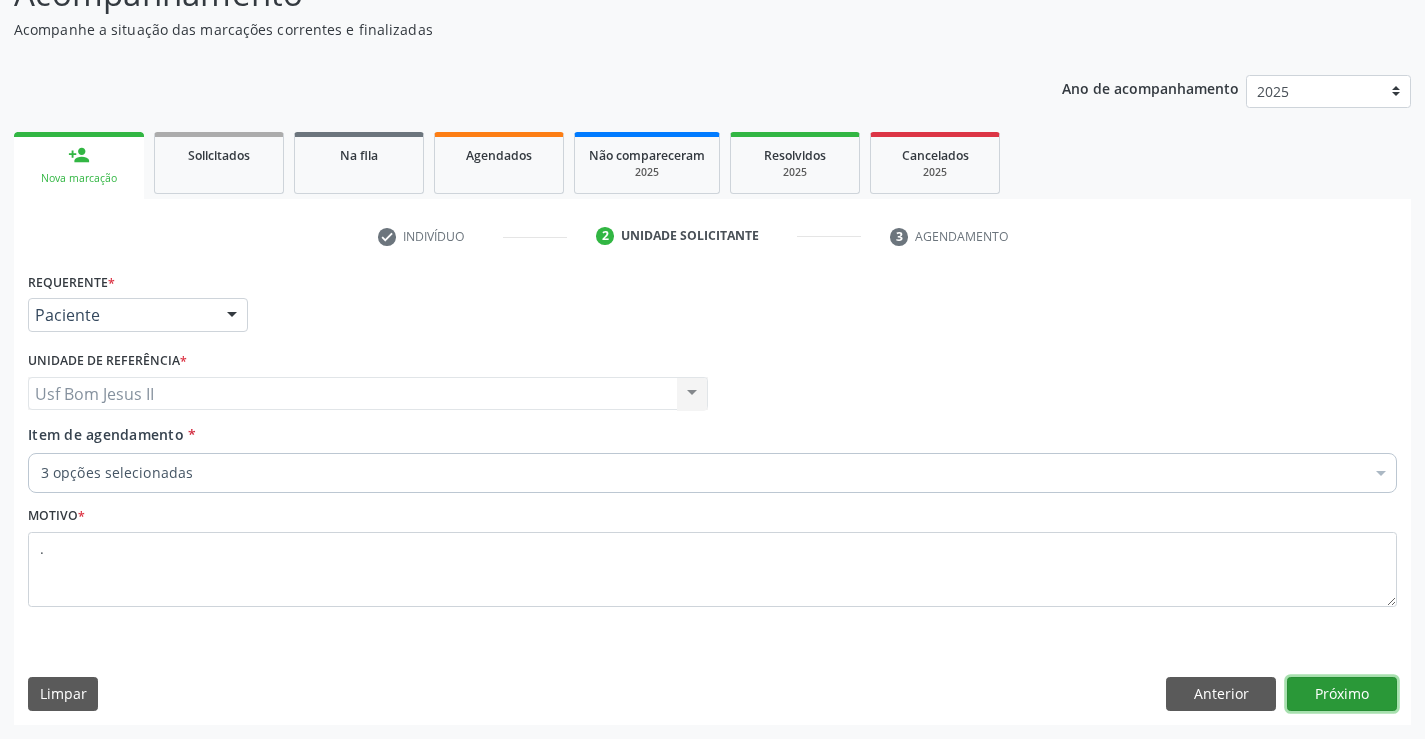 click on "Próximo" at bounding box center (1342, 694) 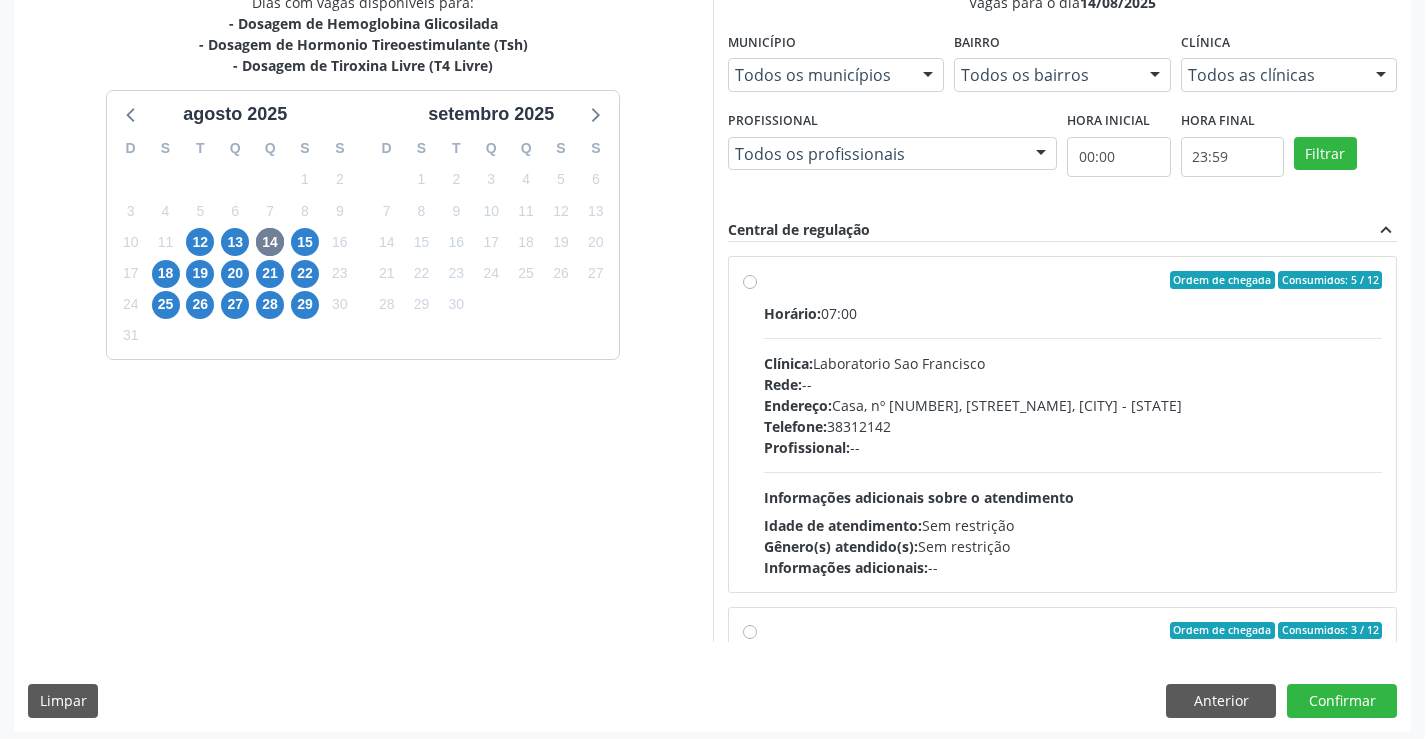 scroll, scrollTop: 456, scrollLeft: 0, axis: vertical 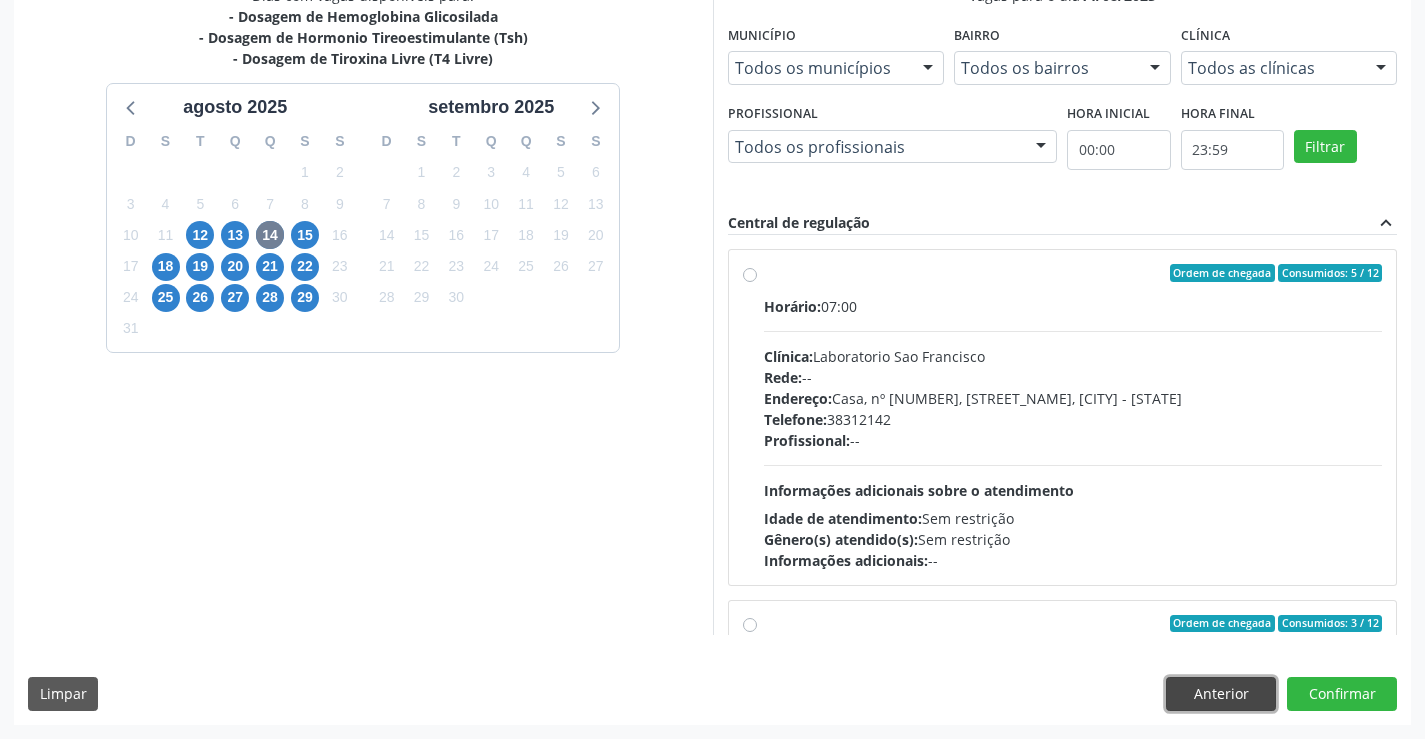 click on "Anterior" at bounding box center (1221, 694) 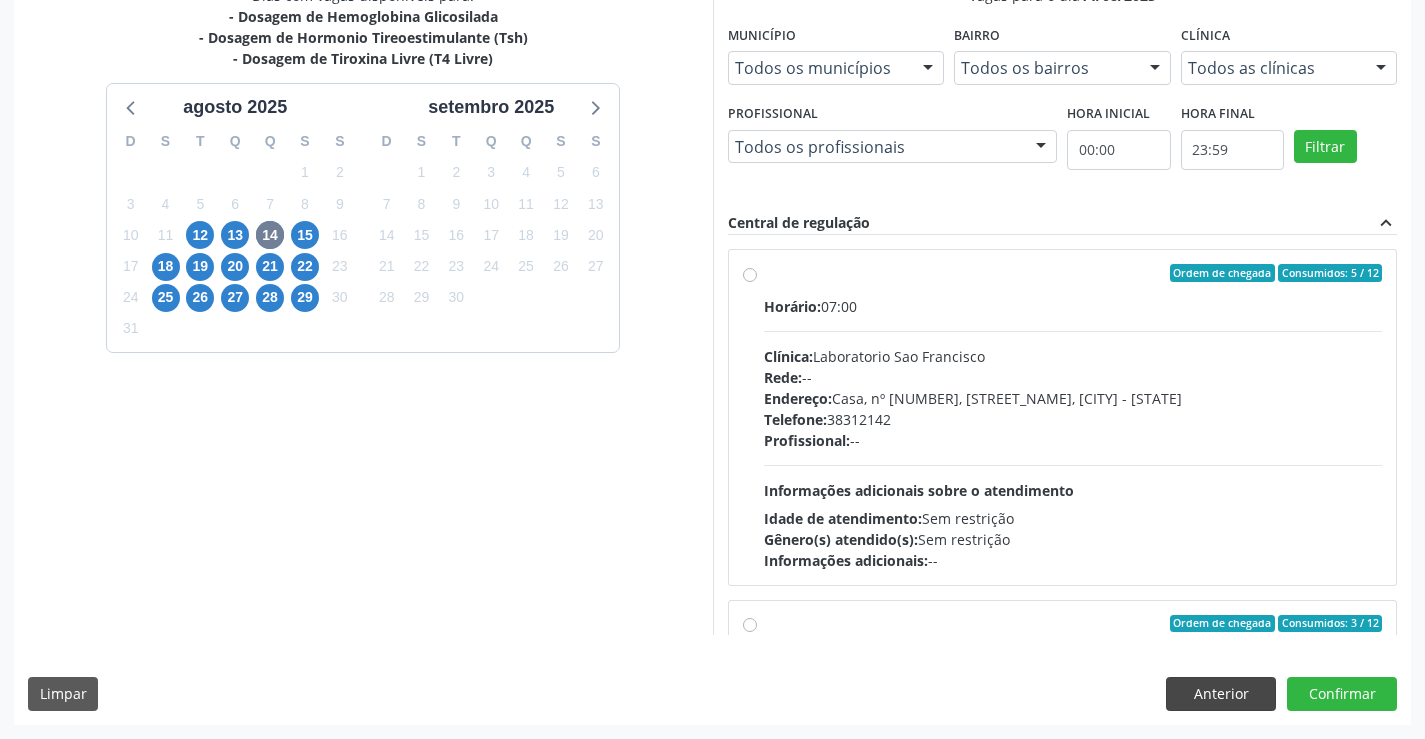 scroll, scrollTop: 167, scrollLeft: 0, axis: vertical 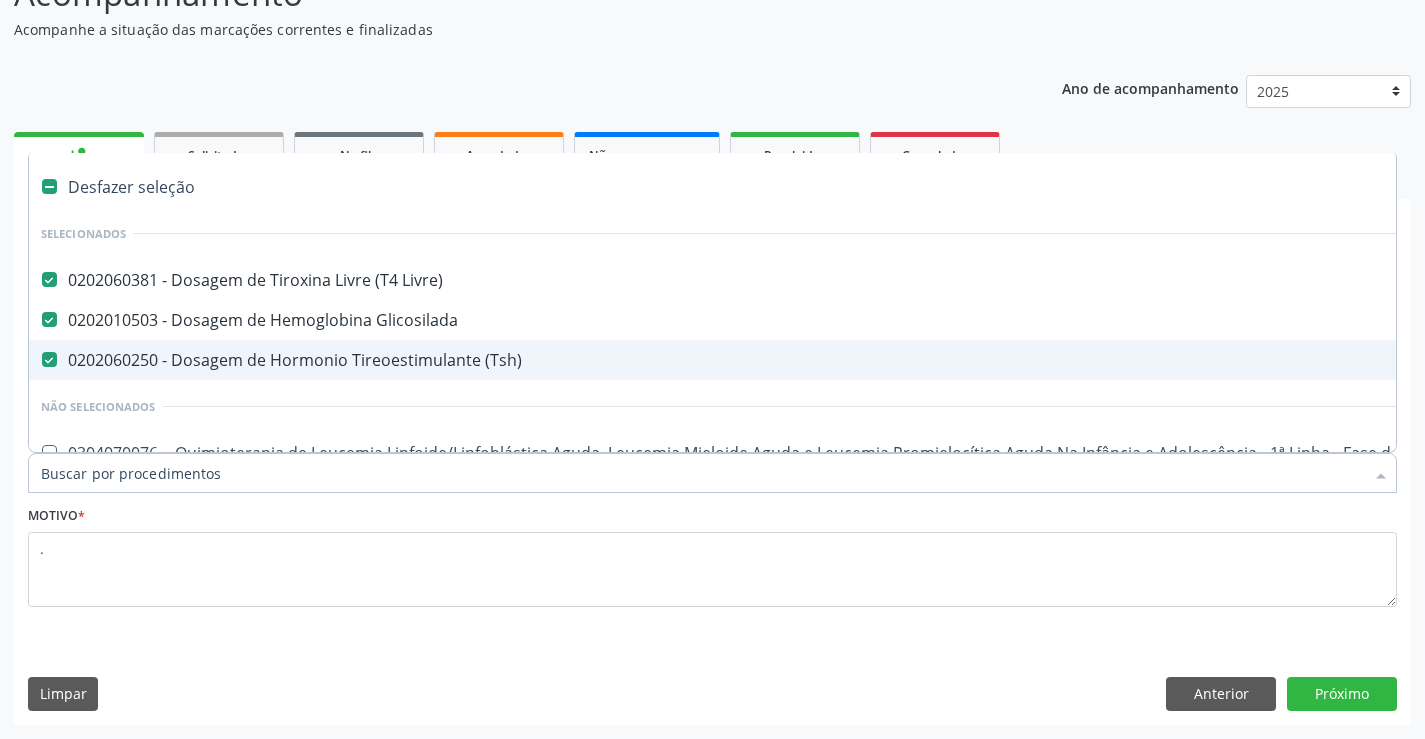 click on "0202060250 - Dosagem de Hormonio Tireoestimulante (Tsh)" at bounding box center (819, 360) 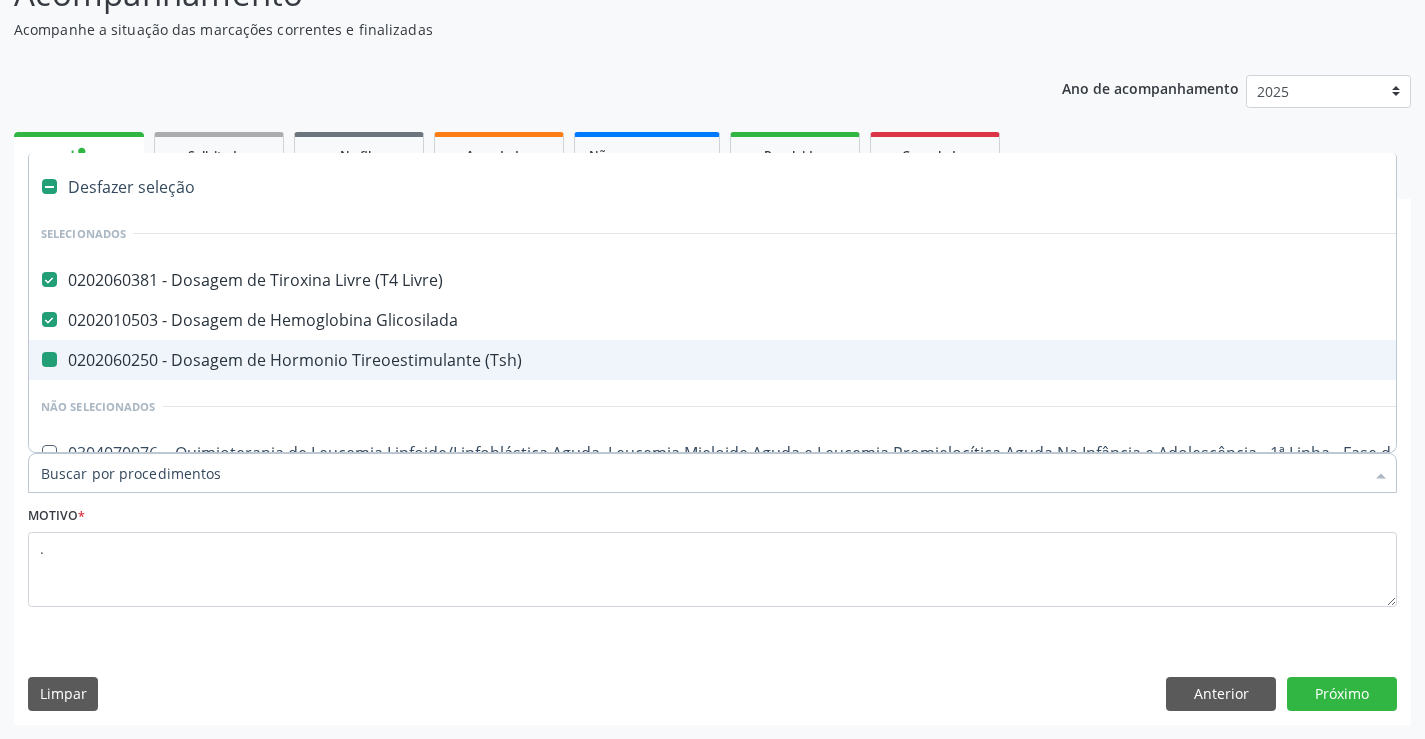 checkbox on "false" 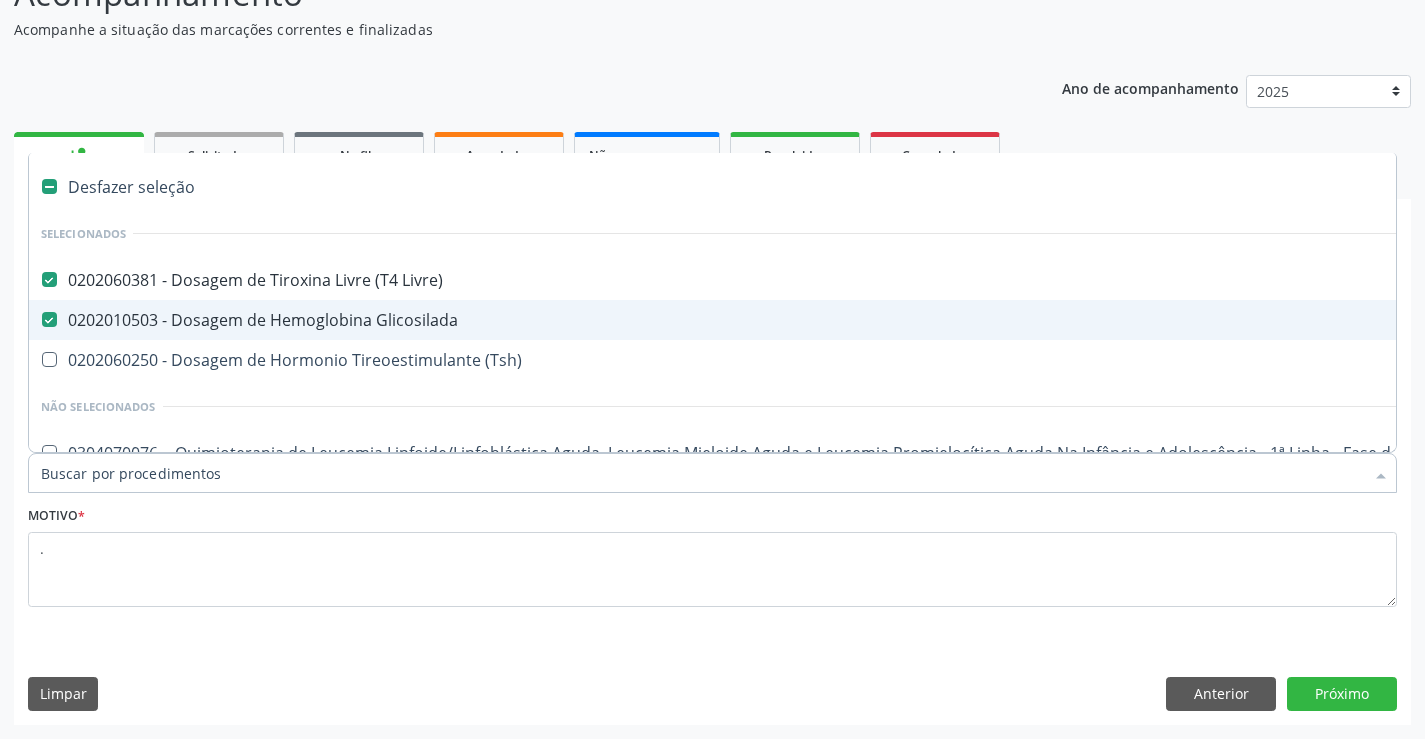 click on "0202010503 - Dosagem de Hemoglobina Glicosilada" at bounding box center (819, 320) 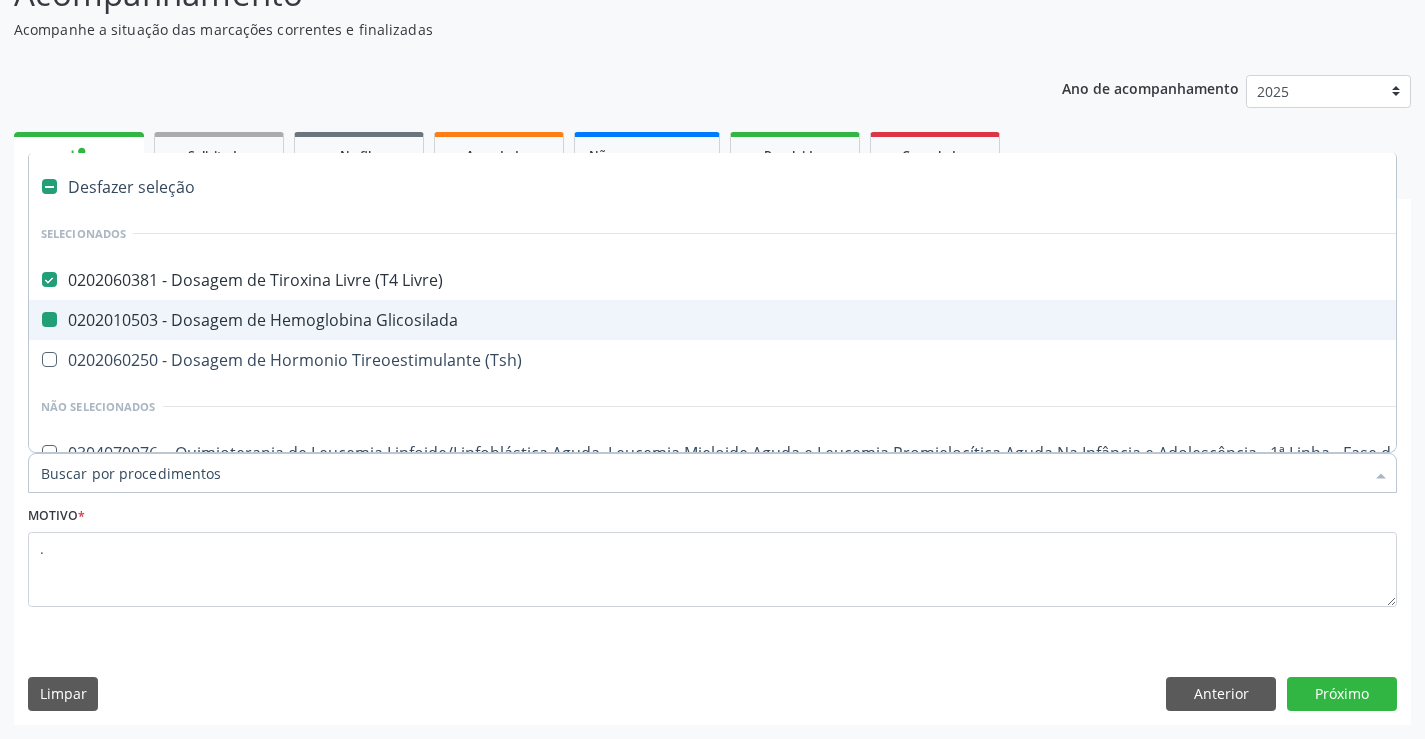 checkbox on "false" 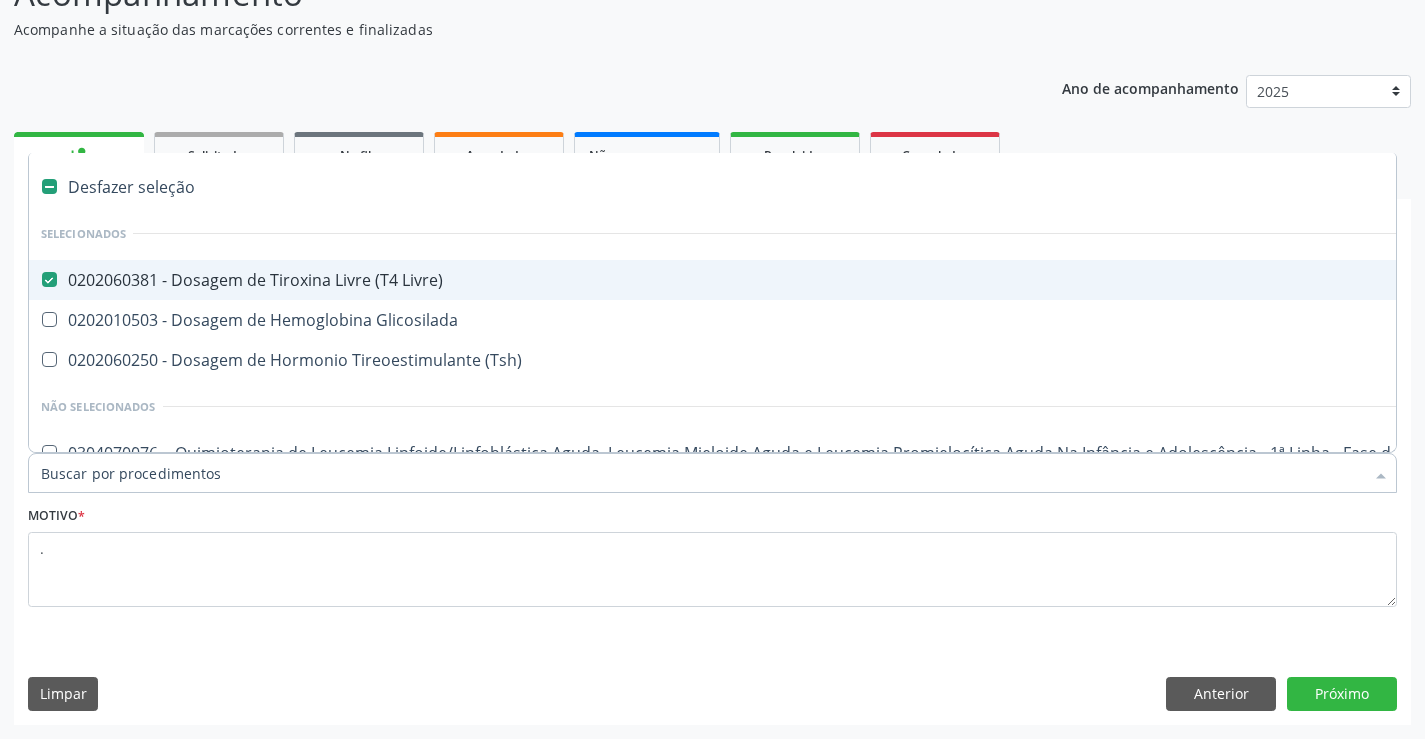 click on "0202060381 - Dosagem de Tiroxina Livre (T4 Livre)" at bounding box center [819, 280] 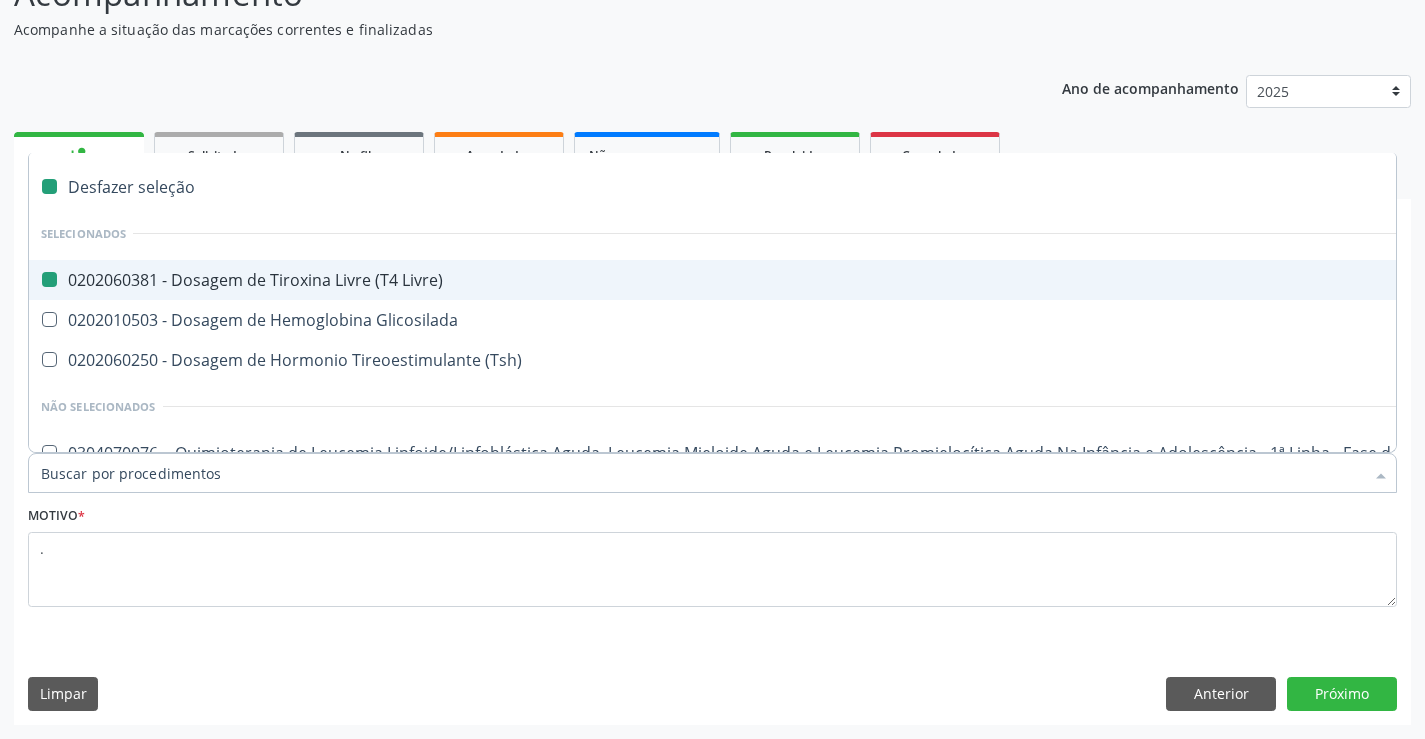 checkbox on "false" 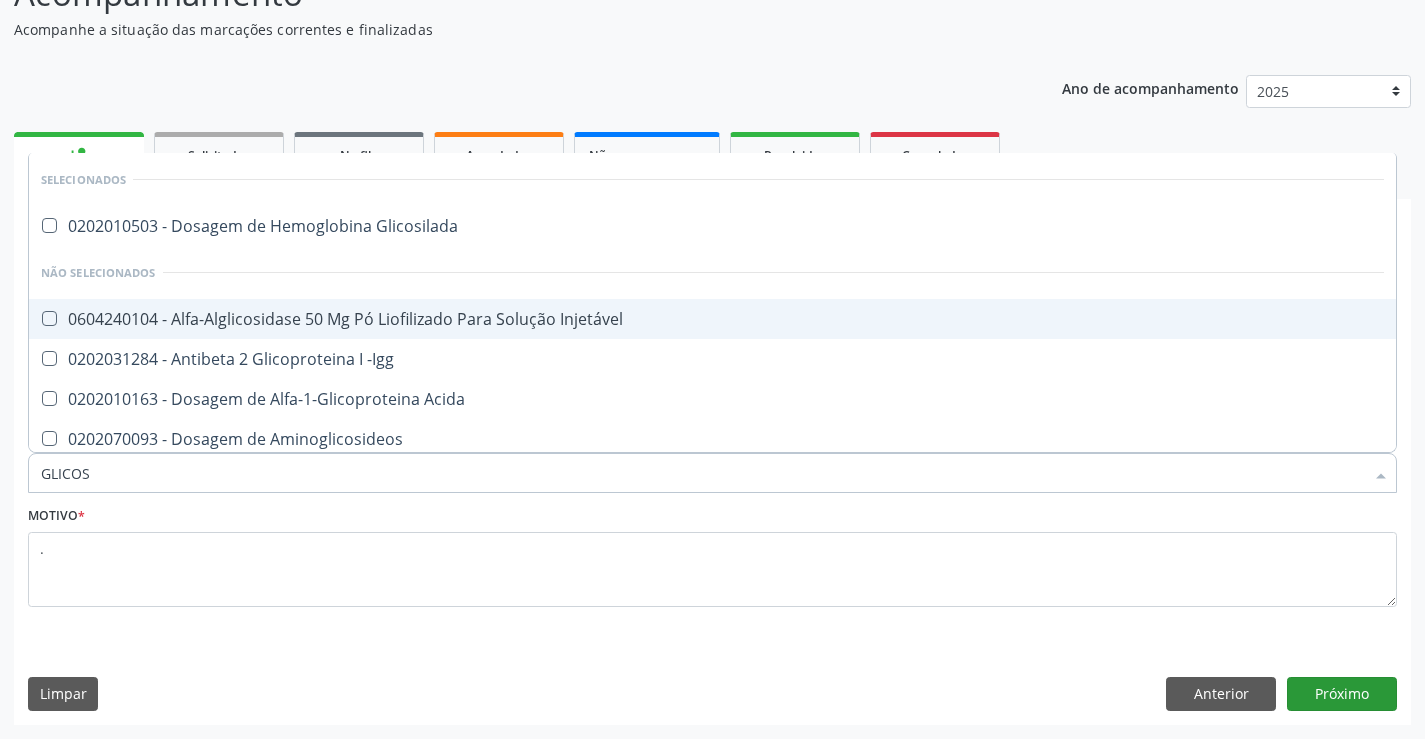 type on "GLICOSE" 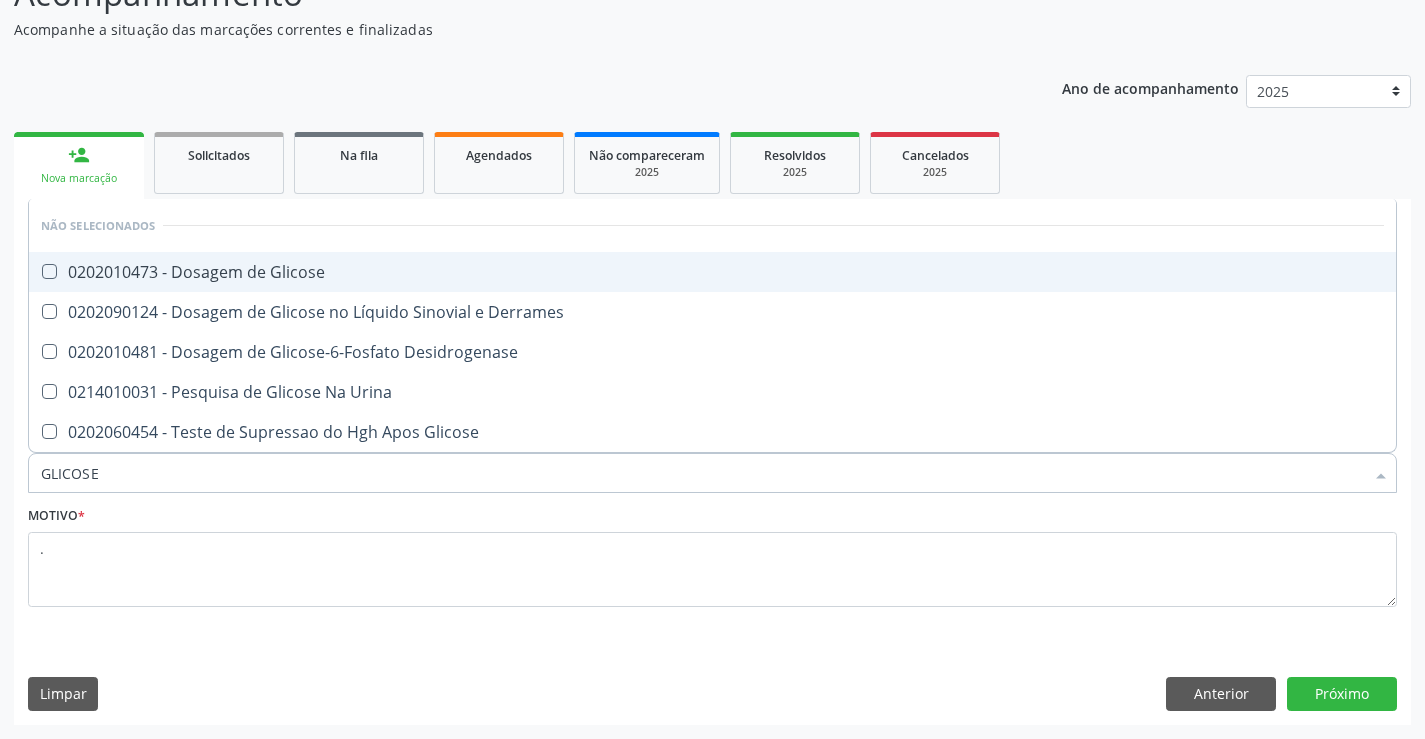 click on "0202010473 - Dosagem de Glicose" at bounding box center [712, 272] 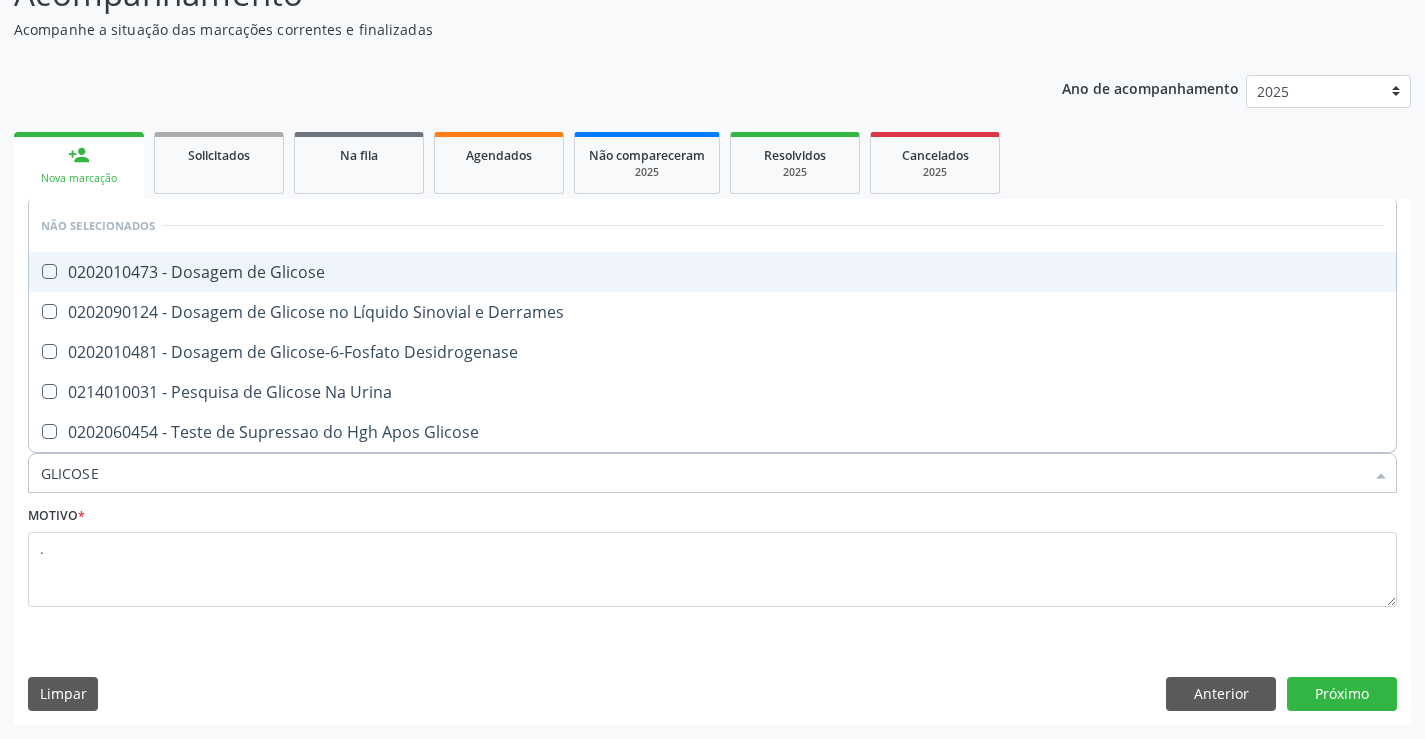 checkbox on "true" 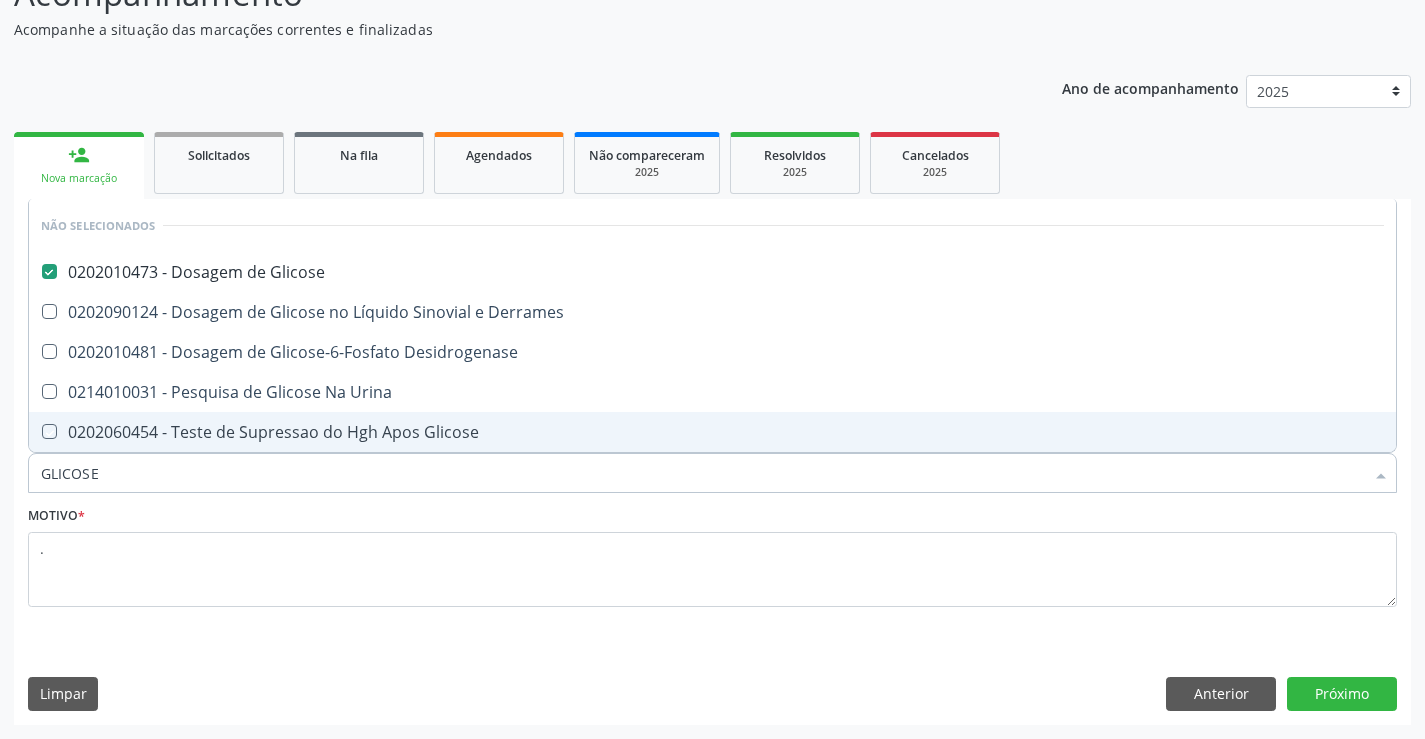 type on "GLICOS" 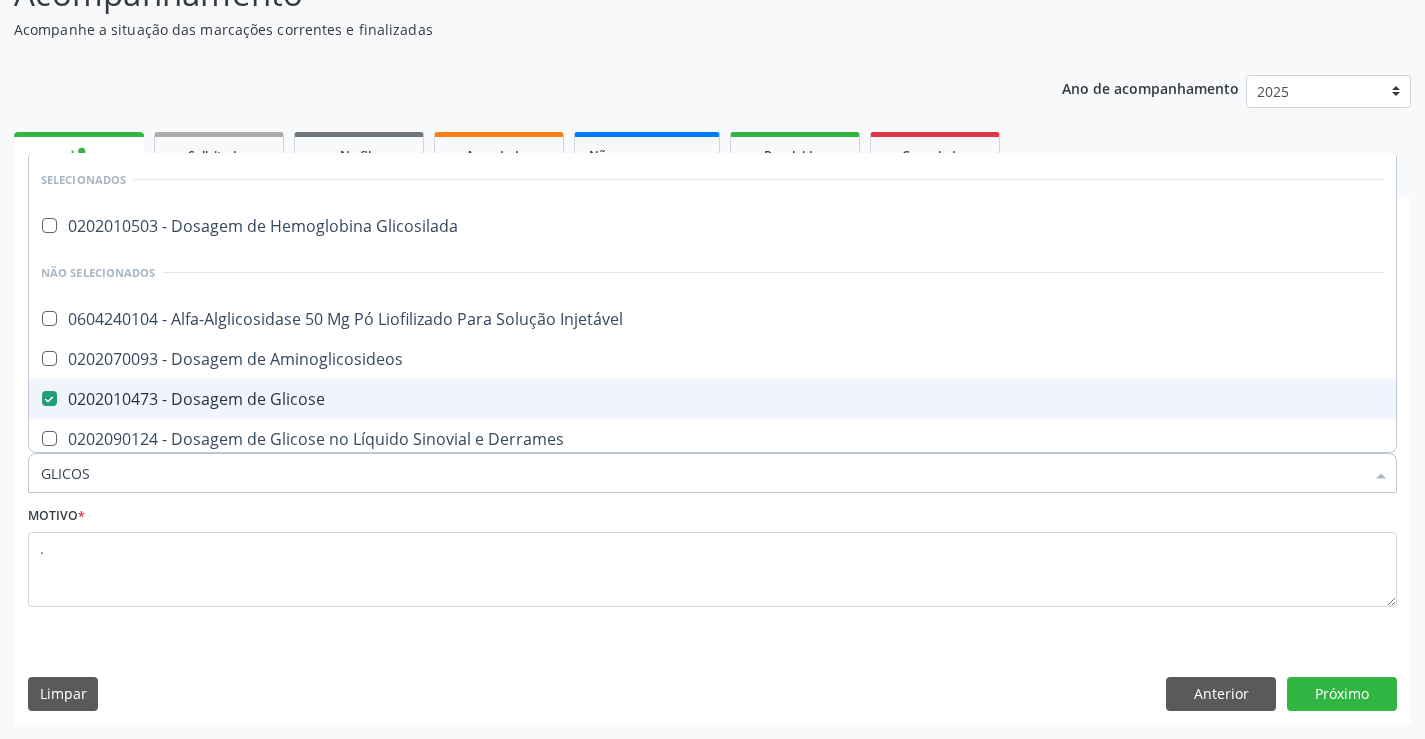 type on "GLICO" 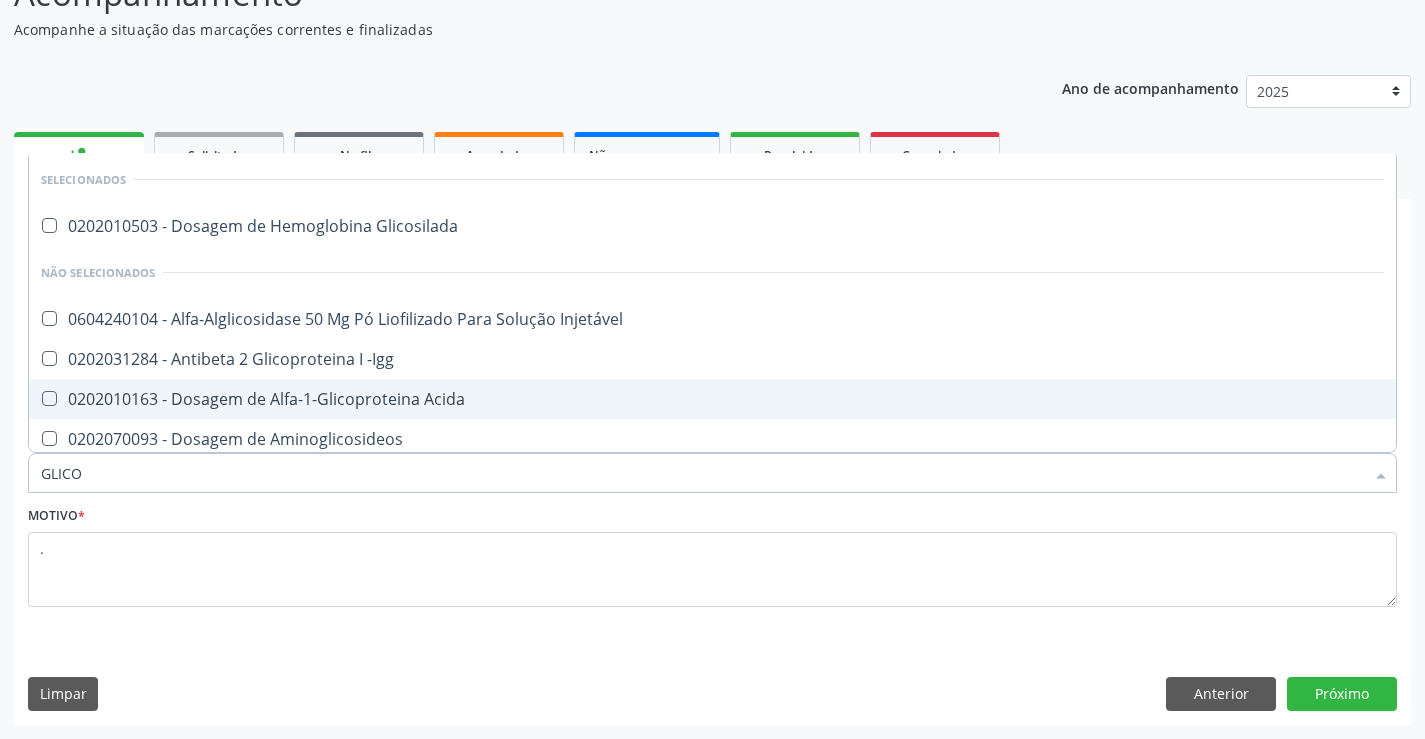 type on "GLIC" 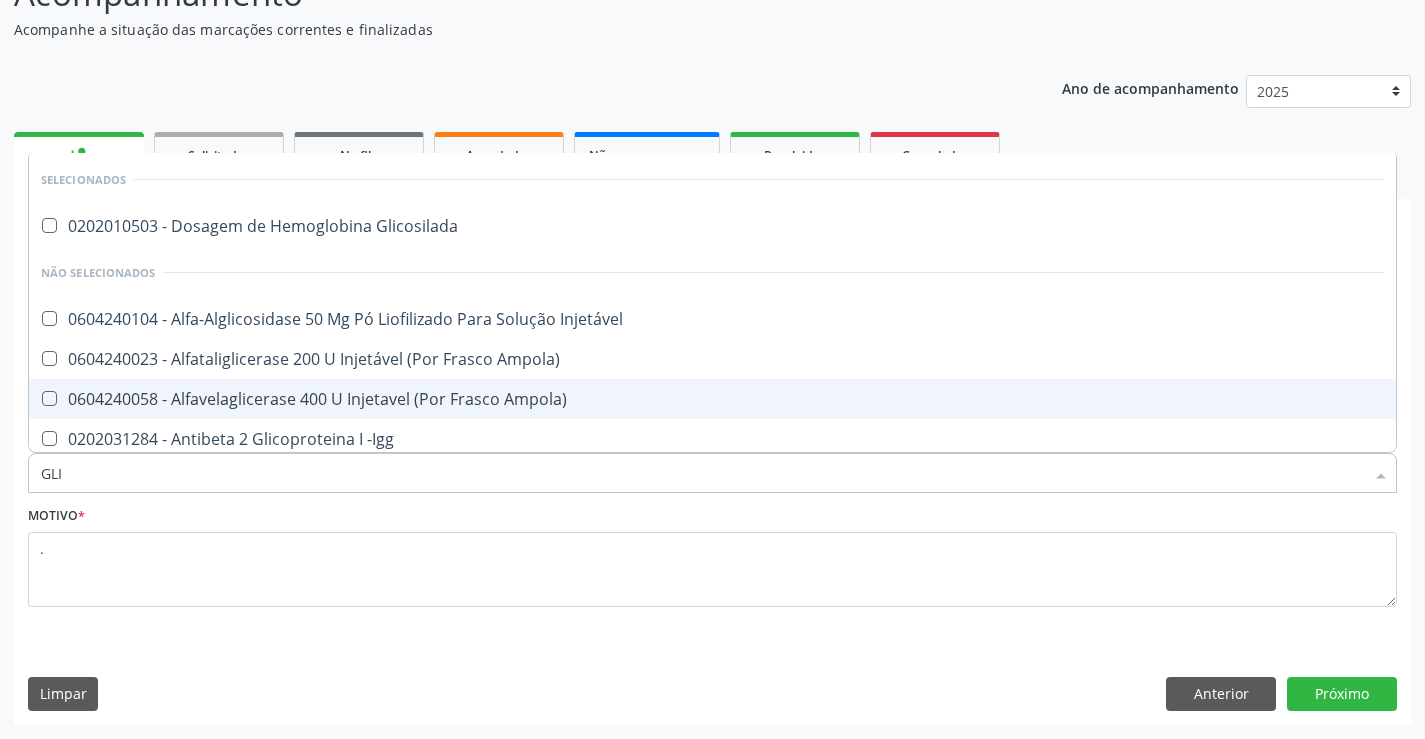 type on "GL" 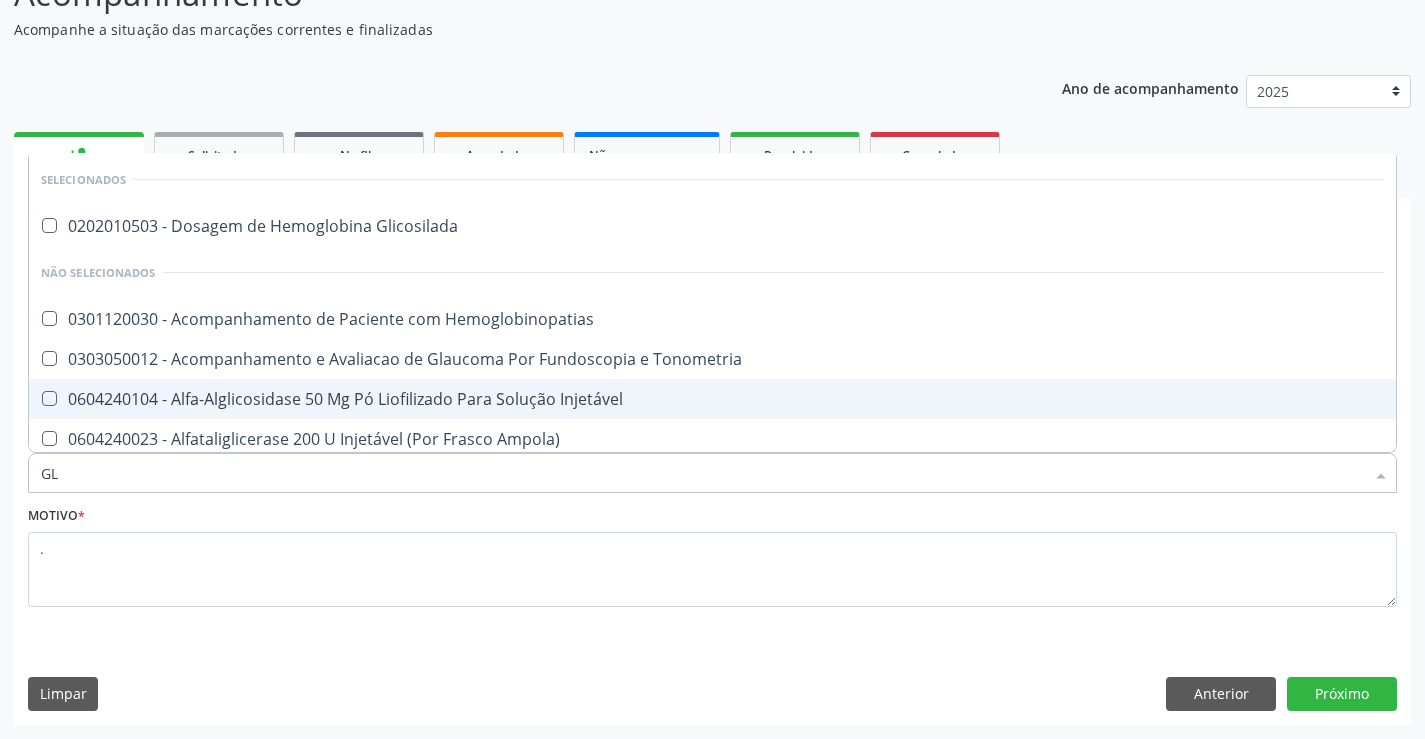 type on "G" 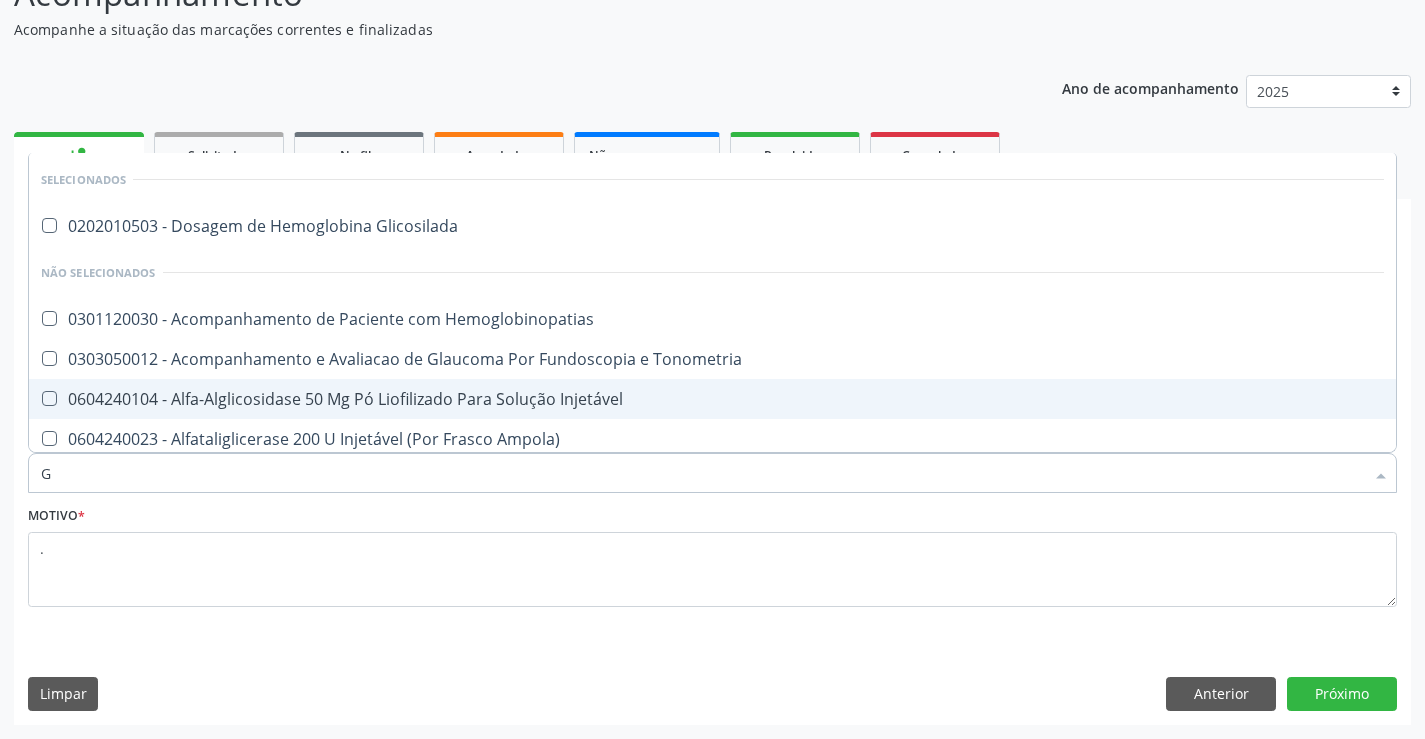 checkbox on "false" 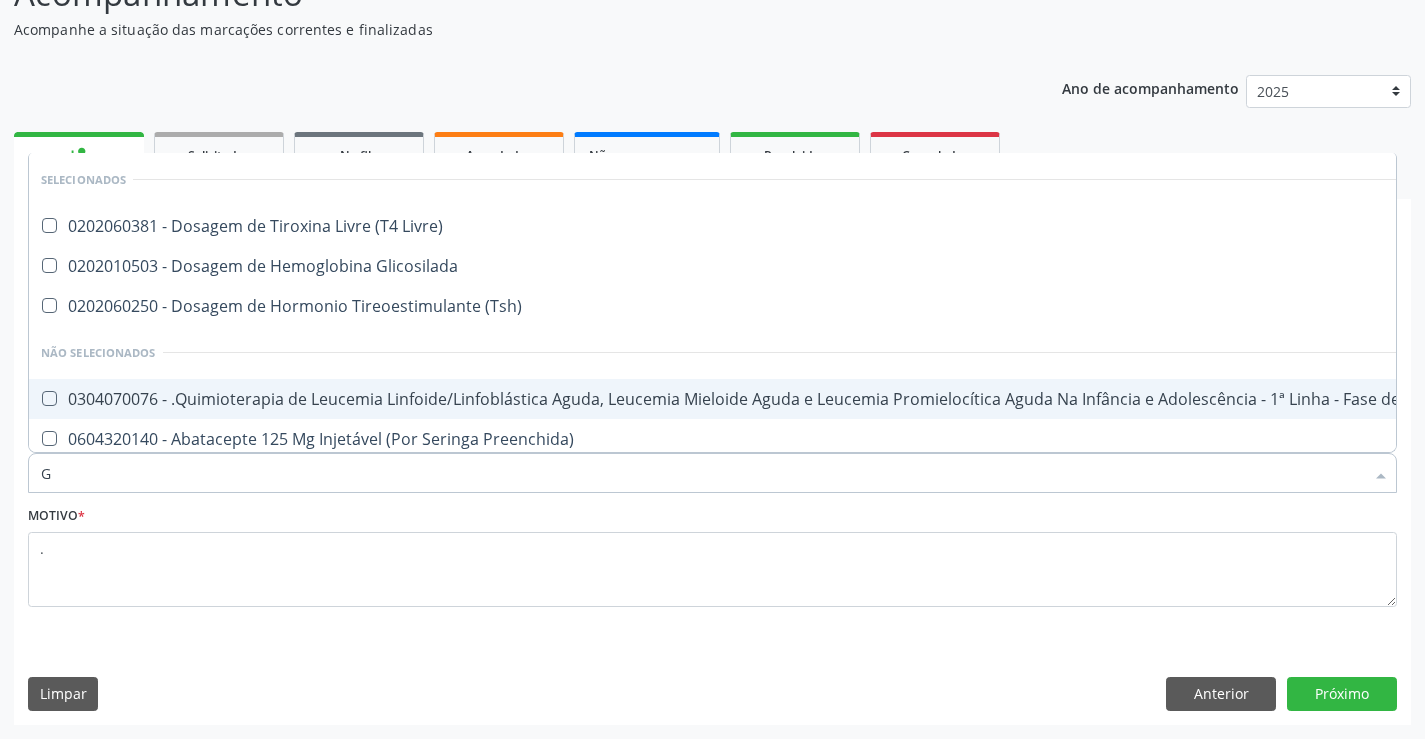 type 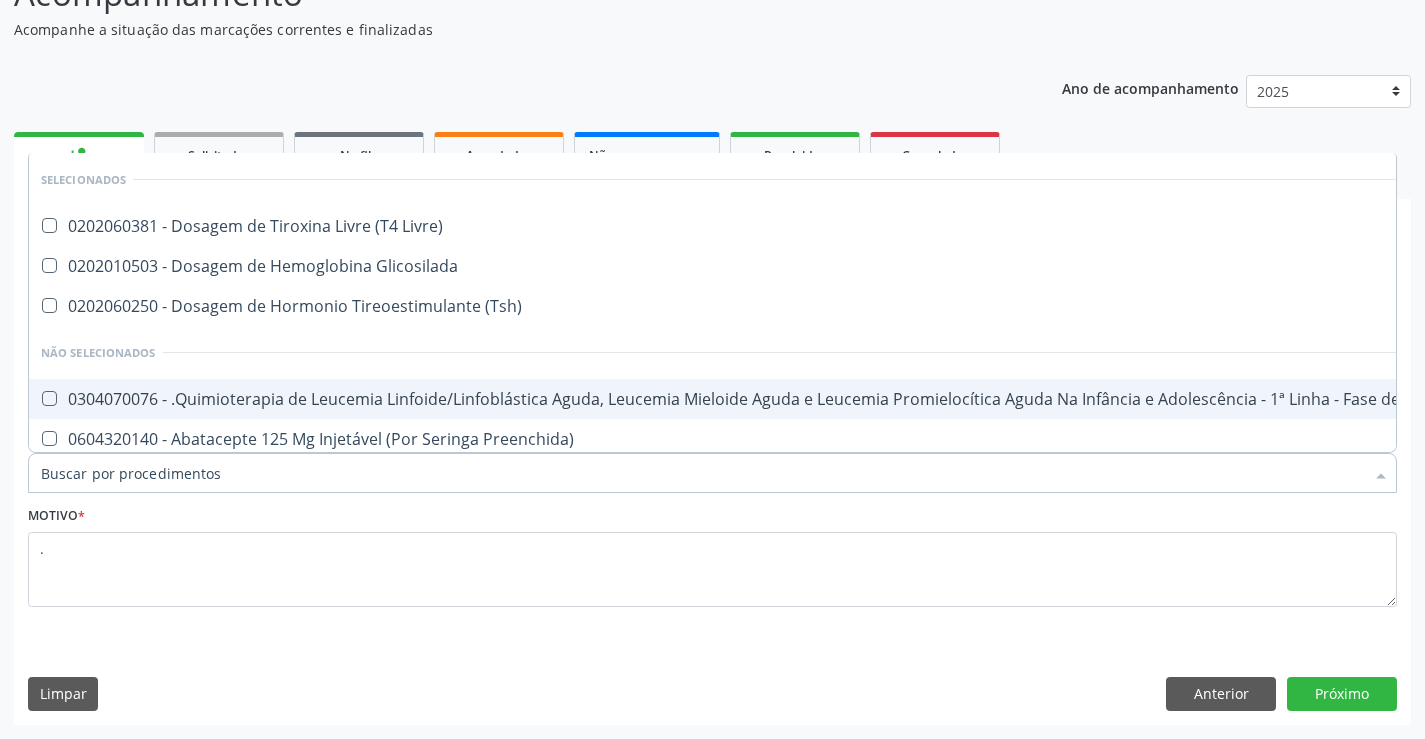 checkbox on "false" 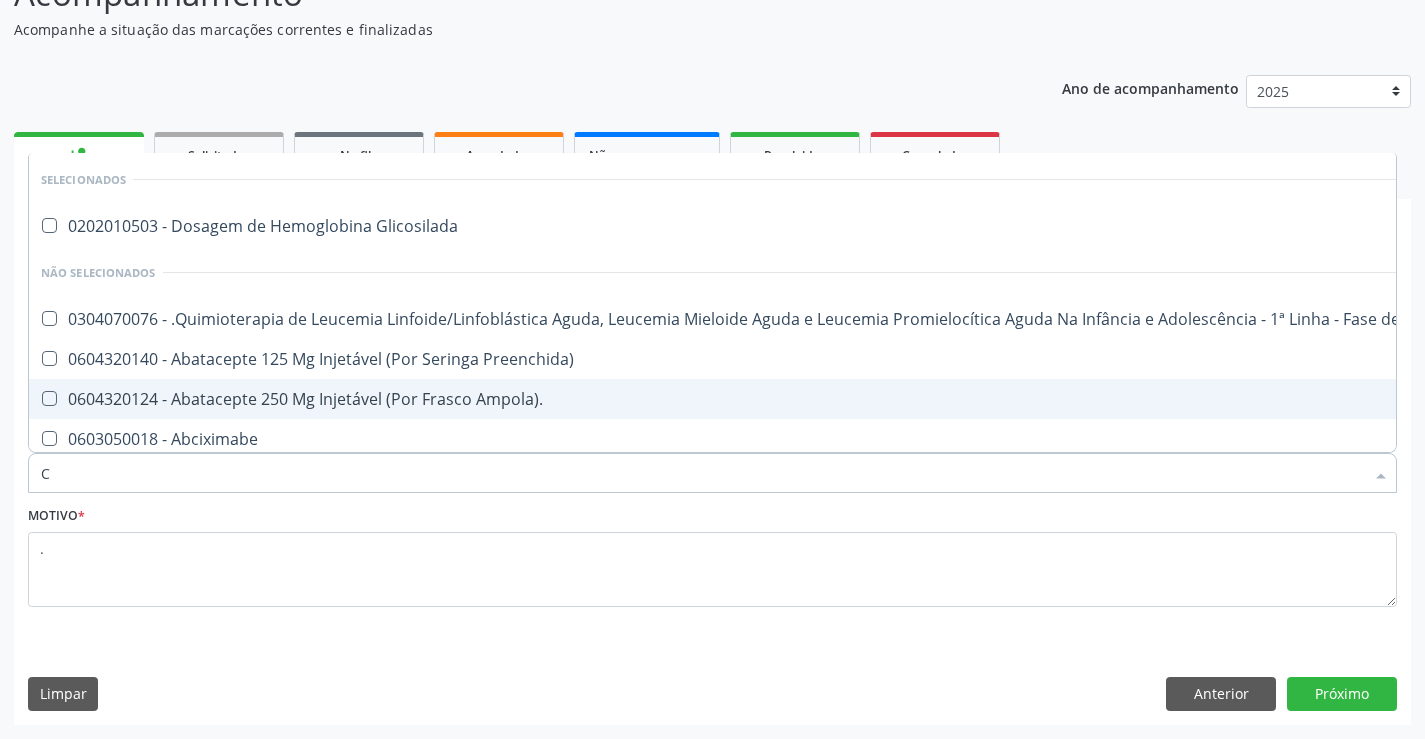 type on "CO" 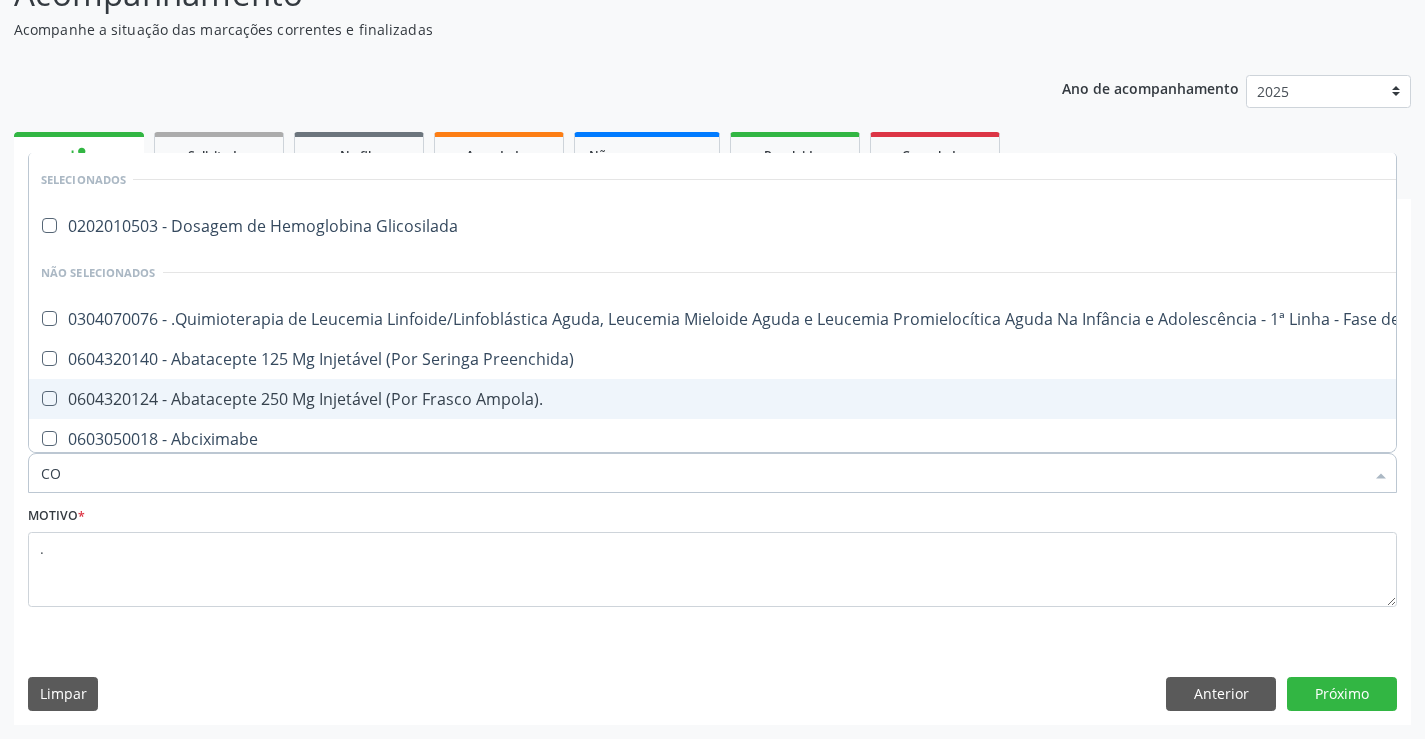 checkbox on "true" 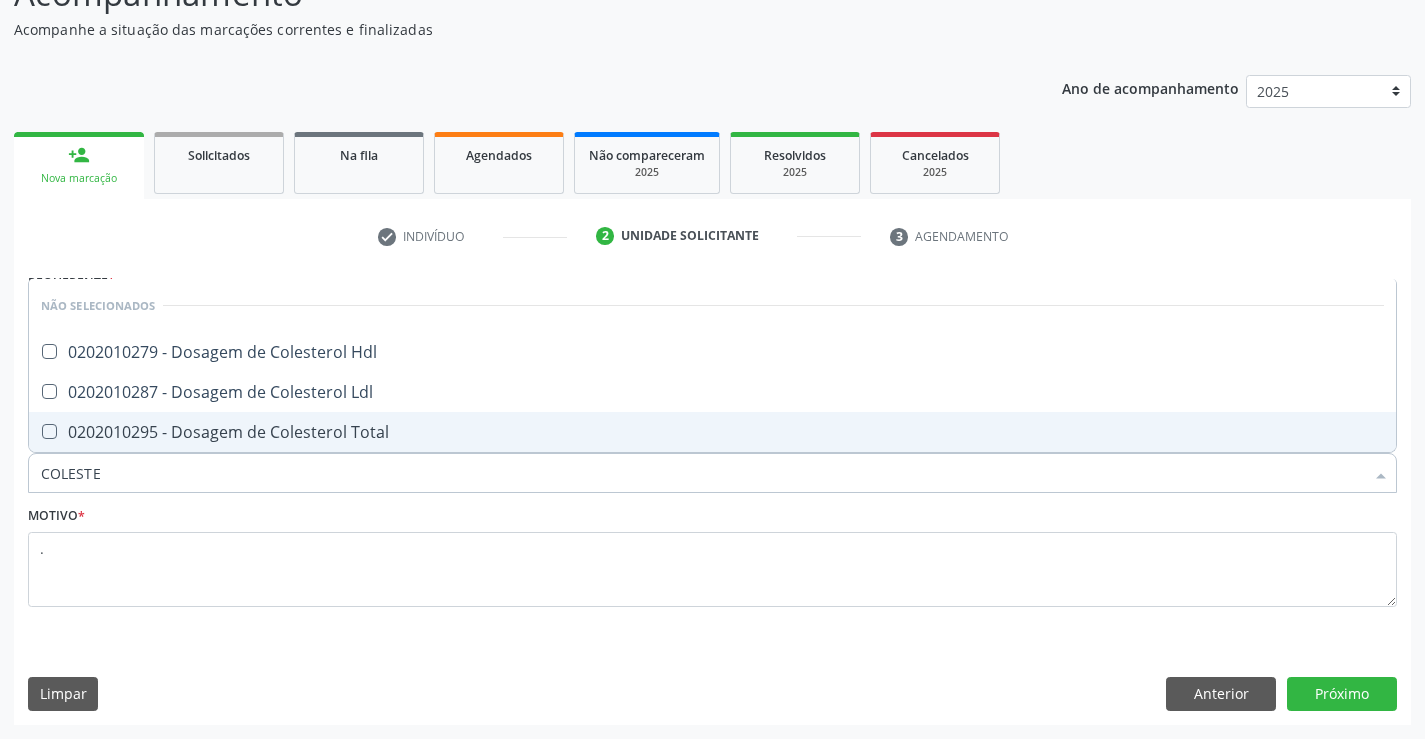 type on "COLESTER" 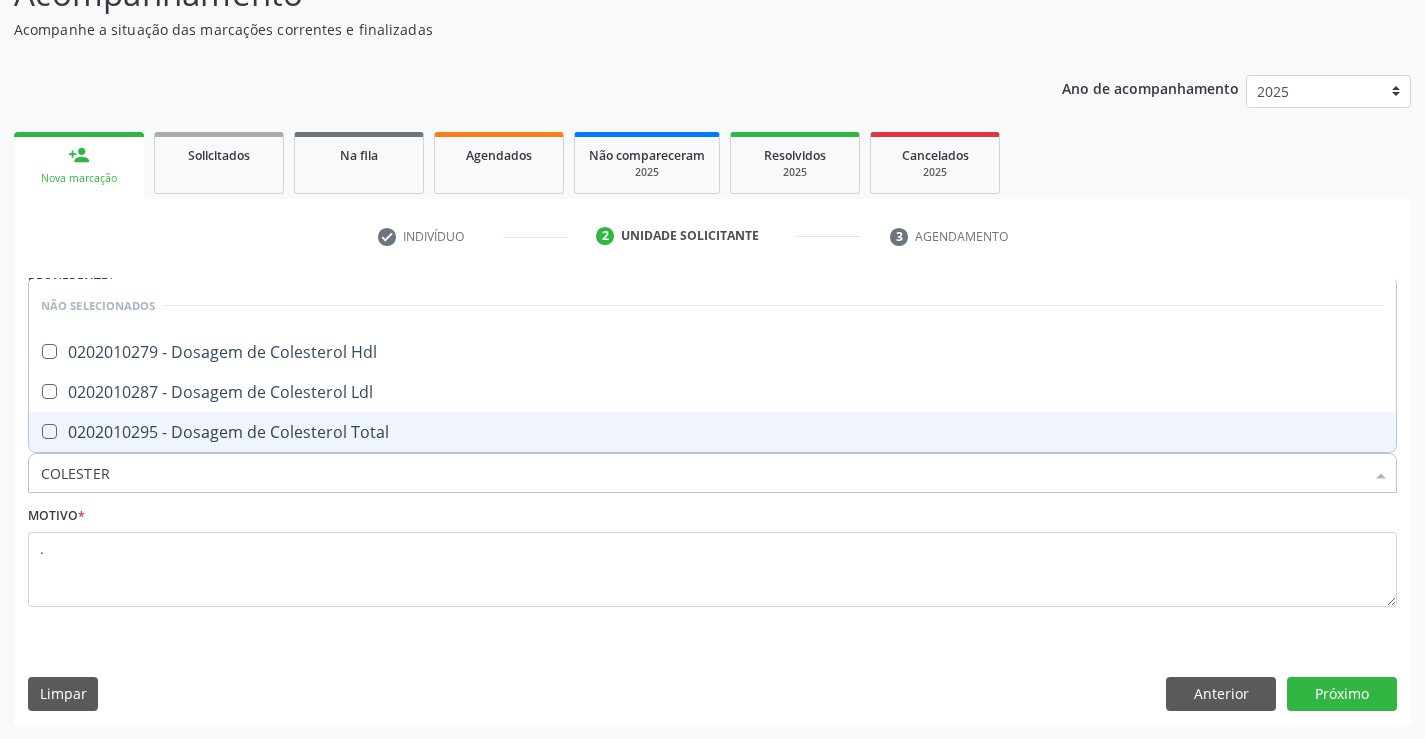 click on "0202010295 - Dosagem de Colesterol Total" at bounding box center [712, 432] 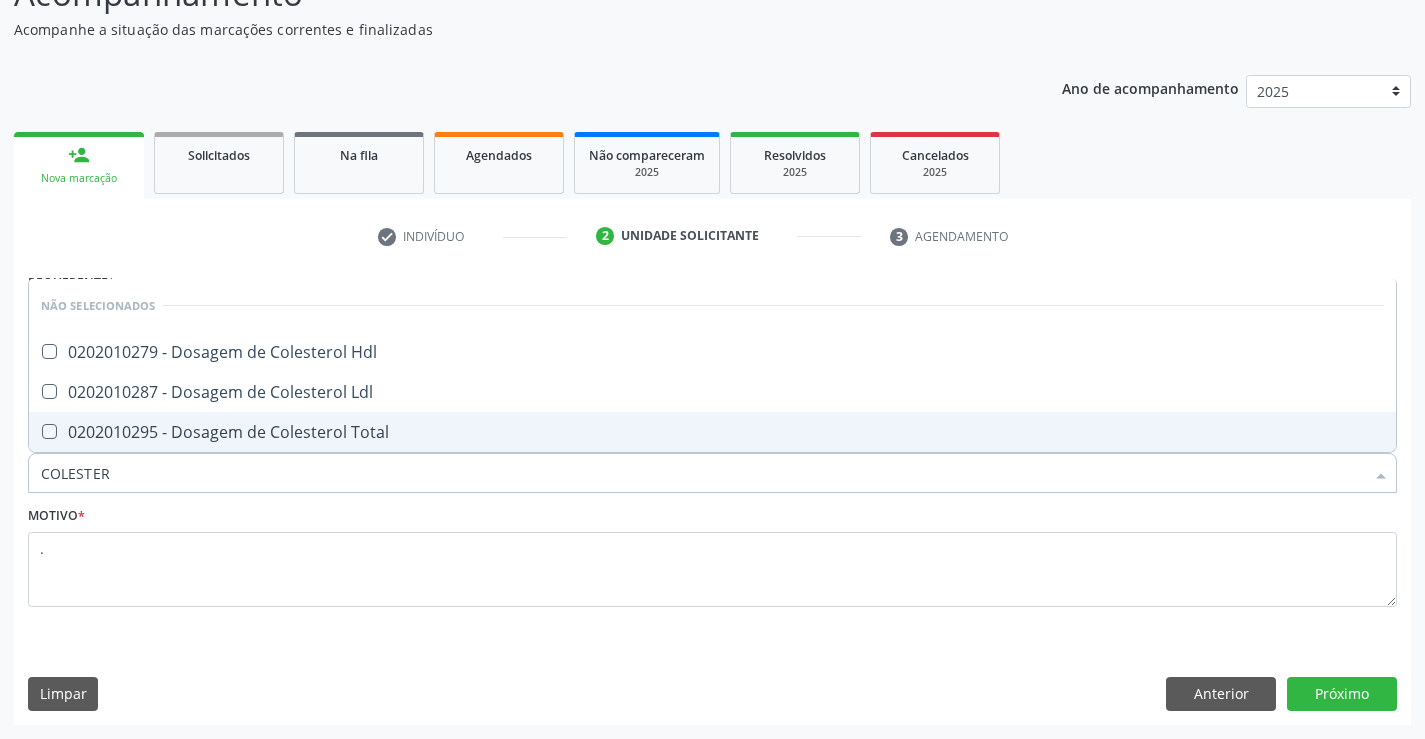 checkbox on "true" 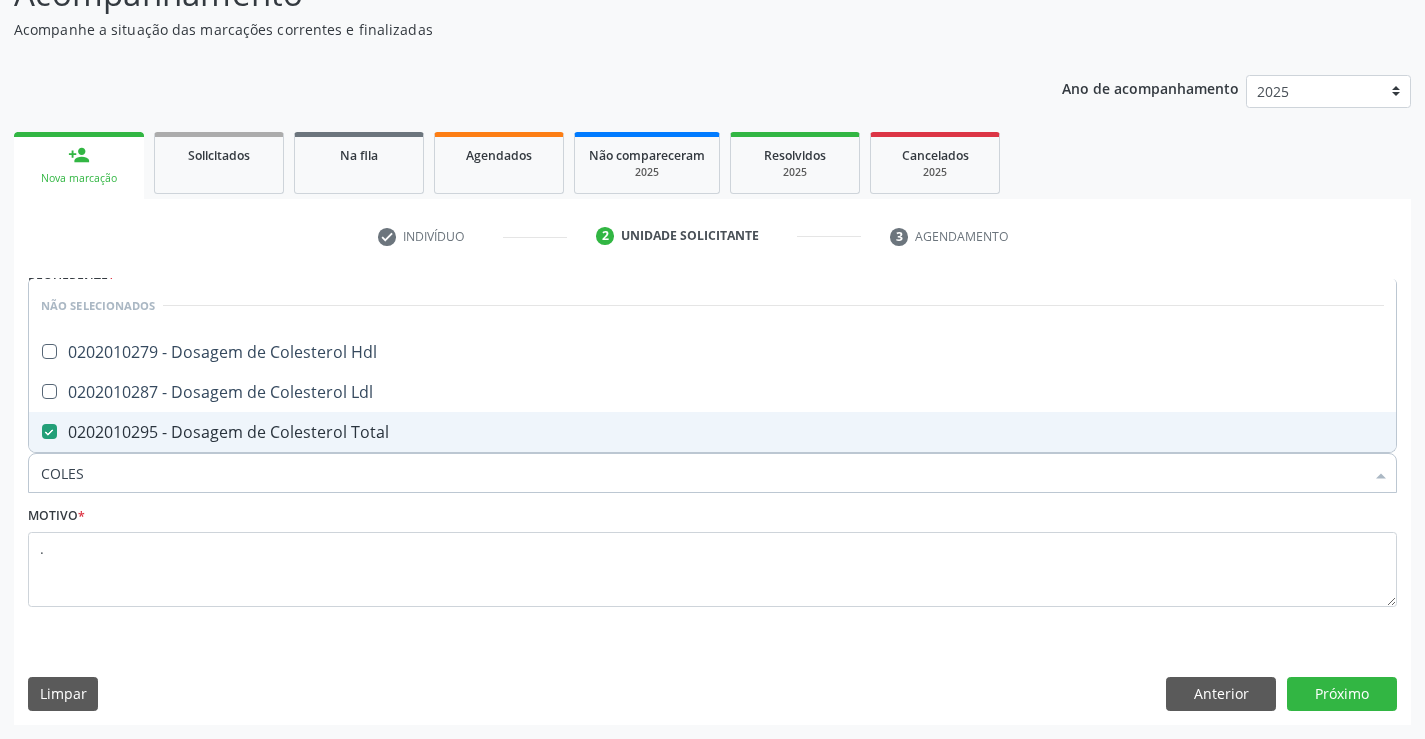 type on "COLE" 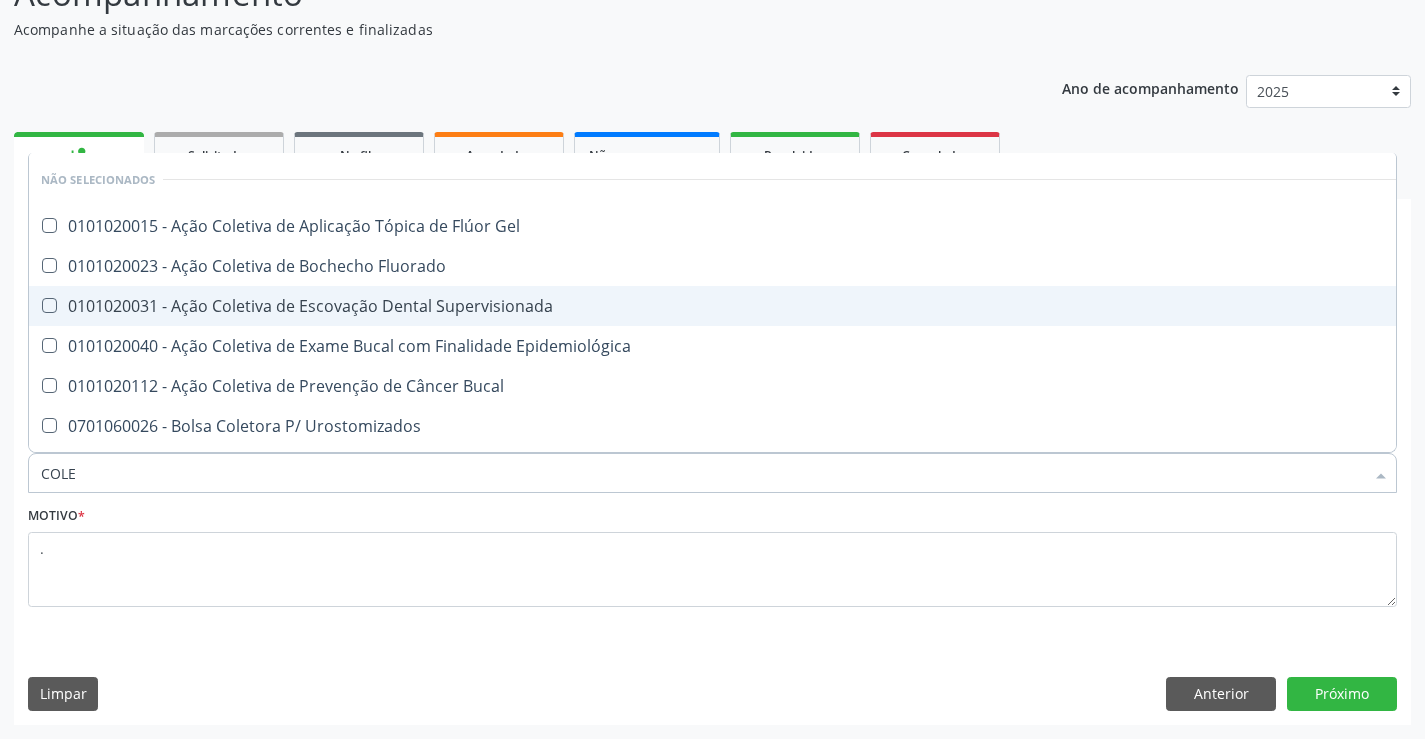 type on "COL" 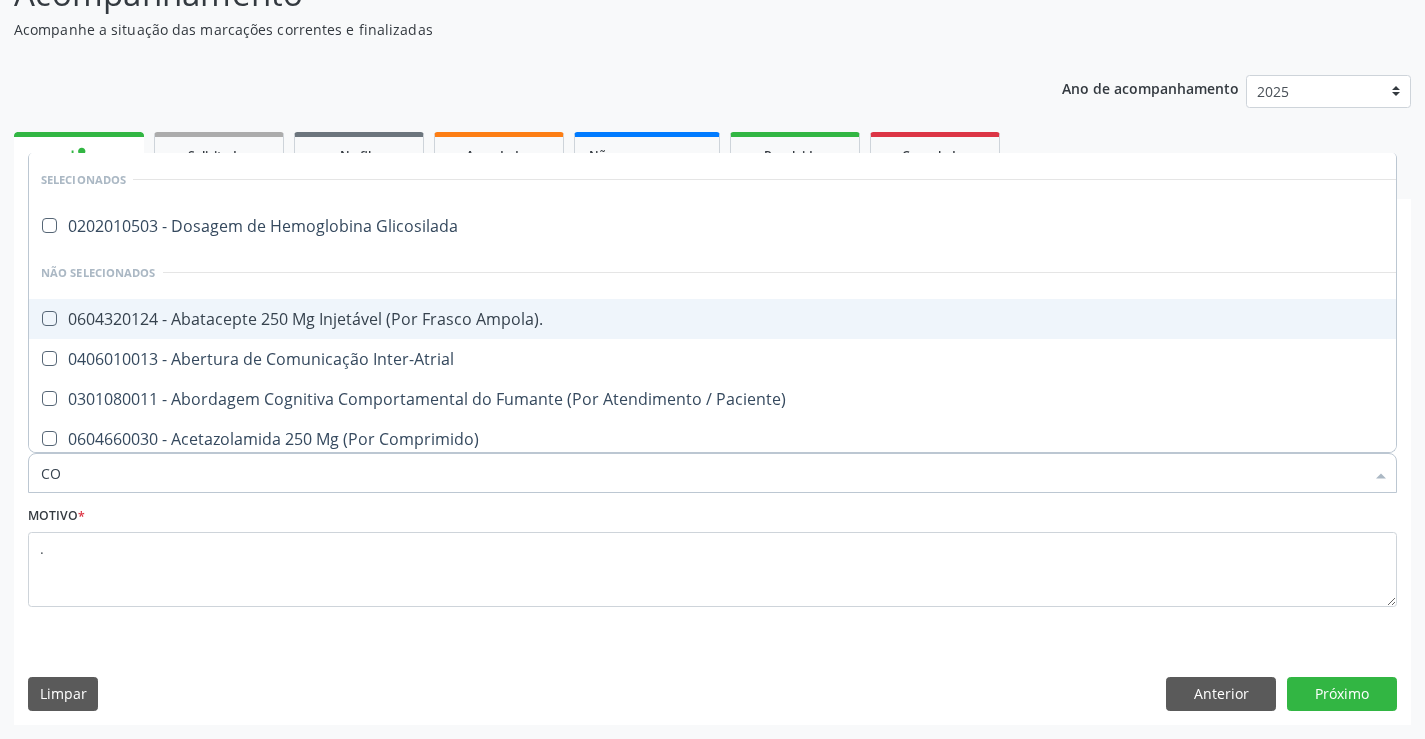 type on "C" 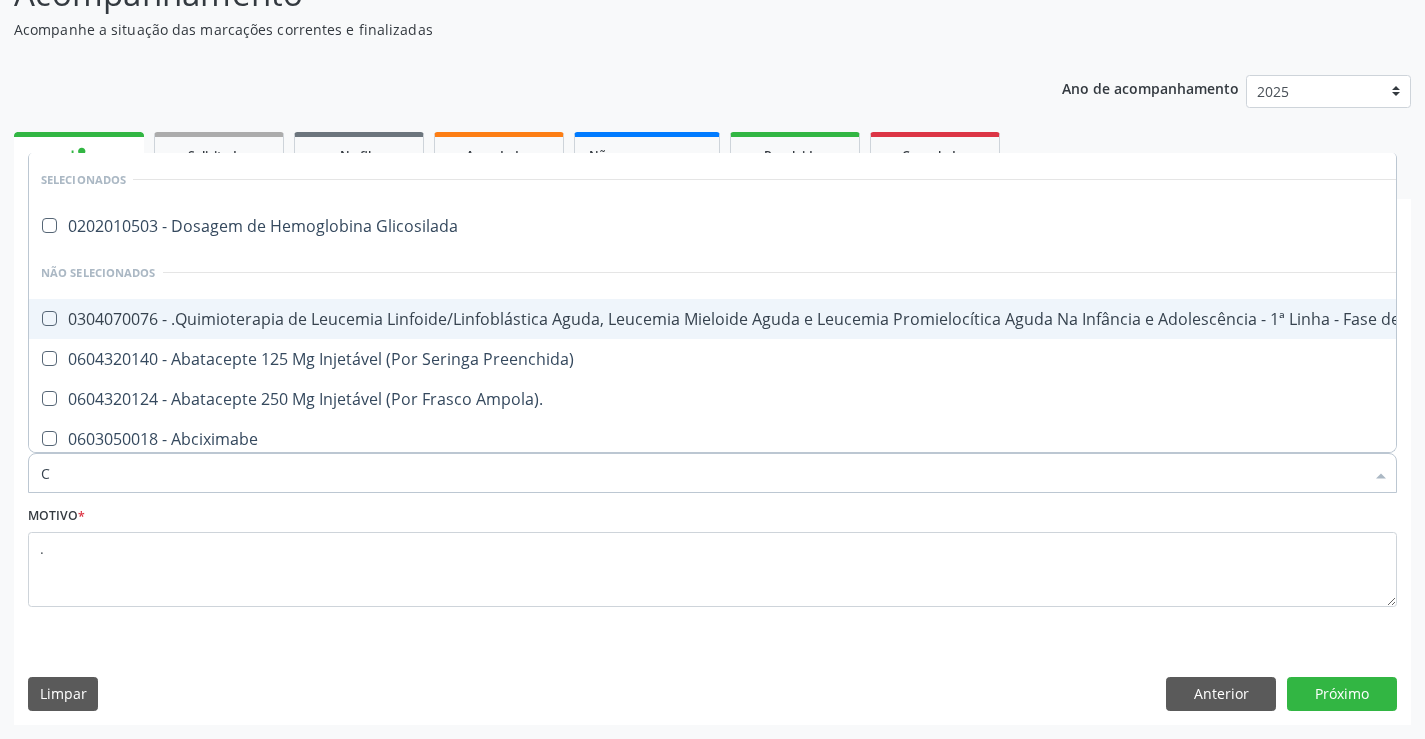 type 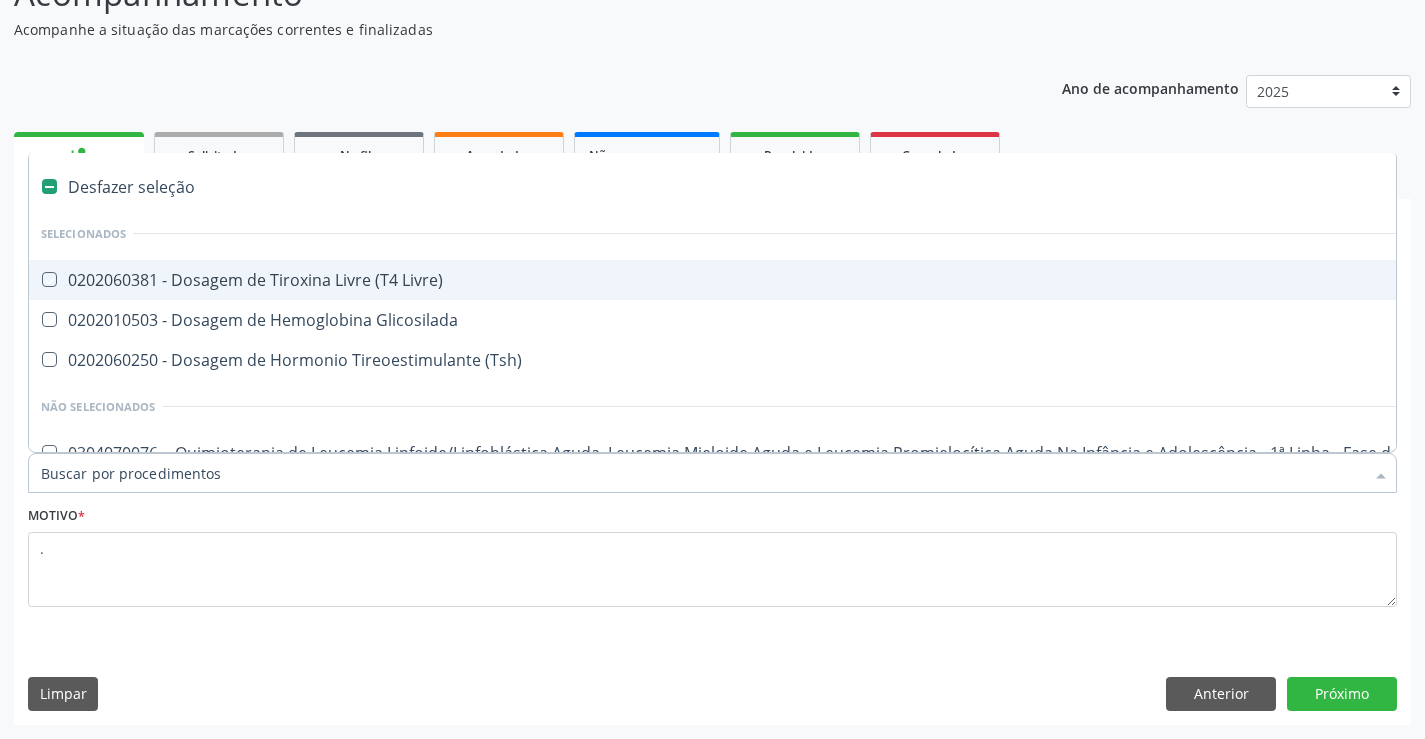 click on "Ano de acompanhamento
person_add
Nova marcação
Solicitados   Na fila   Agendados   Não compareceram
[YEAR]
Resolvidos
[YEAR]
Cancelados
[YEAR]
check
Indivíduo
2
Unidade solicitante
3
Agendamento
CNS
[PHONE]       done
Nome
*
[FIRST] [MIDDLE] [LAST]
[FIRST] [MIDDLE] [LAST]
CNS:
[PHONE]
CPF:
[CPF]
Nascimento:
[DATE]
Nenhum resultado encontrado para: "   "
Digite o nome
Sexo
*
Feminino         Masculino   Feminino
Nenhum resultado encontrado para: "   "
Não há nenhuma opção para ser exibida.
Está gestante
Sim
CPF
*
[CPF]" at bounding box center (712, 393) 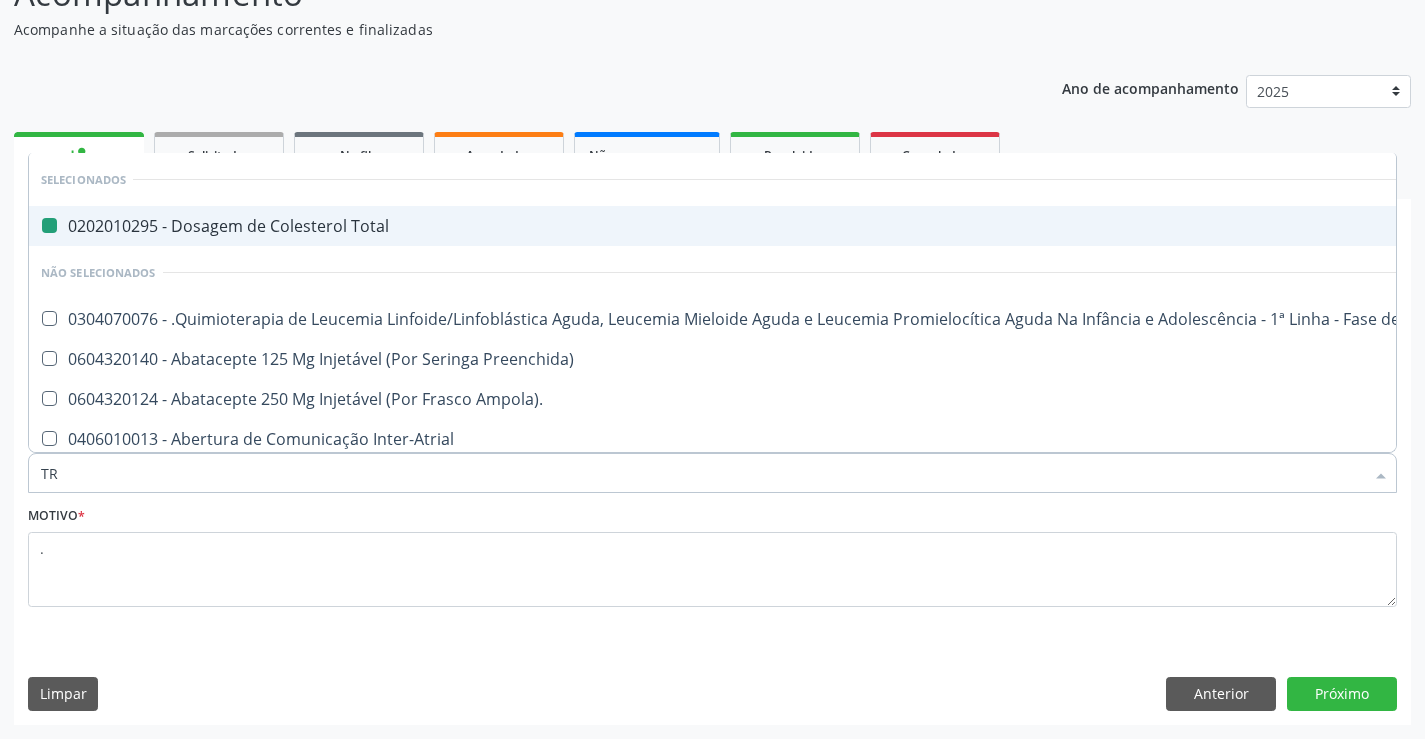 type on "TRE" 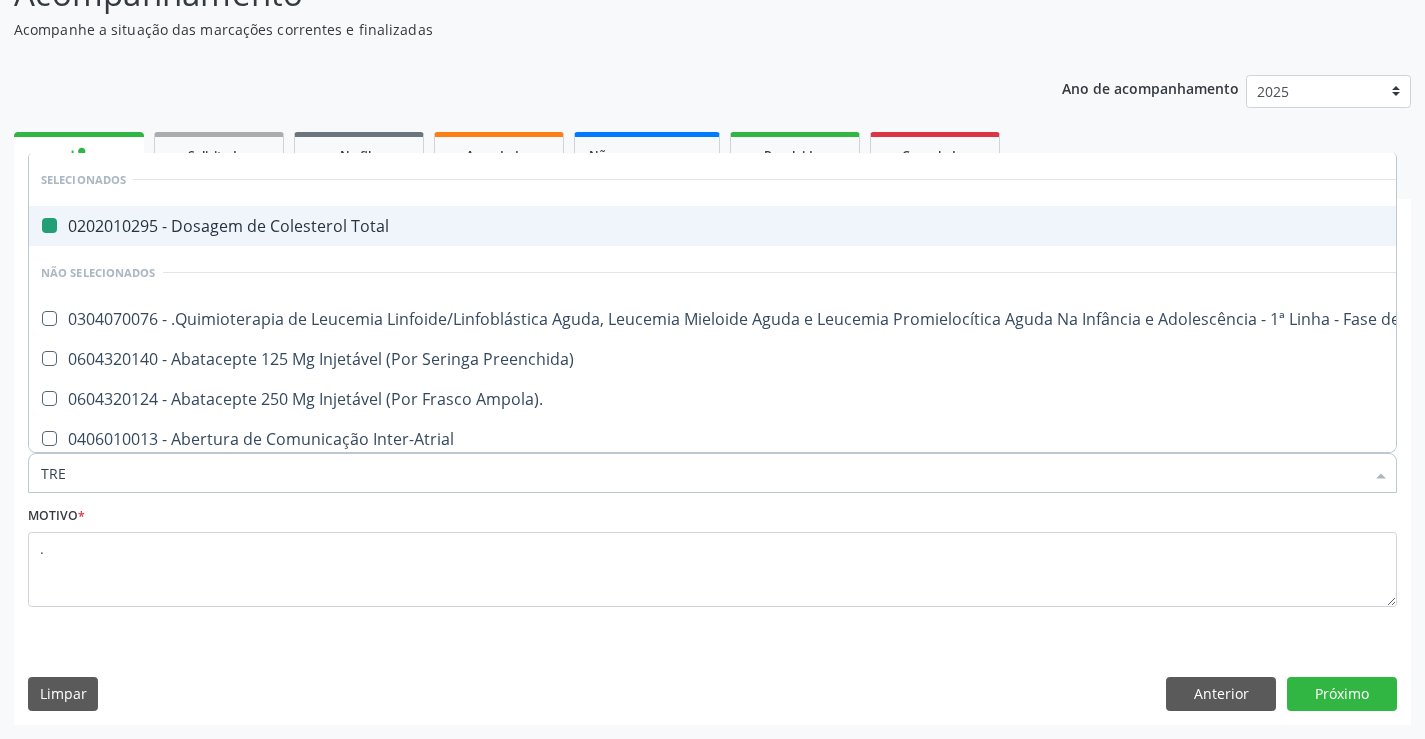 checkbox on "false" 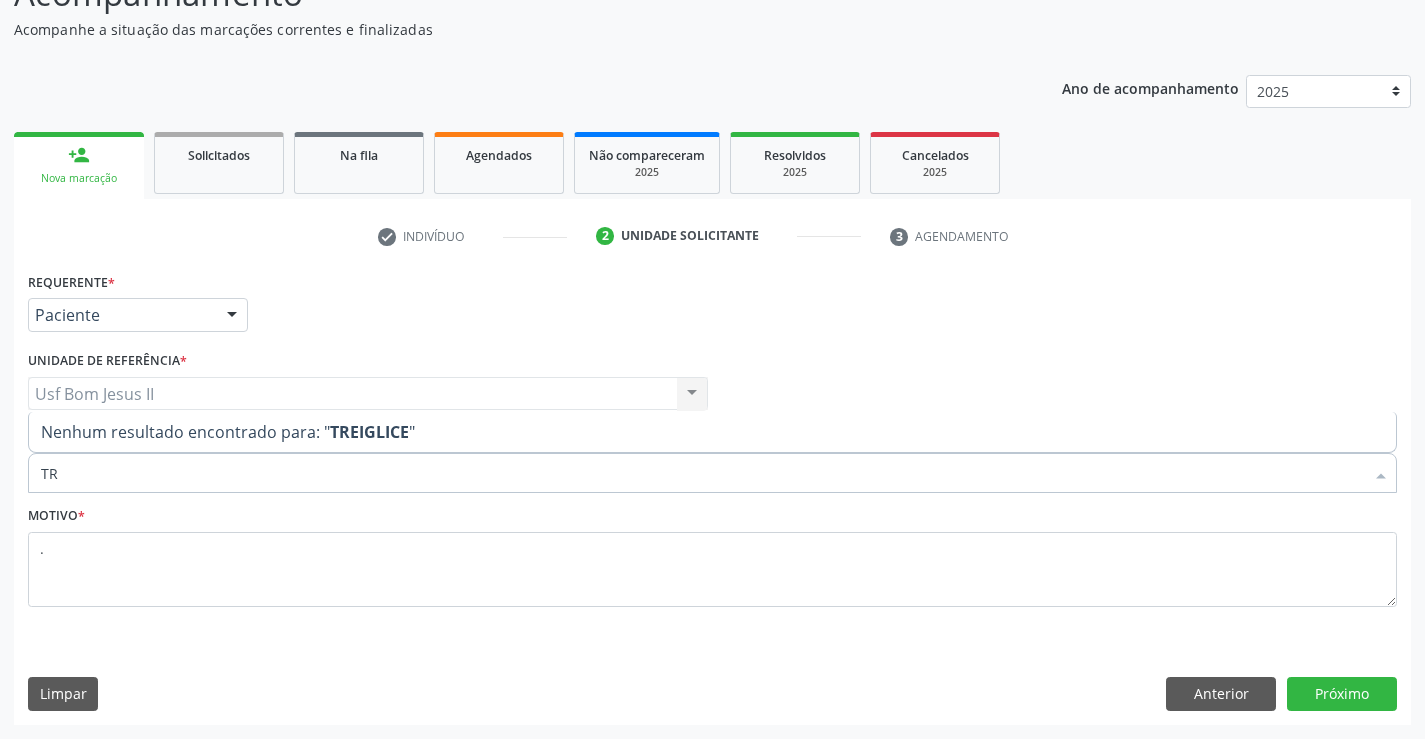 type on "T" 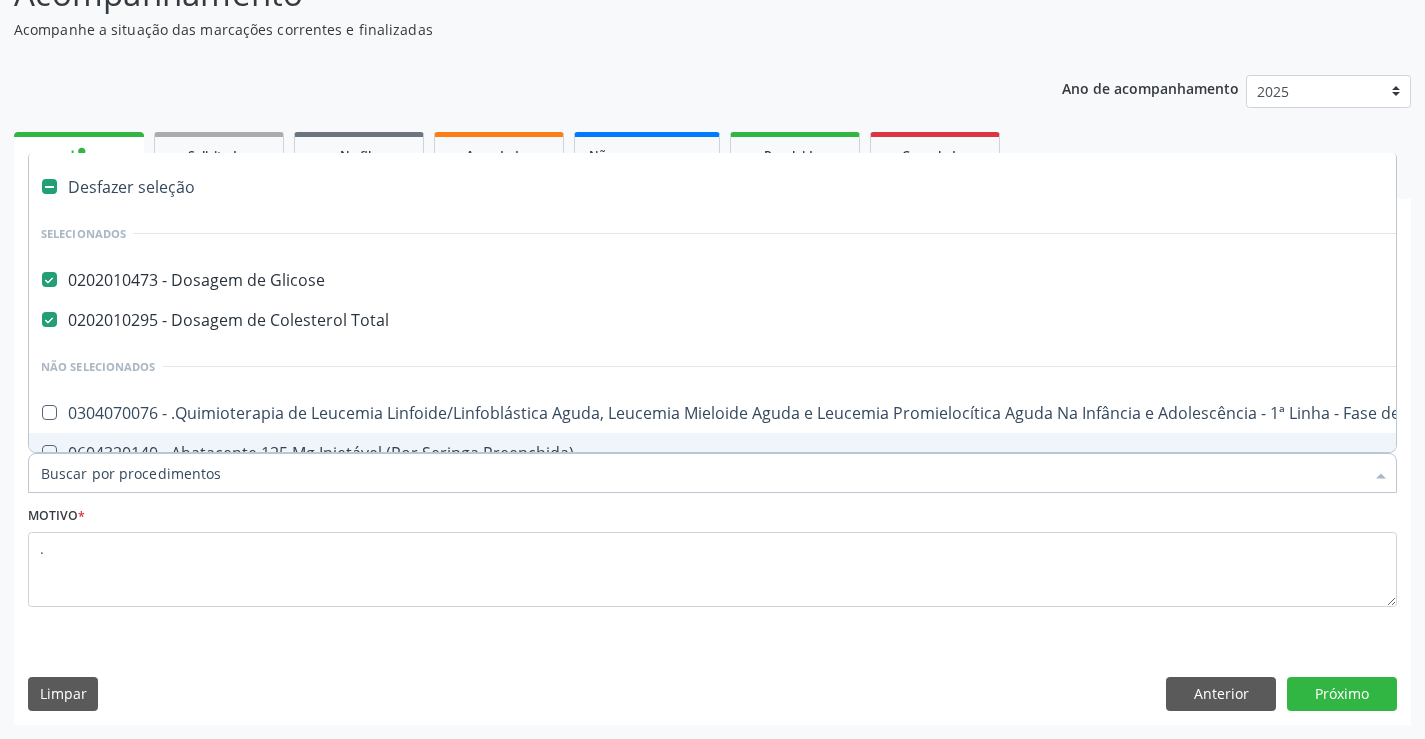 type on "2" 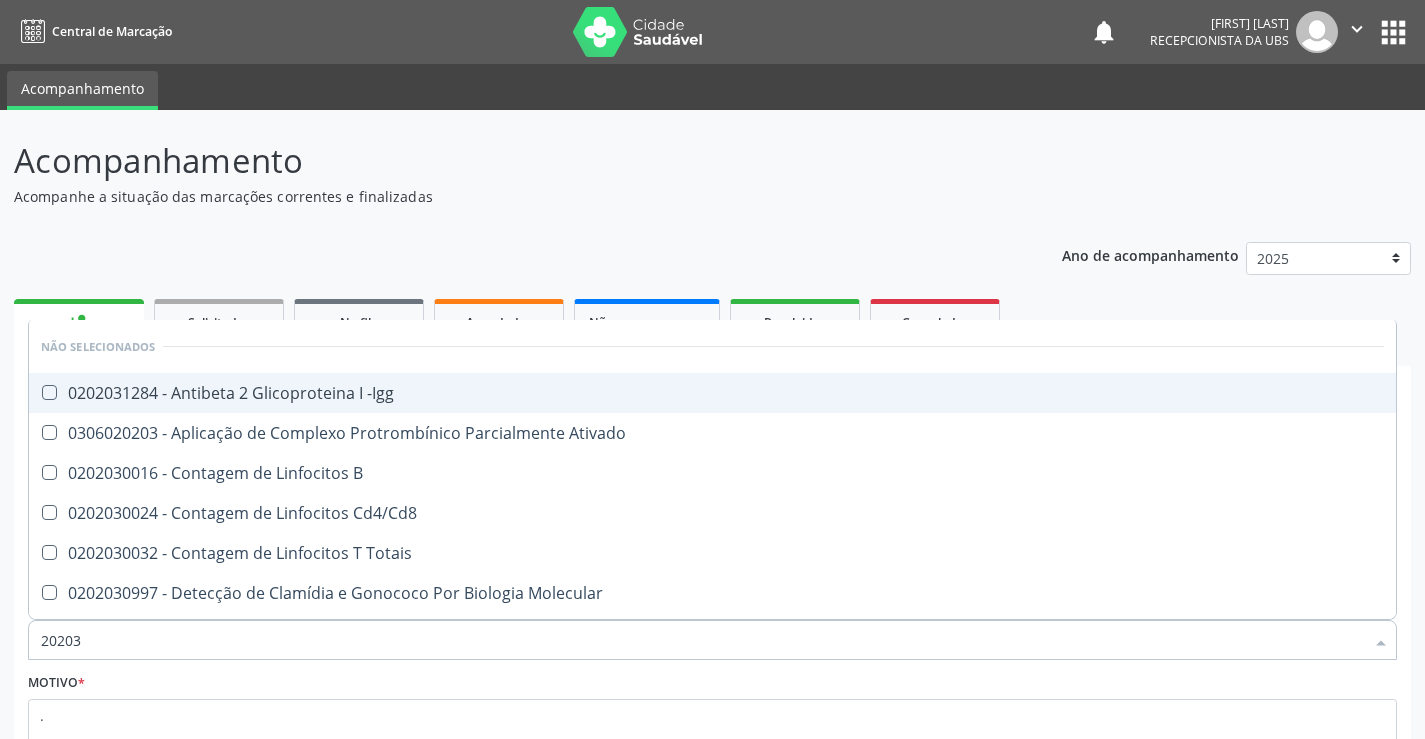 scroll, scrollTop: 167, scrollLeft: 0, axis: vertical 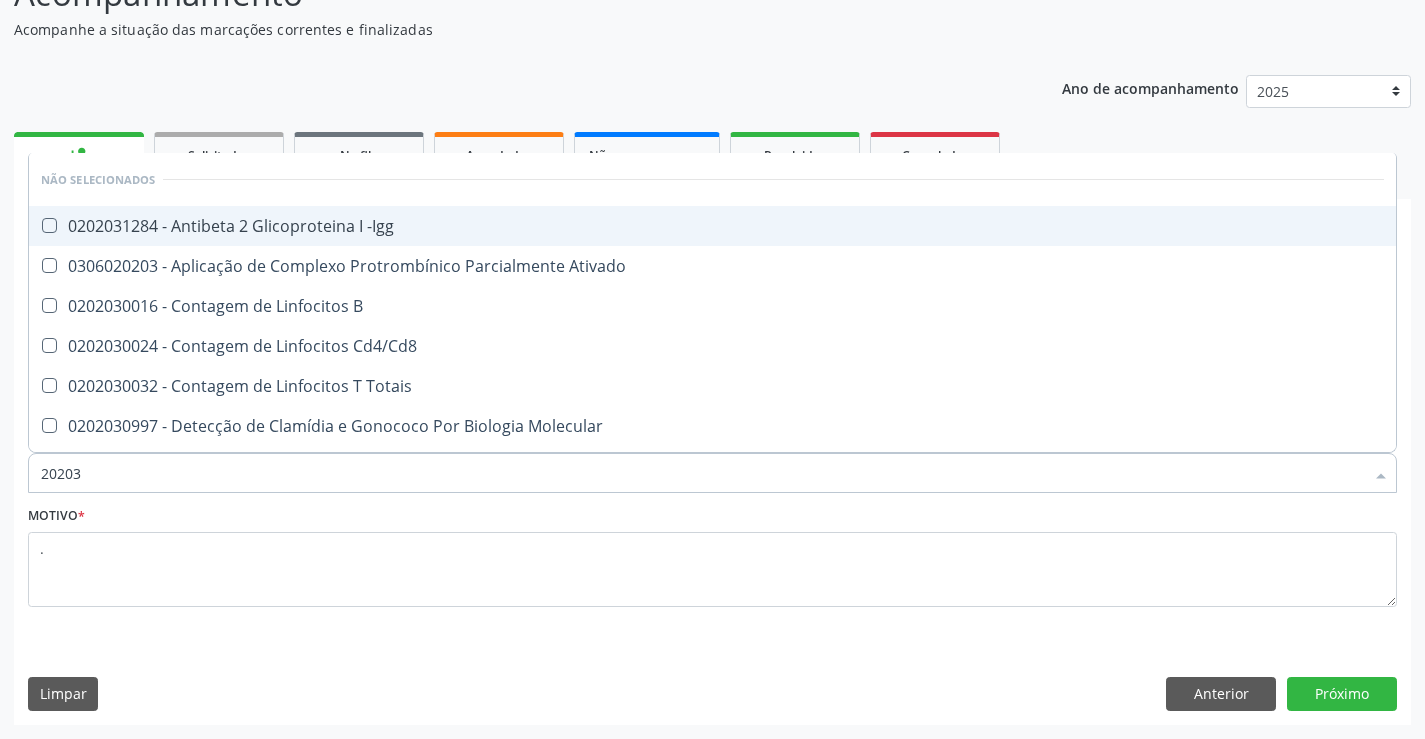 type on "202030" 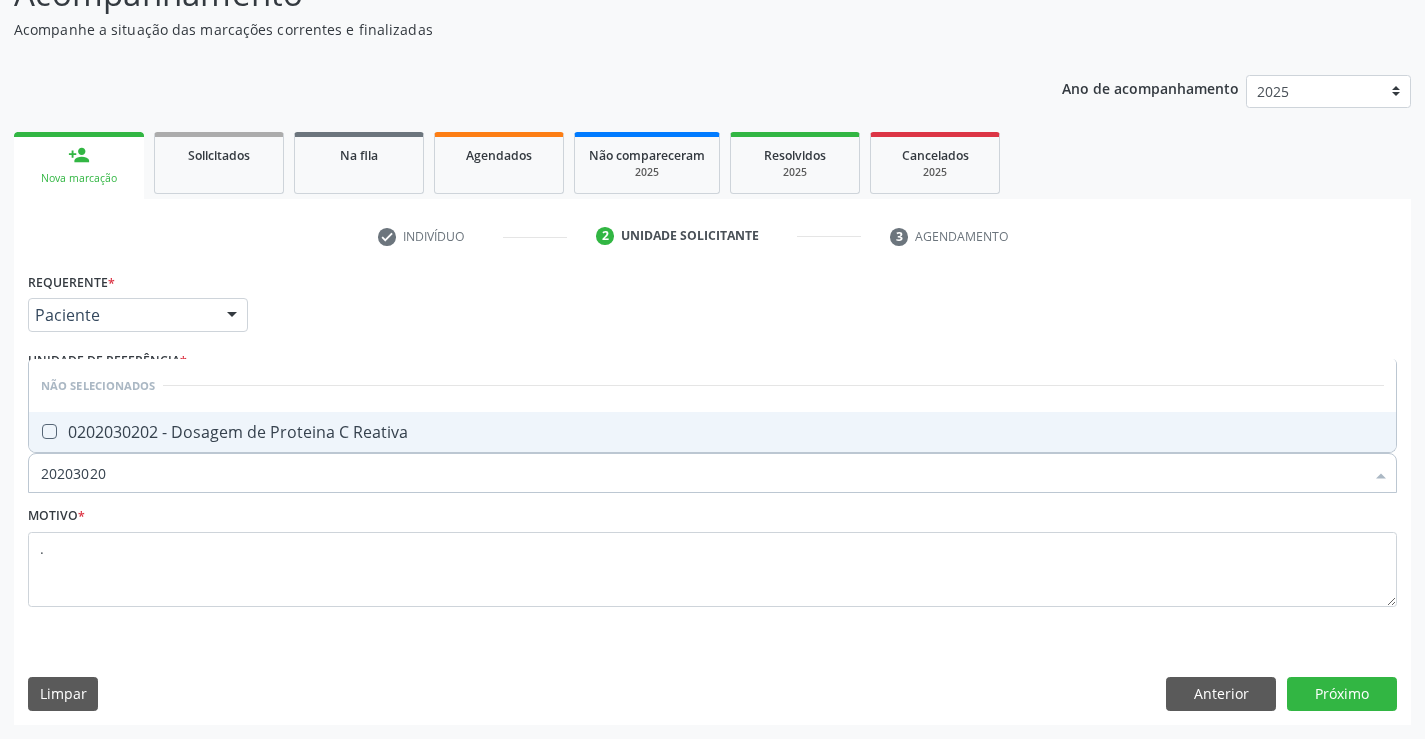 type on "202030202" 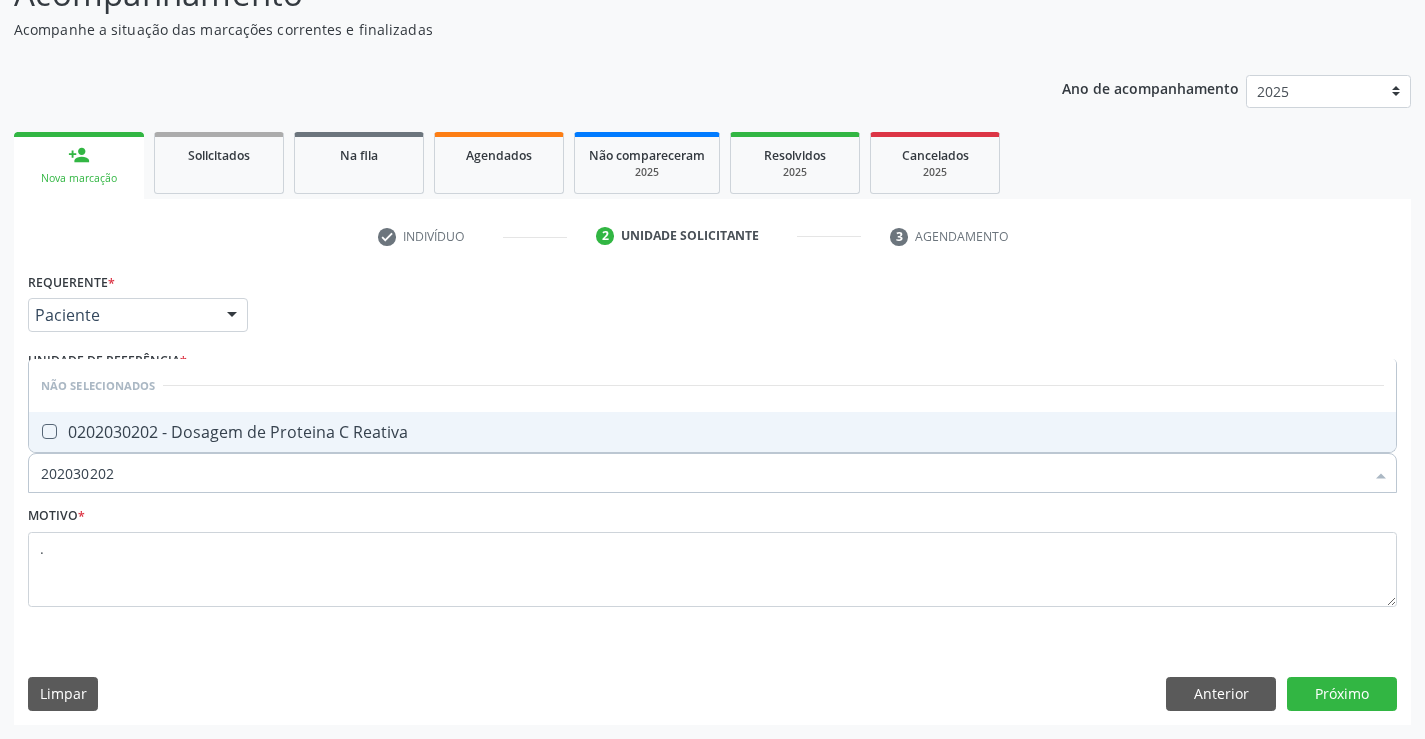 click on "0202030202 - Dosagem de Proteina C Reativa" at bounding box center [712, 432] 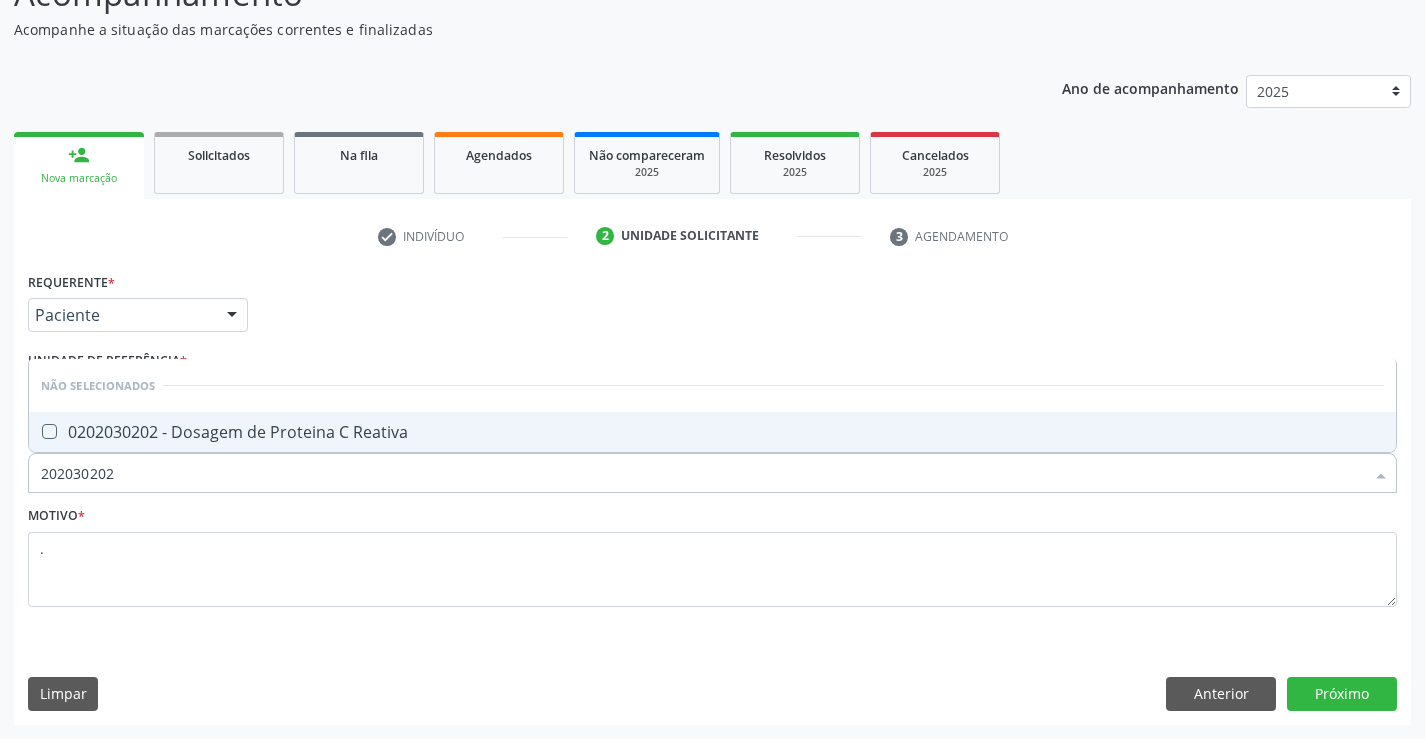 checkbox on "true" 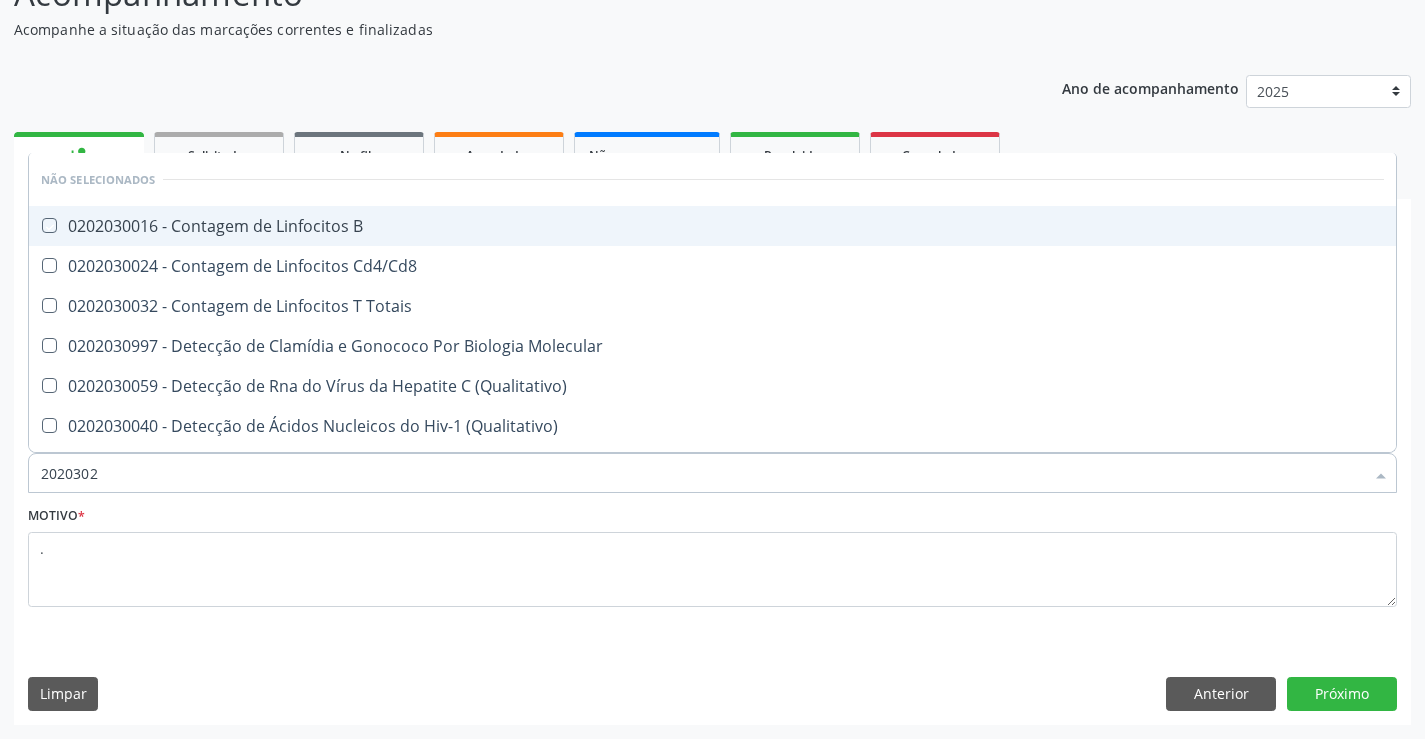 type on "202030" 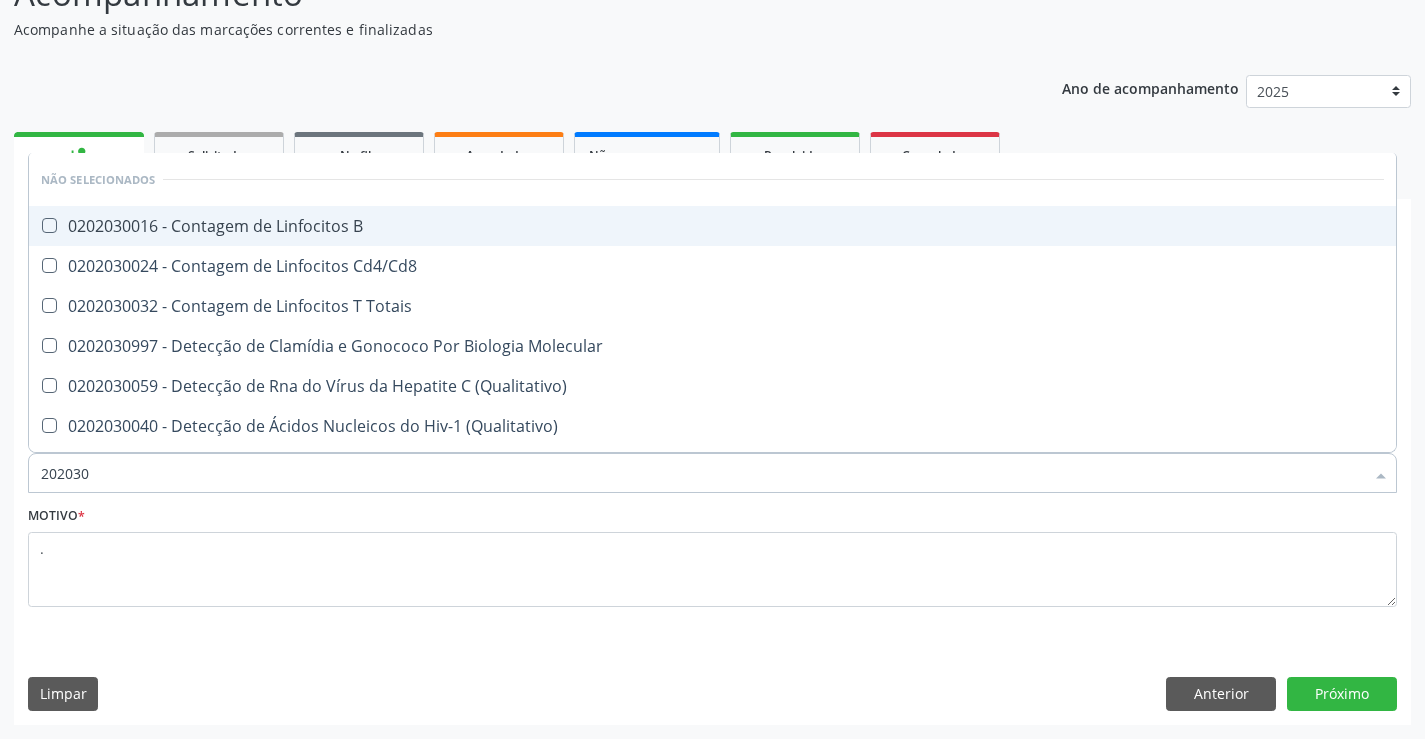 type on "20203" 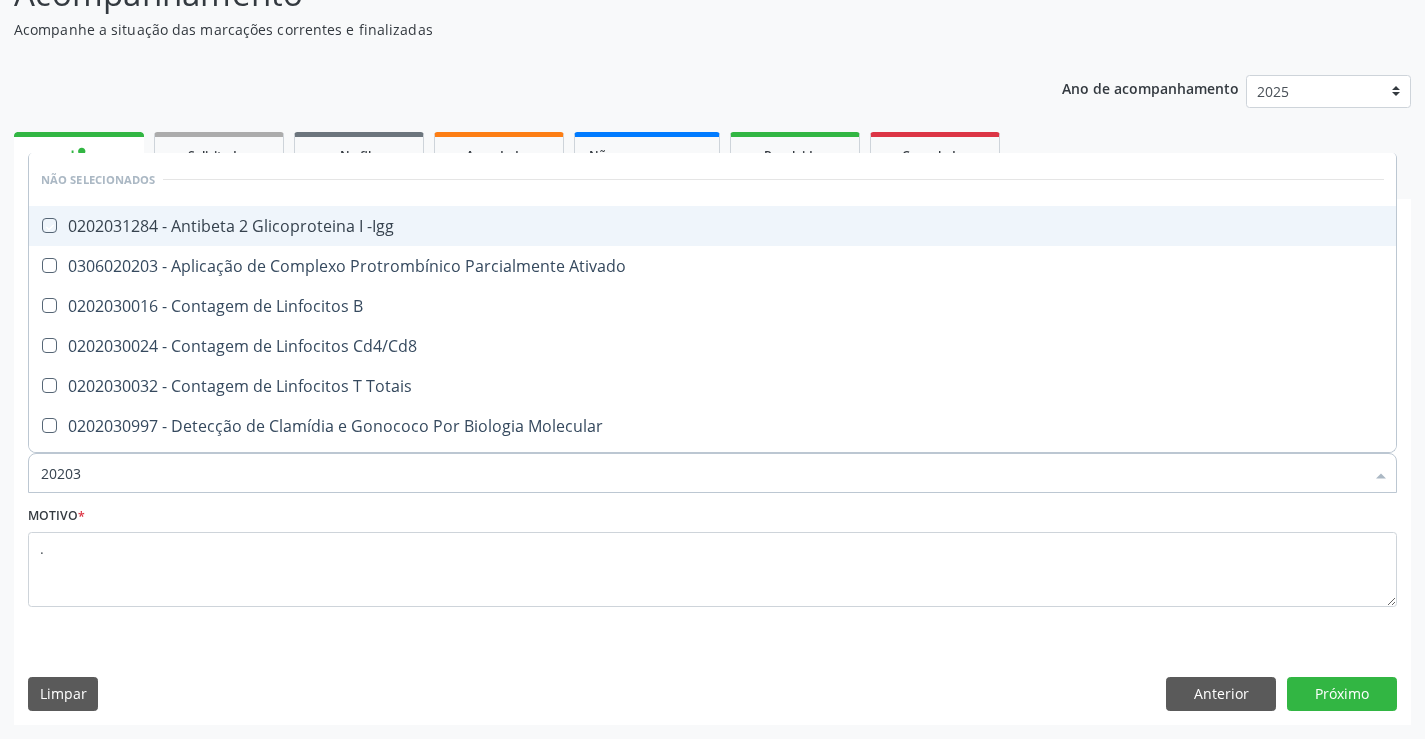 type on "2020" 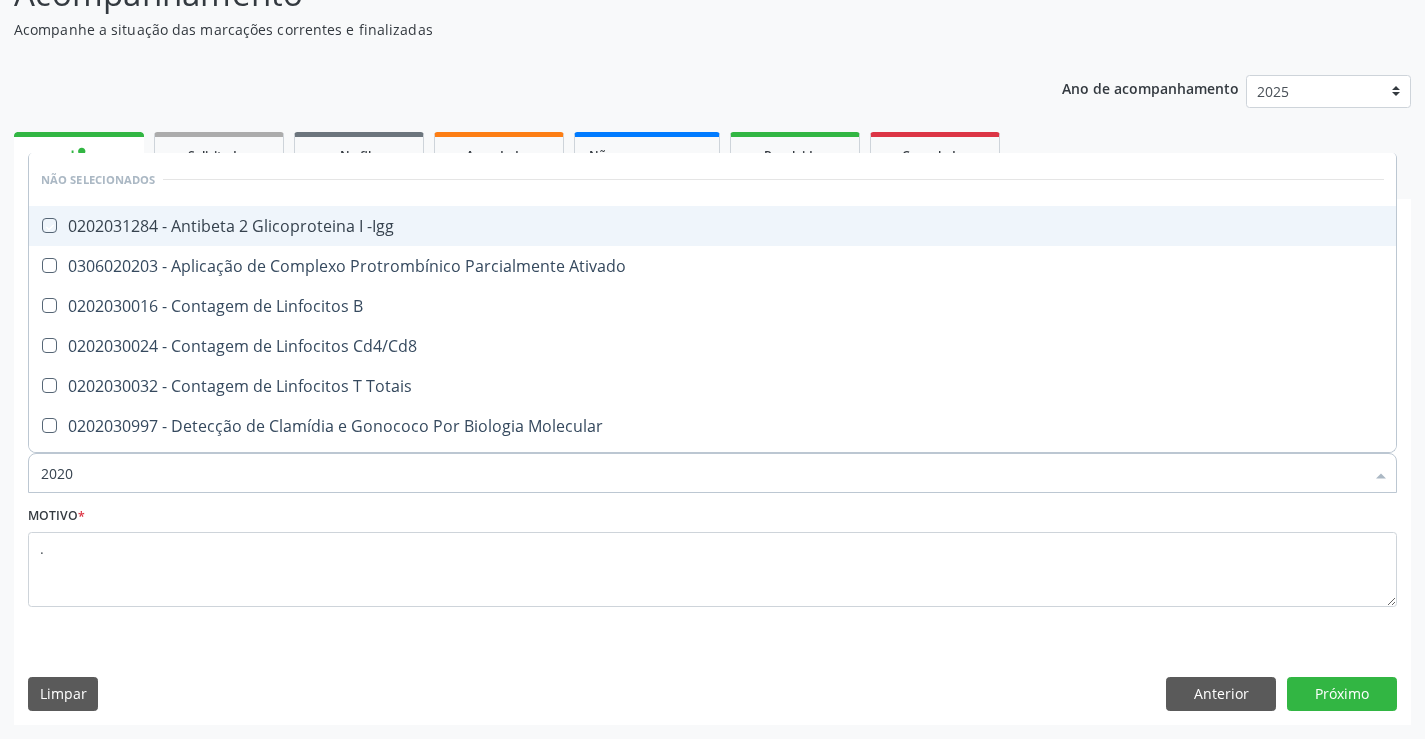 checkbox on "true" 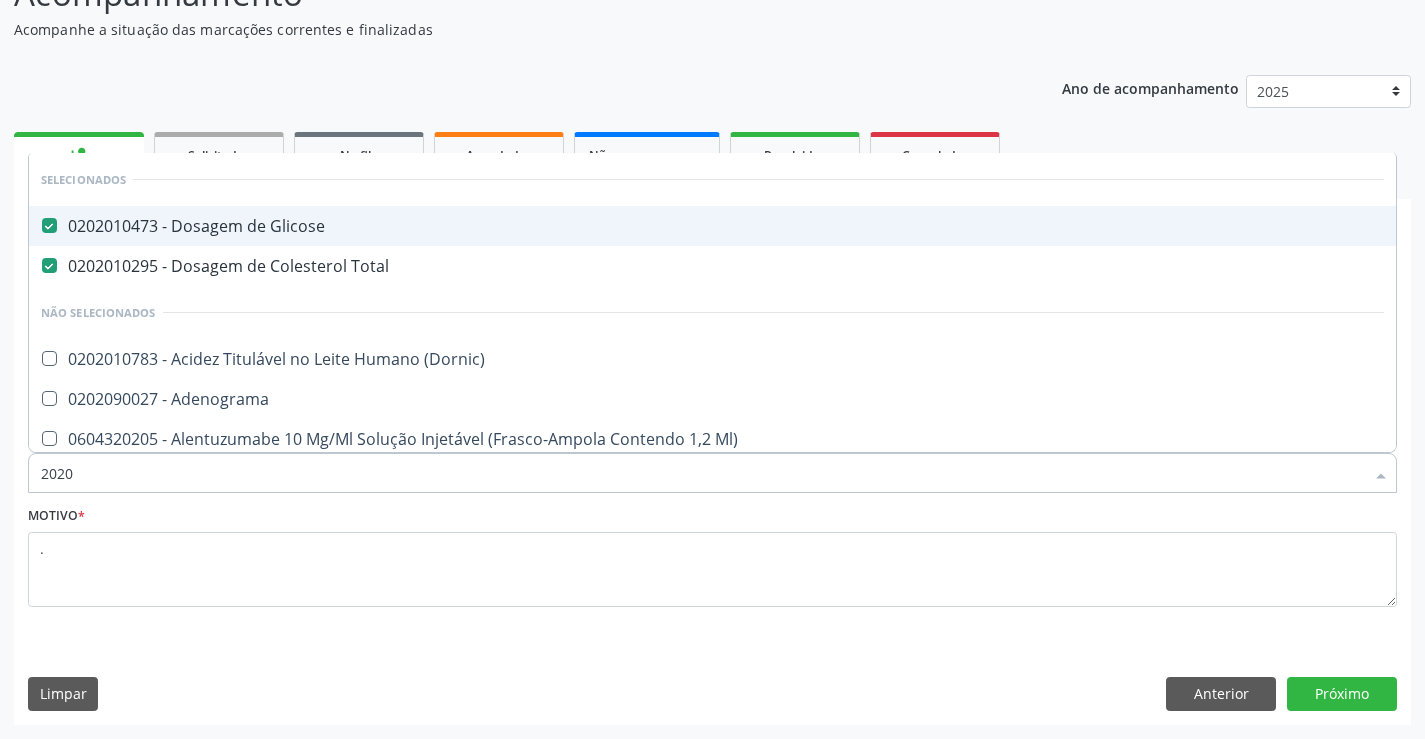 type on "202" 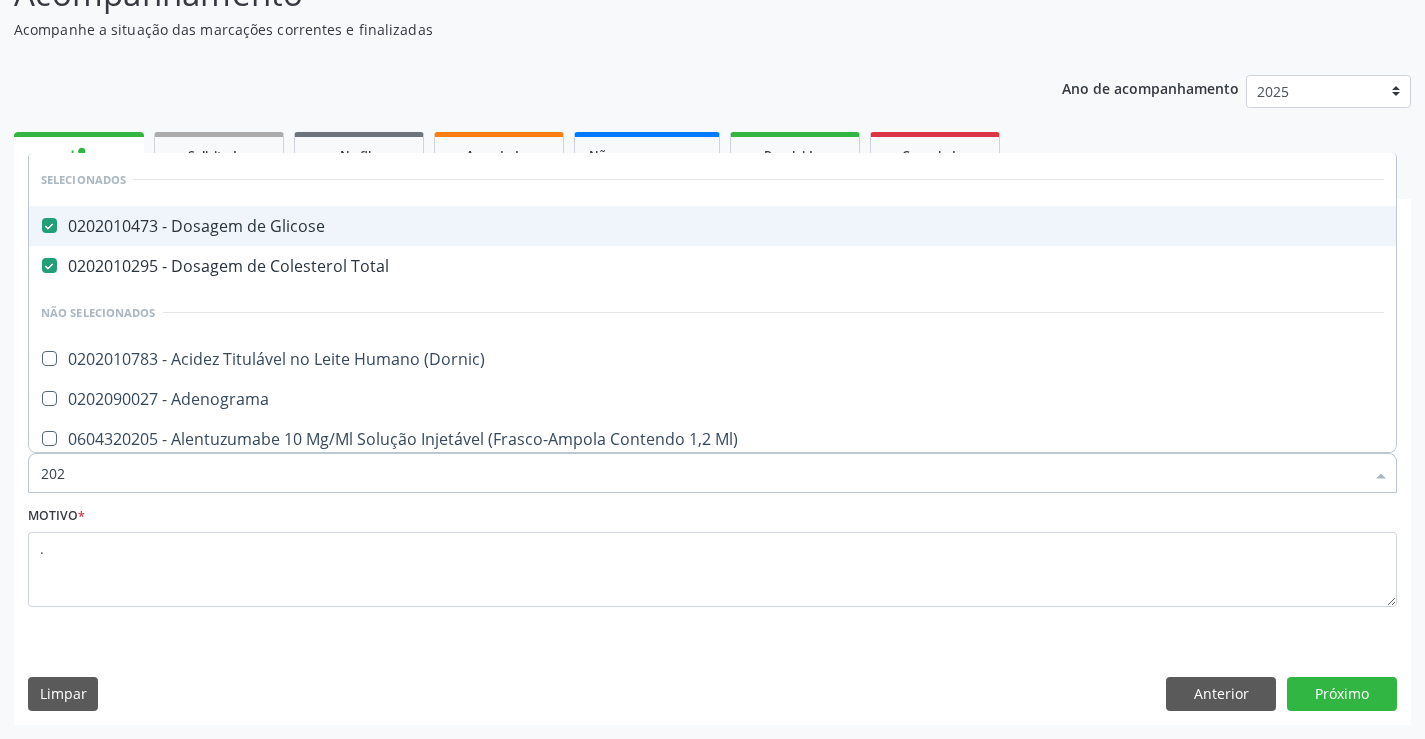 checkbox on "false" 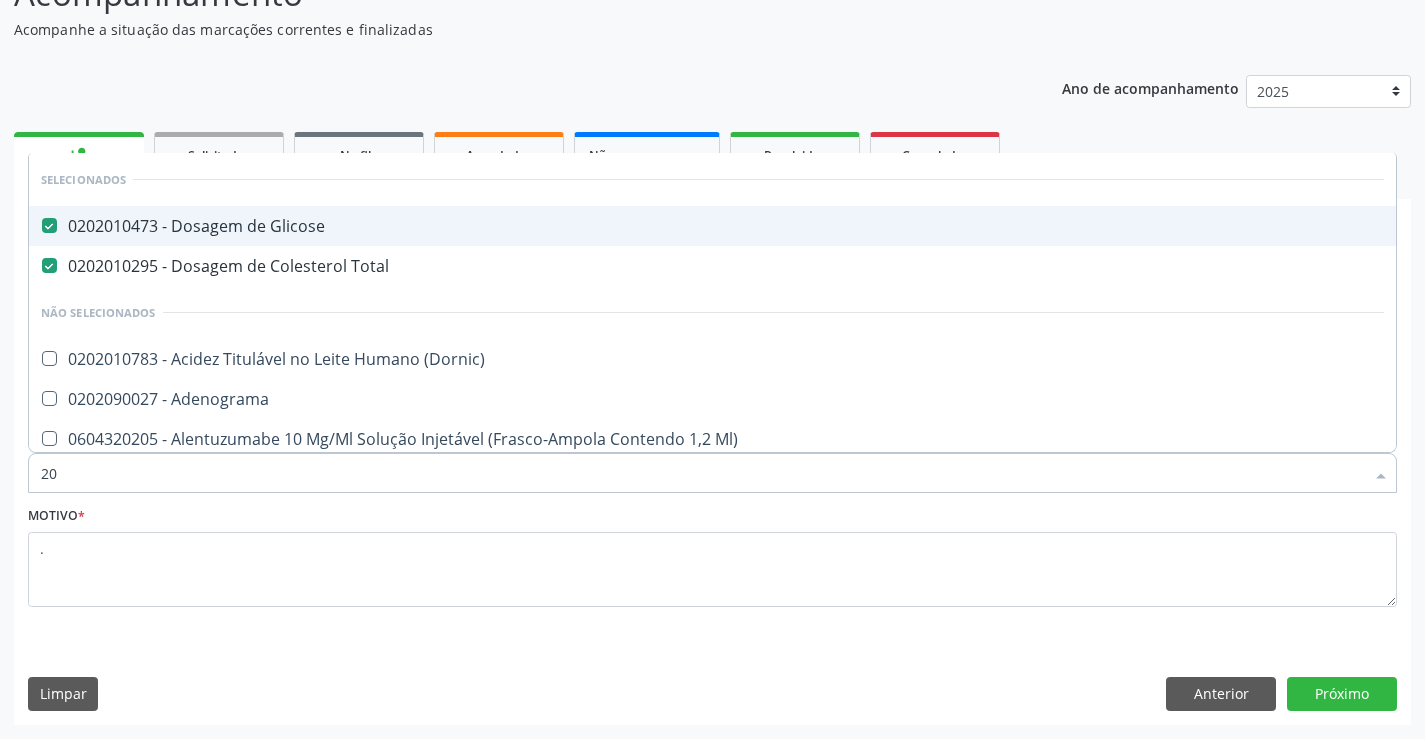 checkbox on "false" 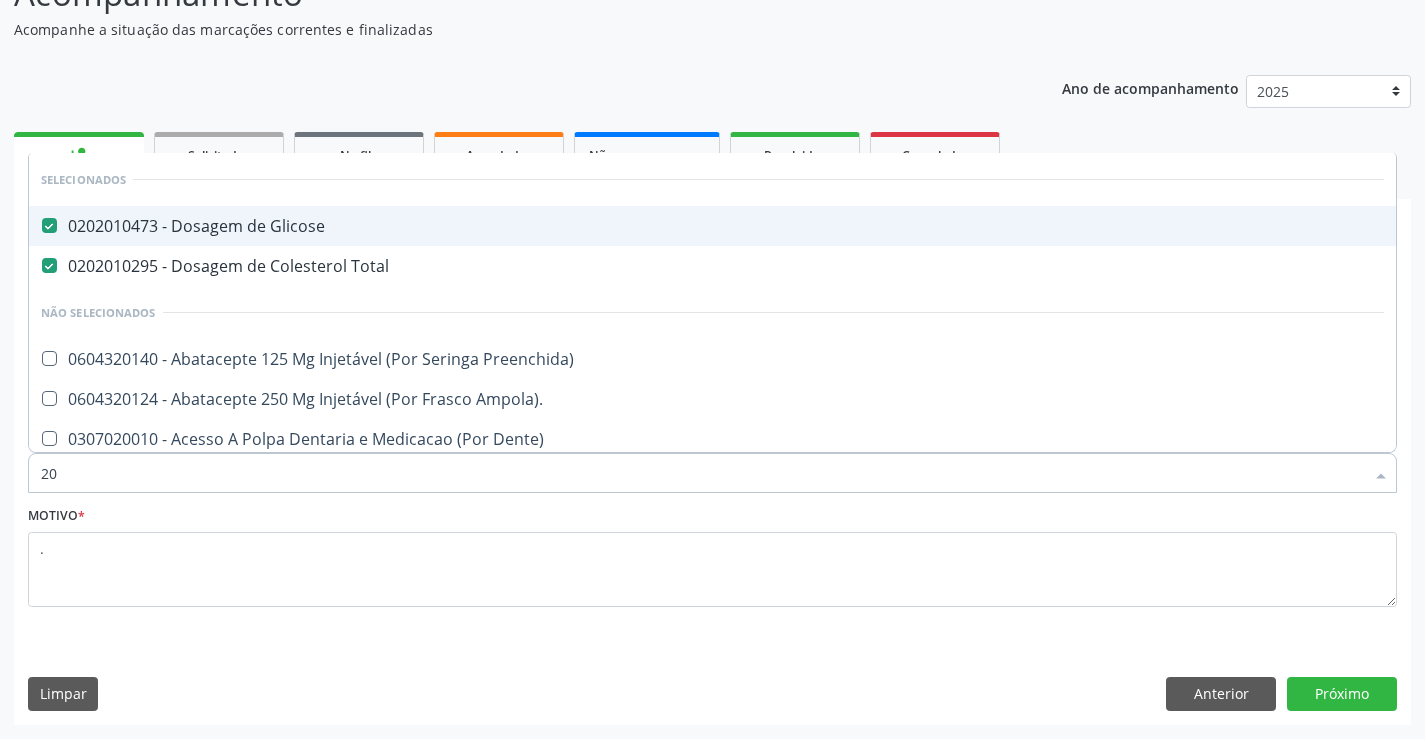 type on "2" 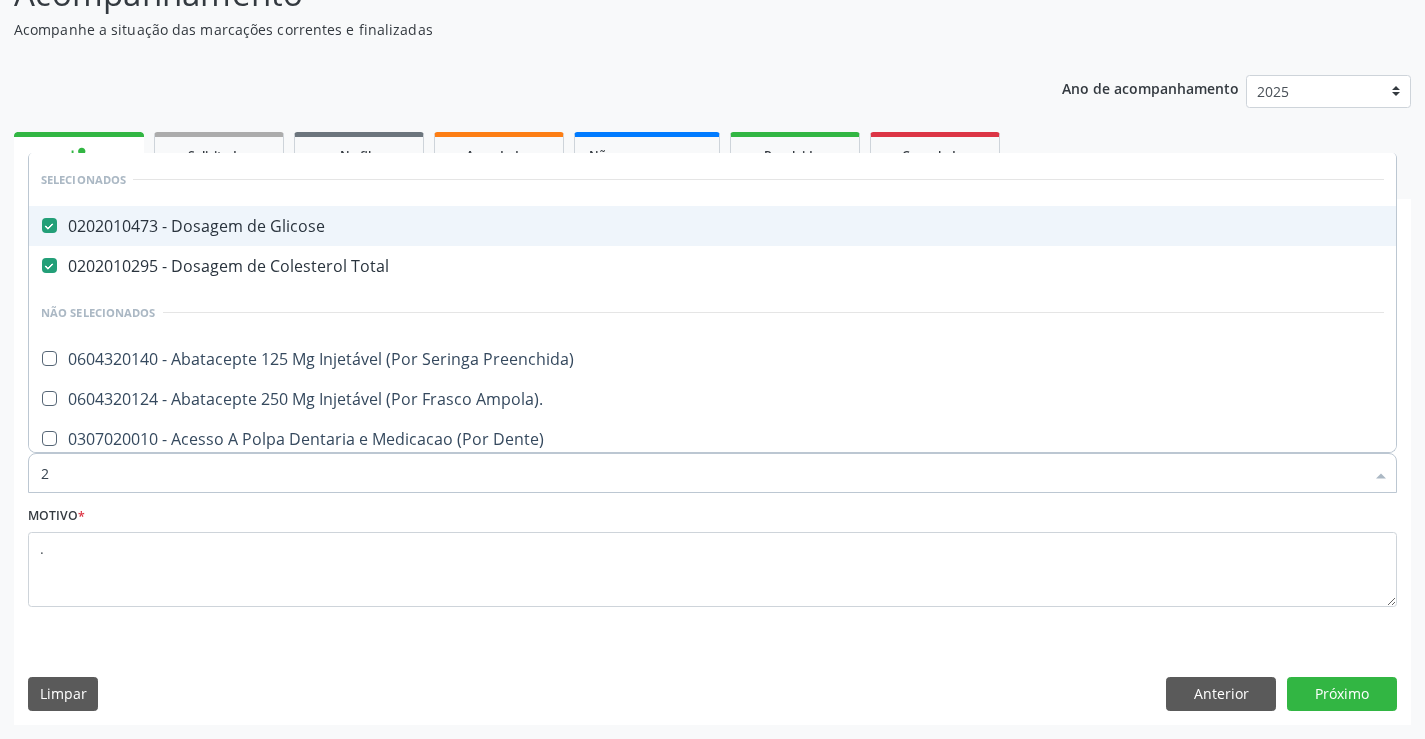 checkbox on "false" 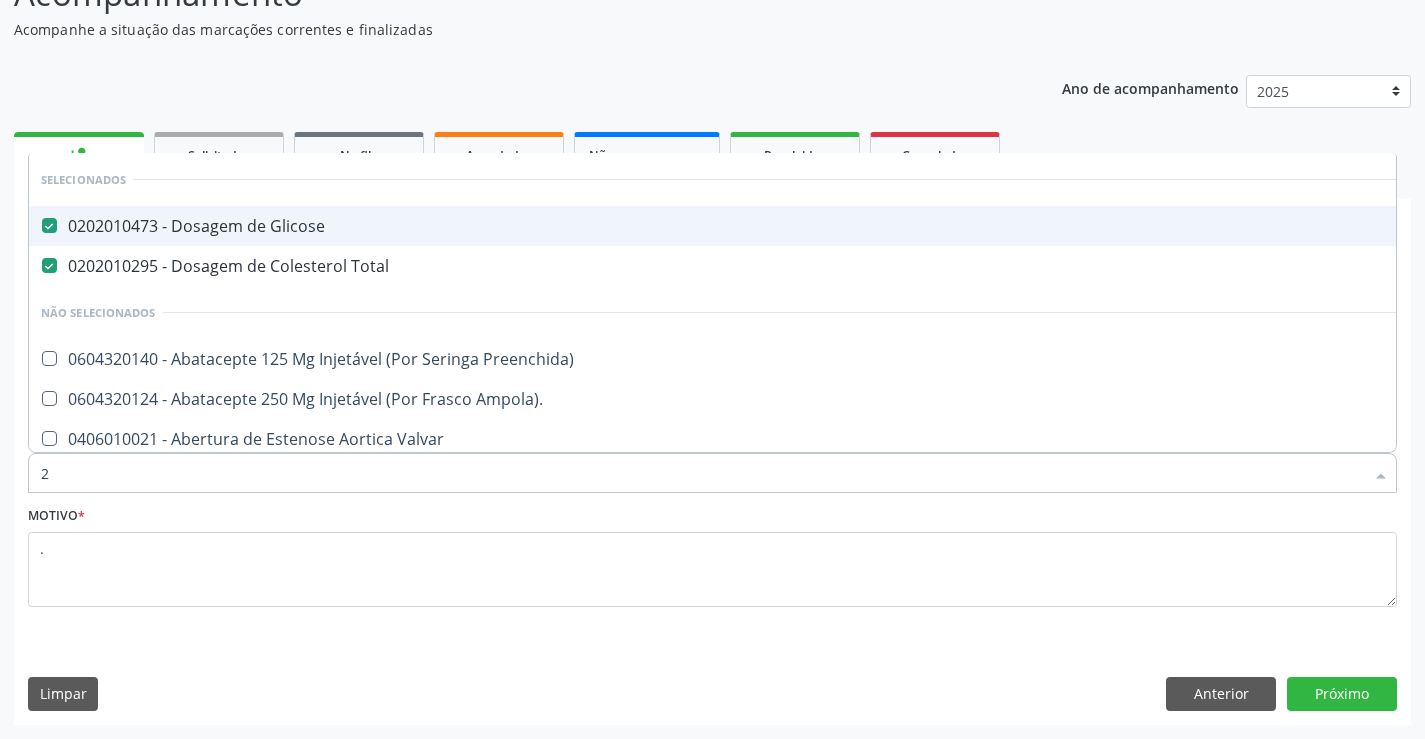 type 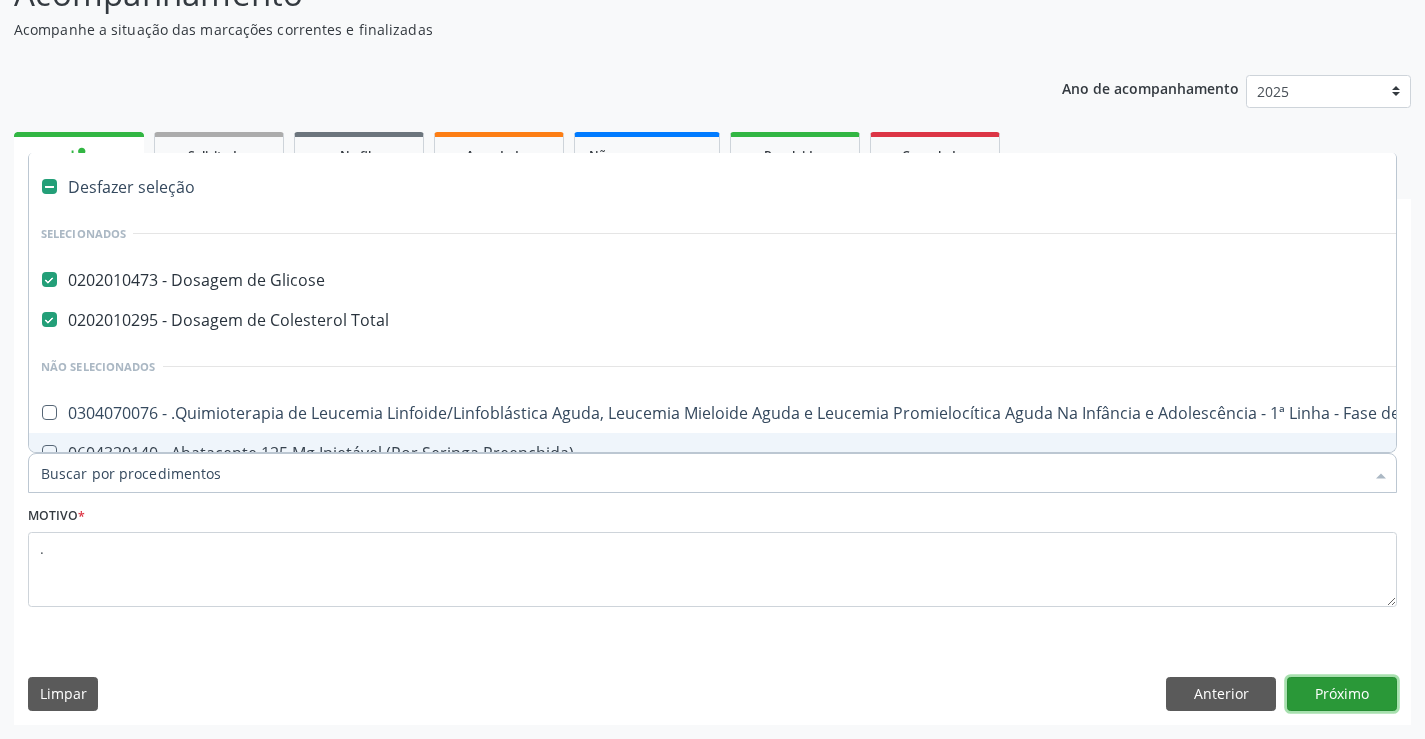 click on "Próximo" at bounding box center (1342, 694) 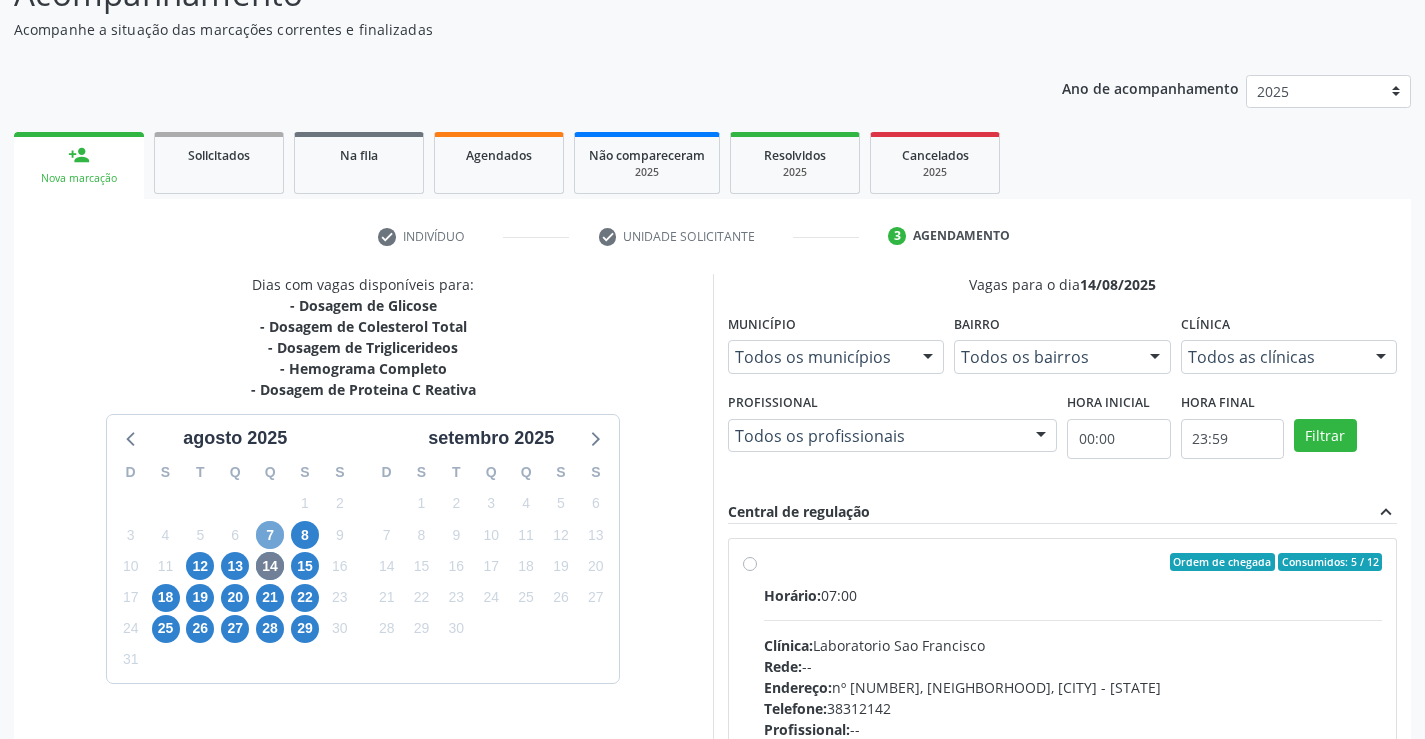 click on "7" at bounding box center [270, 535] 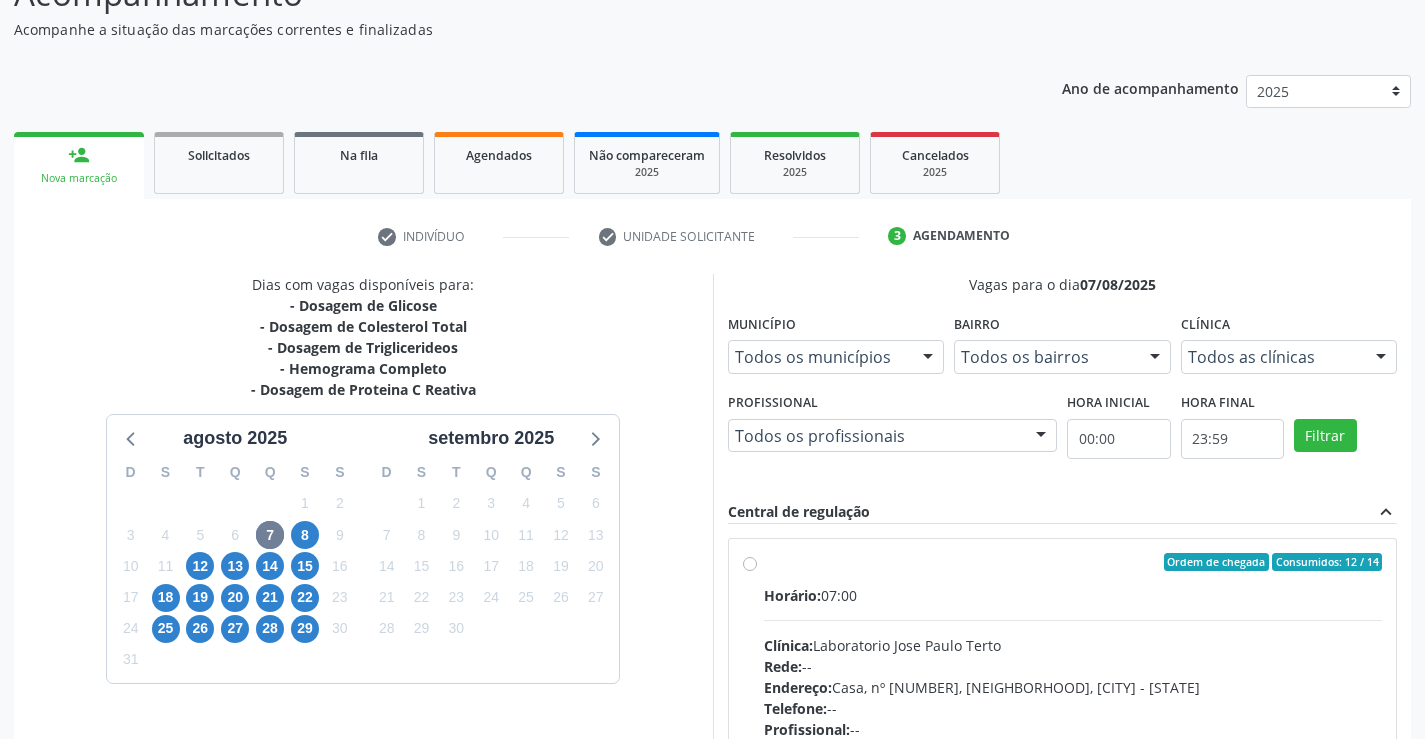 click on "Horário:   07:00" at bounding box center (1073, 595) 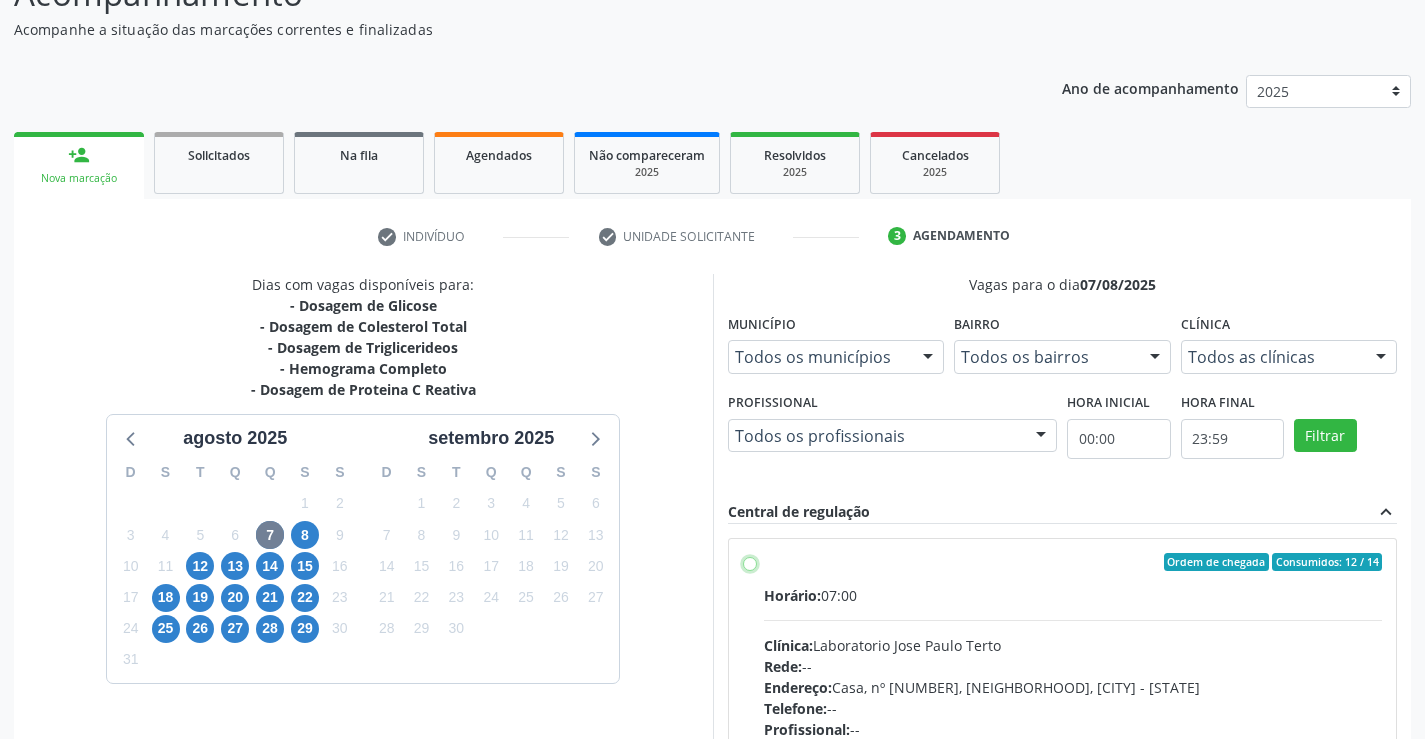 radio on "true" 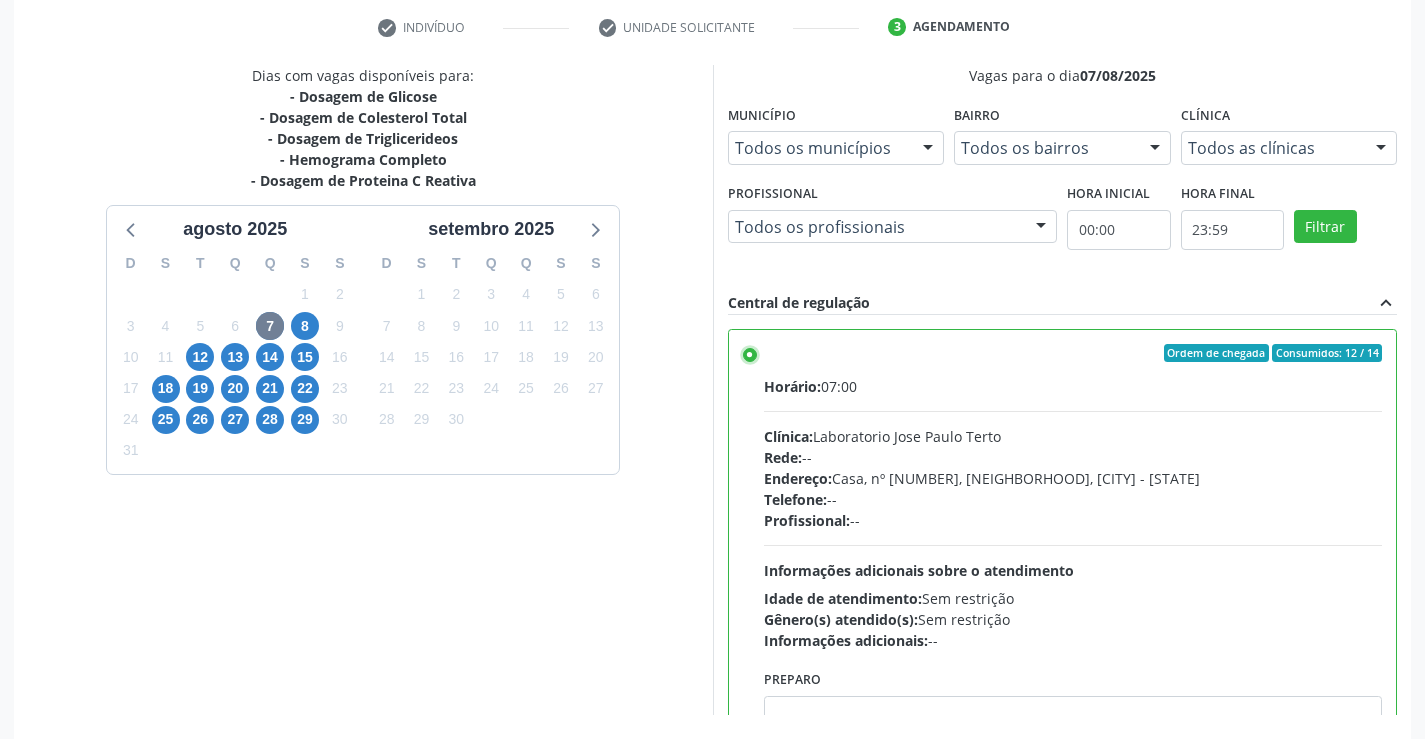 scroll, scrollTop: 456, scrollLeft: 0, axis: vertical 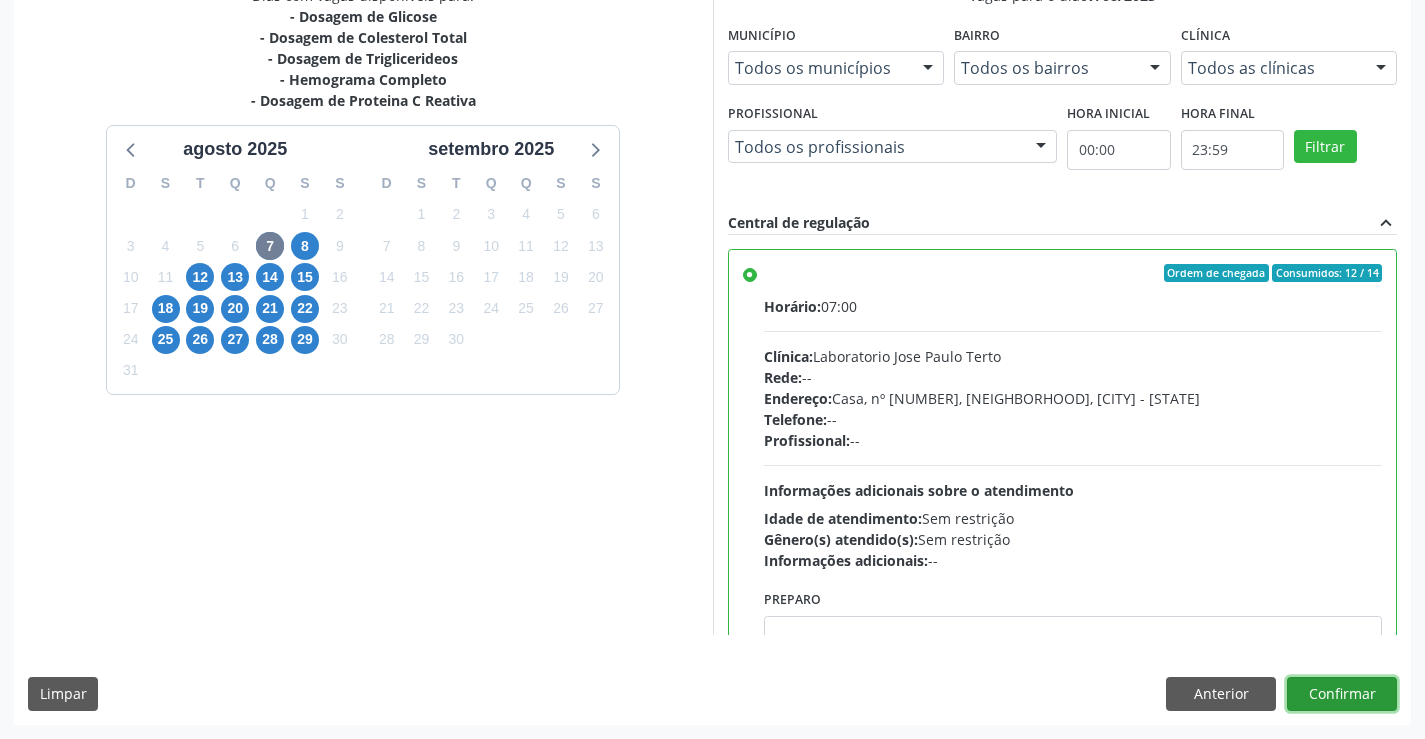 click on "Confirmar" at bounding box center (1342, 694) 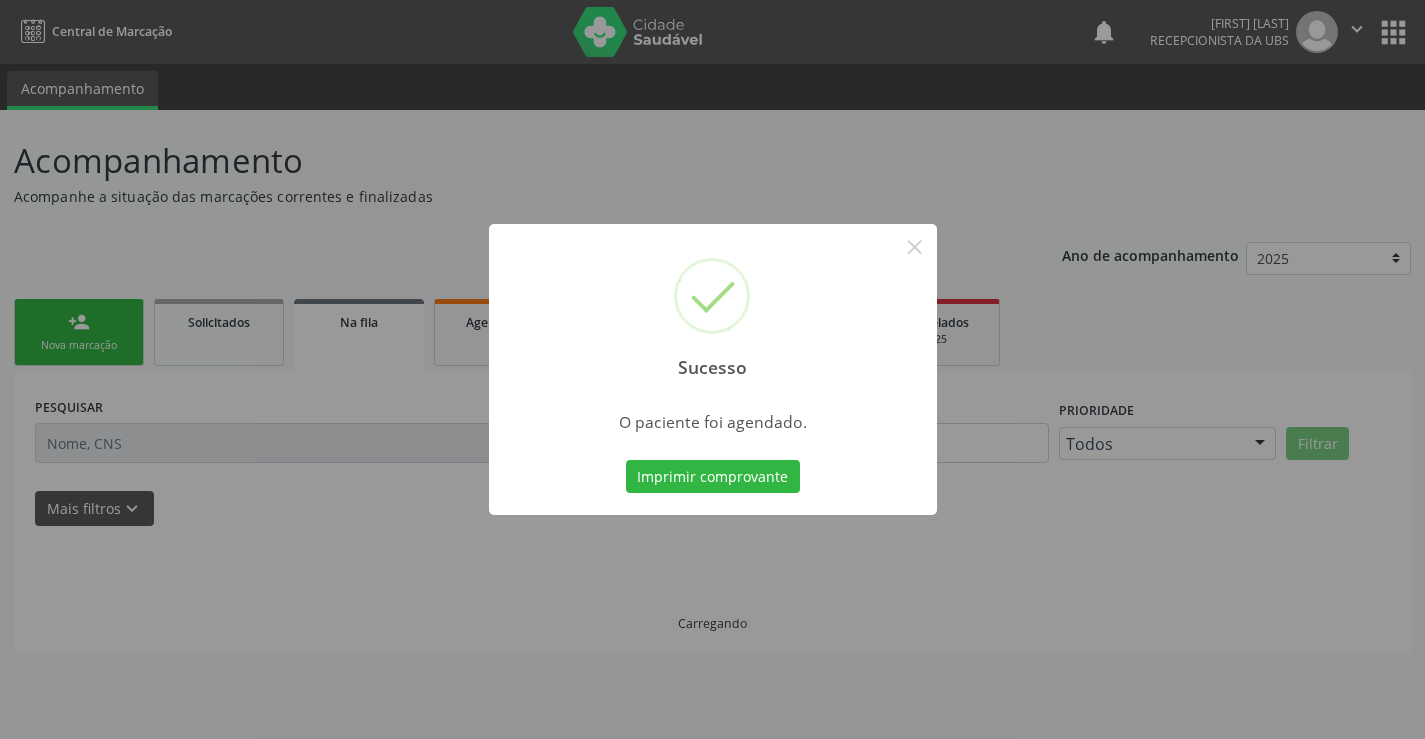 scroll, scrollTop: 0, scrollLeft: 0, axis: both 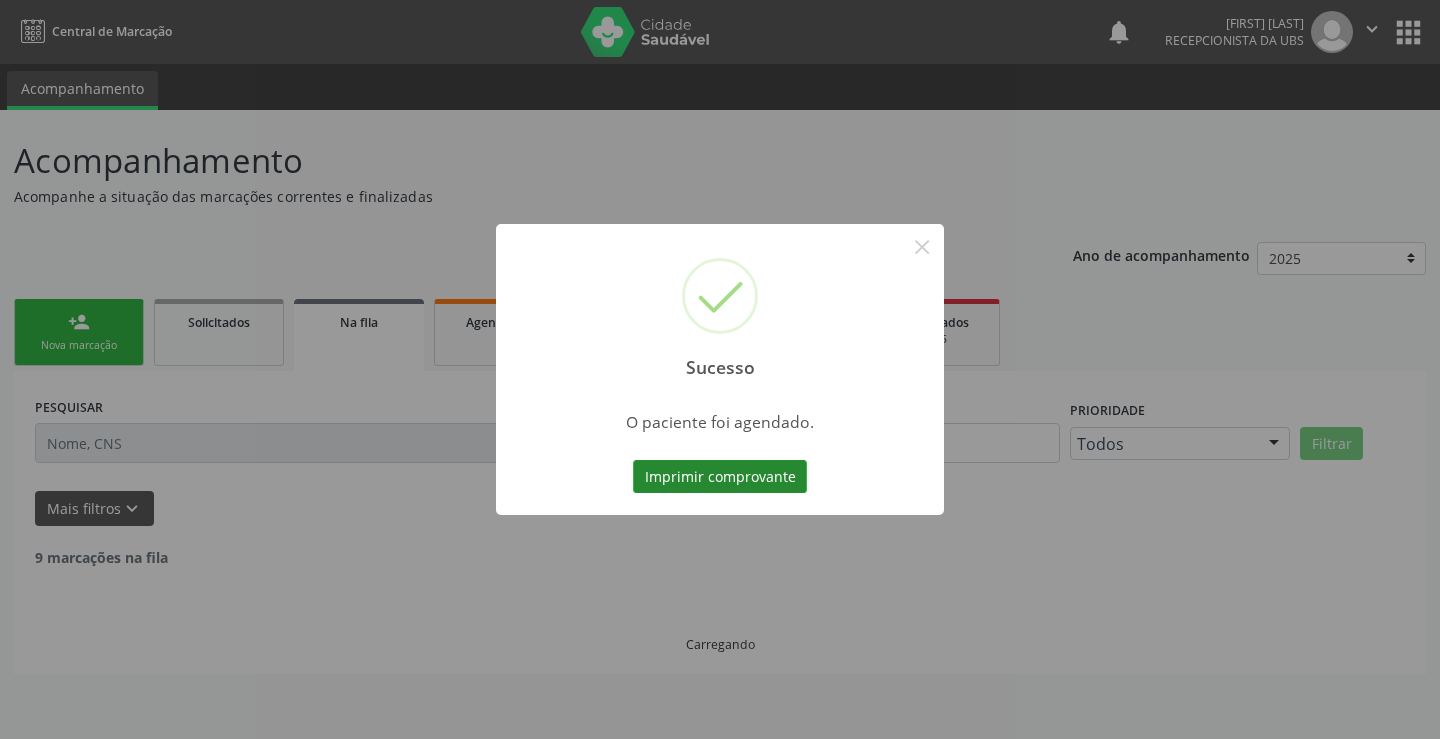 click on "Imprimir comprovante" at bounding box center [720, 477] 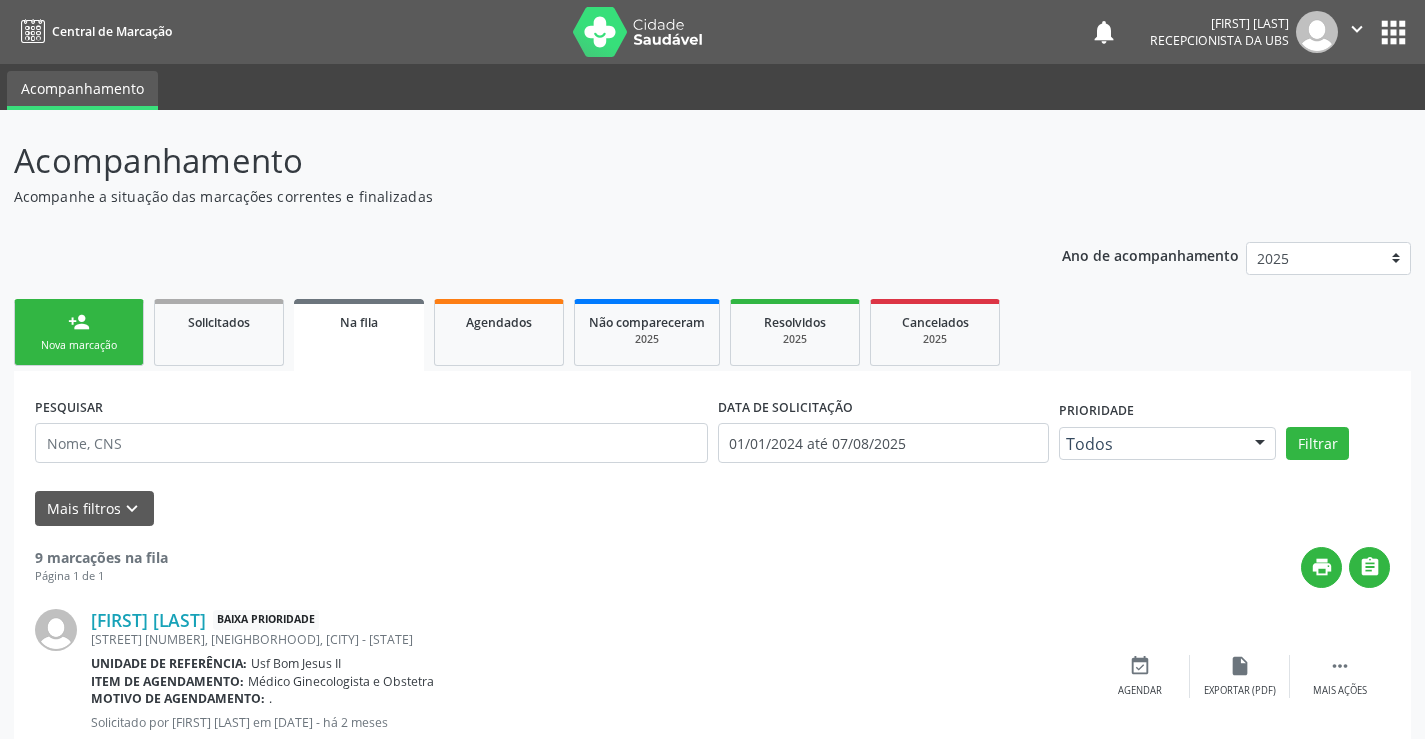click on "person_add
Nova marcação" at bounding box center (79, 332) 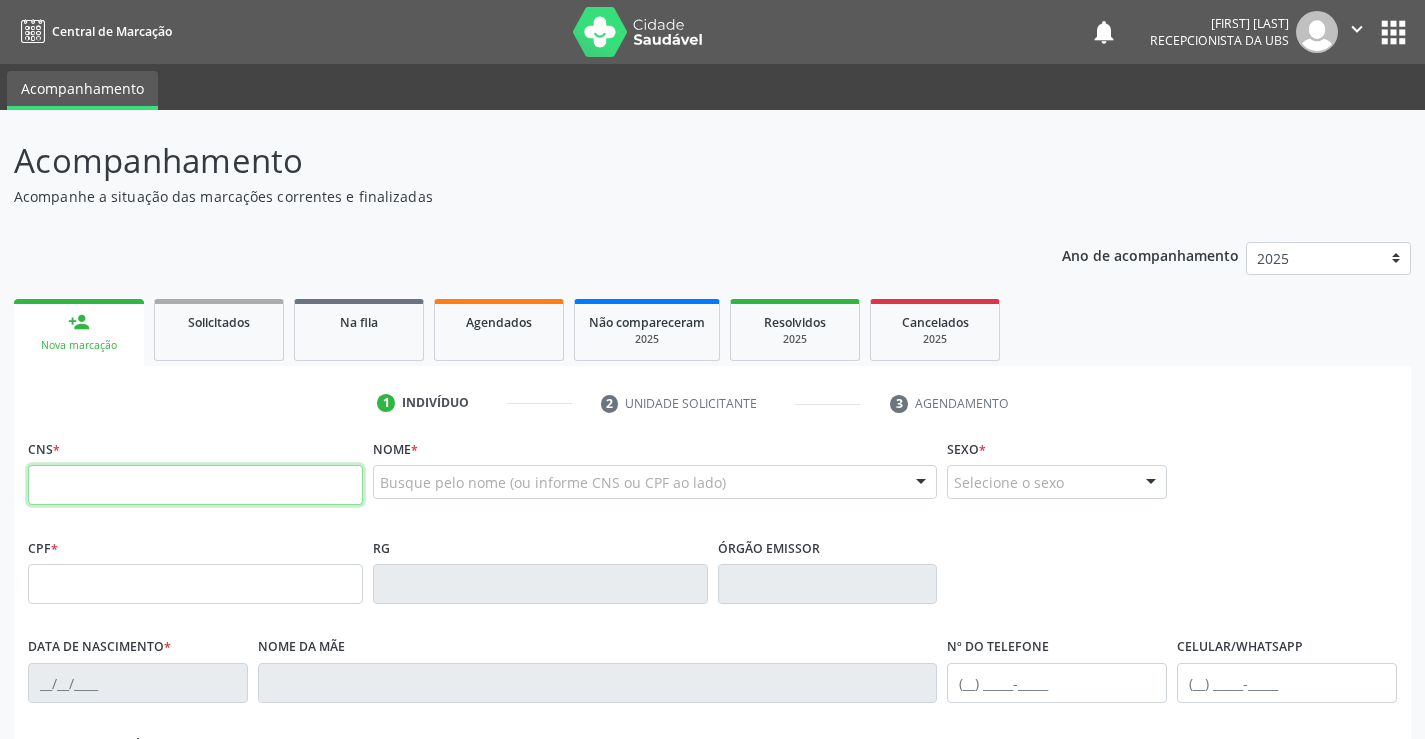 click at bounding box center [195, 485] 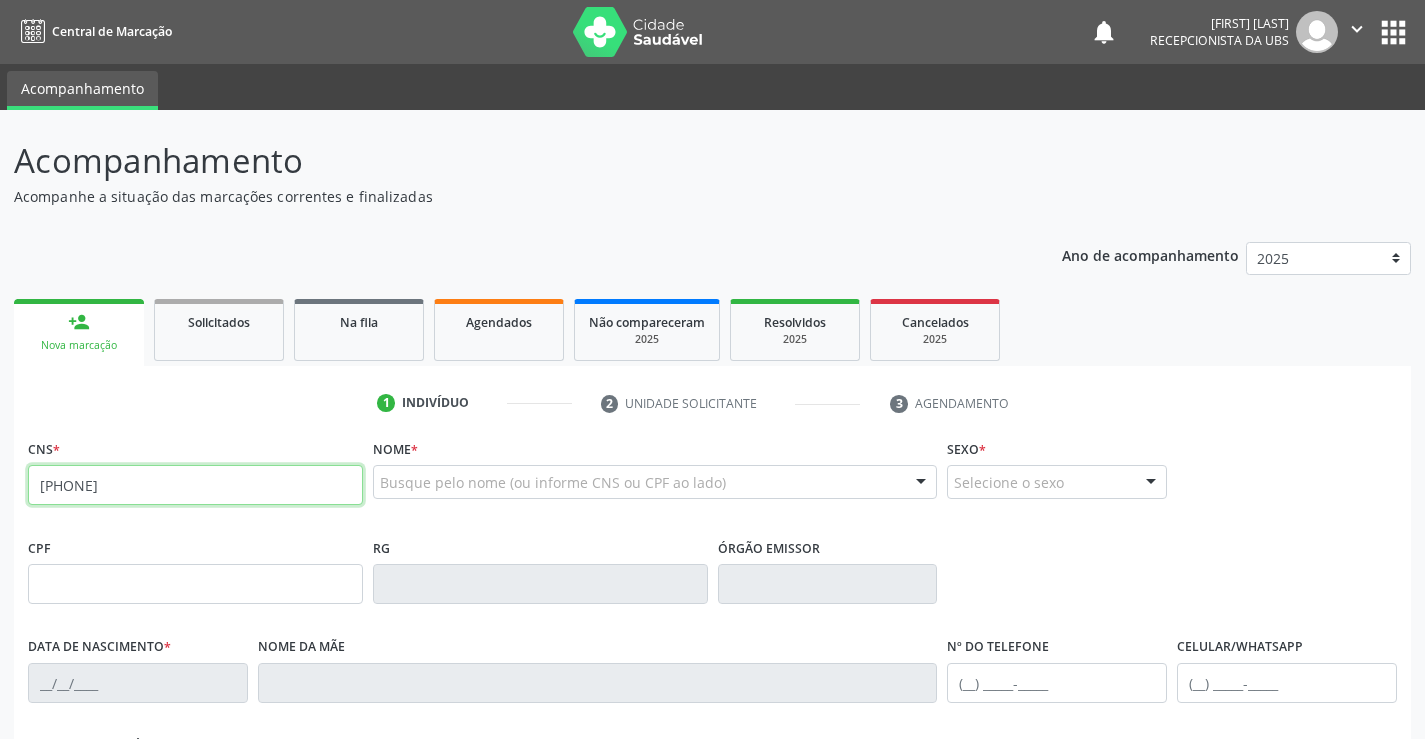 type on "[PHONE]" 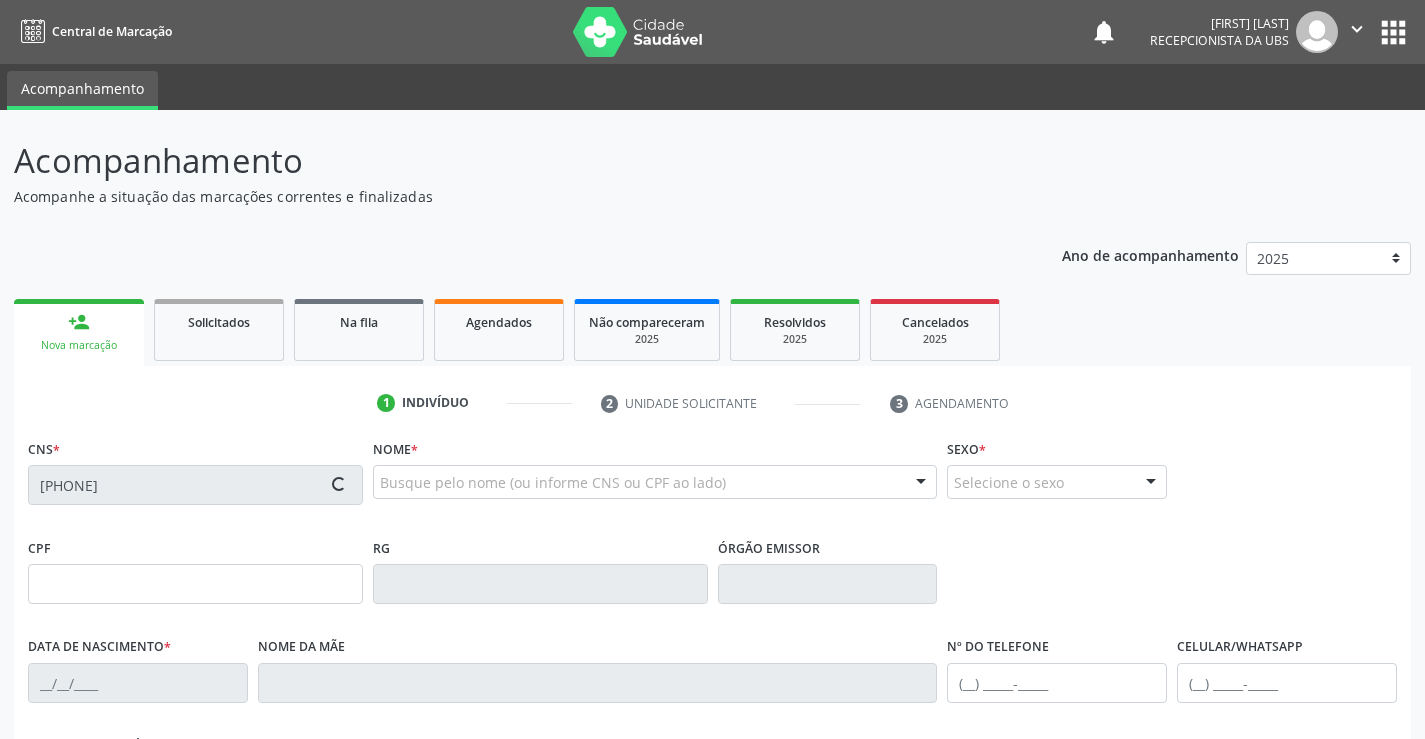 type on "[CPF]" 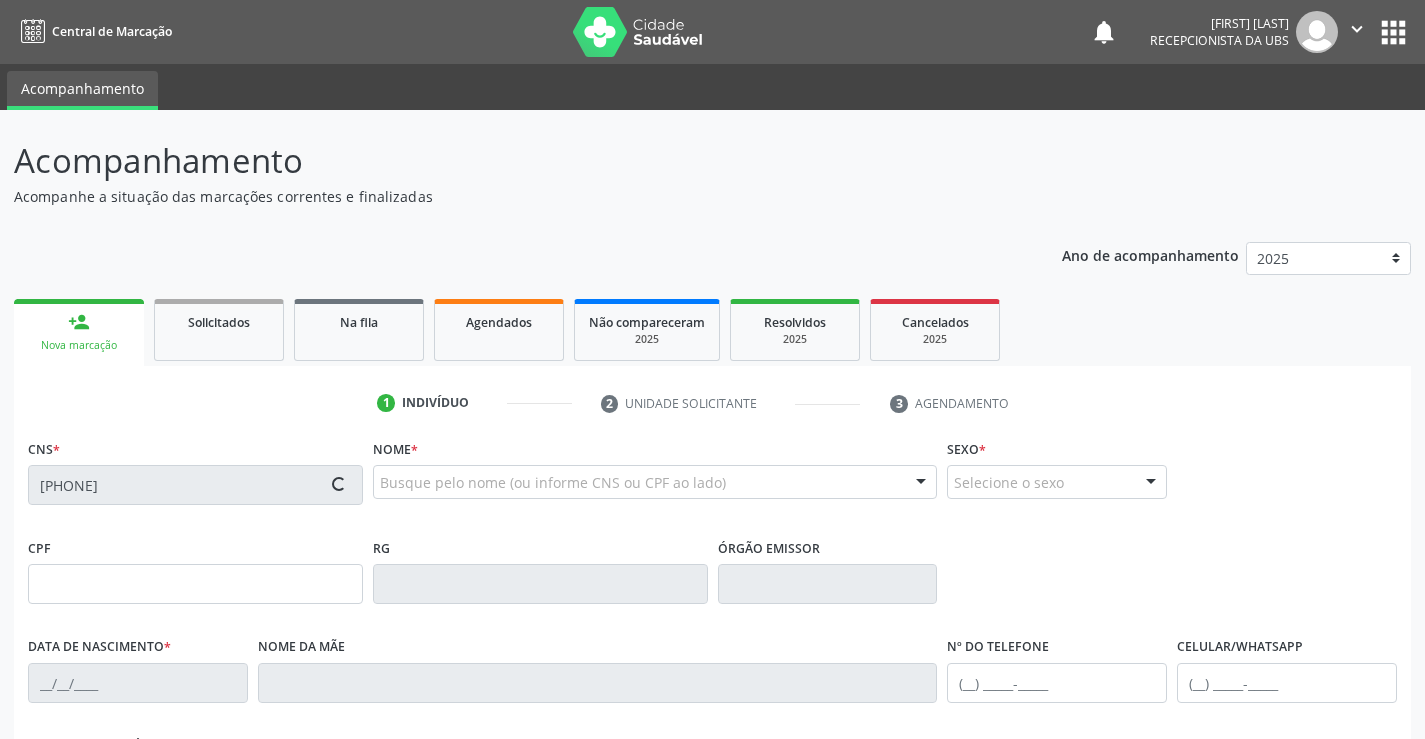 type on "[DATE]" 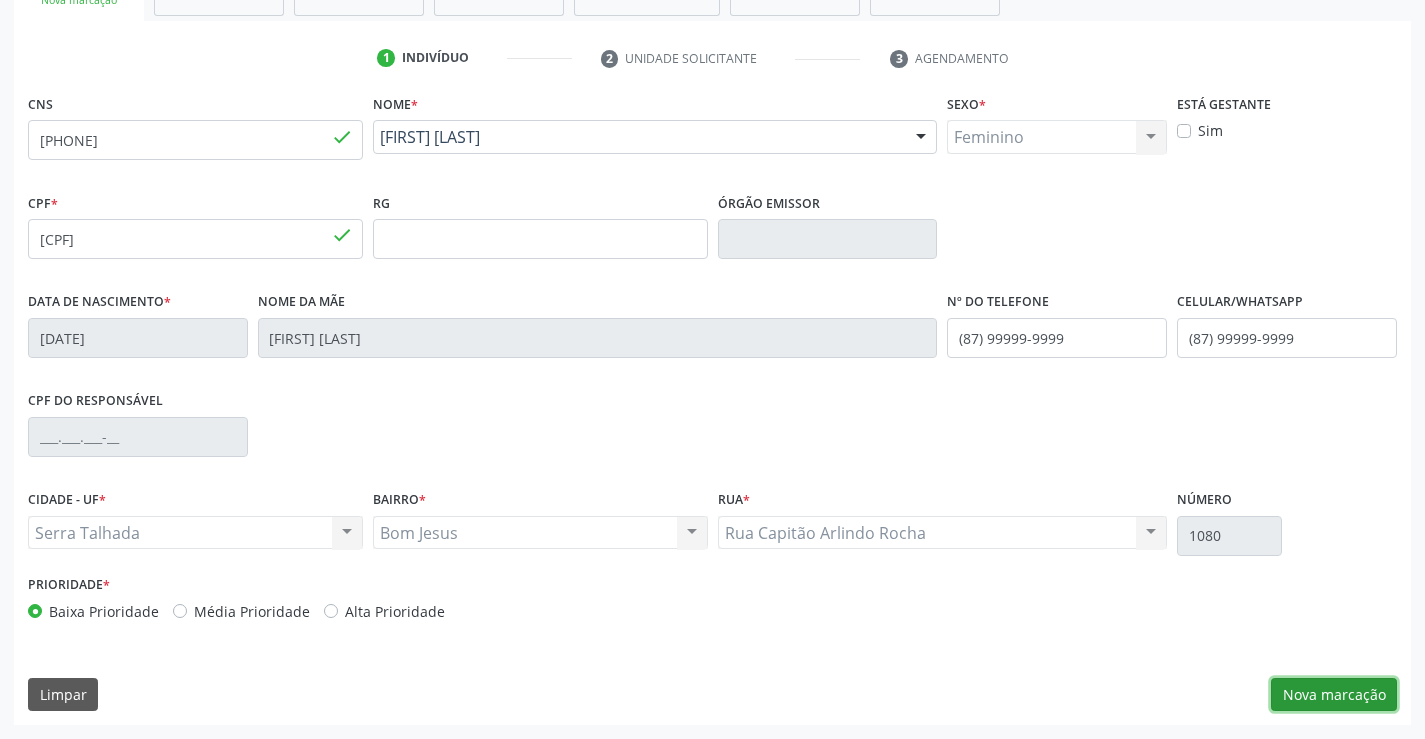 click on "Nova marcação" at bounding box center (1334, 695) 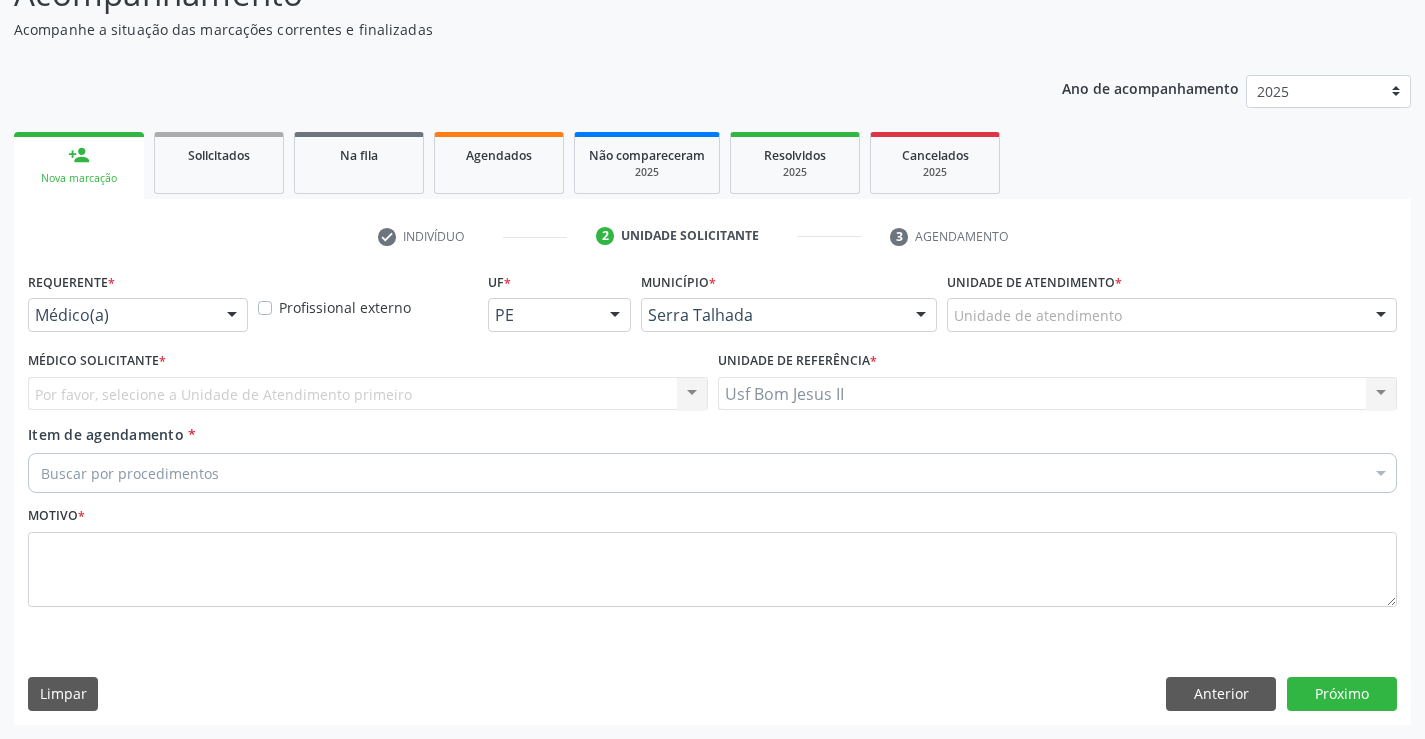 scroll, scrollTop: 167, scrollLeft: 0, axis: vertical 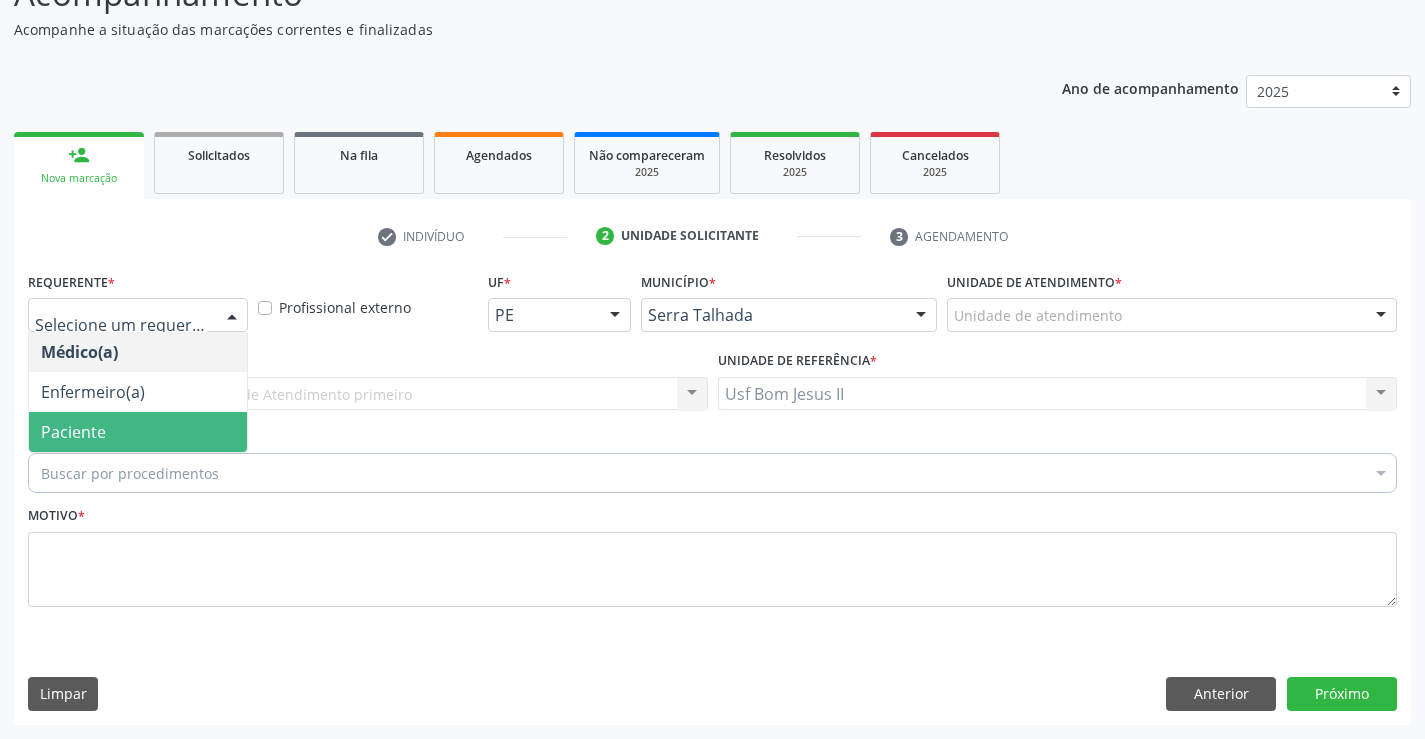 click on "Paciente" at bounding box center [138, 432] 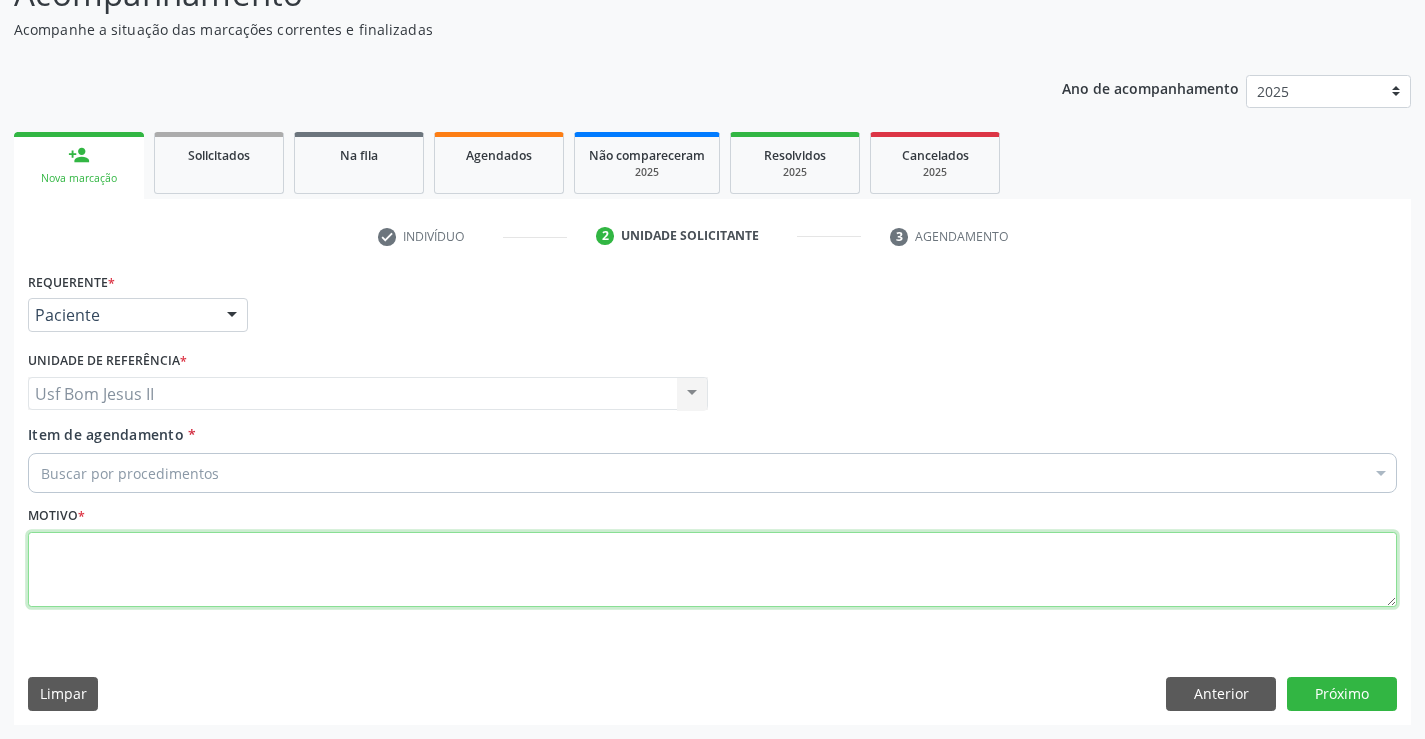 click at bounding box center [712, 570] 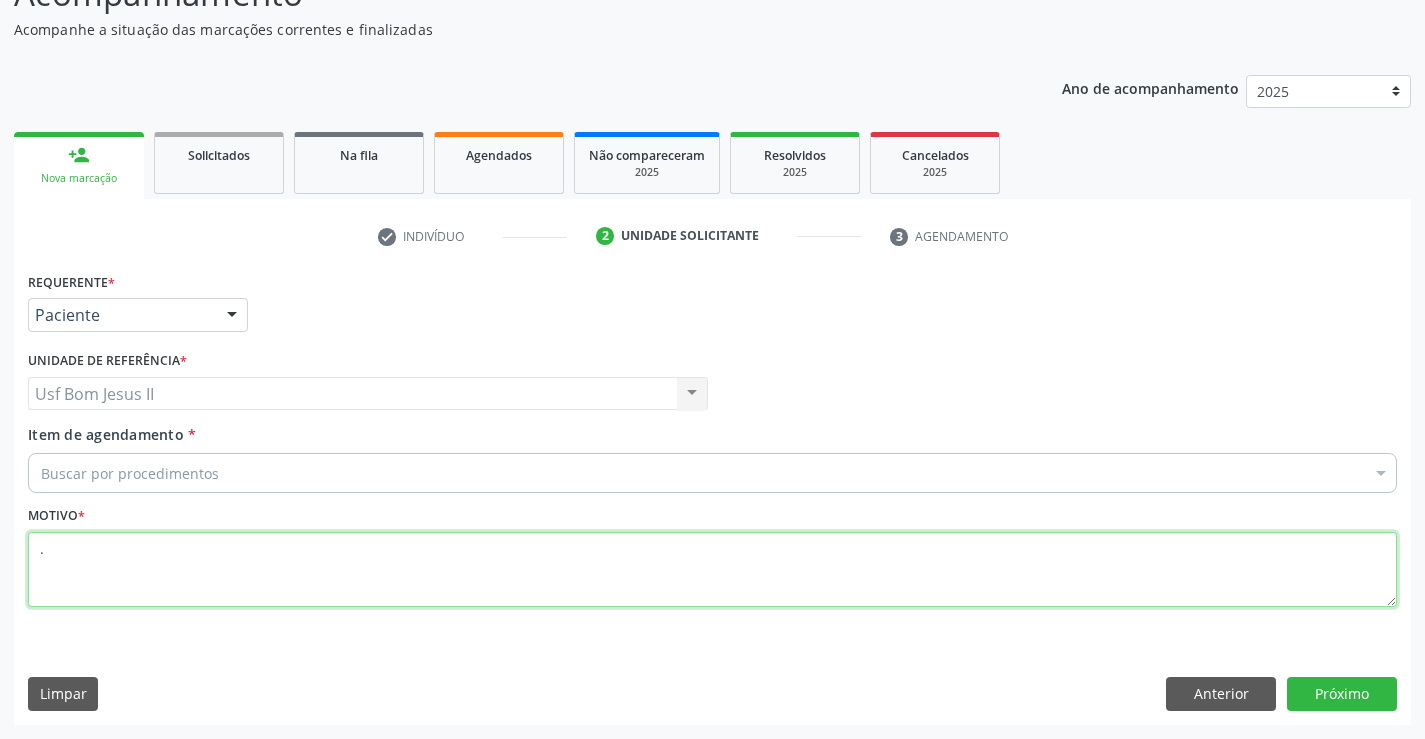 type on "." 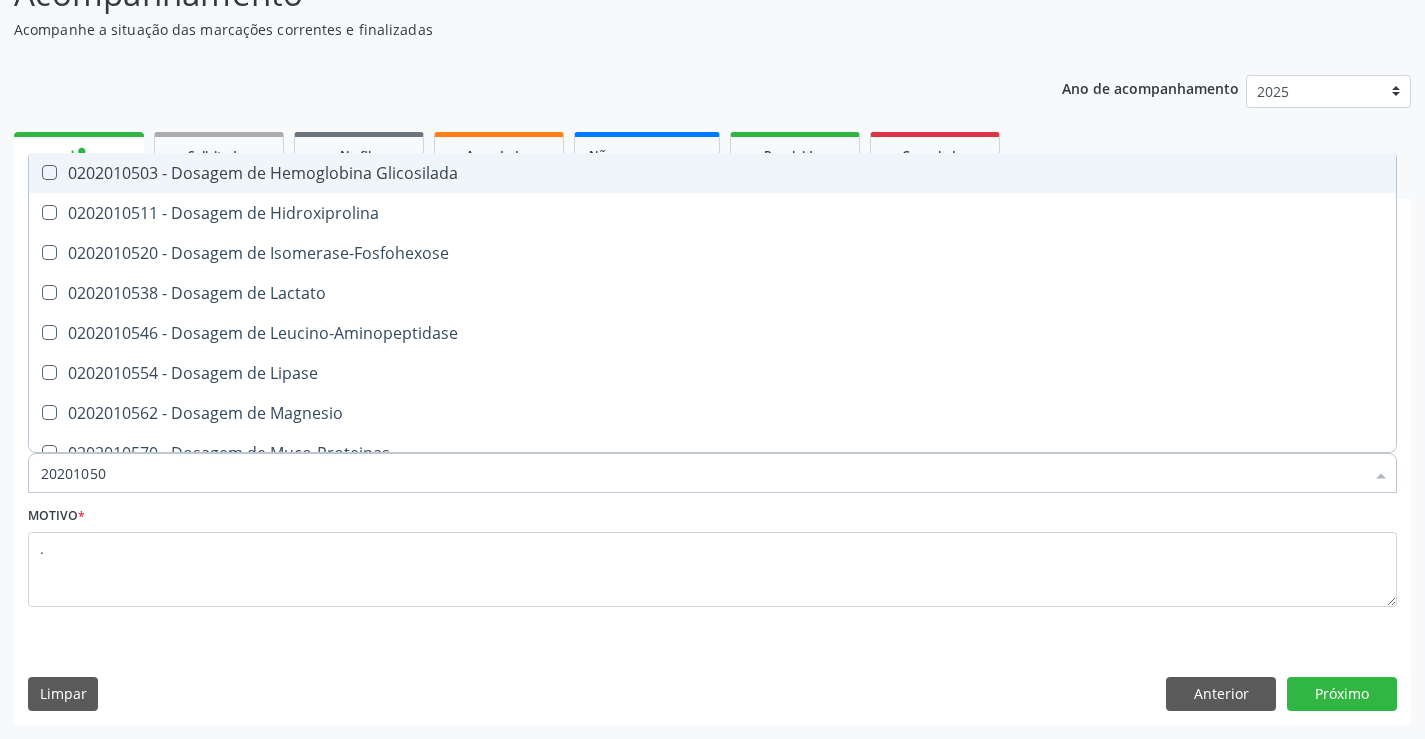 type on "202010503" 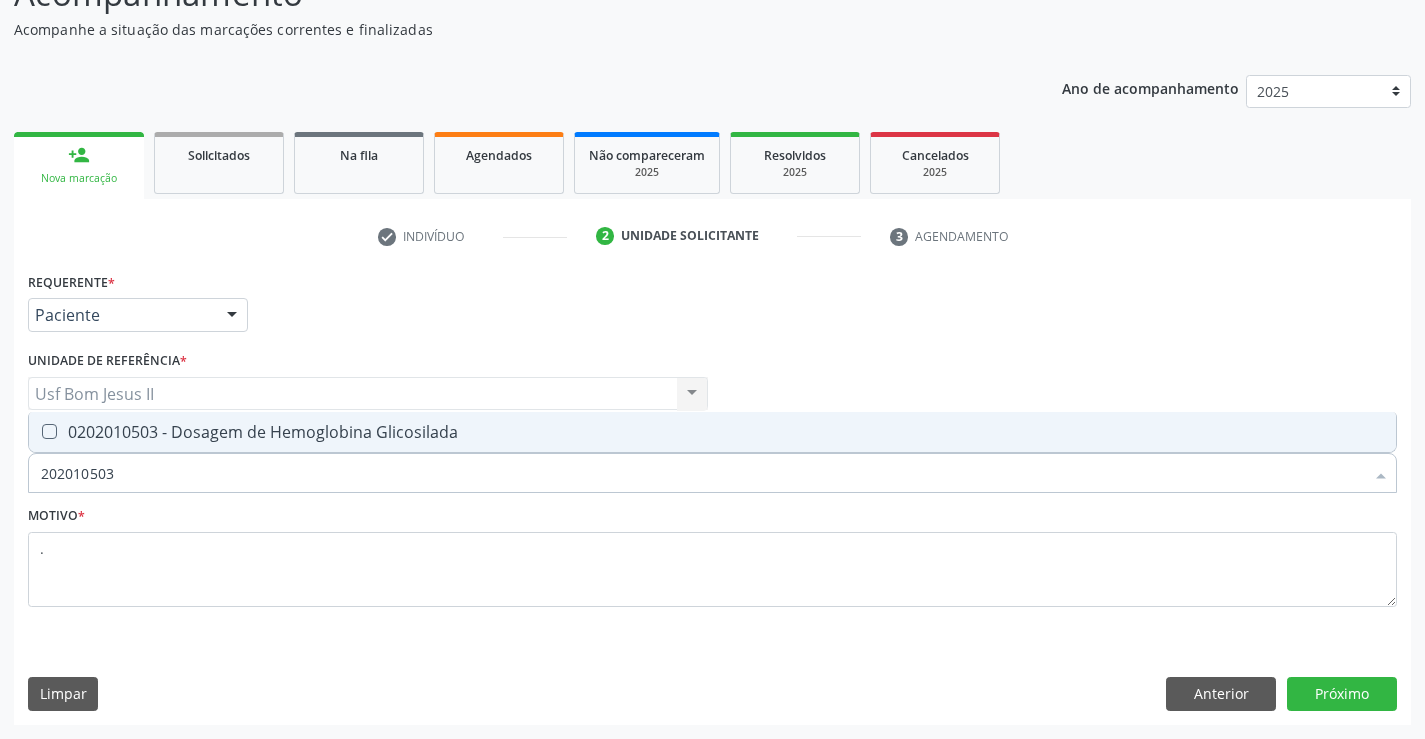 click on "0202010503 - Dosagem de Hemoglobina Glicosilada" at bounding box center [712, 432] 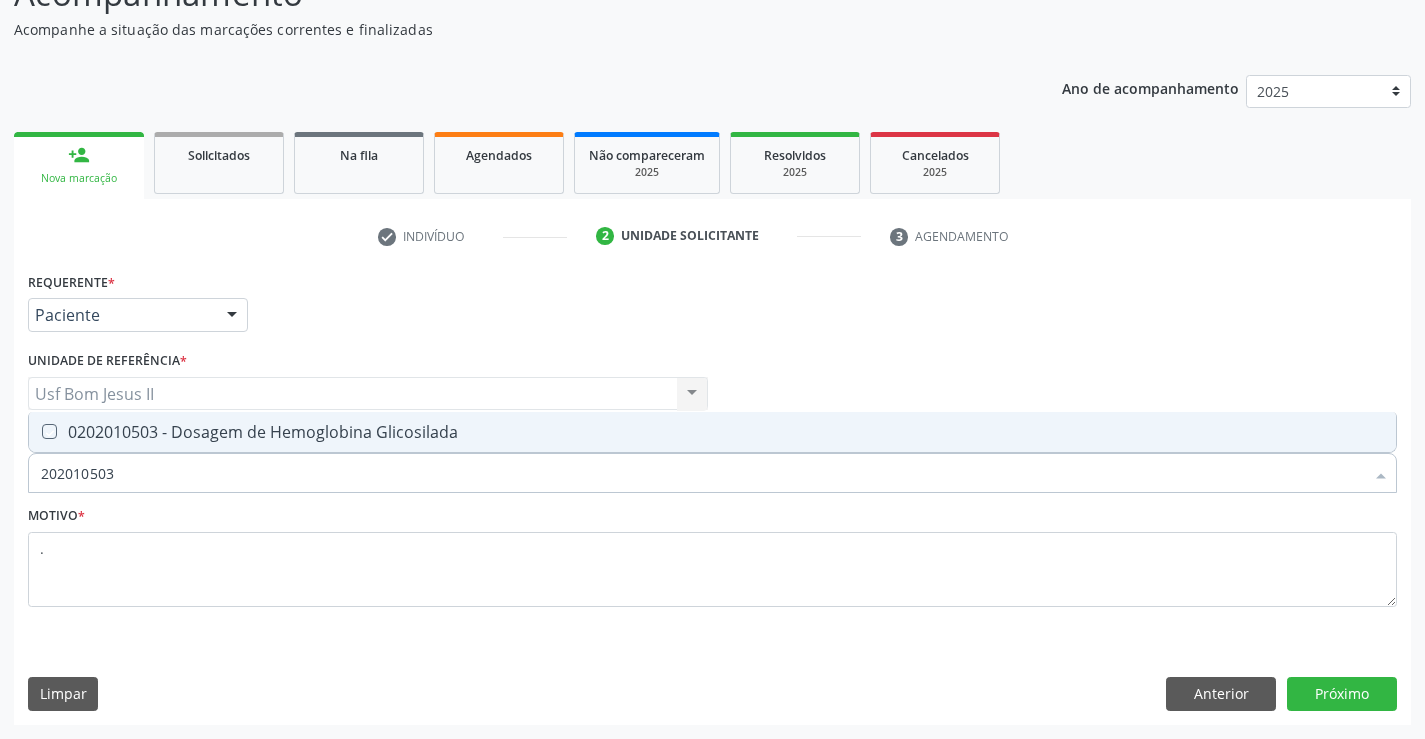 checkbox on "true" 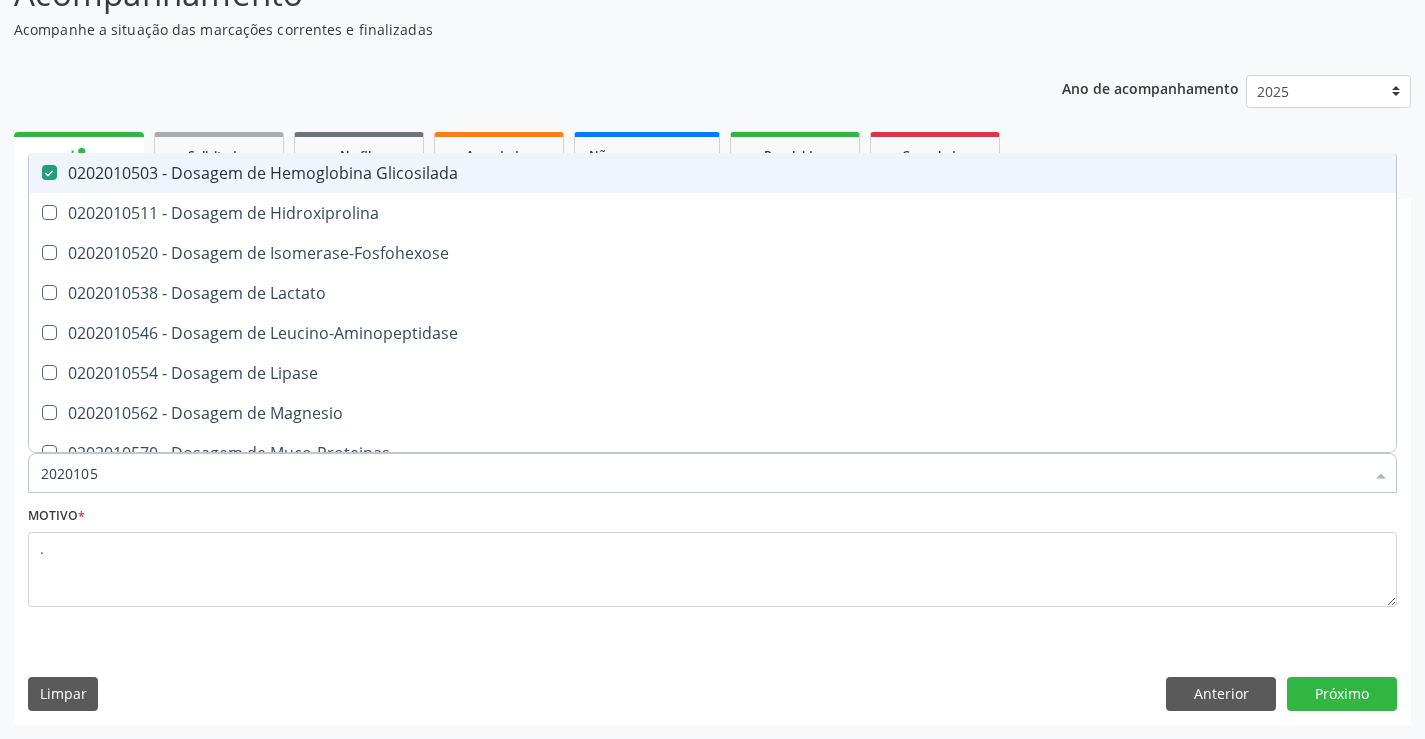type on "202010" 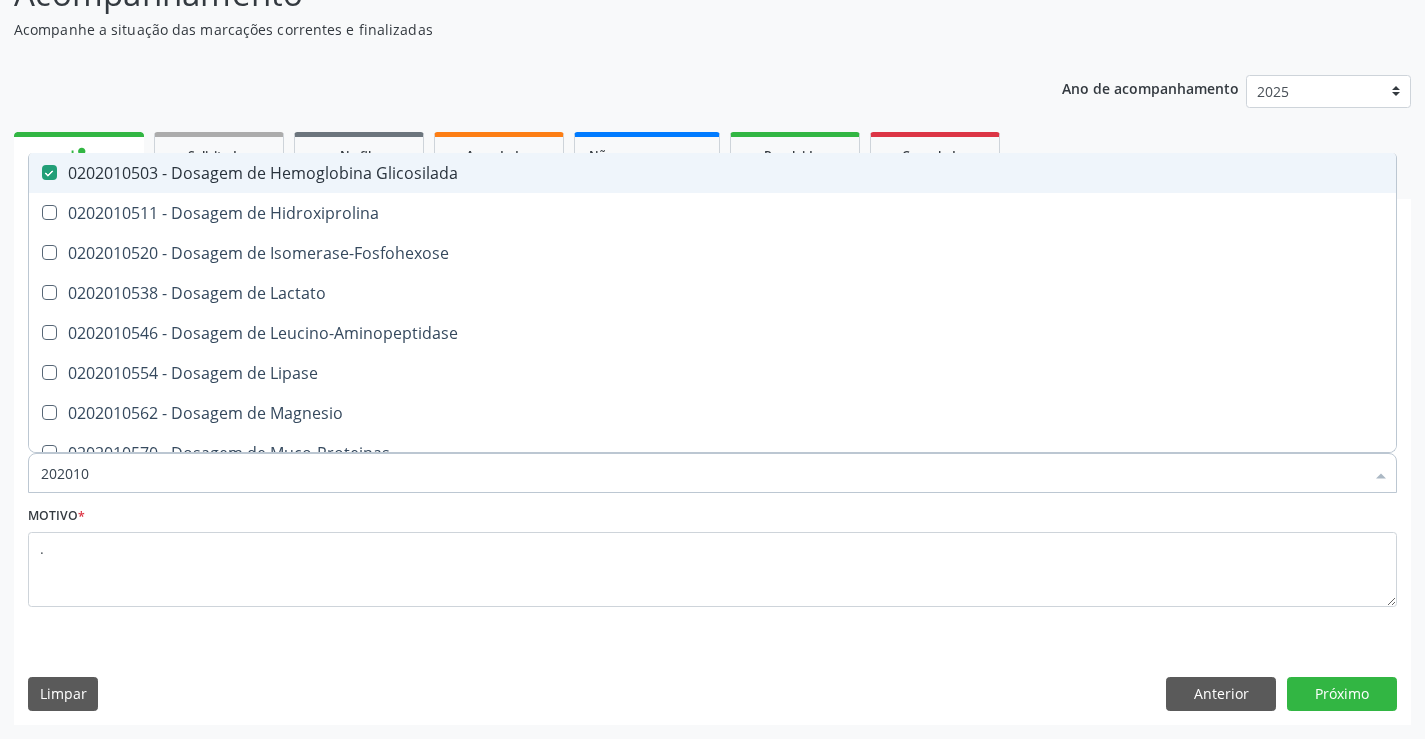 checkbox on "false" 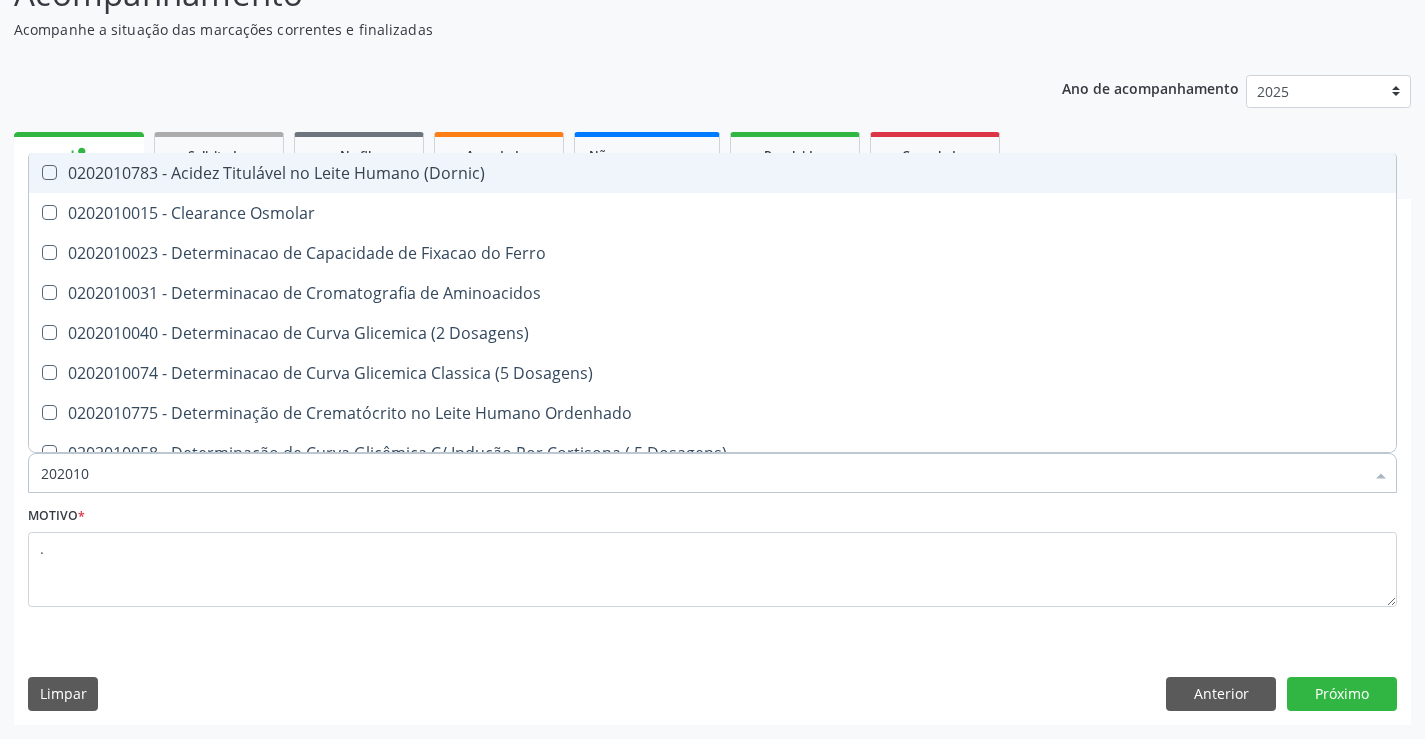 type on "20201" 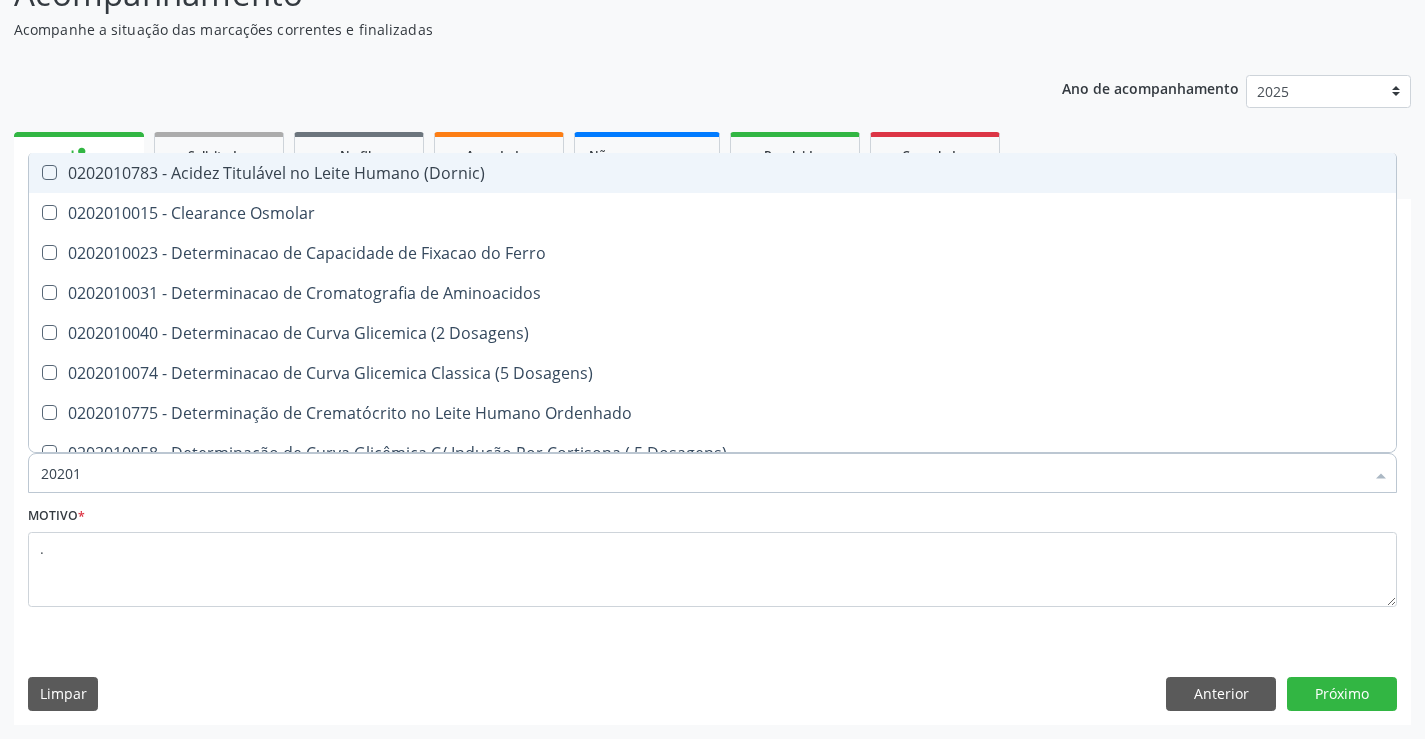 type on "2020" 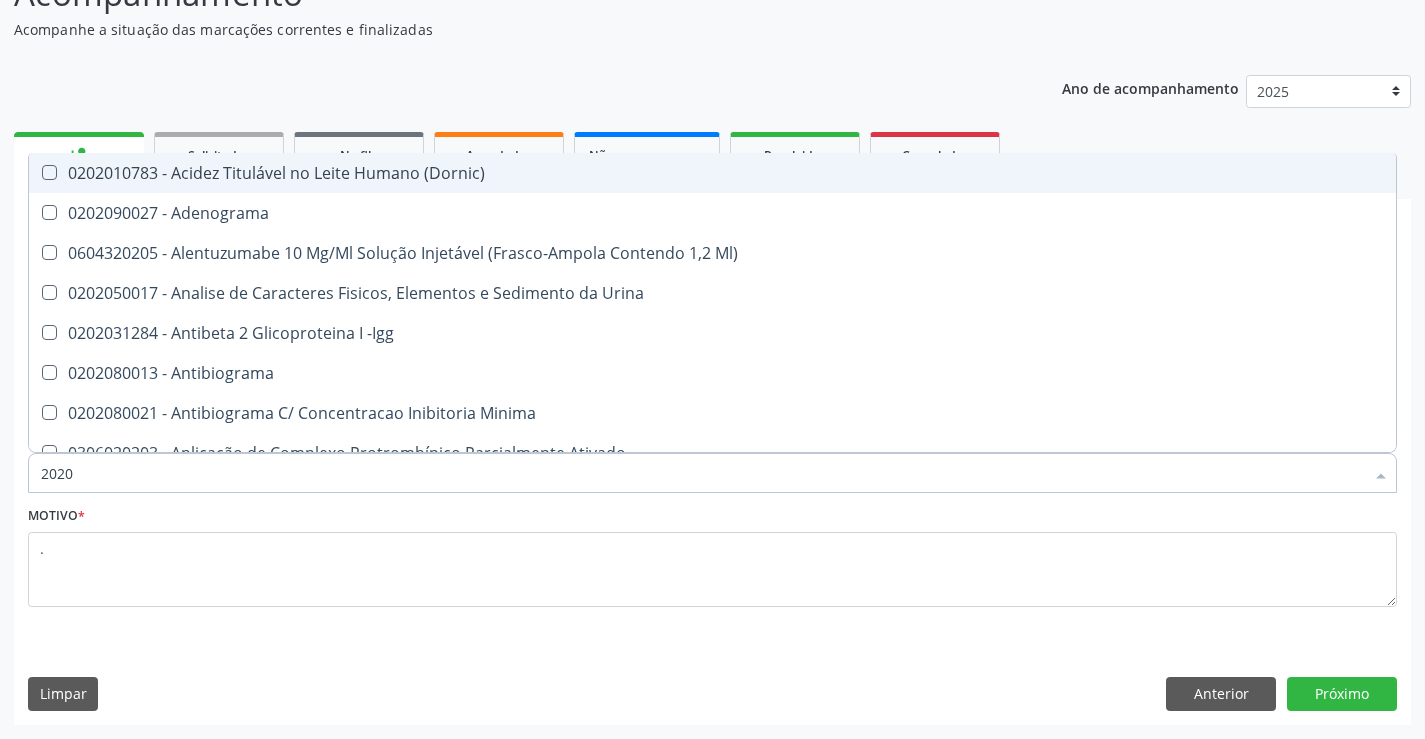 type on "202" 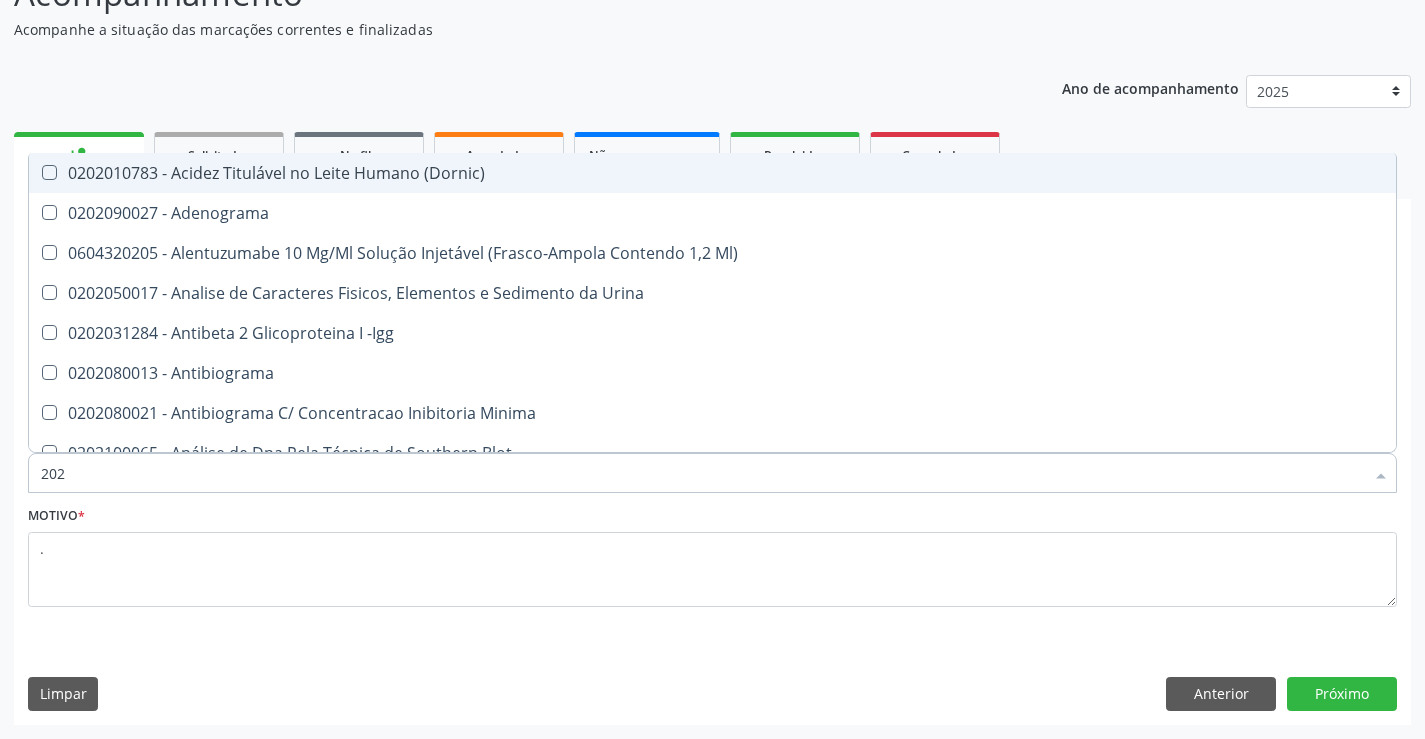 type on "2020" 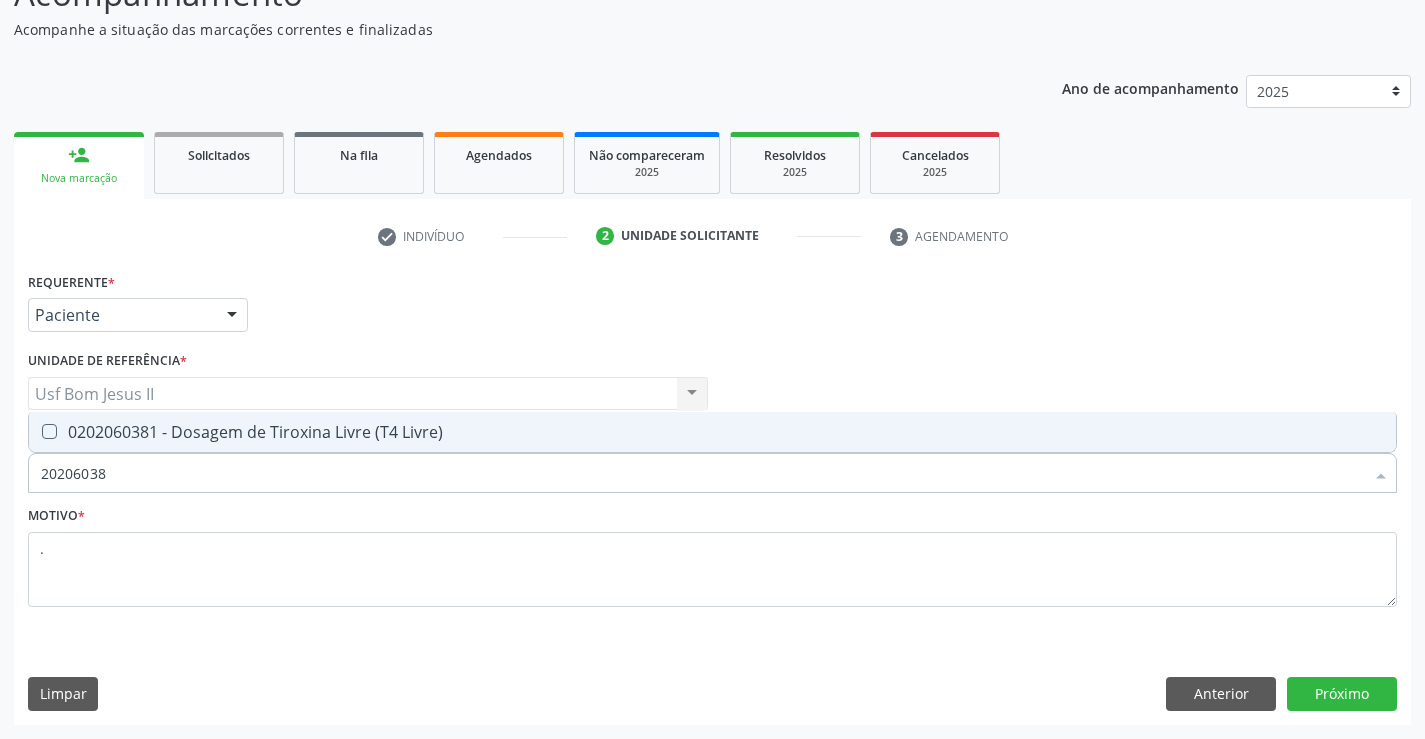 type on "202060381" 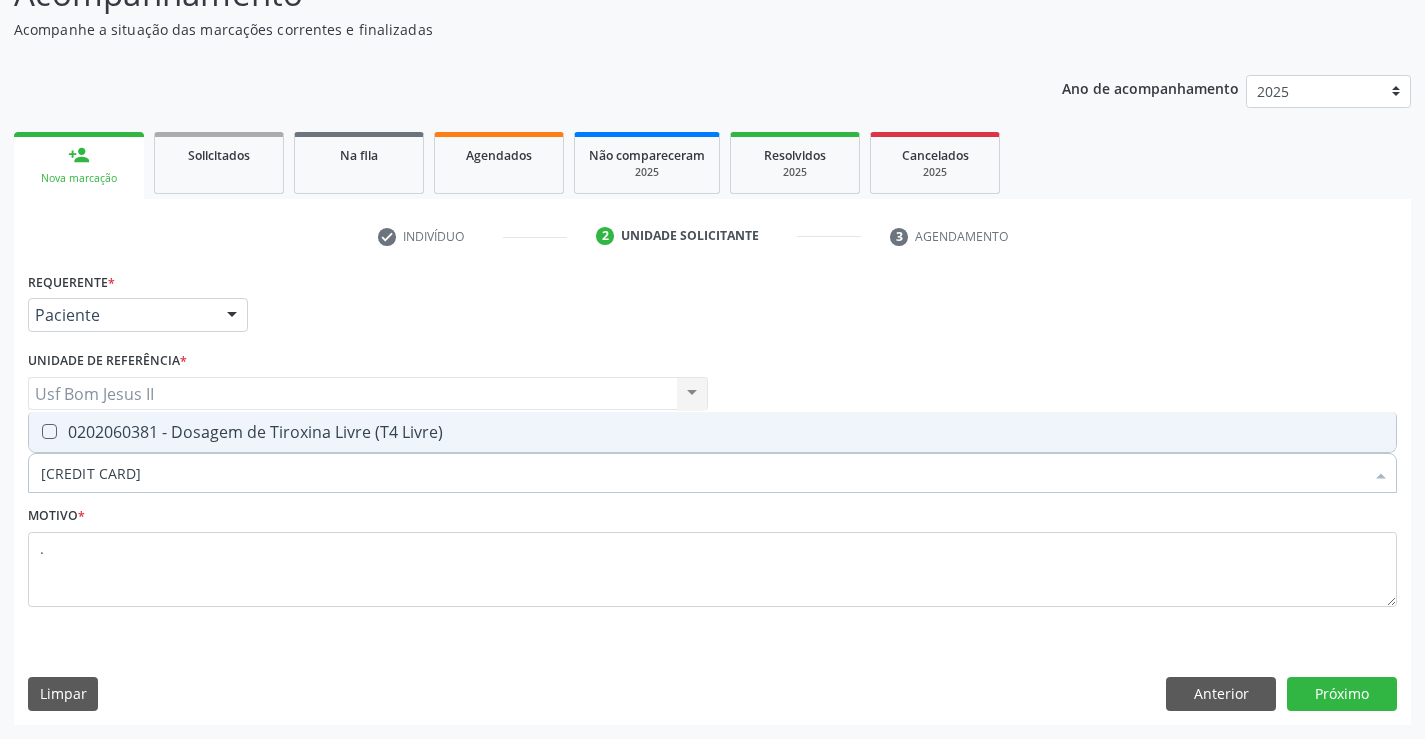 click on "0202060381 - Dosagem de Tiroxina Livre (T4 Livre)" at bounding box center [712, 432] 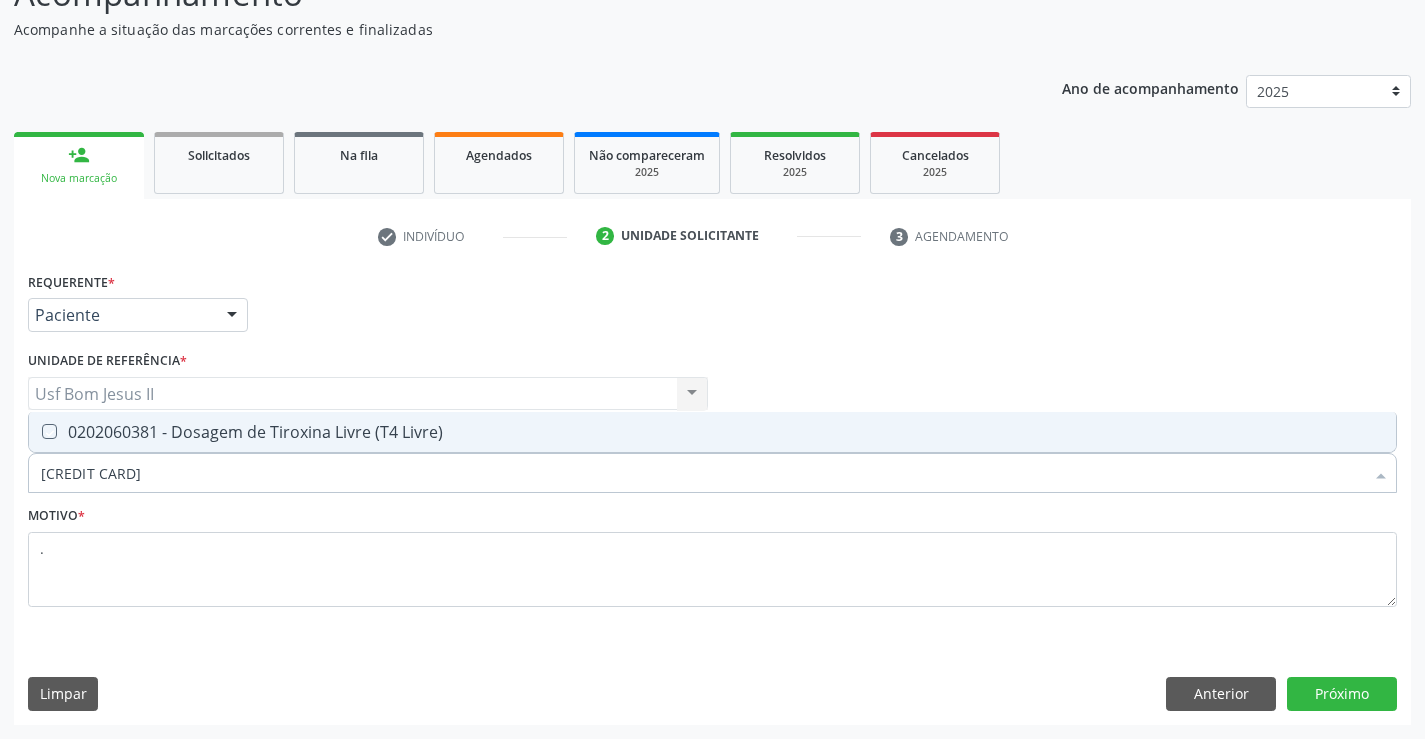 checkbox on "true" 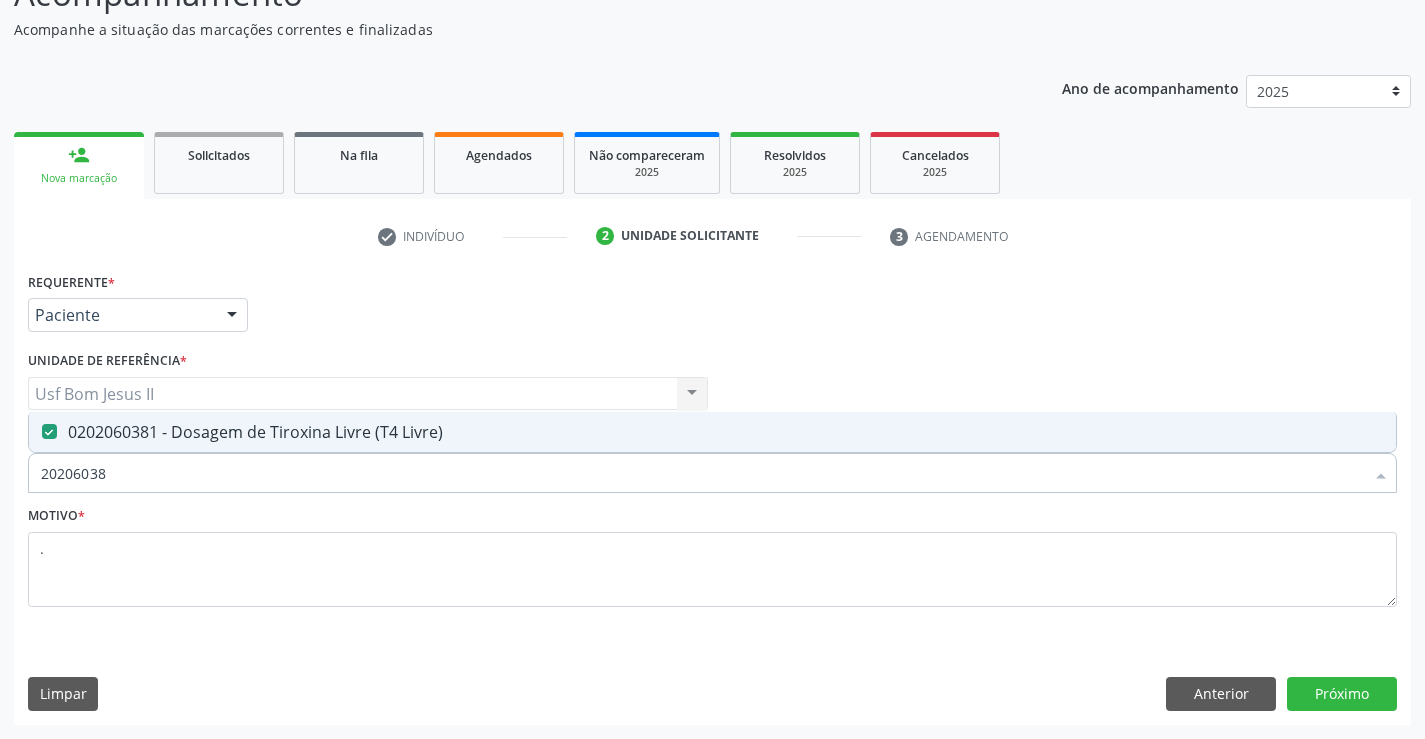 type on "2020603" 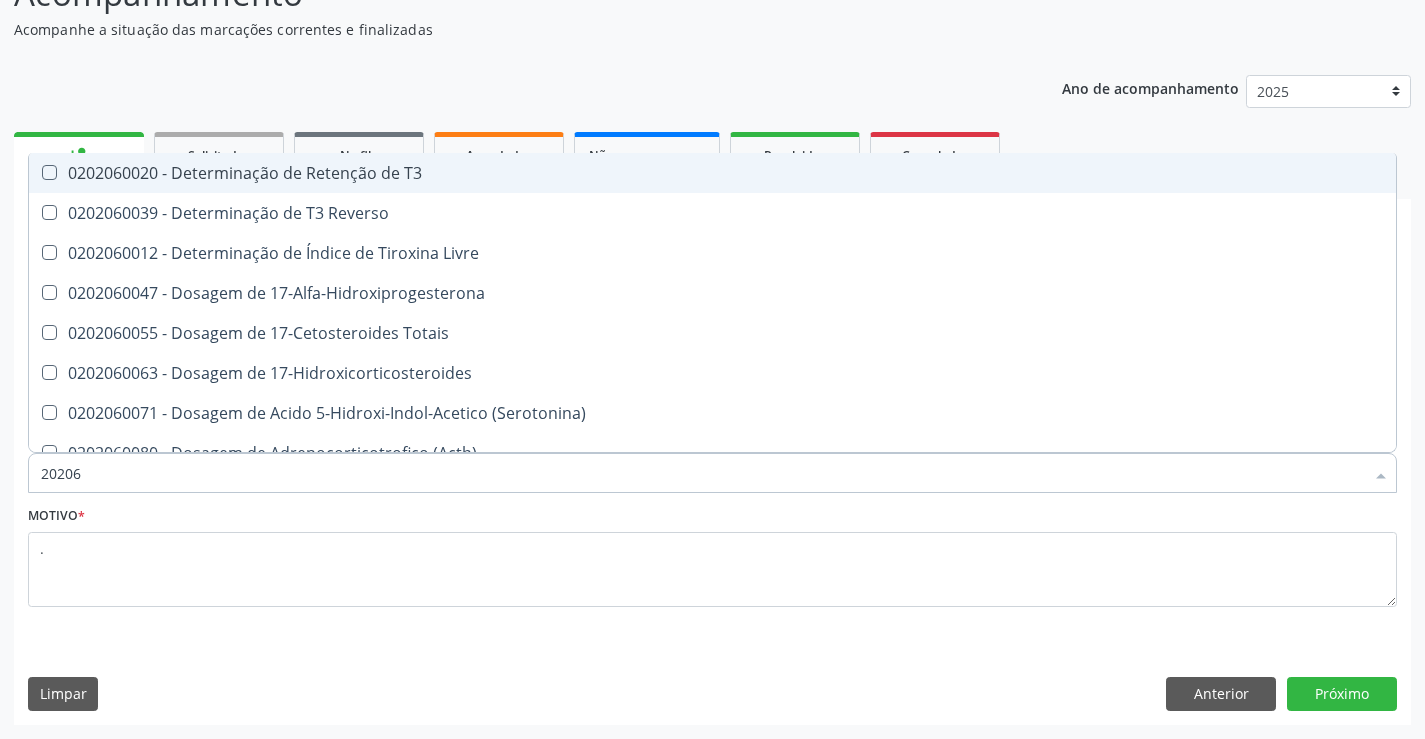 type on "2020" 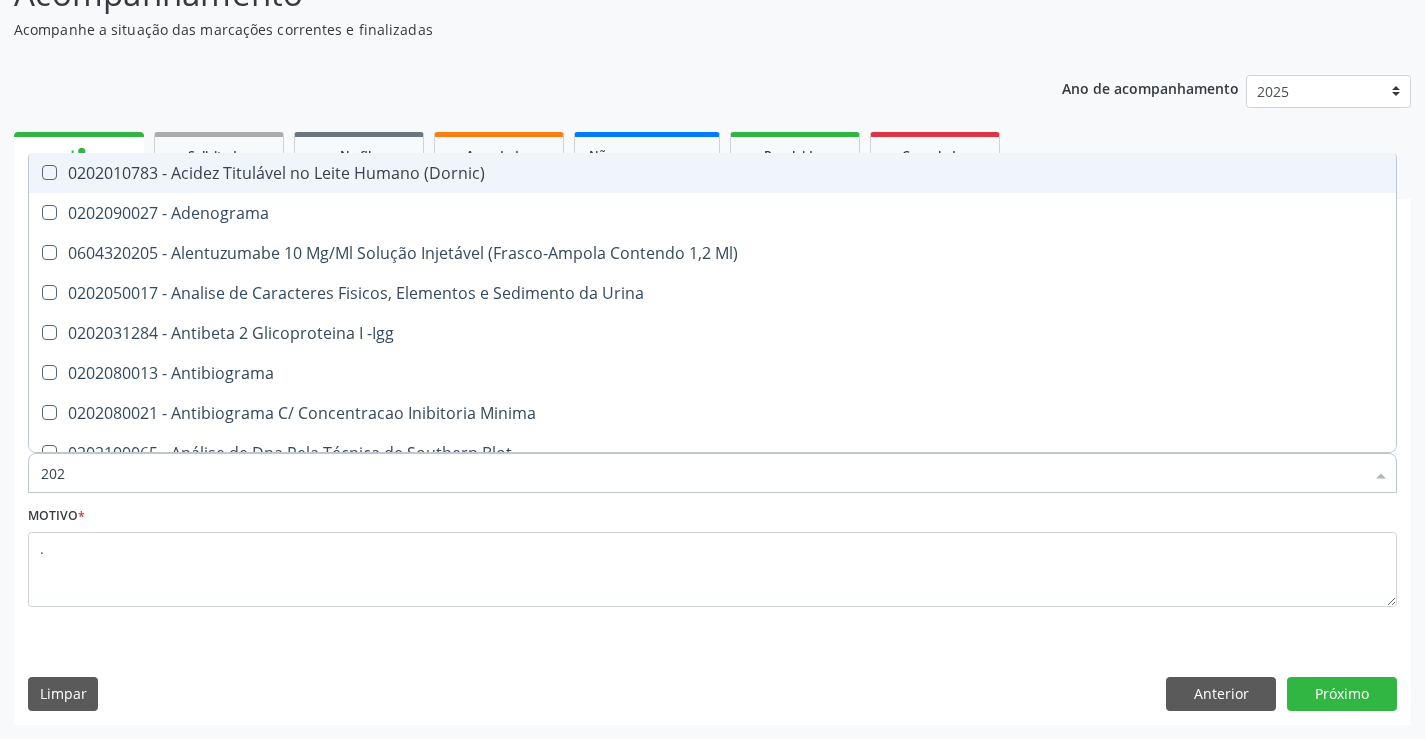 type on "2020" 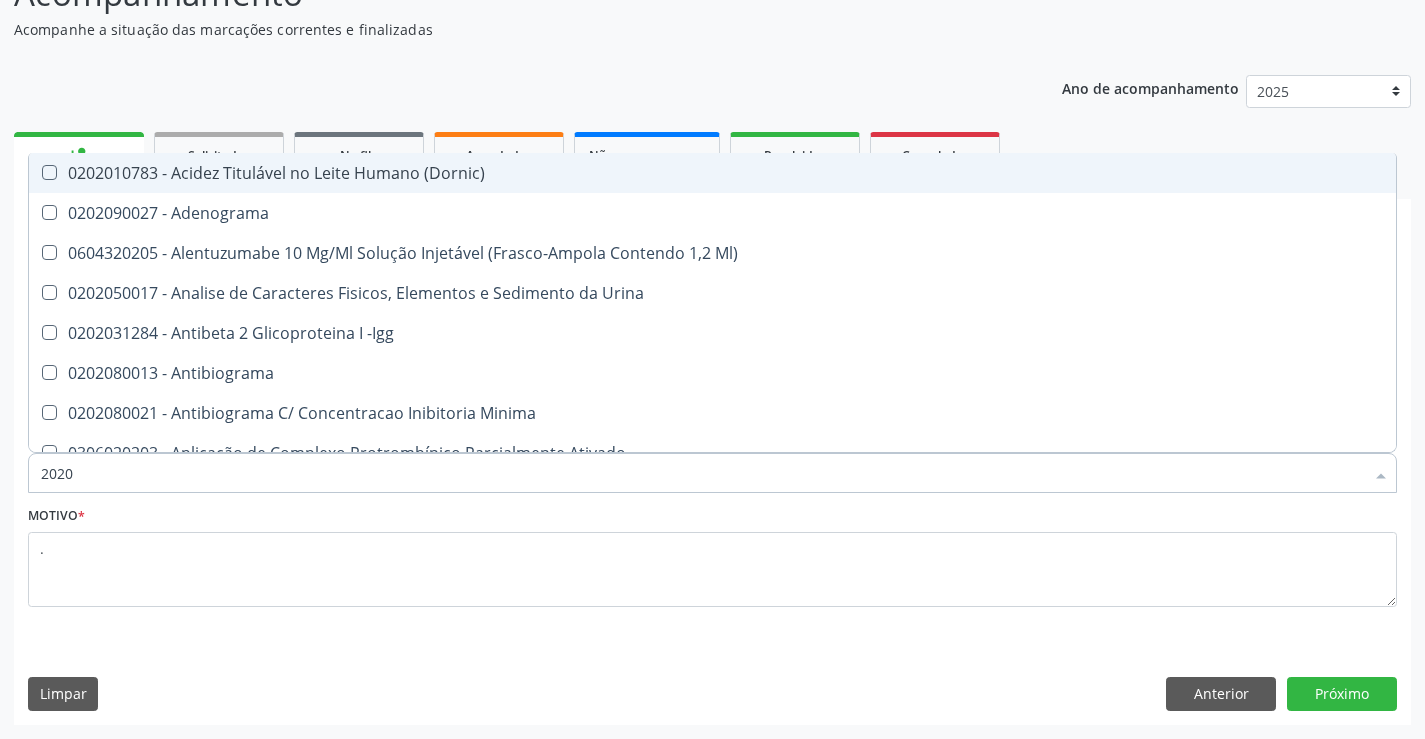 type on "20206" 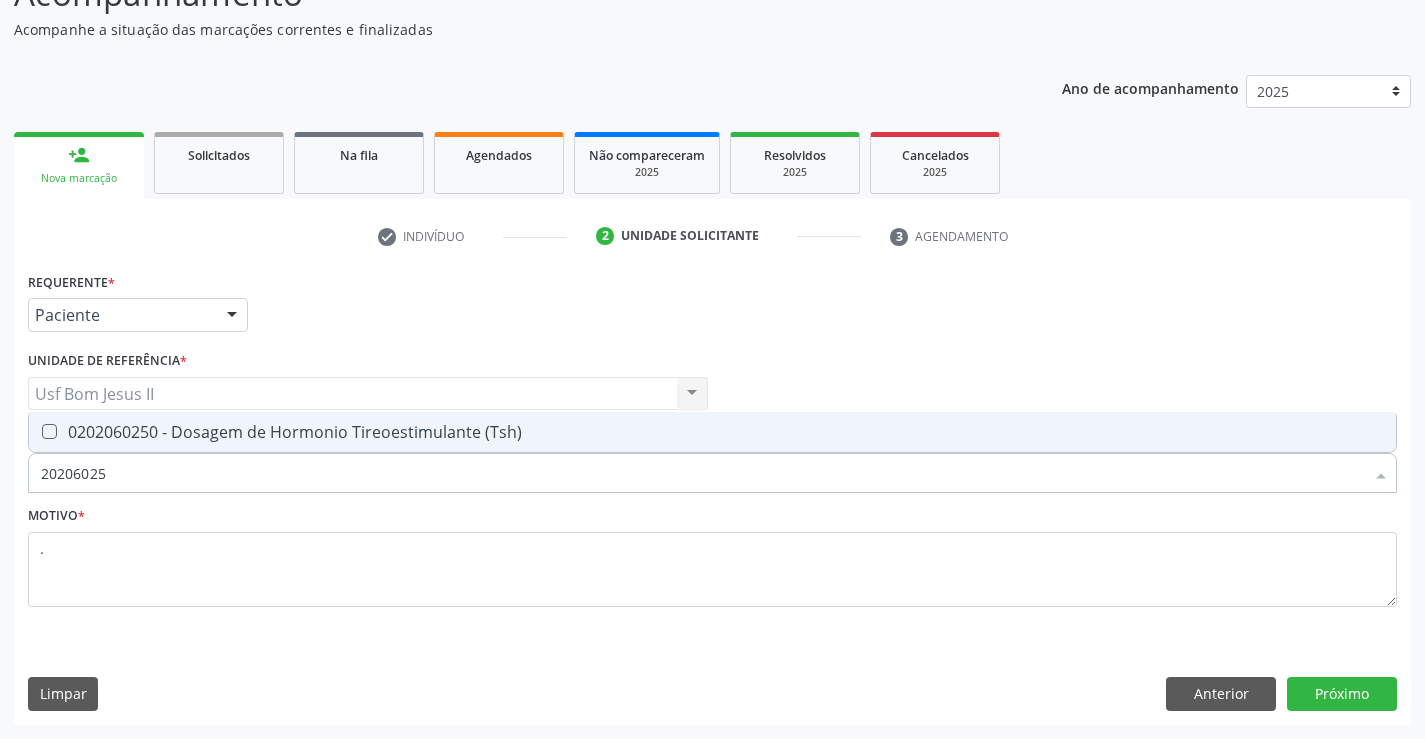 type on "202060250" 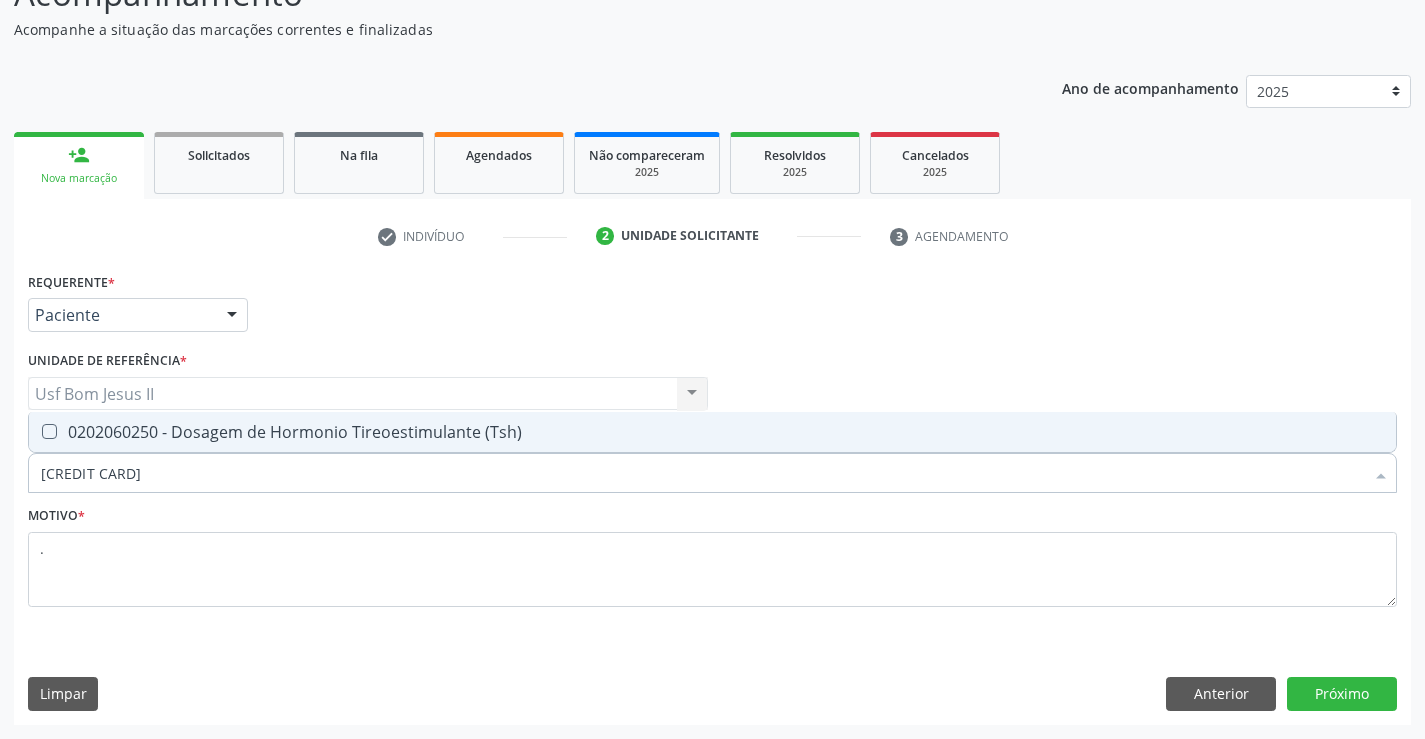 click on "0202060250 - Dosagem de Hormonio Tireoestimulante (Tsh)" at bounding box center (712, 432) 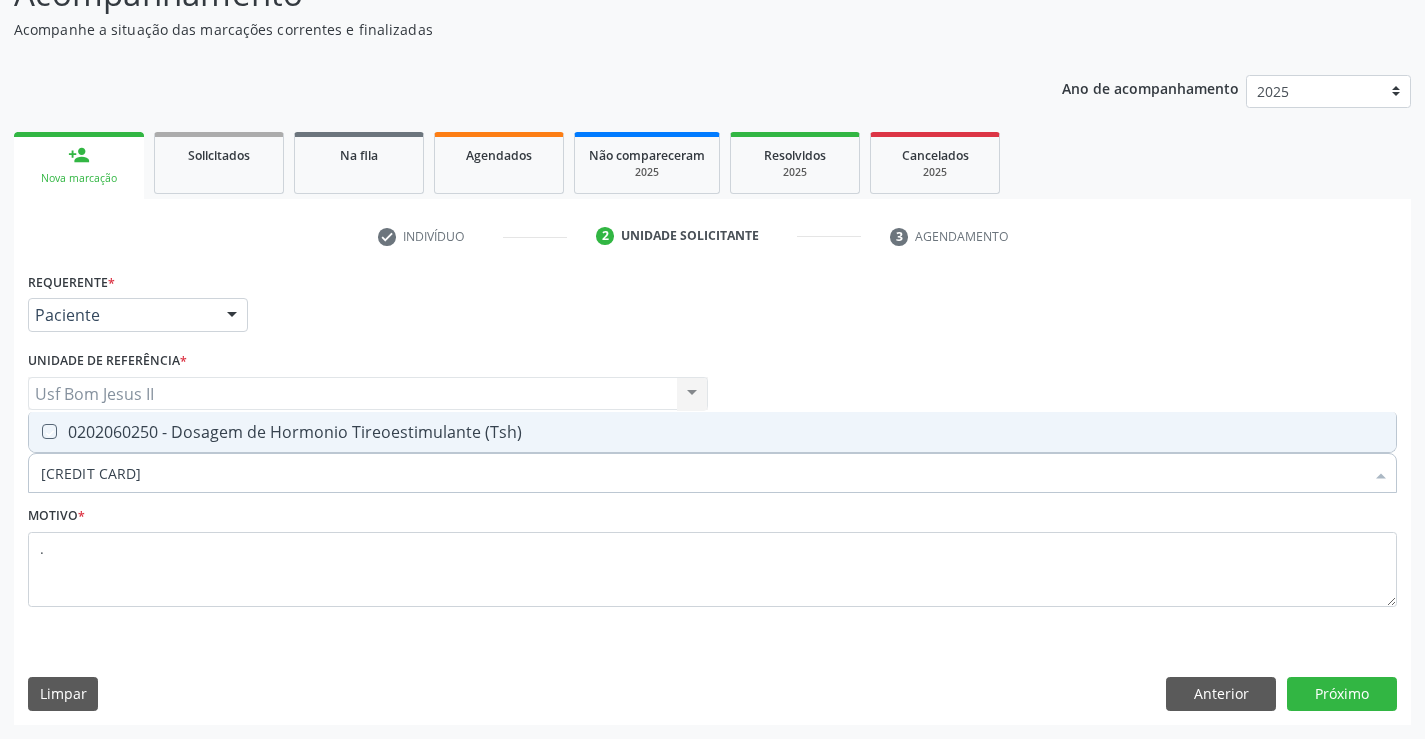 checkbox on "true" 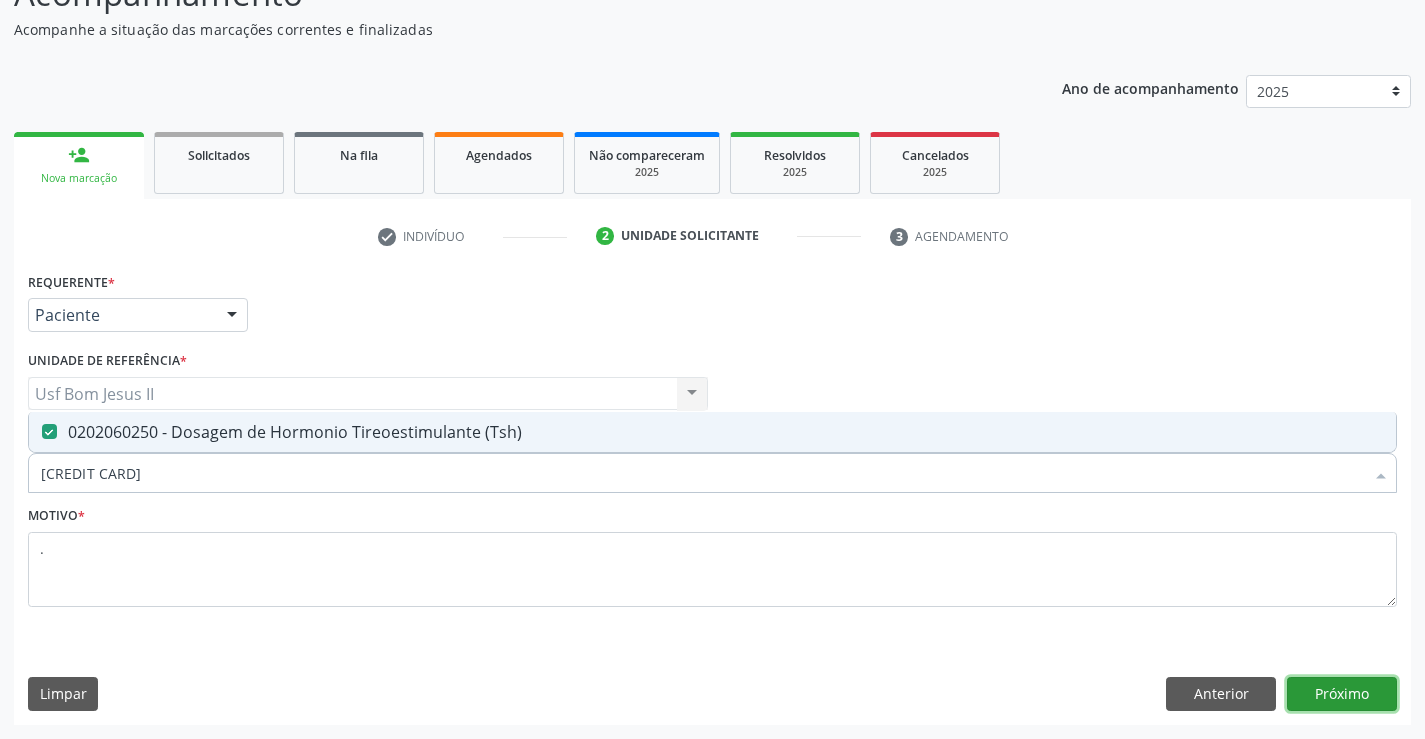 click on "Próximo" at bounding box center [1342, 694] 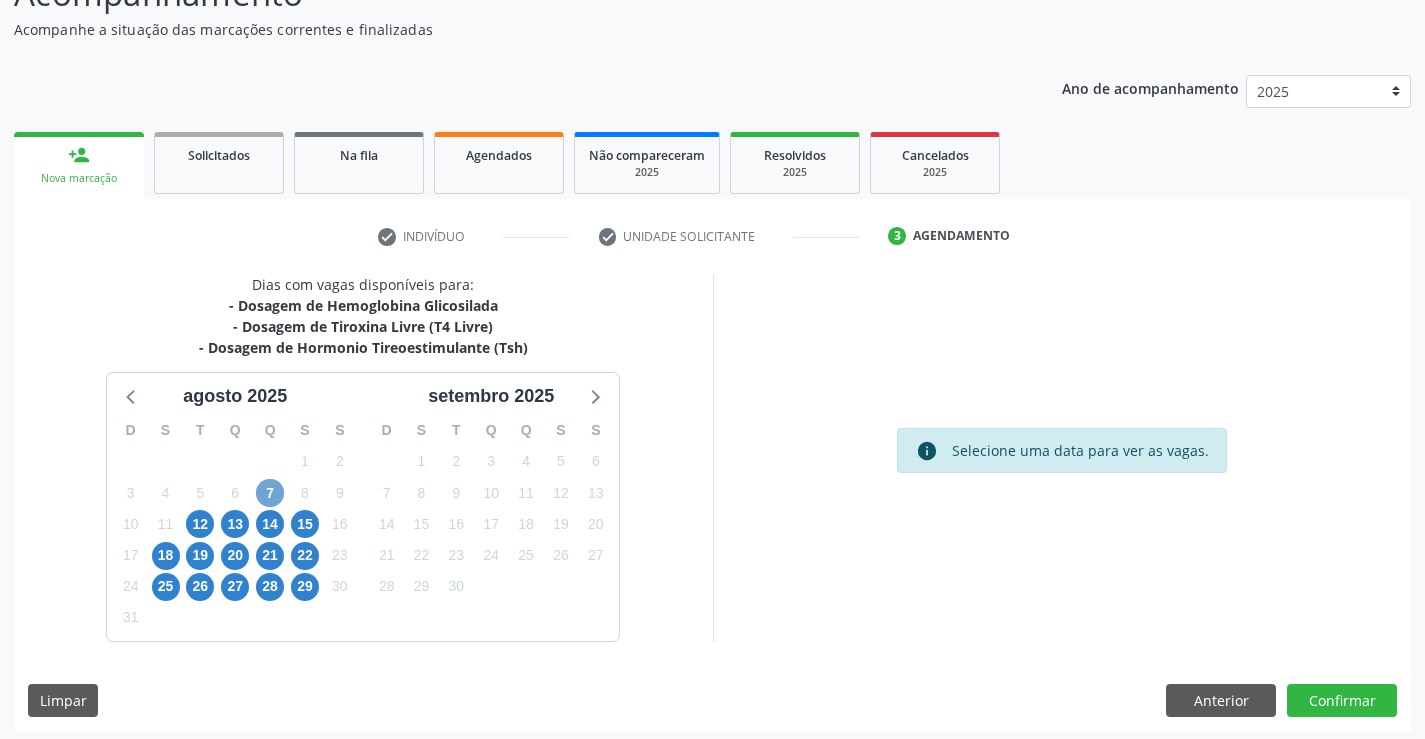 click on "7" at bounding box center [270, 493] 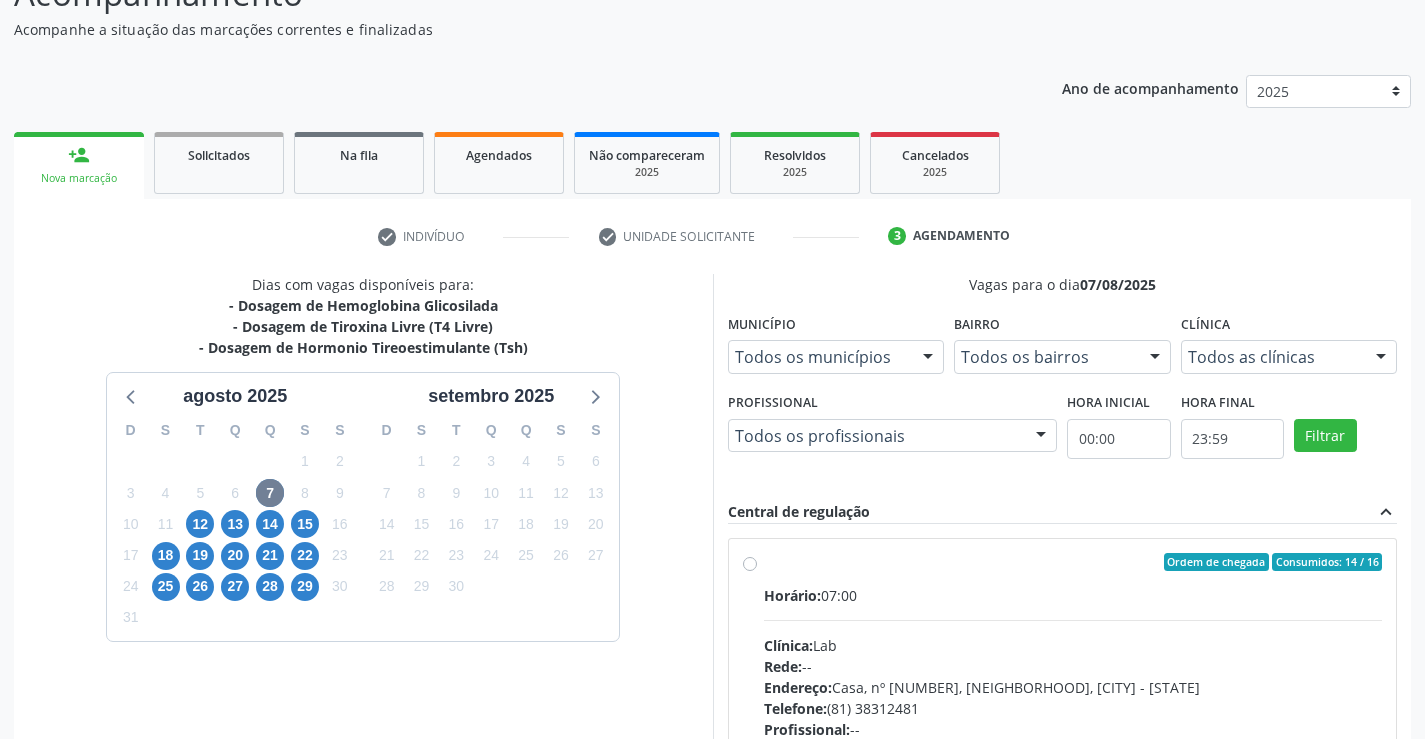 click on "Ordem de chegada
Consumidos: 14 / 16
Horário:   07:00
Clínica:  Lab
Rede:
--
Endereço:   Casa, nº 1037, N S da Penha, Serra Talhada - PE
Telefone:   (81) 38312481
Profissional:
--
Informações adicionais sobre o atendimento
Idade de atendimento:
Sem restrição
Gênero(s) atendido(s):
Sem restrição
Informações adicionais:
--" at bounding box center [1063, 706] 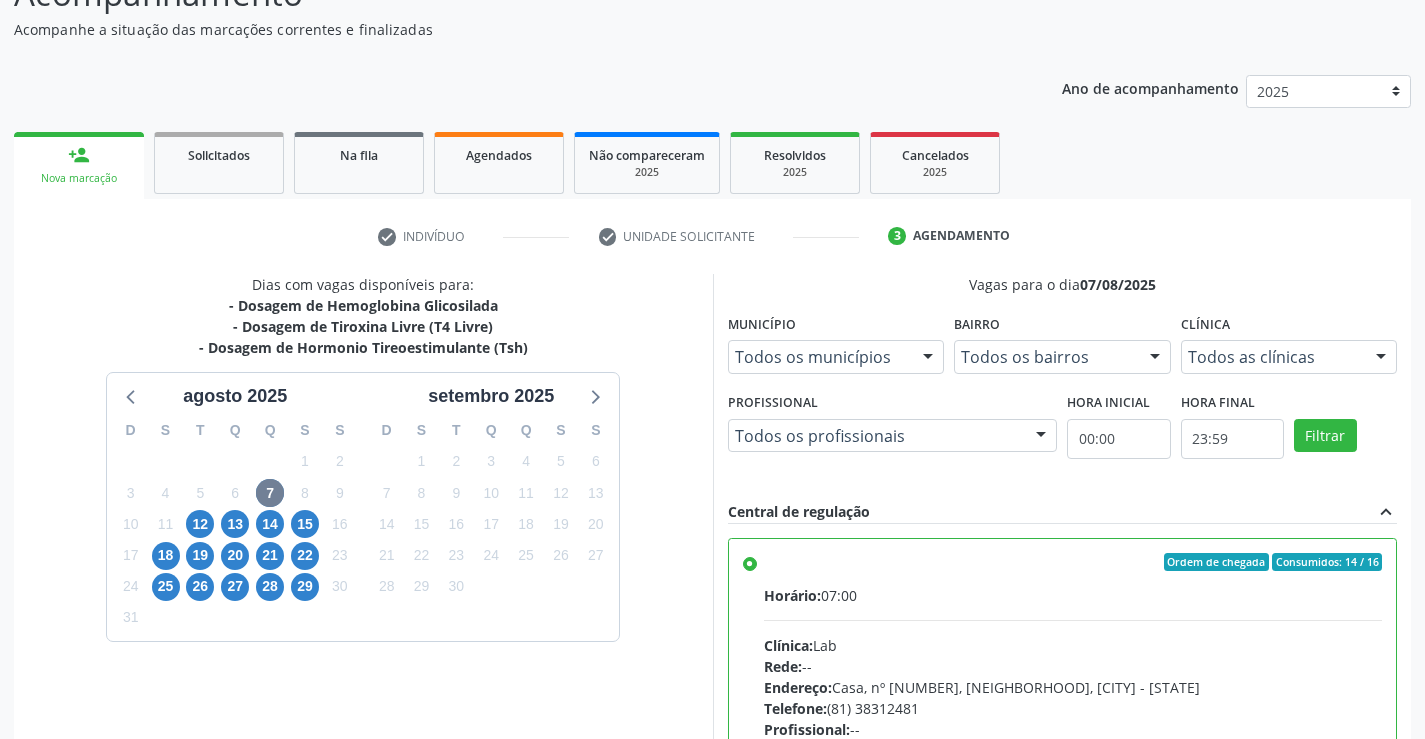 scroll, scrollTop: 456, scrollLeft: 0, axis: vertical 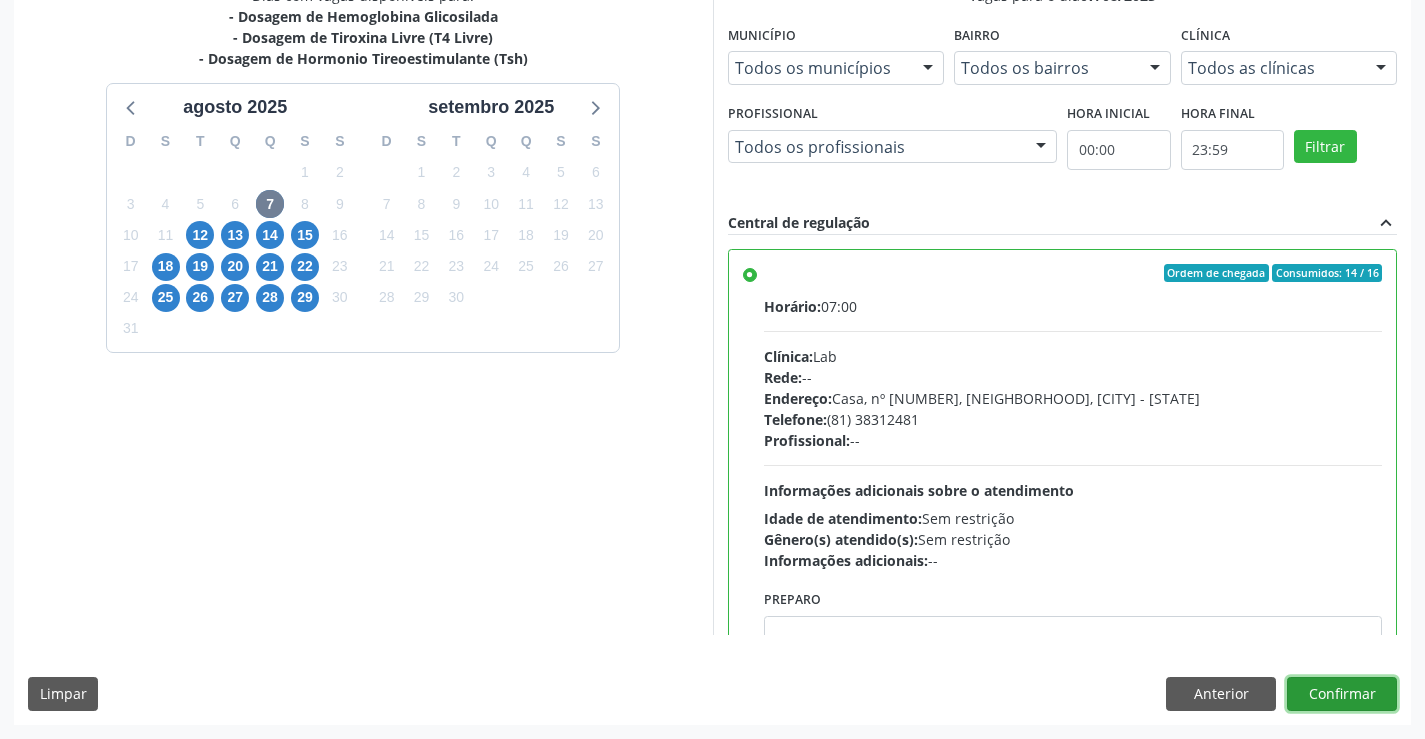 click on "Confirmar" at bounding box center (1342, 694) 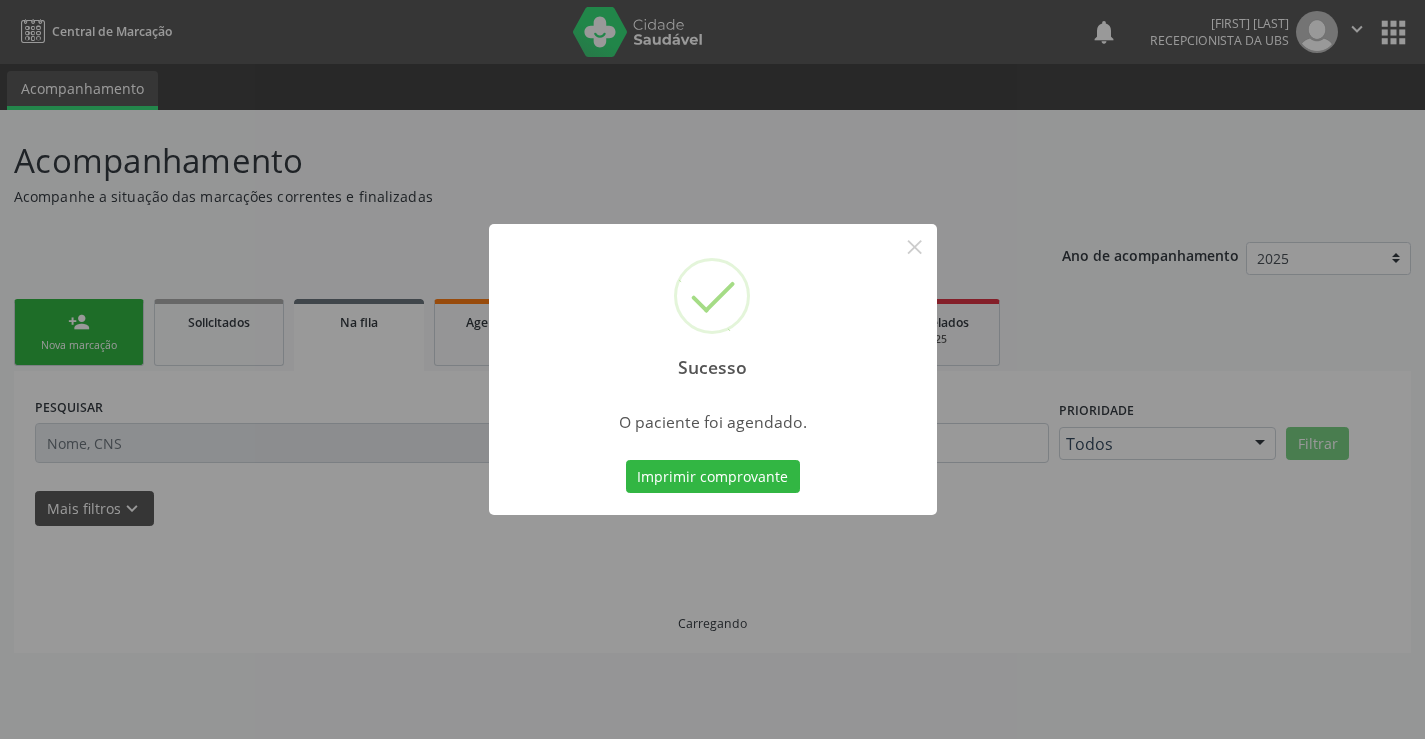 scroll, scrollTop: 0, scrollLeft: 0, axis: both 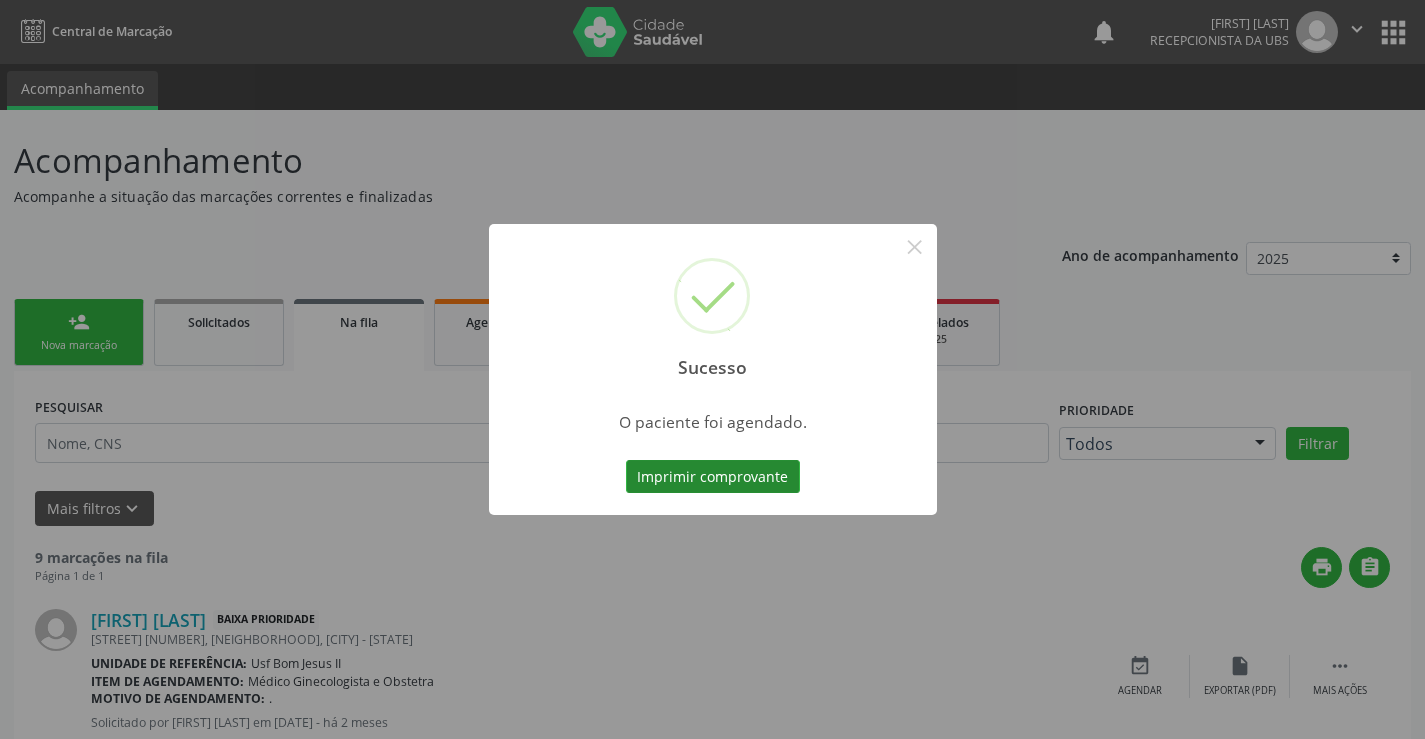 click on "Imprimir comprovante" at bounding box center (713, 477) 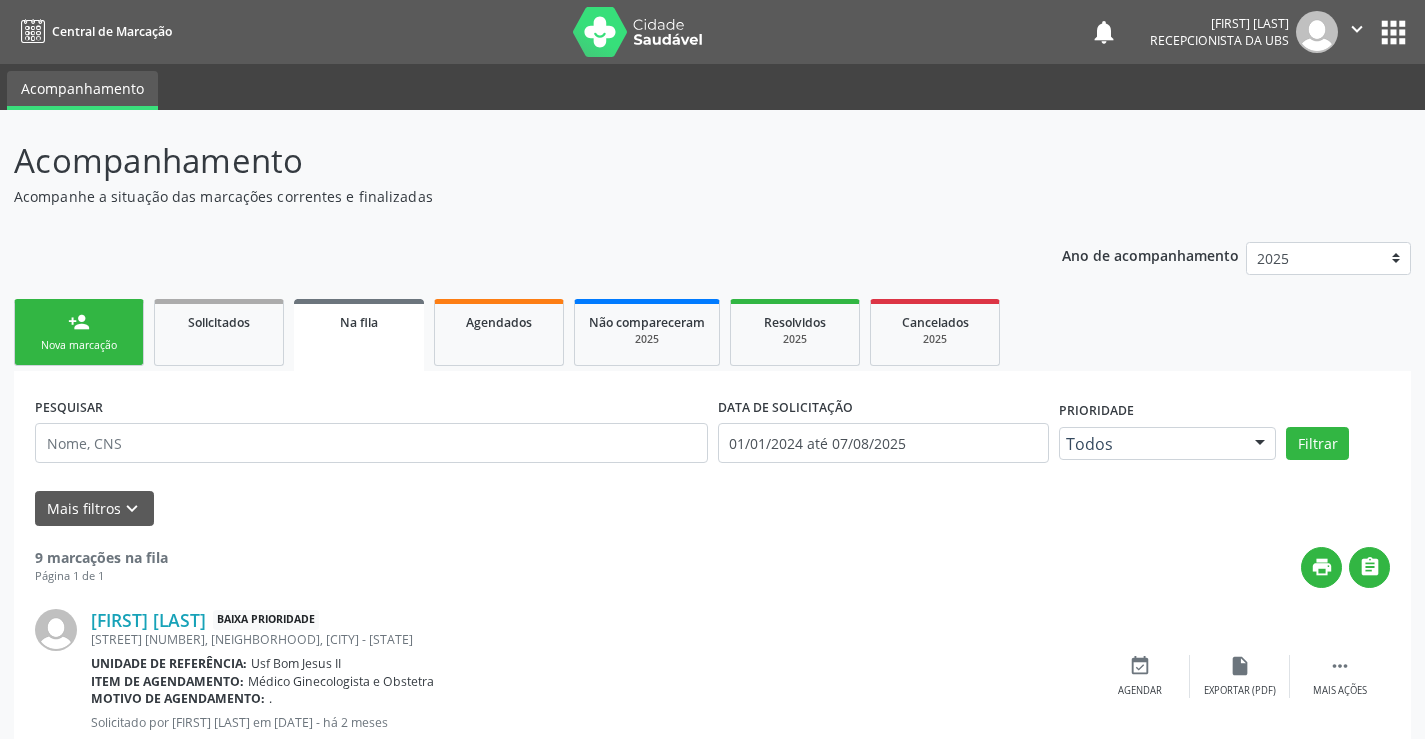 click on "Acompanhamento" at bounding box center [503, 161] 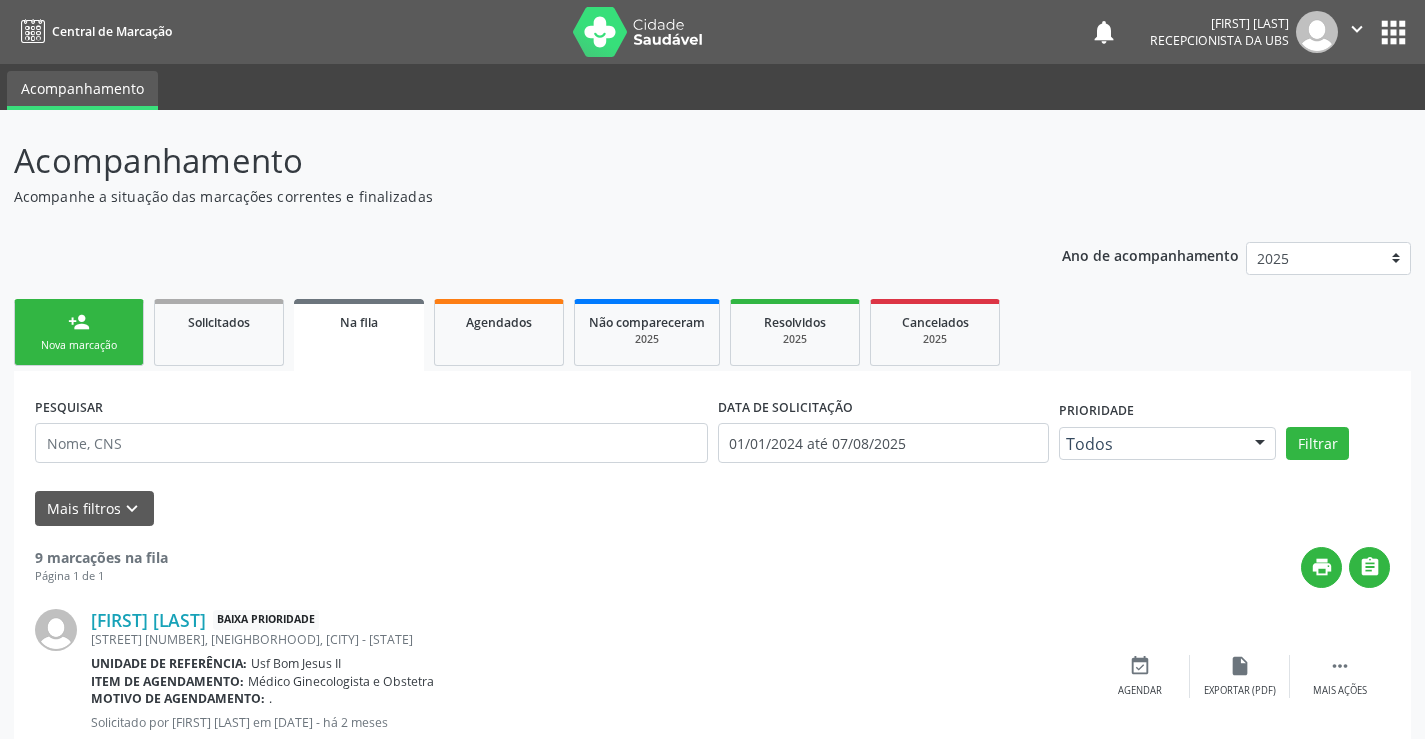 click on "Nova marcação" at bounding box center [79, 345] 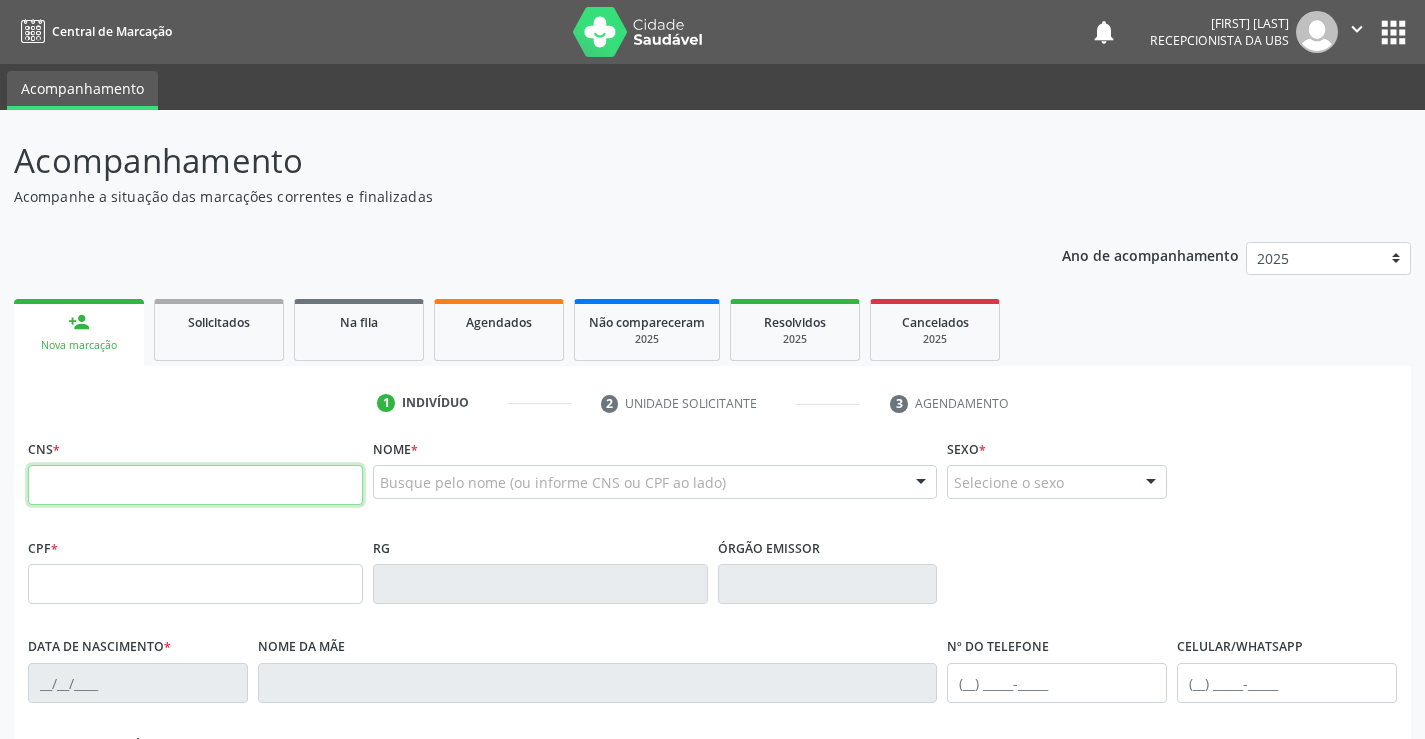 click at bounding box center (195, 485) 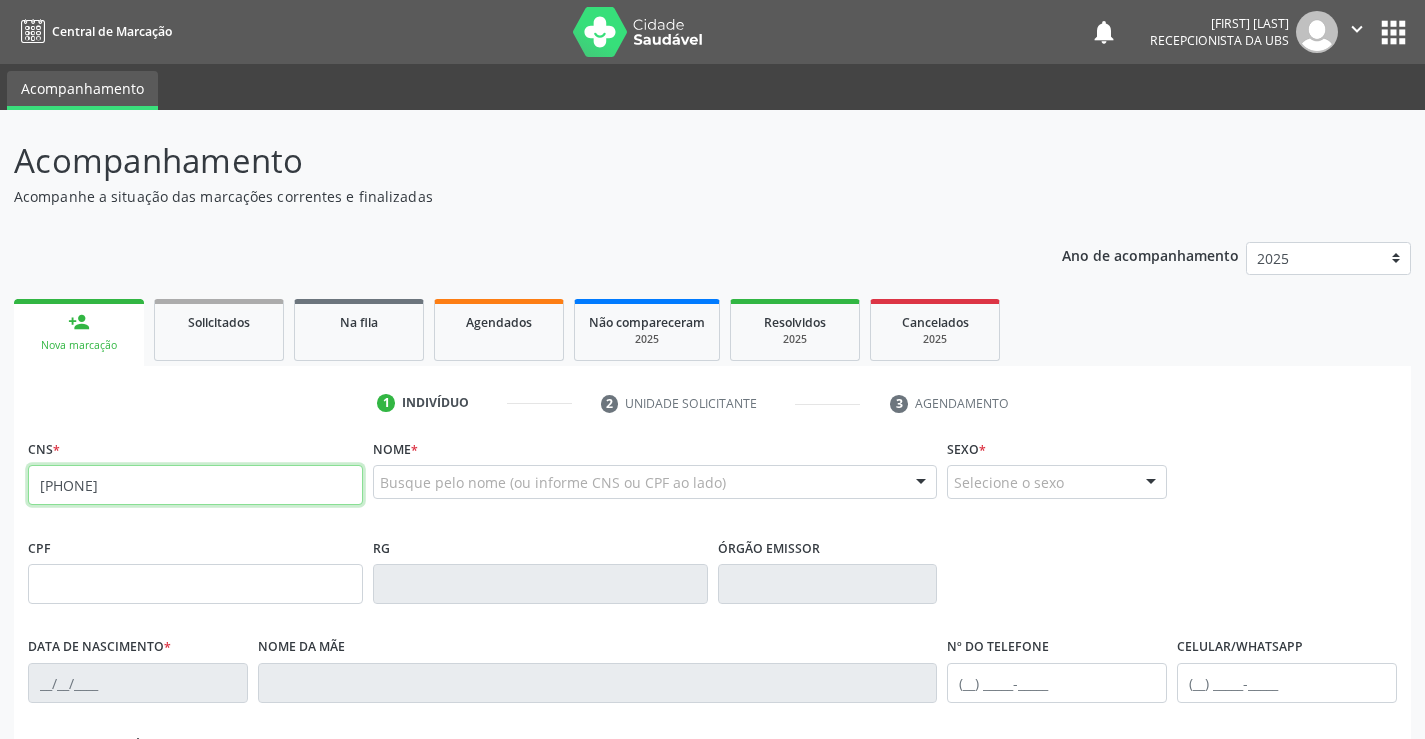 type on "708 5050 3789 0980" 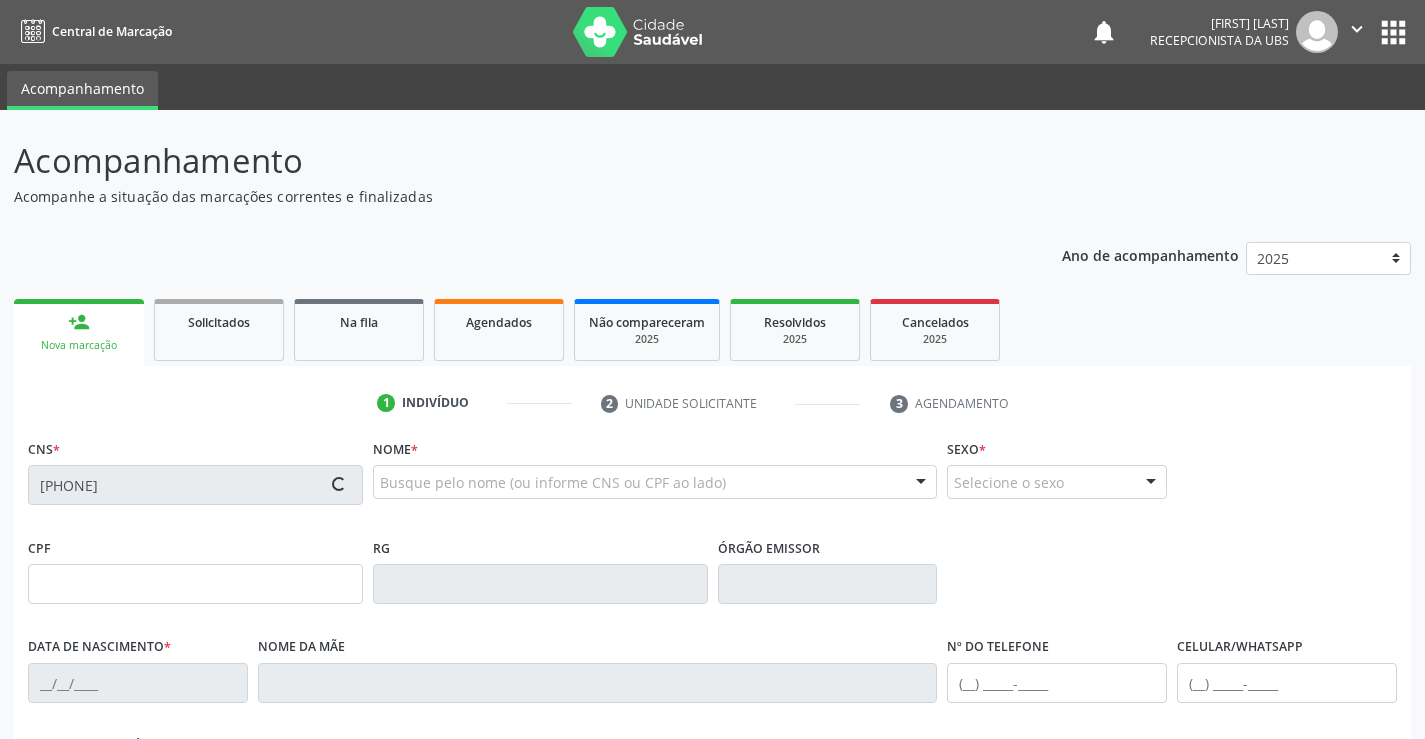type on "032.546.714-57" 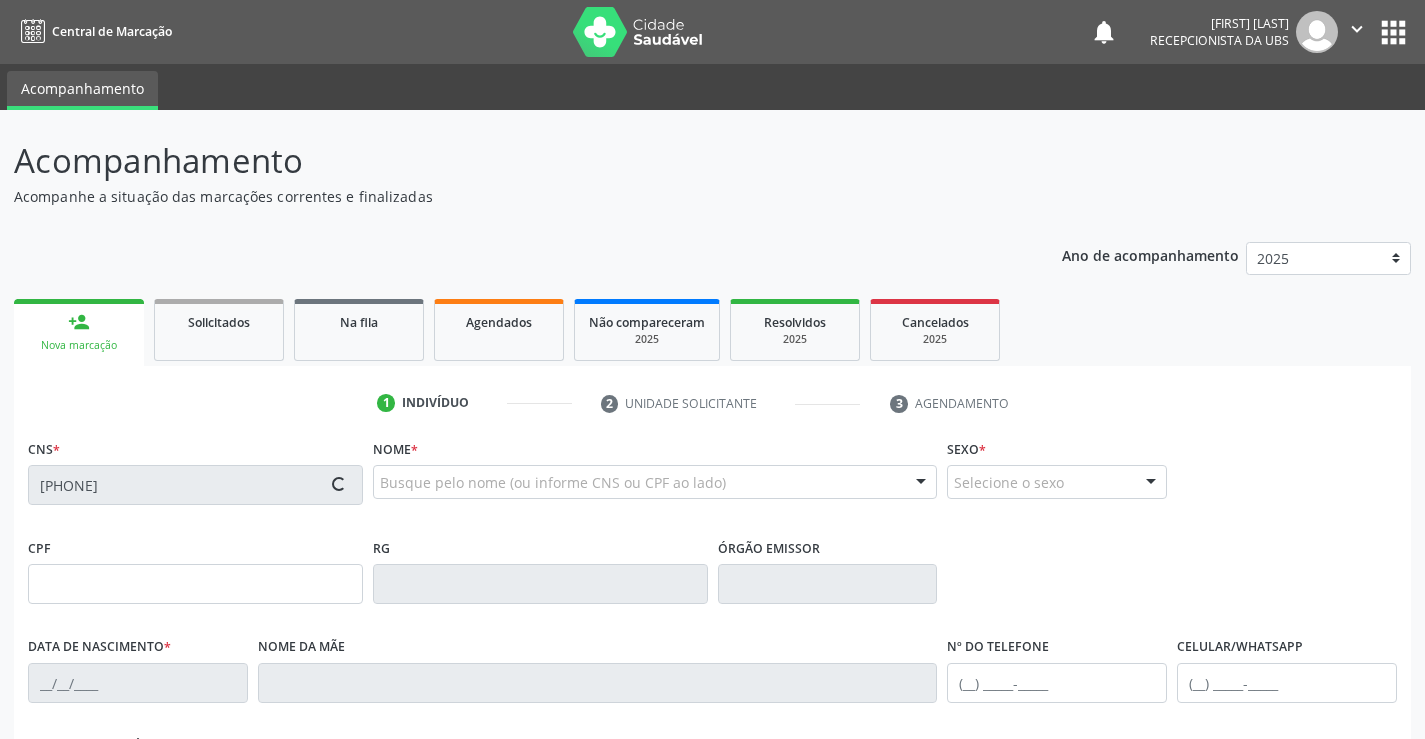type on "22/12/1978" 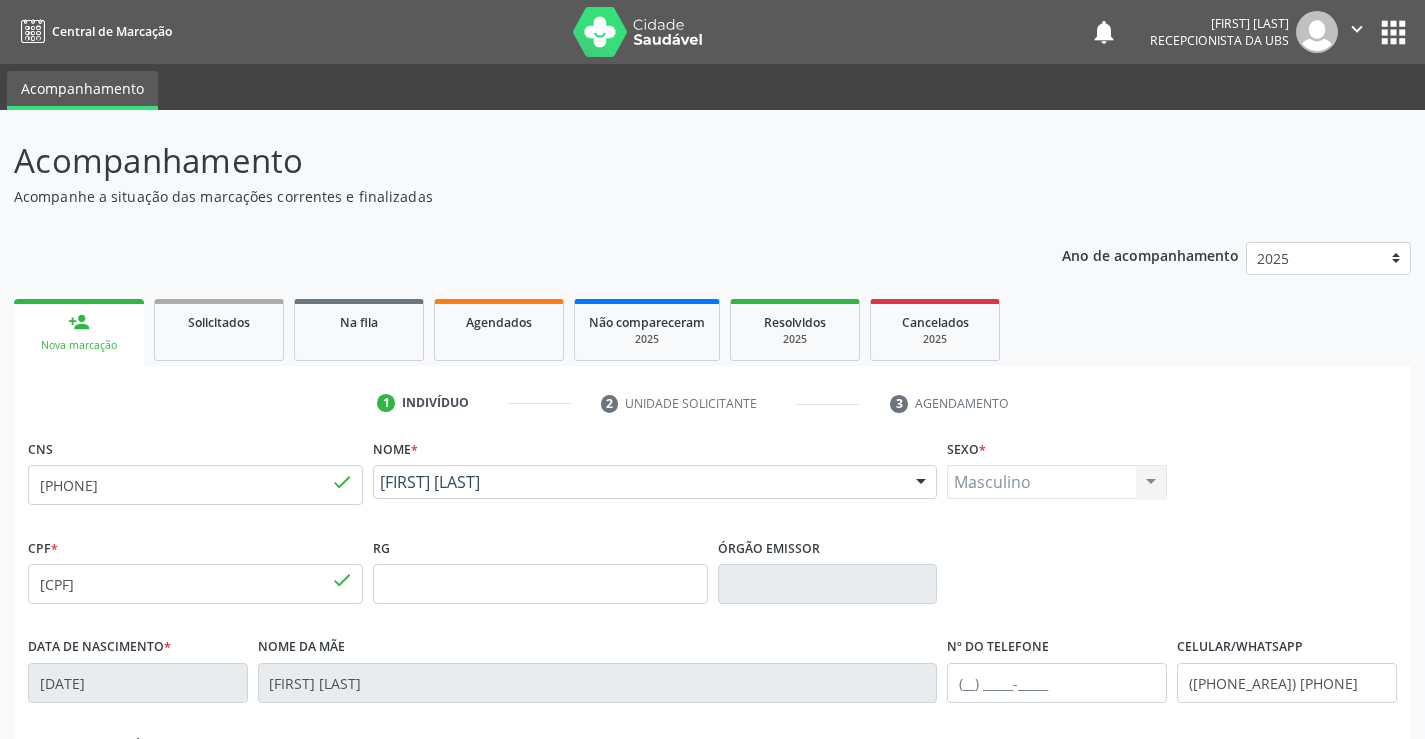 scroll, scrollTop: 345, scrollLeft: 0, axis: vertical 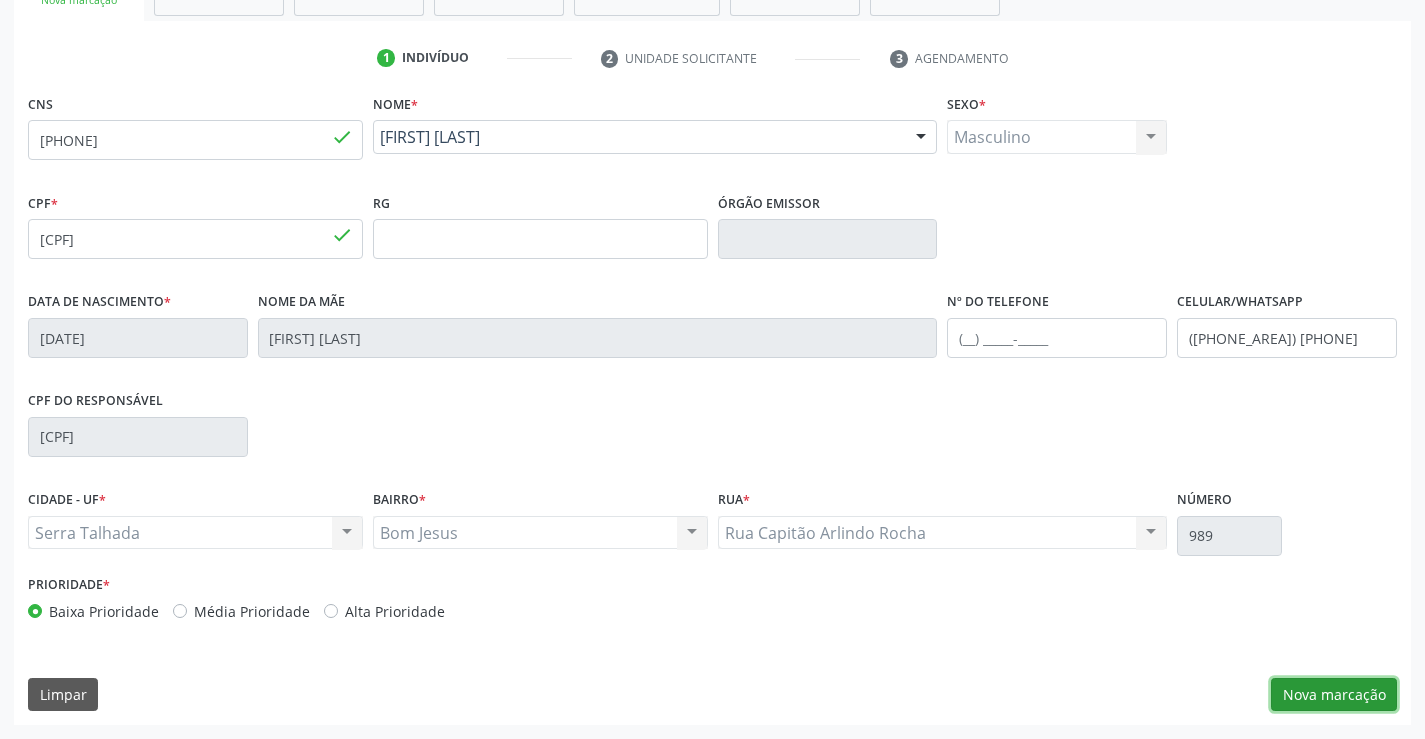 click on "Nova marcação" at bounding box center [1334, 695] 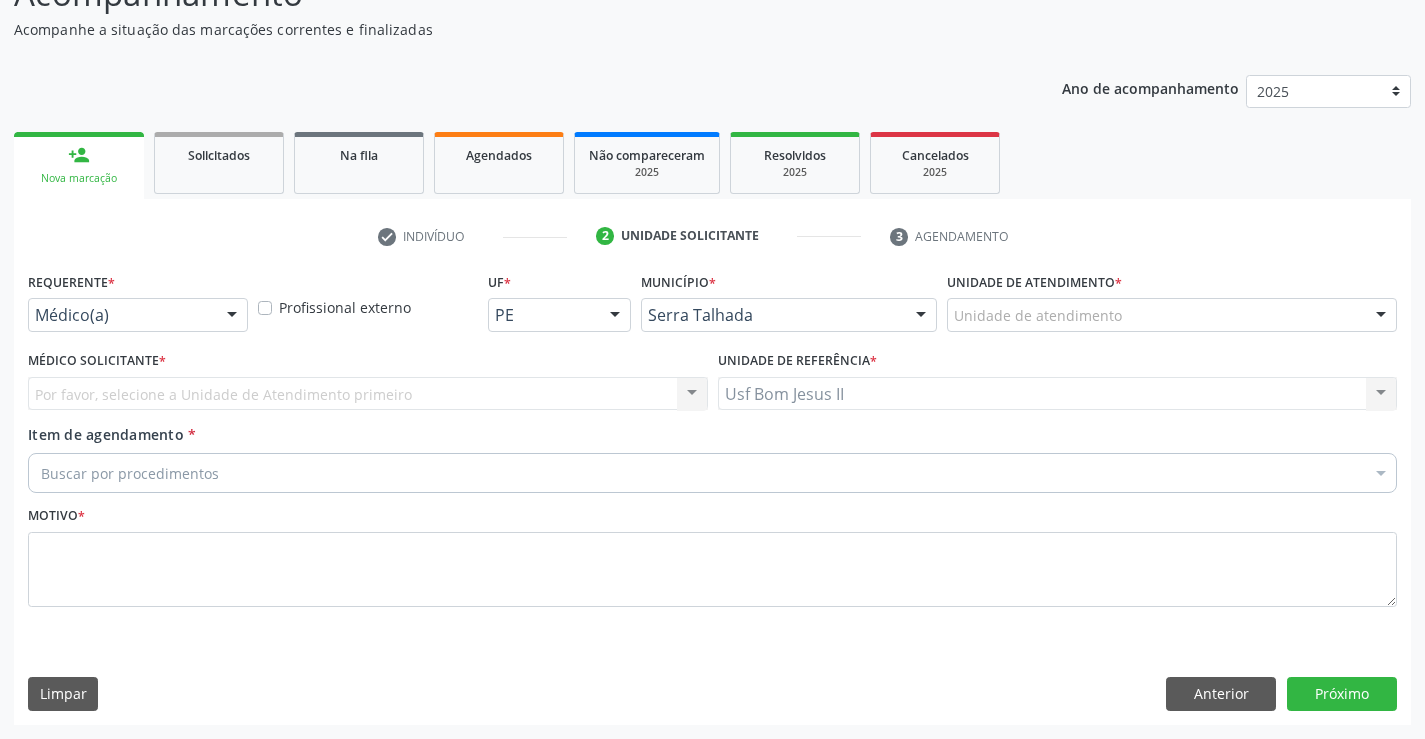 scroll, scrollTop: 167, scrollLeft: 0, axis: vertical 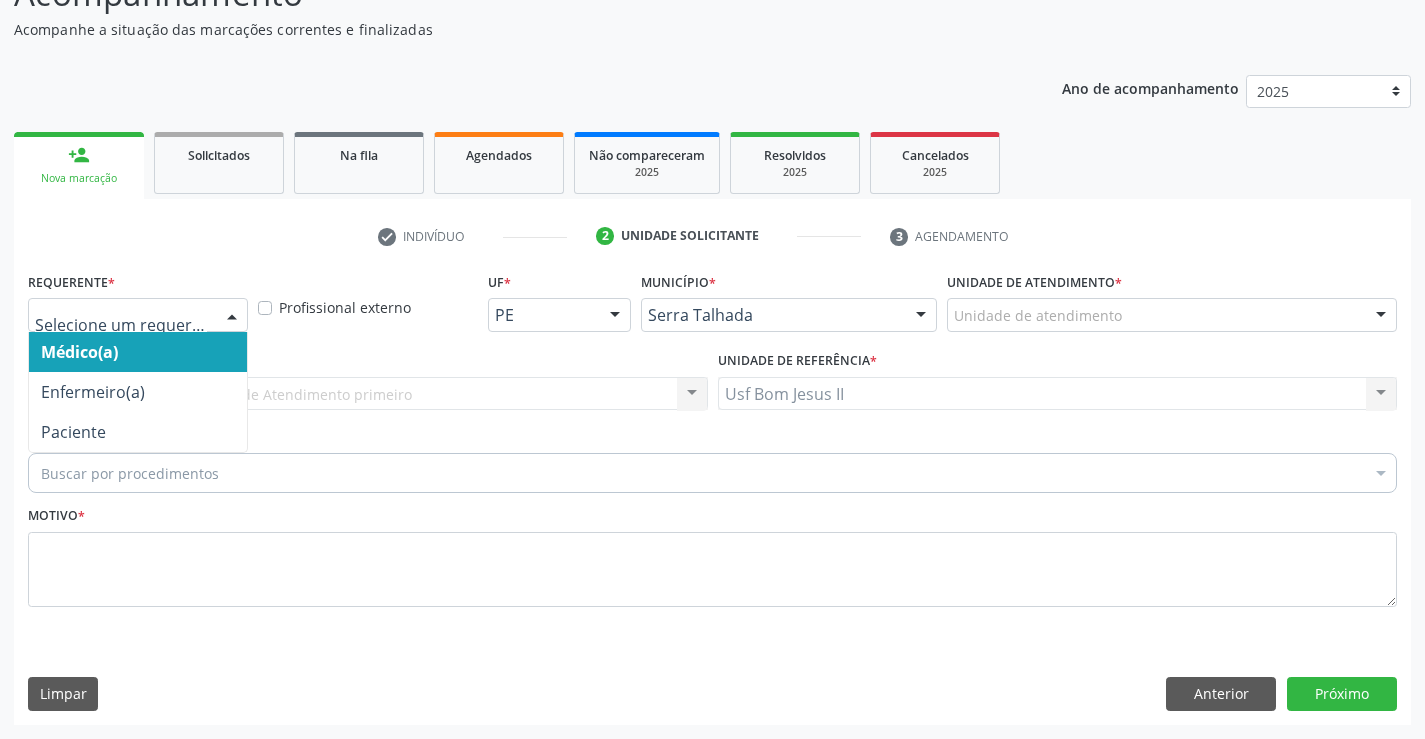 click at bounding box center (232, 316) 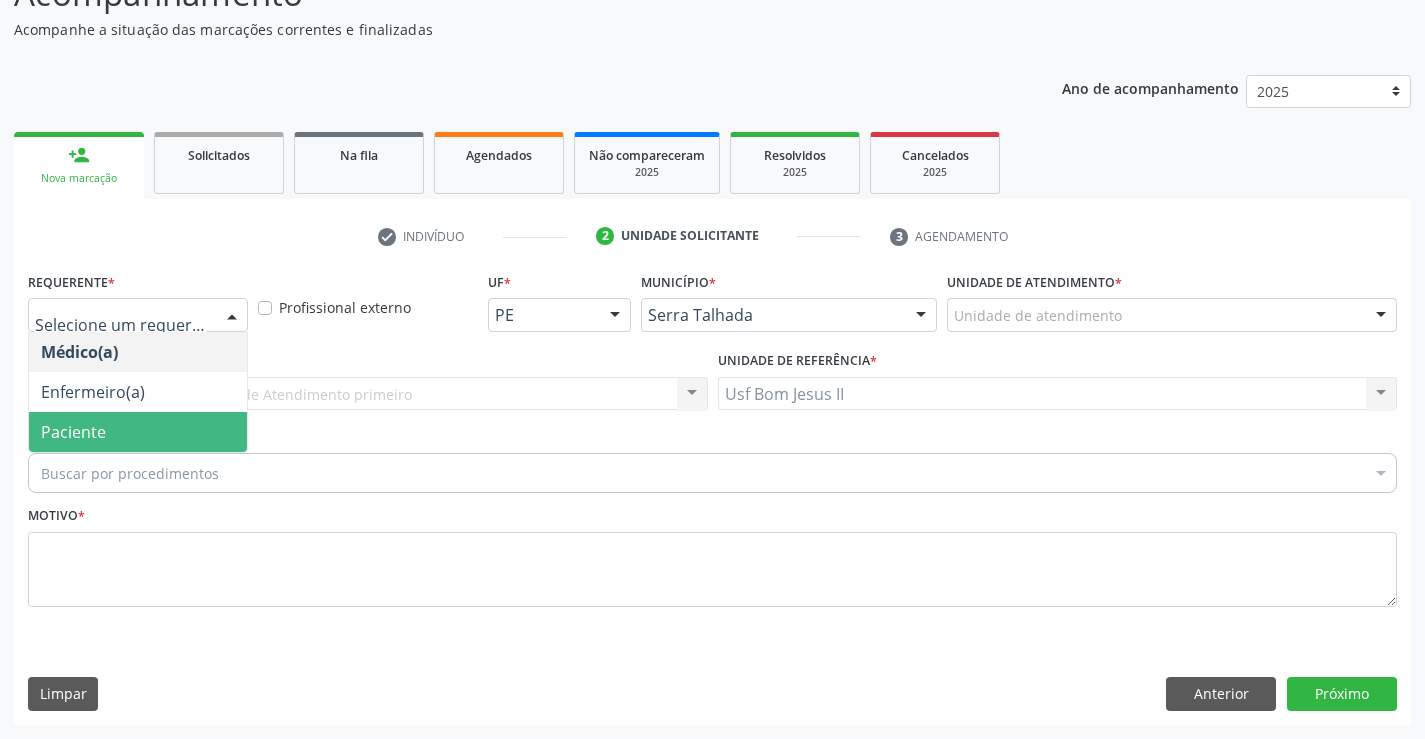 click on "Paciente" at bounding box center (138, 432) 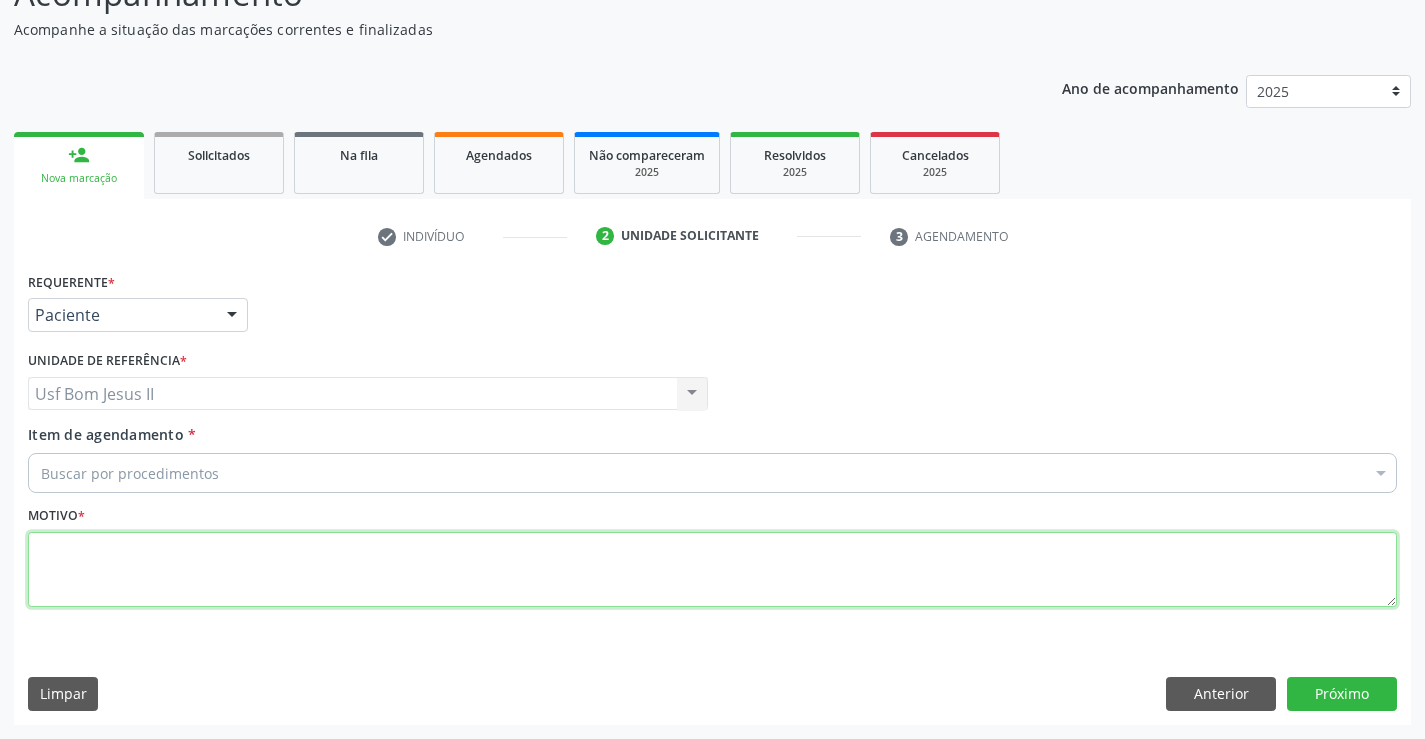click at bounding box center [712, 570] 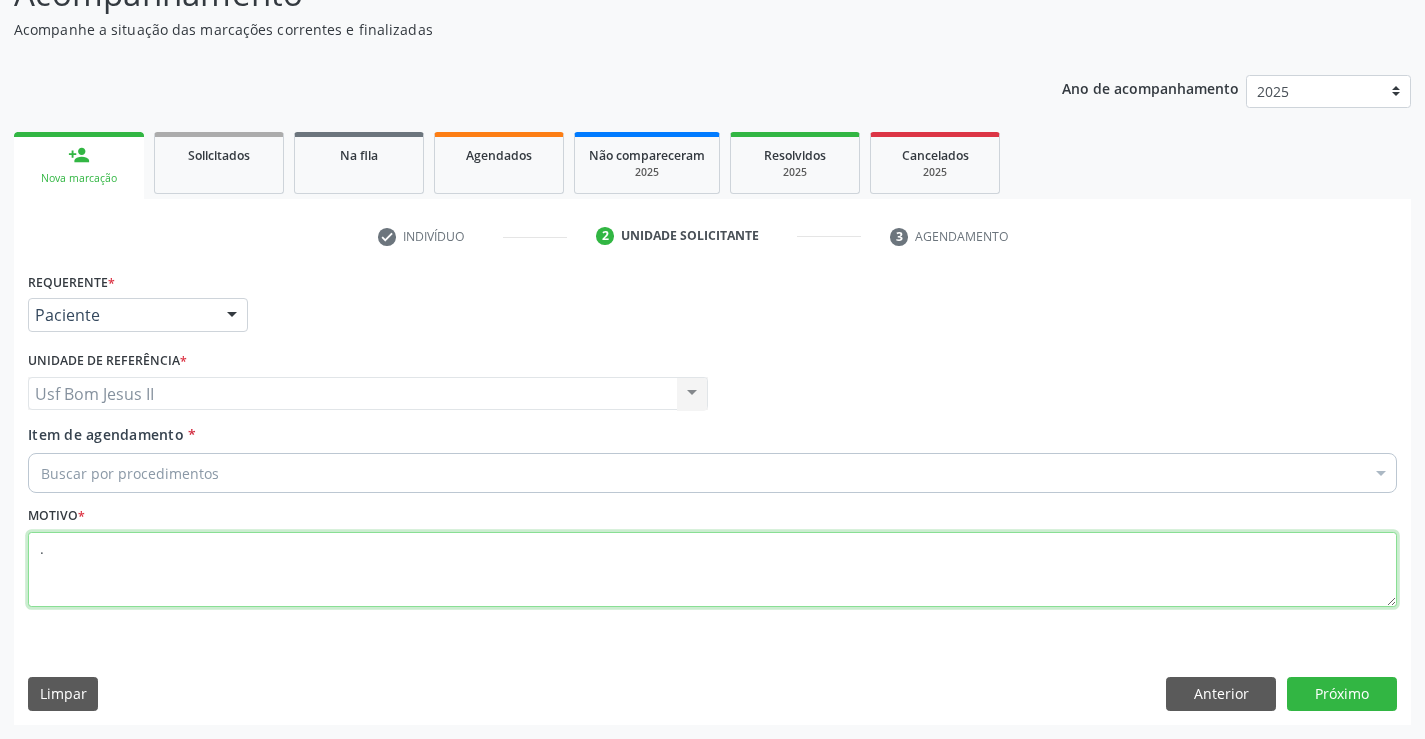 type on "." 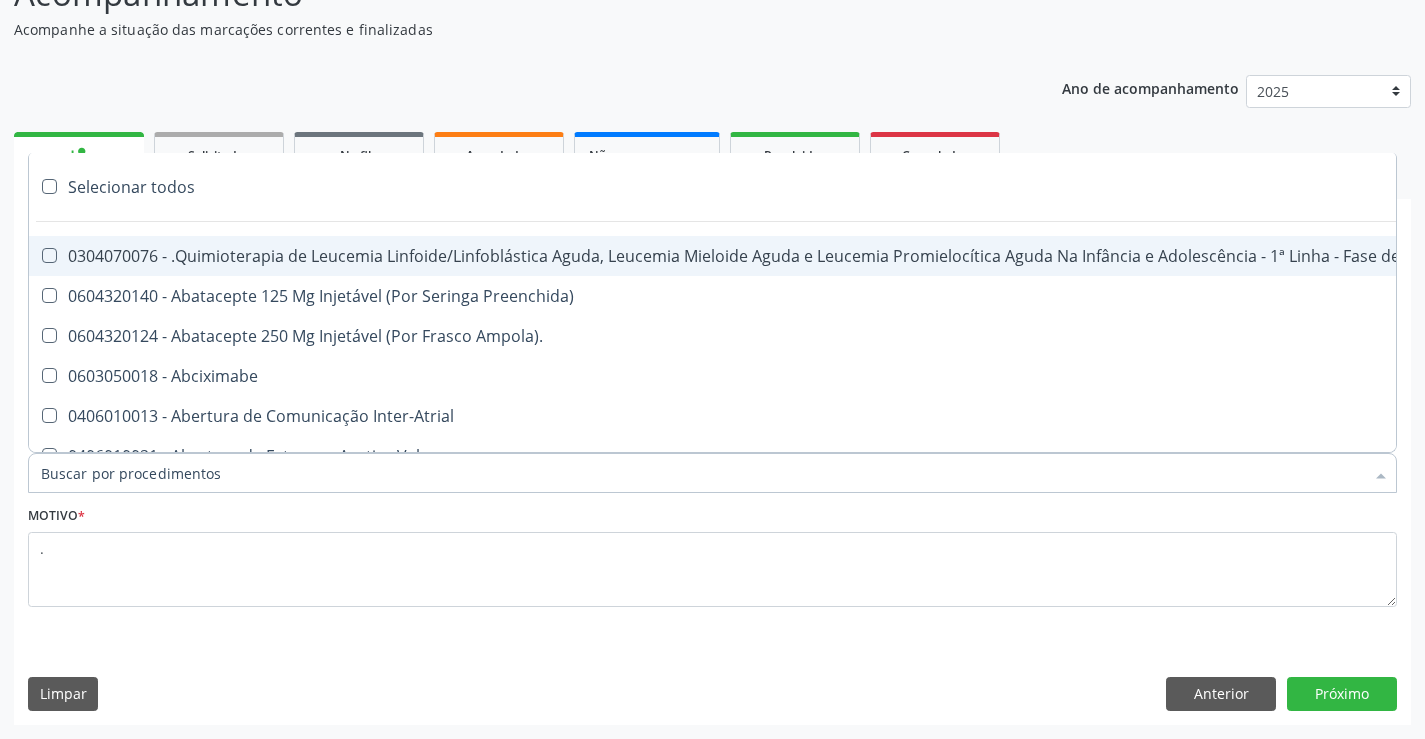click at bounding box center [712, 473] 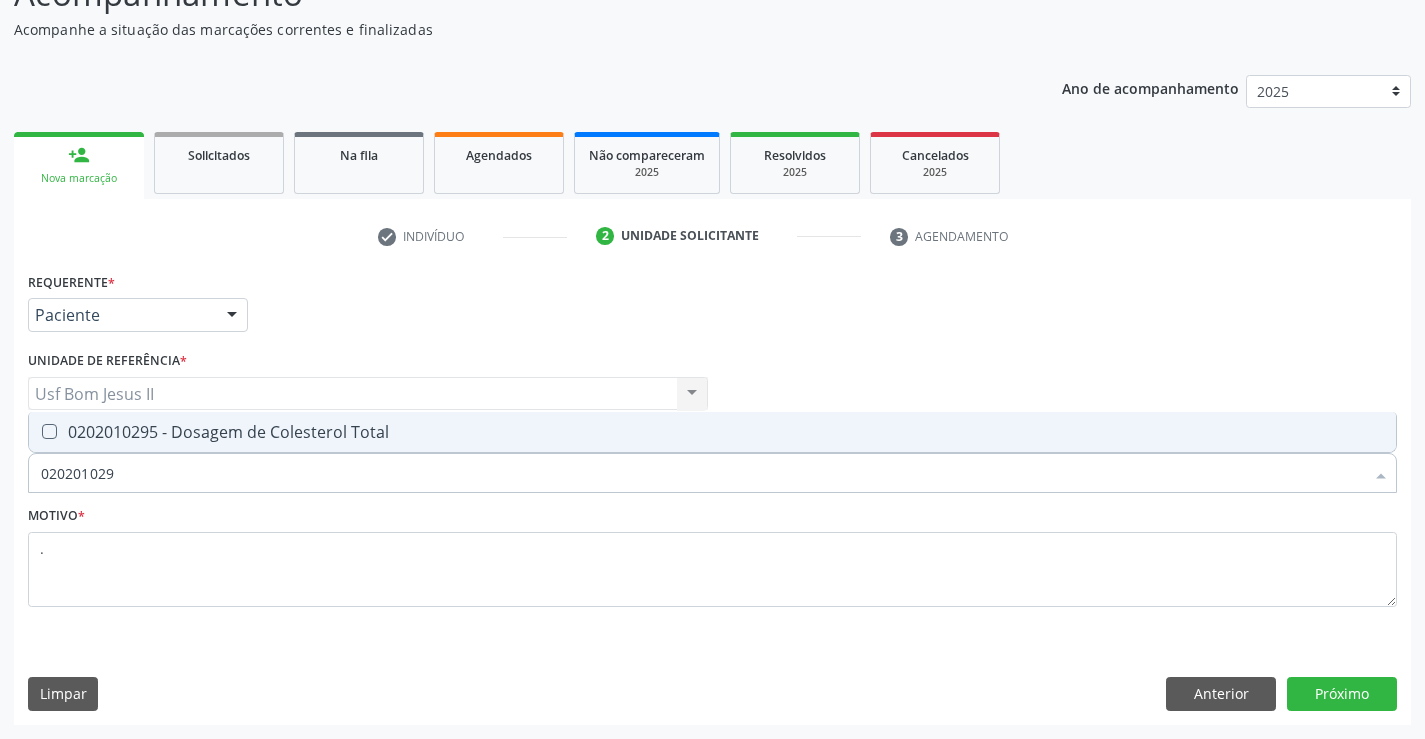 type on "0202010295" 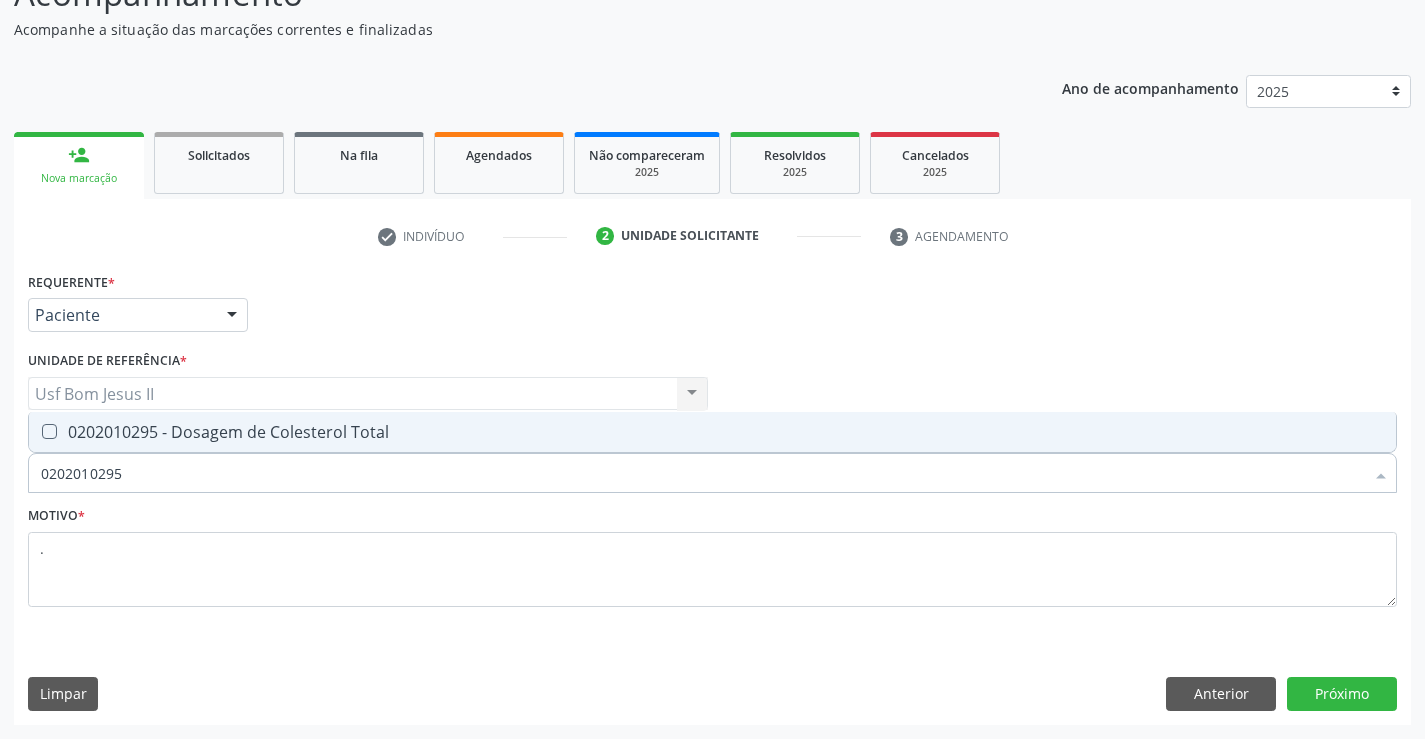 click on "0202010295 - Dosagem de Colesterol Total" at bounding box center [712, 432] 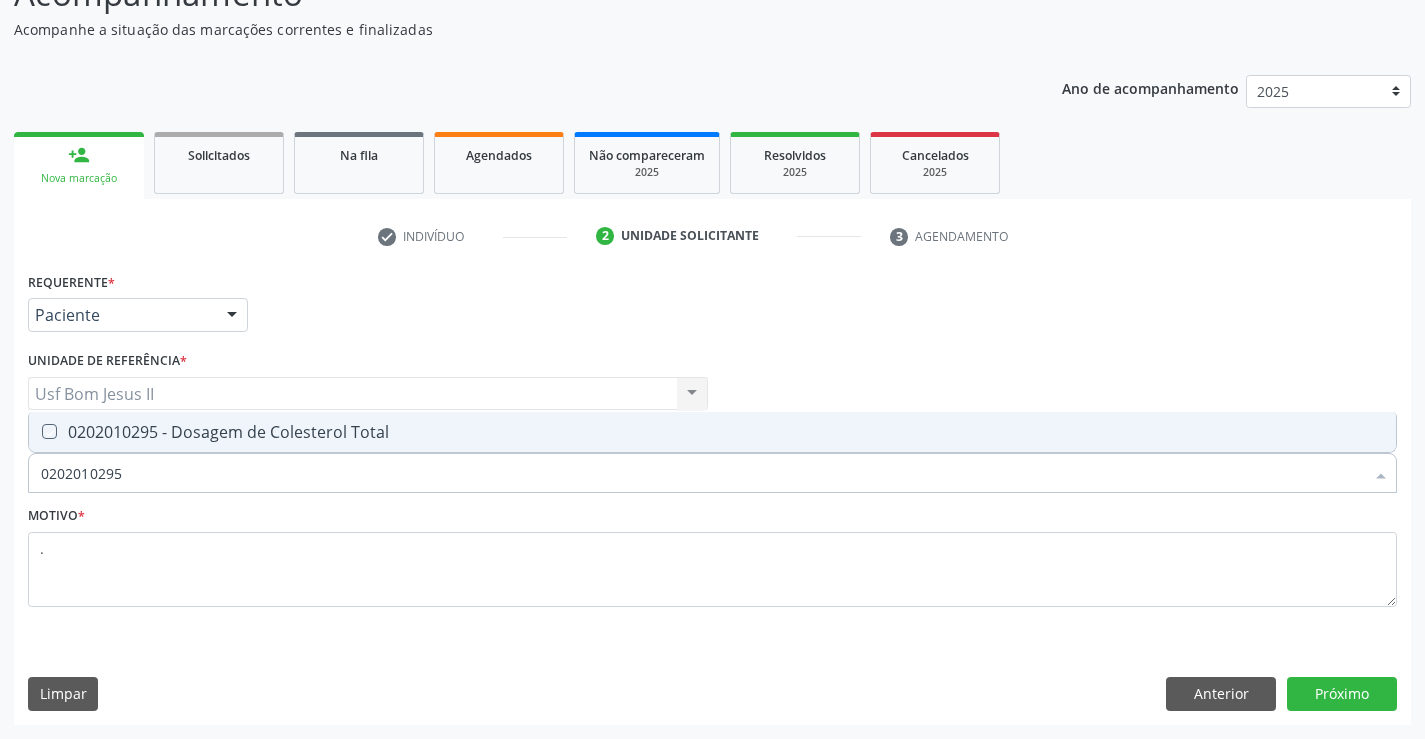 checkbox on "true" 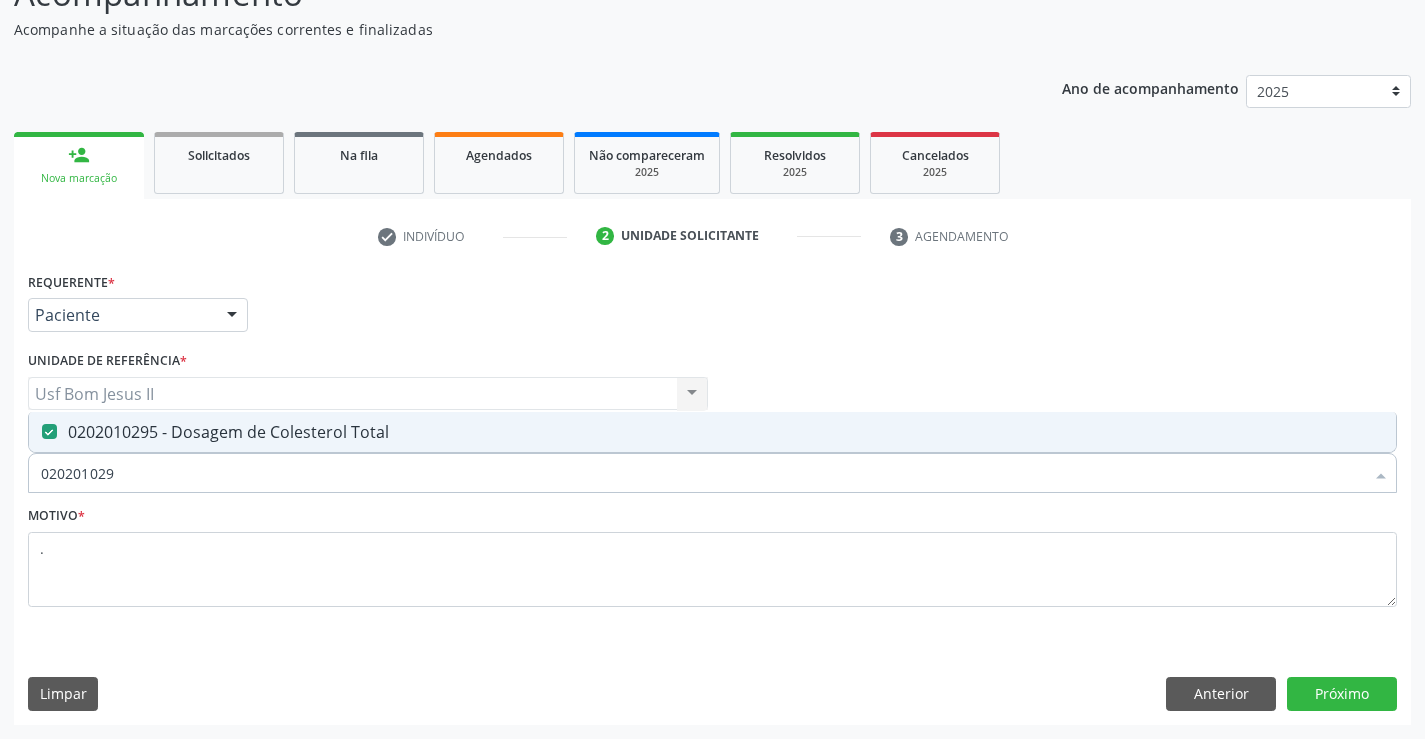 type on "02020102" 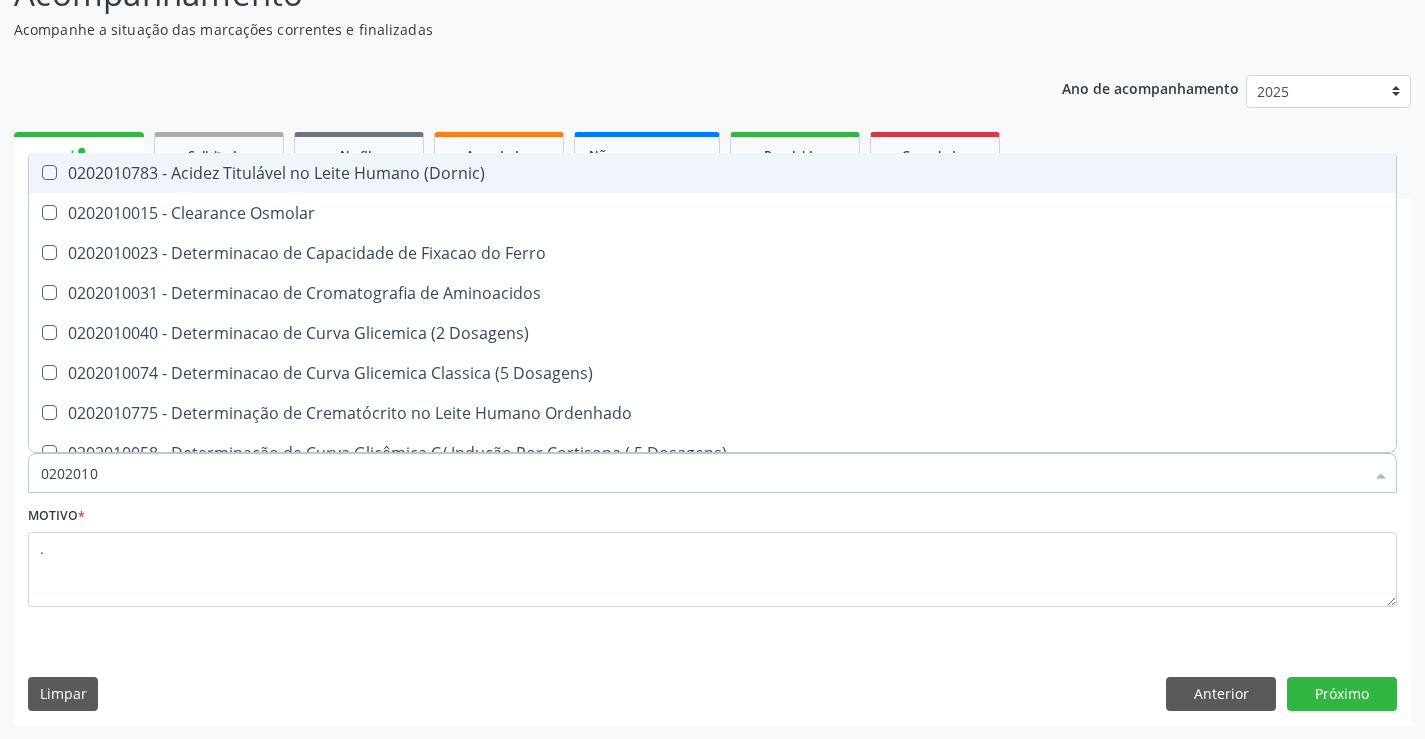 type on "020201" 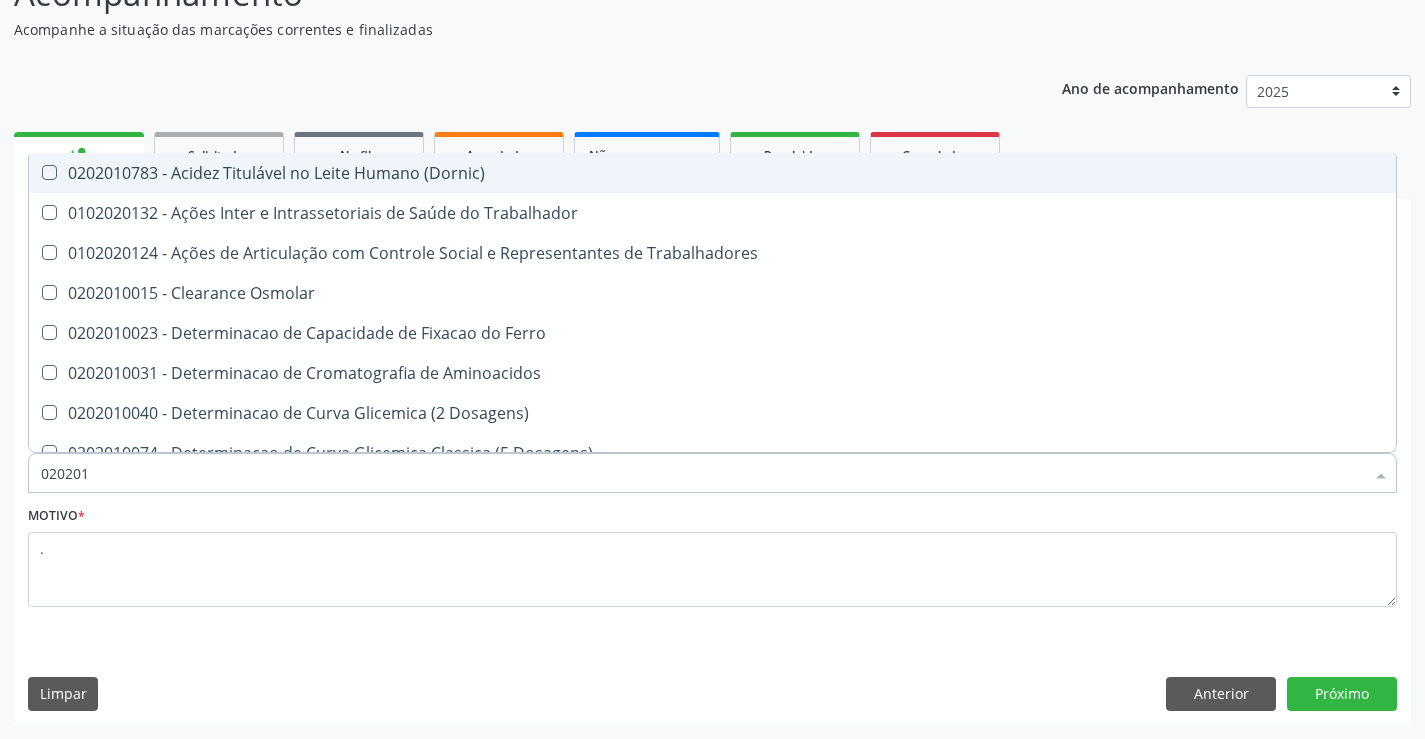 type on "02020" 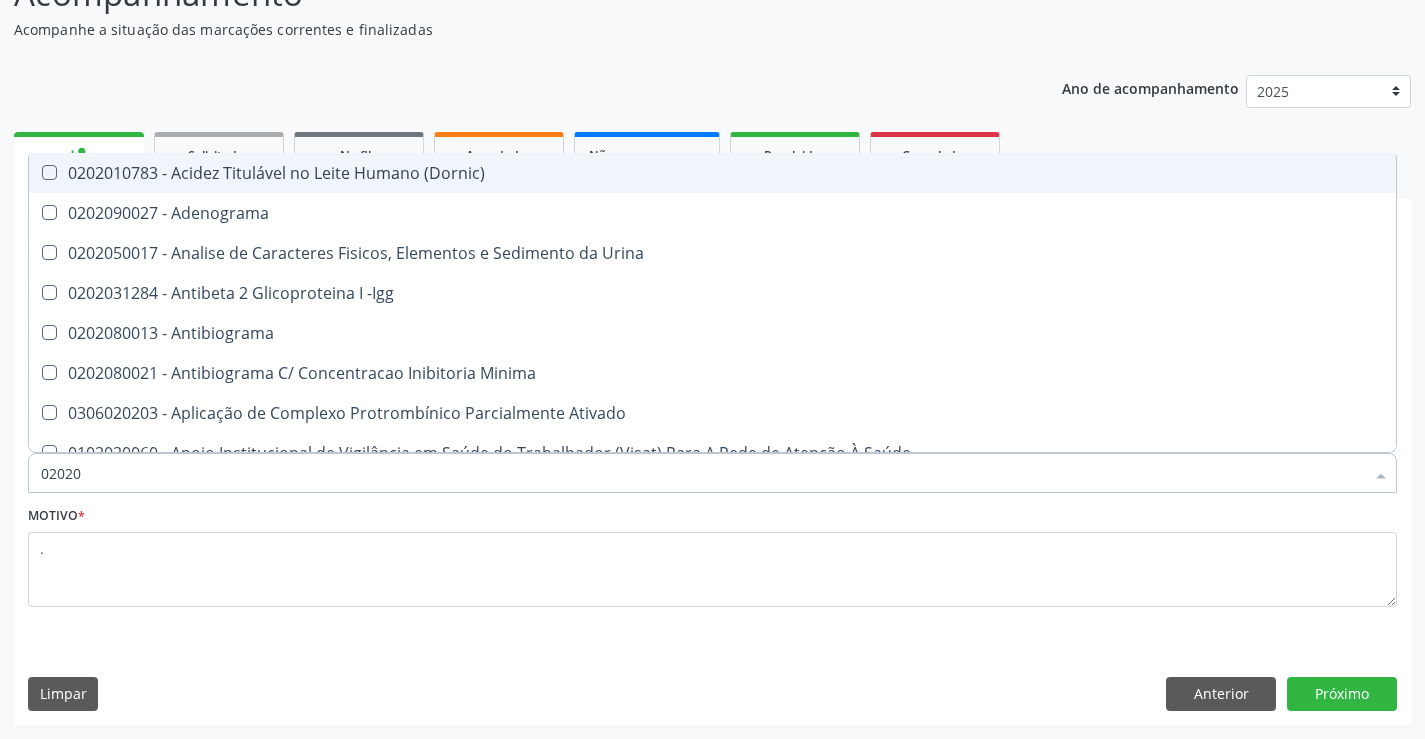 type on "0202" 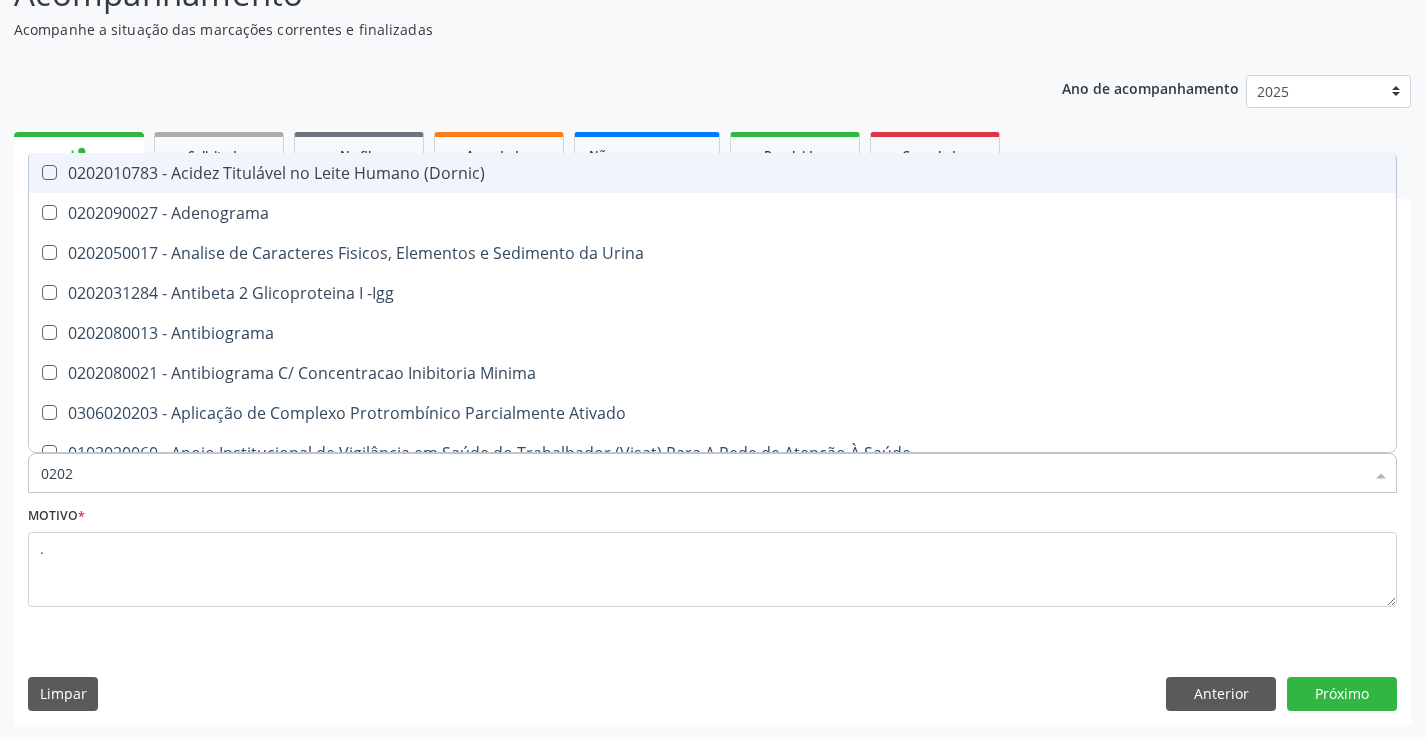checkbox on "false" 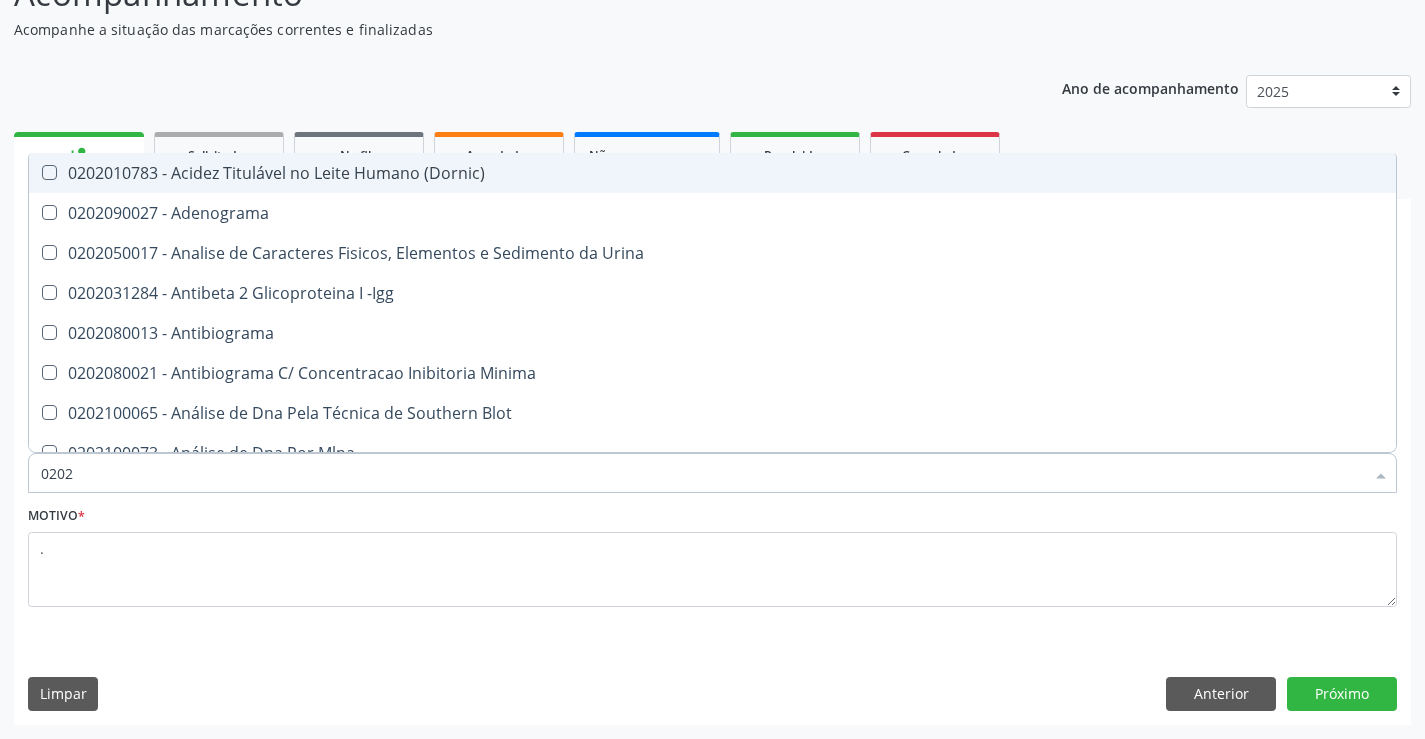type on "02020" 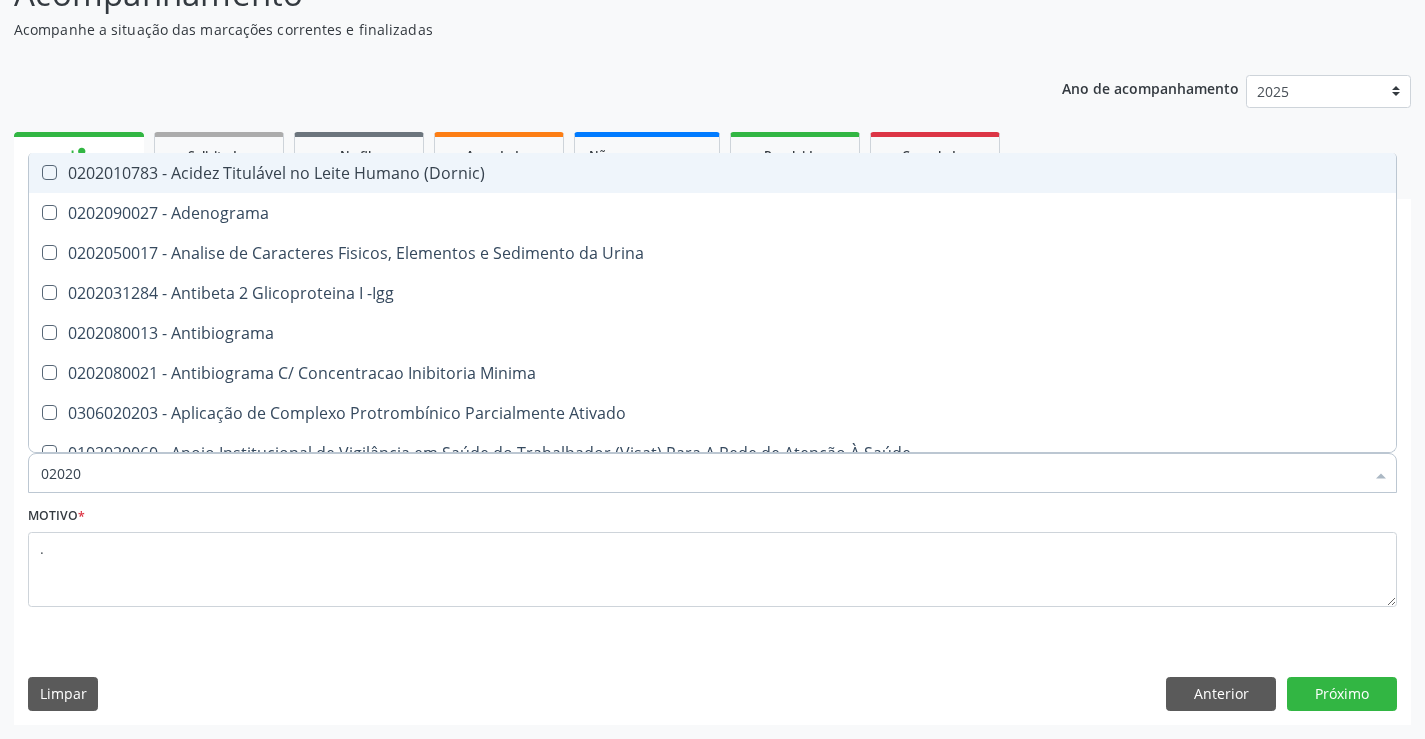 type on "020201" 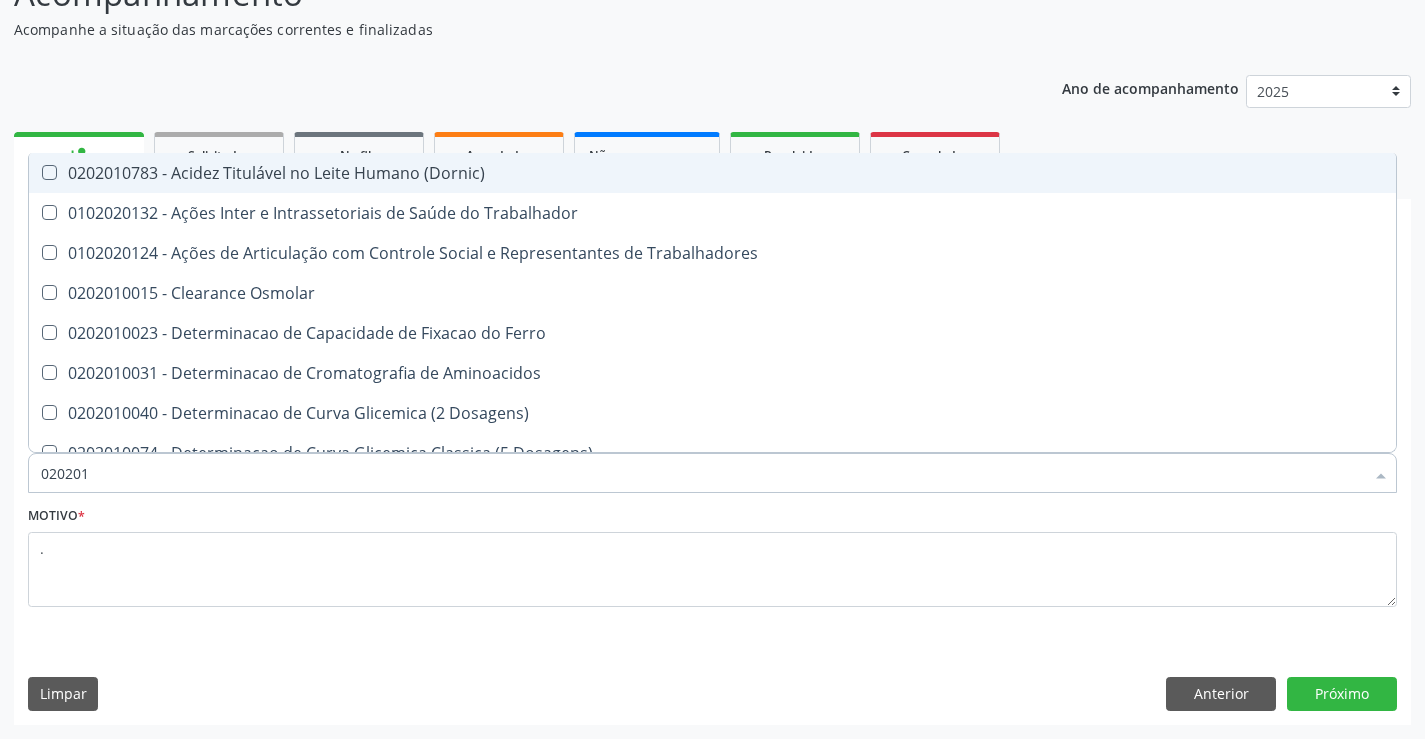 type on "0202010" 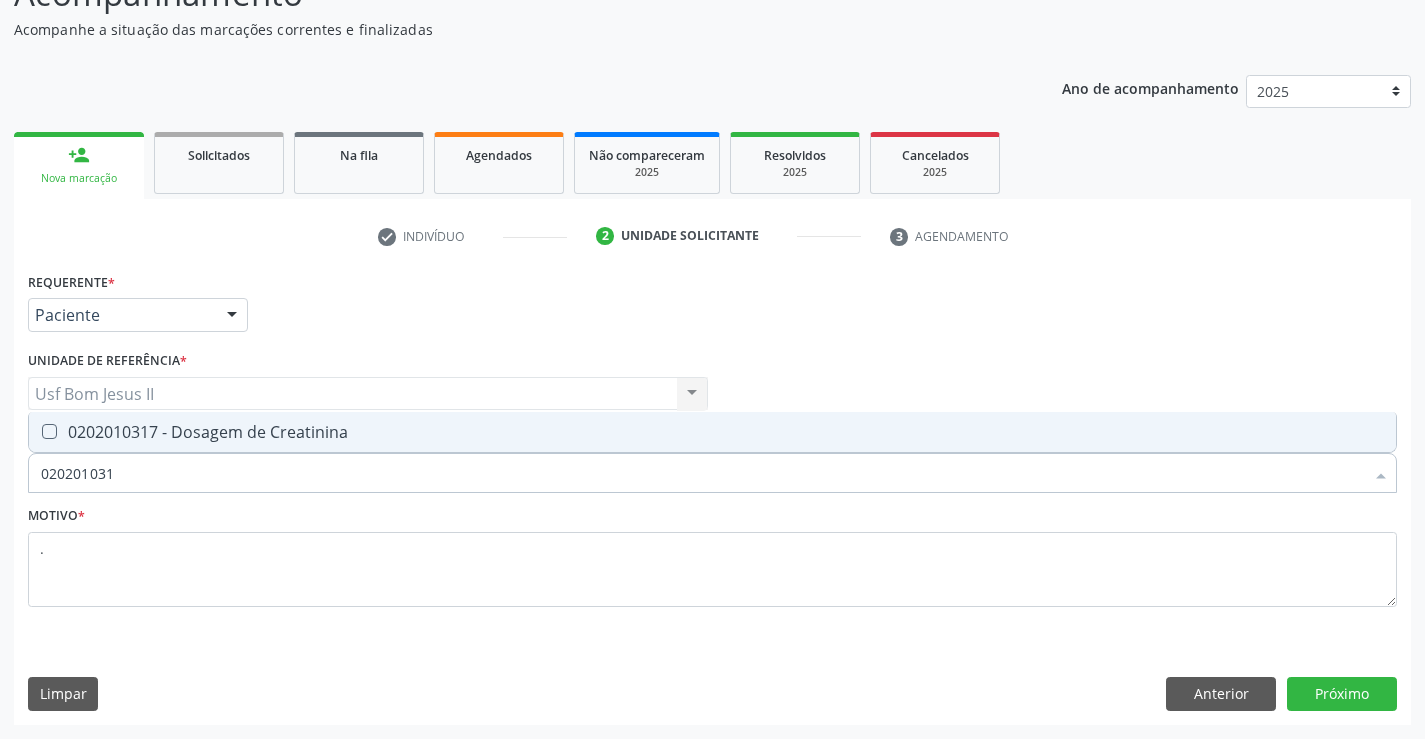 type on "0202010317" 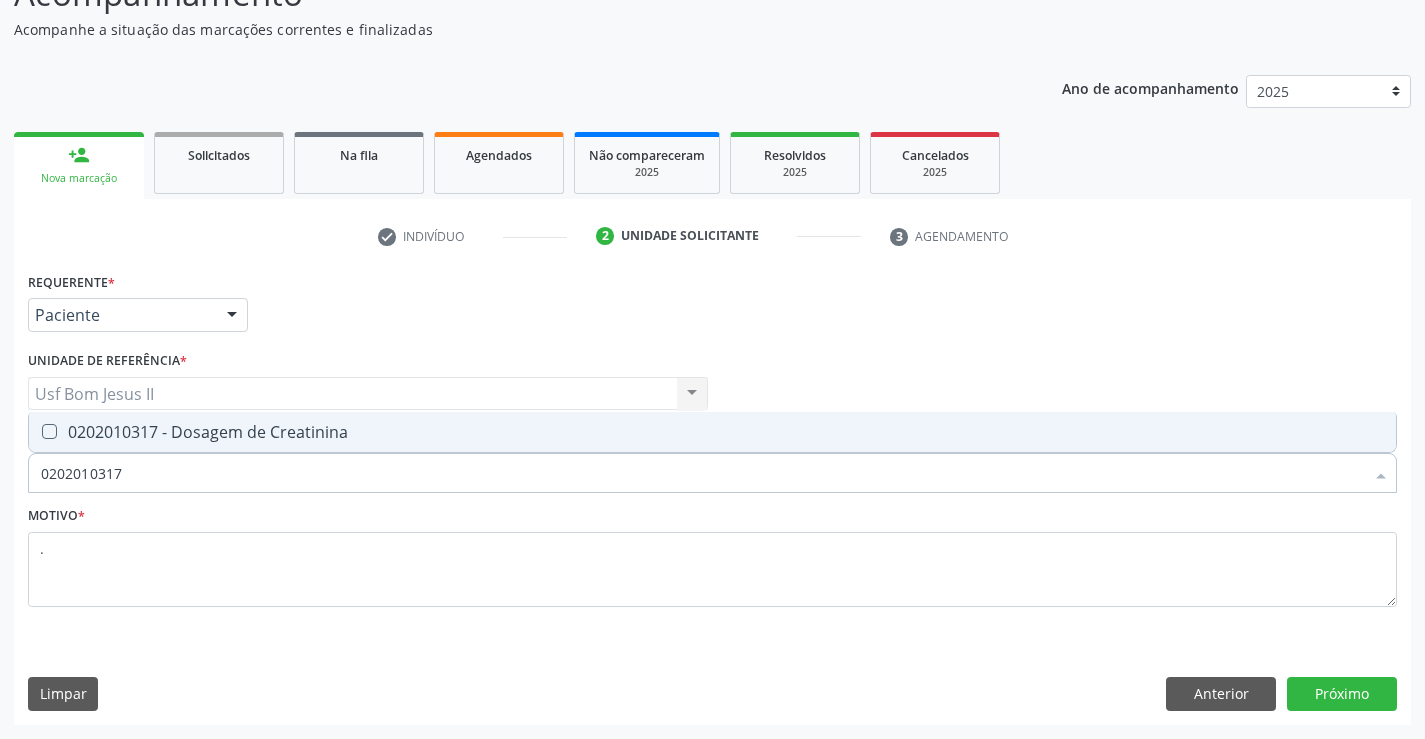 click on "0202010317 - Dosagem de Creatinina" at bounding box center (712, 432) 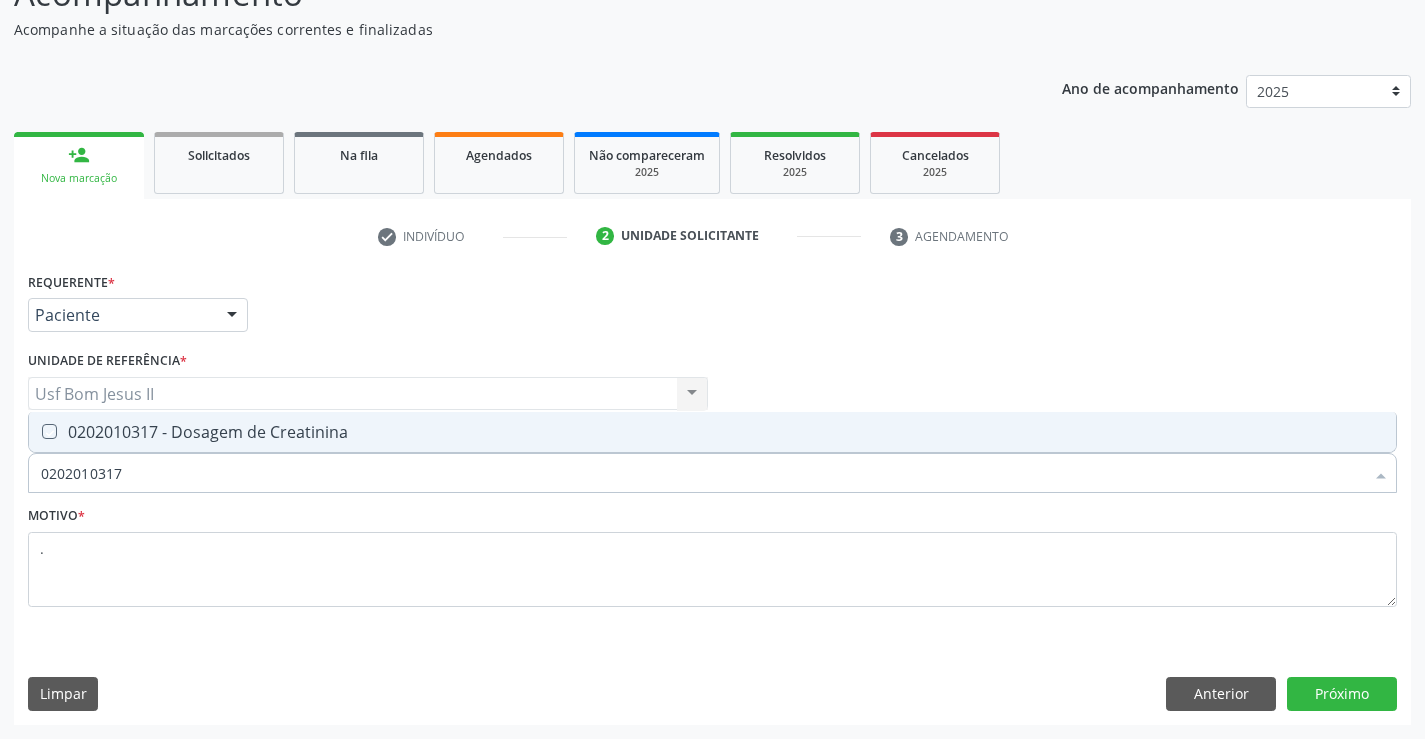 checkbox on "true" 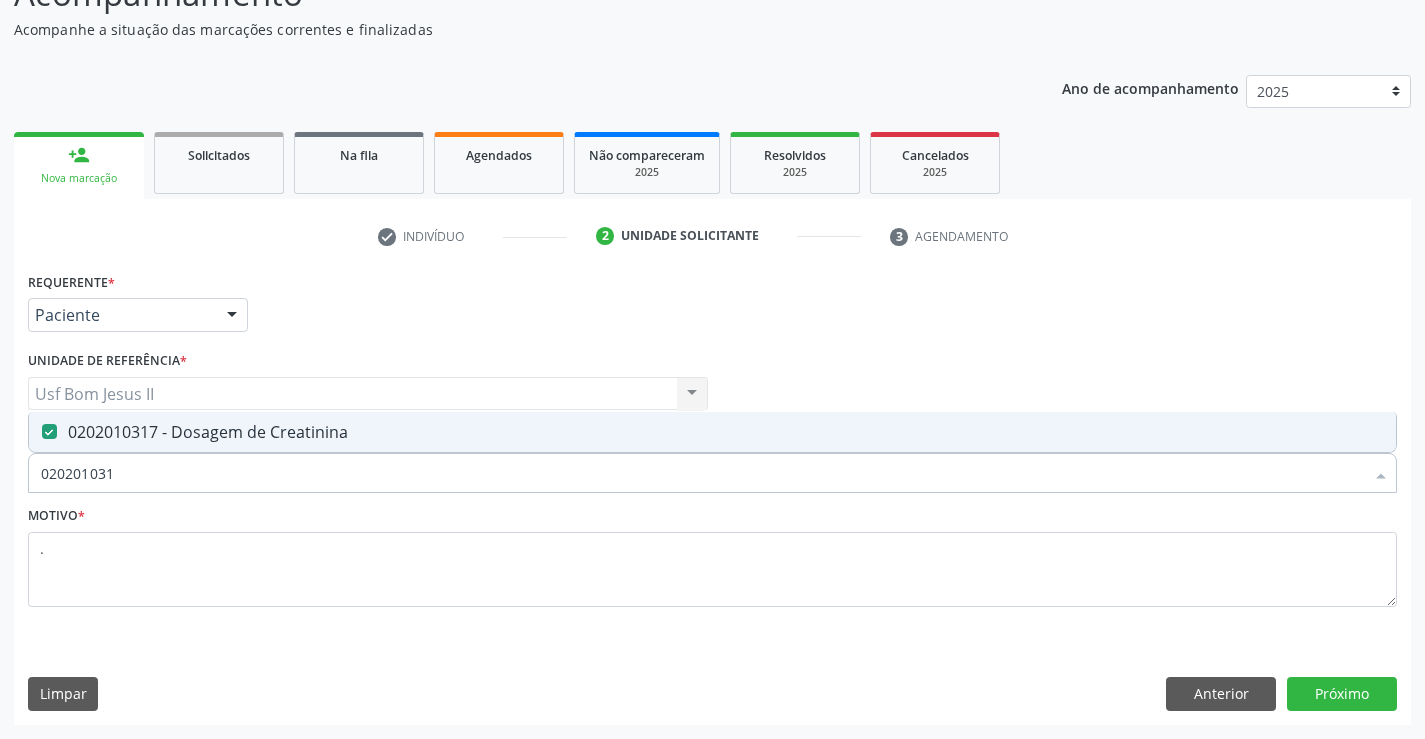 type on "02020103" 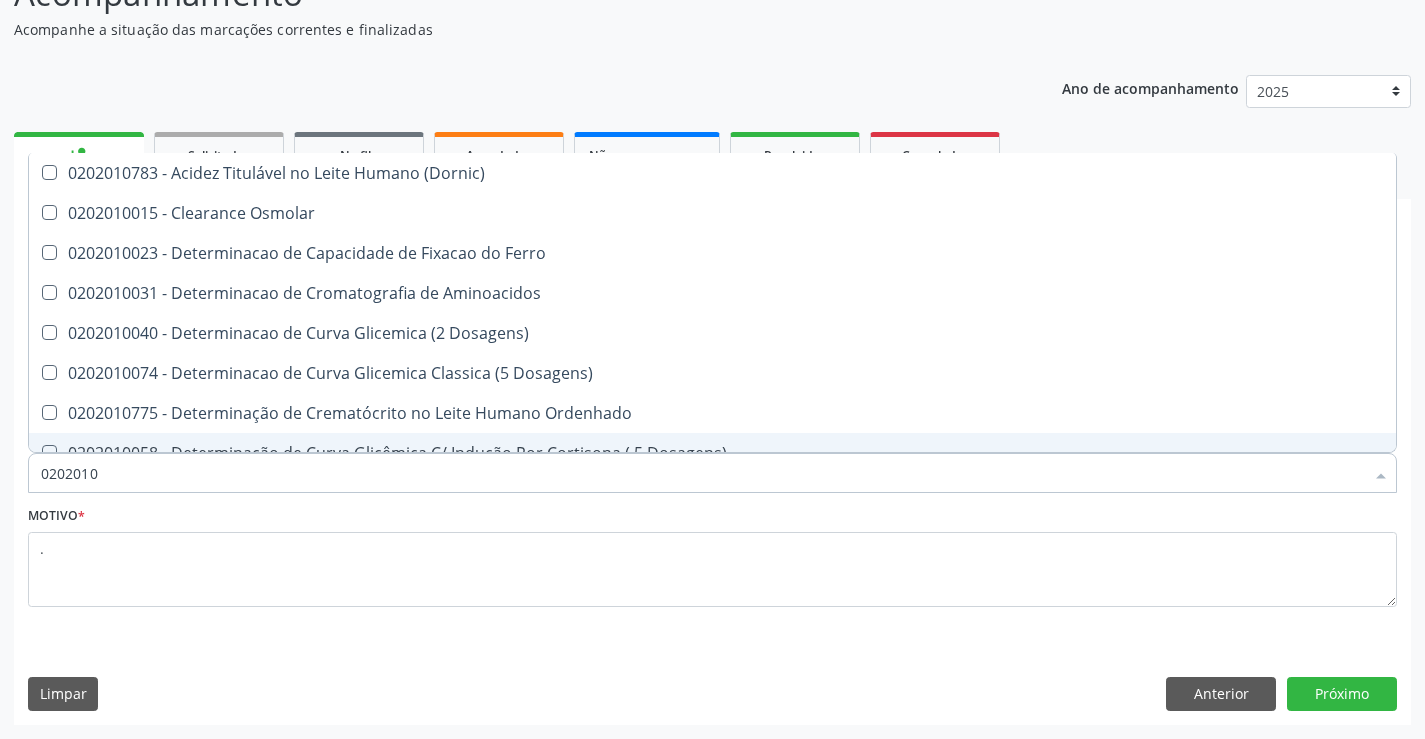 type on "020201" 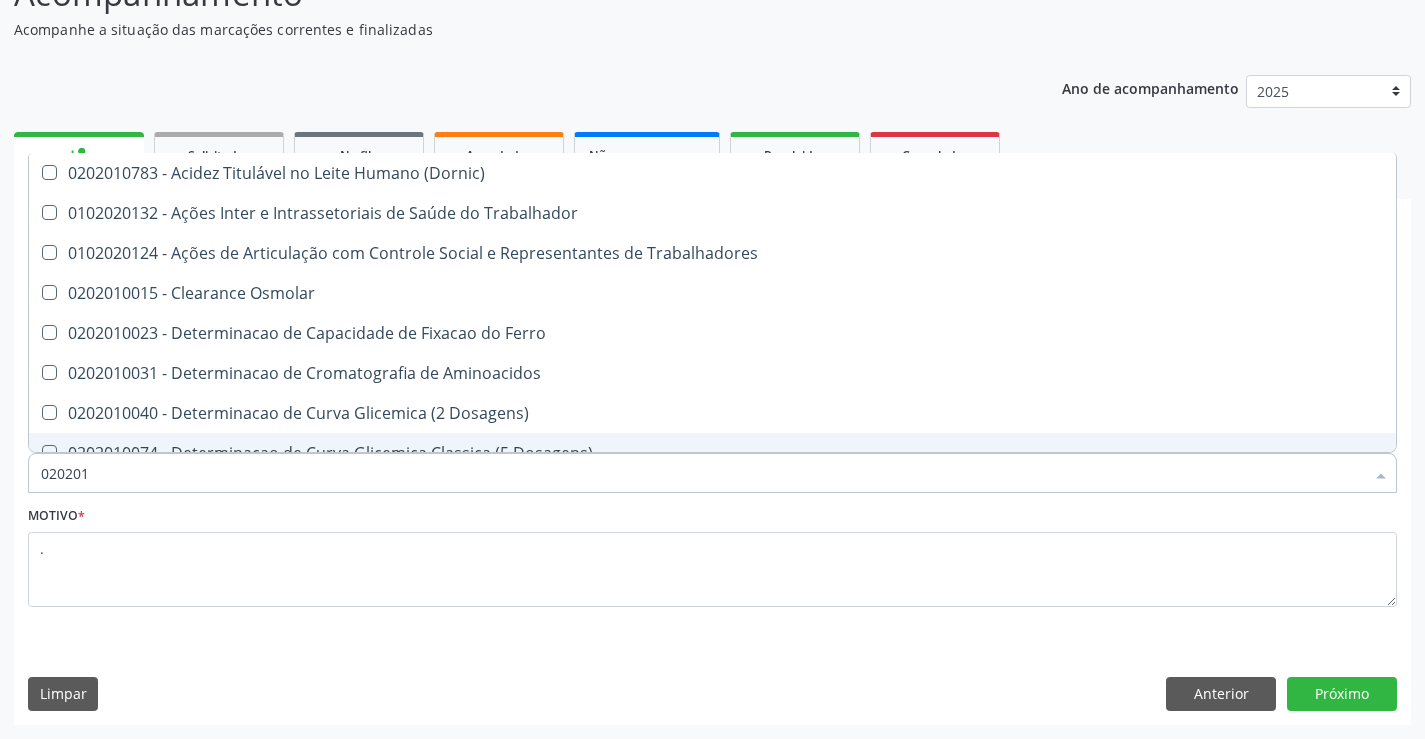 type on "02020" 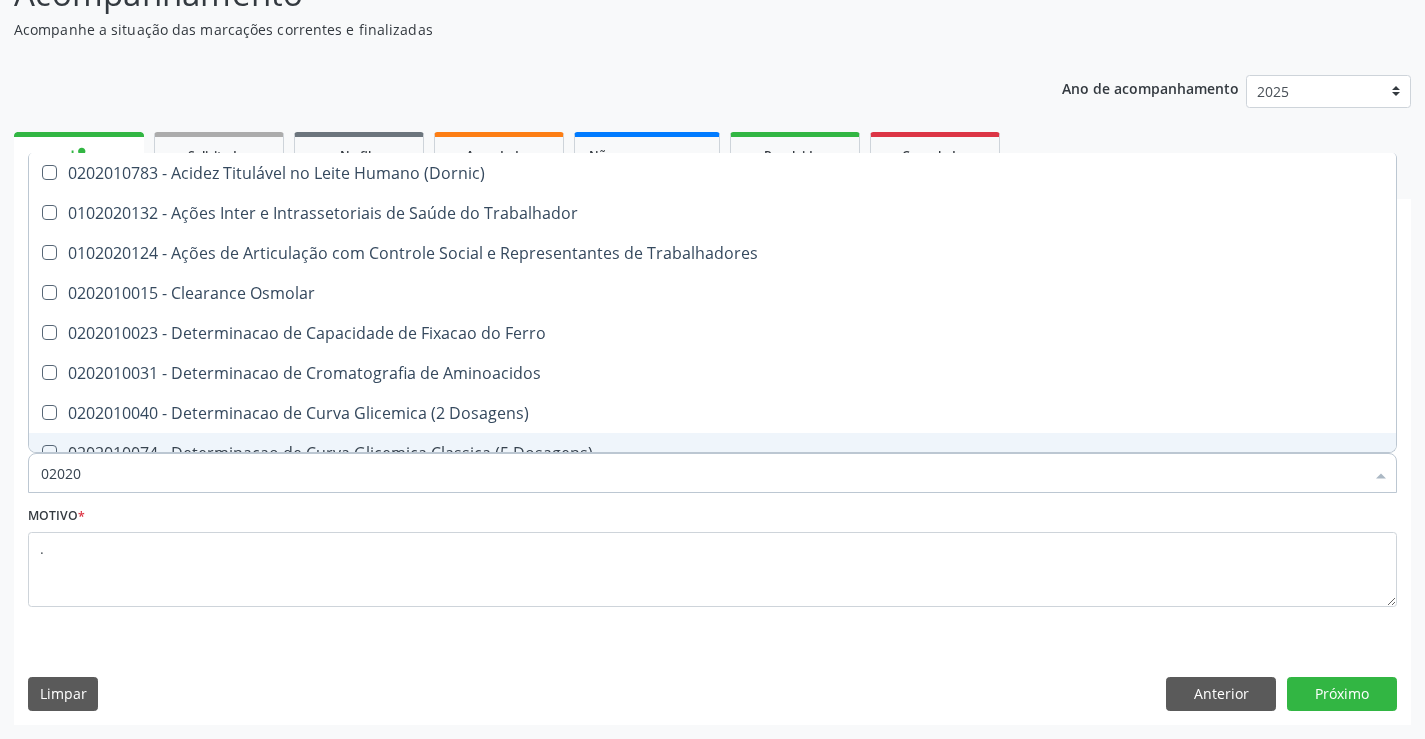 checkbox on "false" 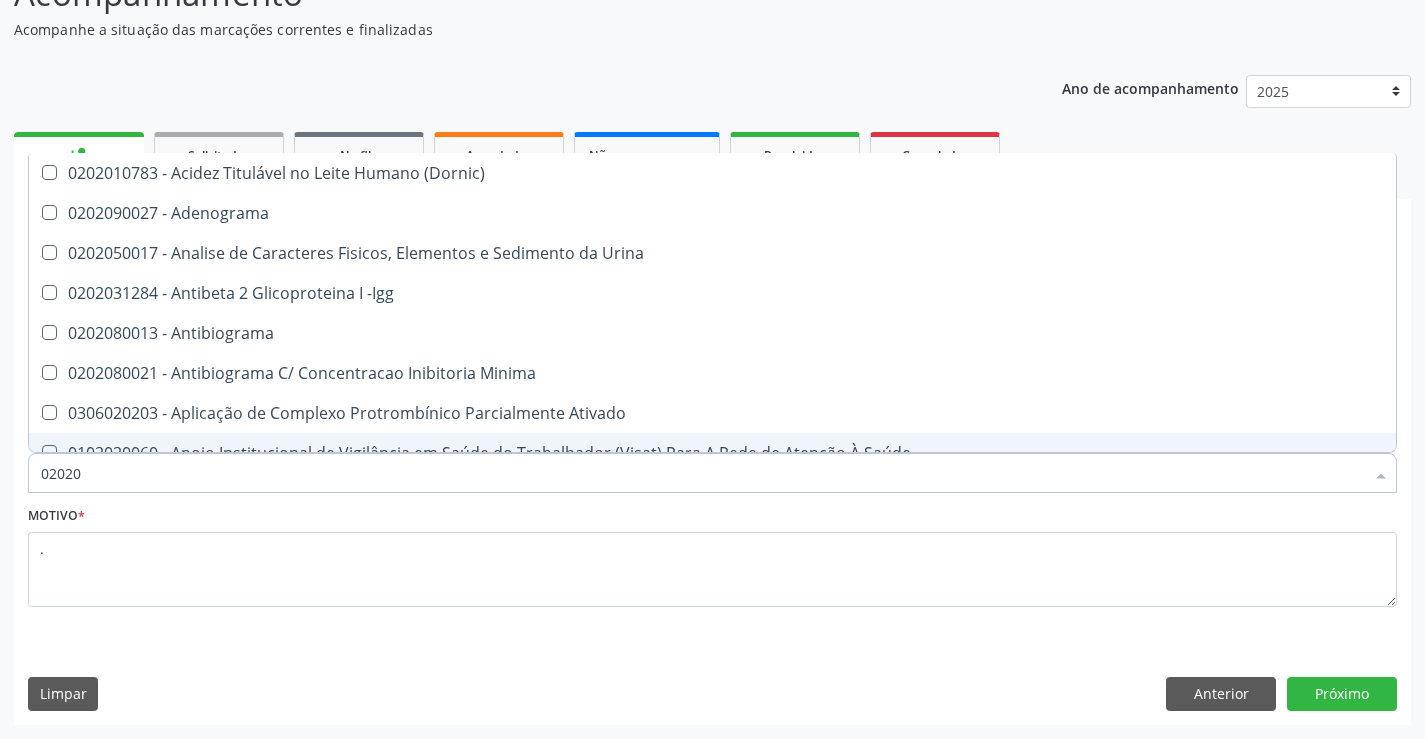type on "020201" 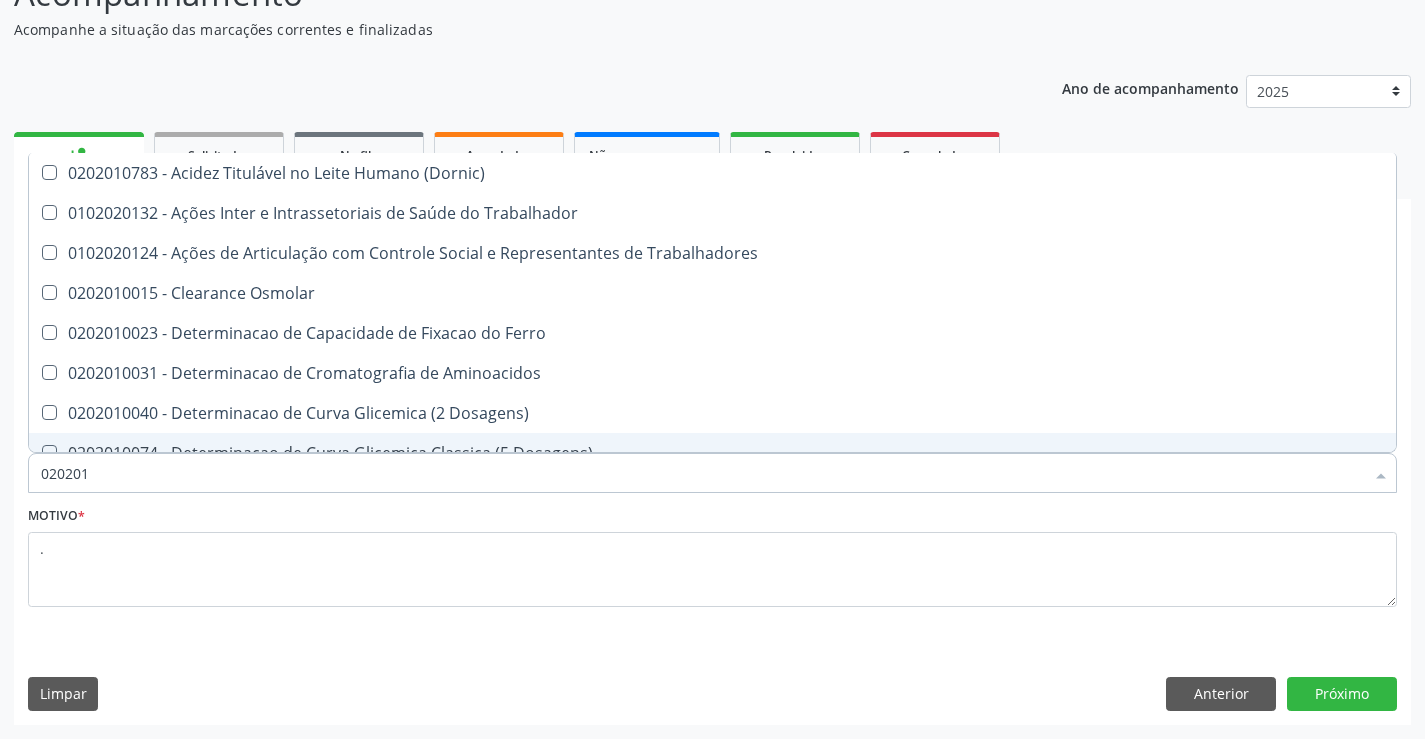 type on "0202010" 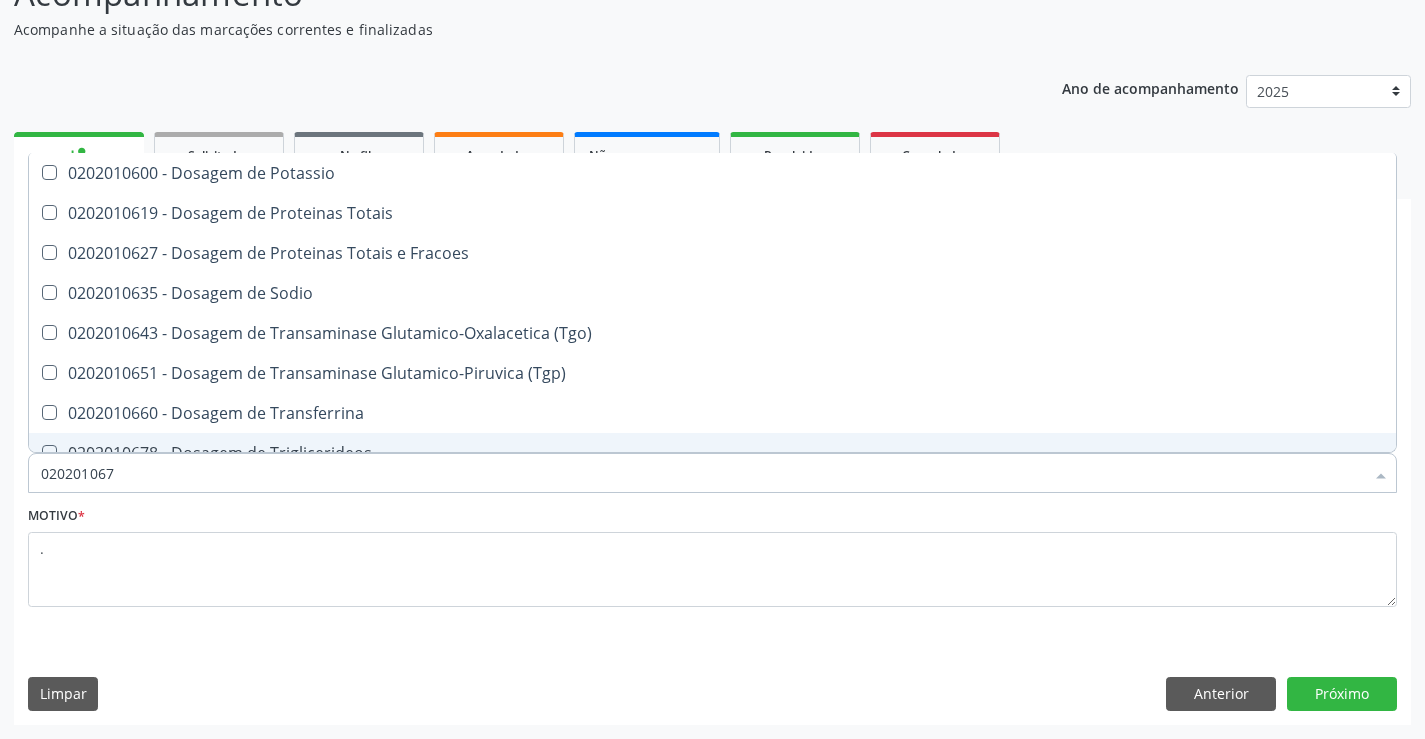 type on "0202010678" 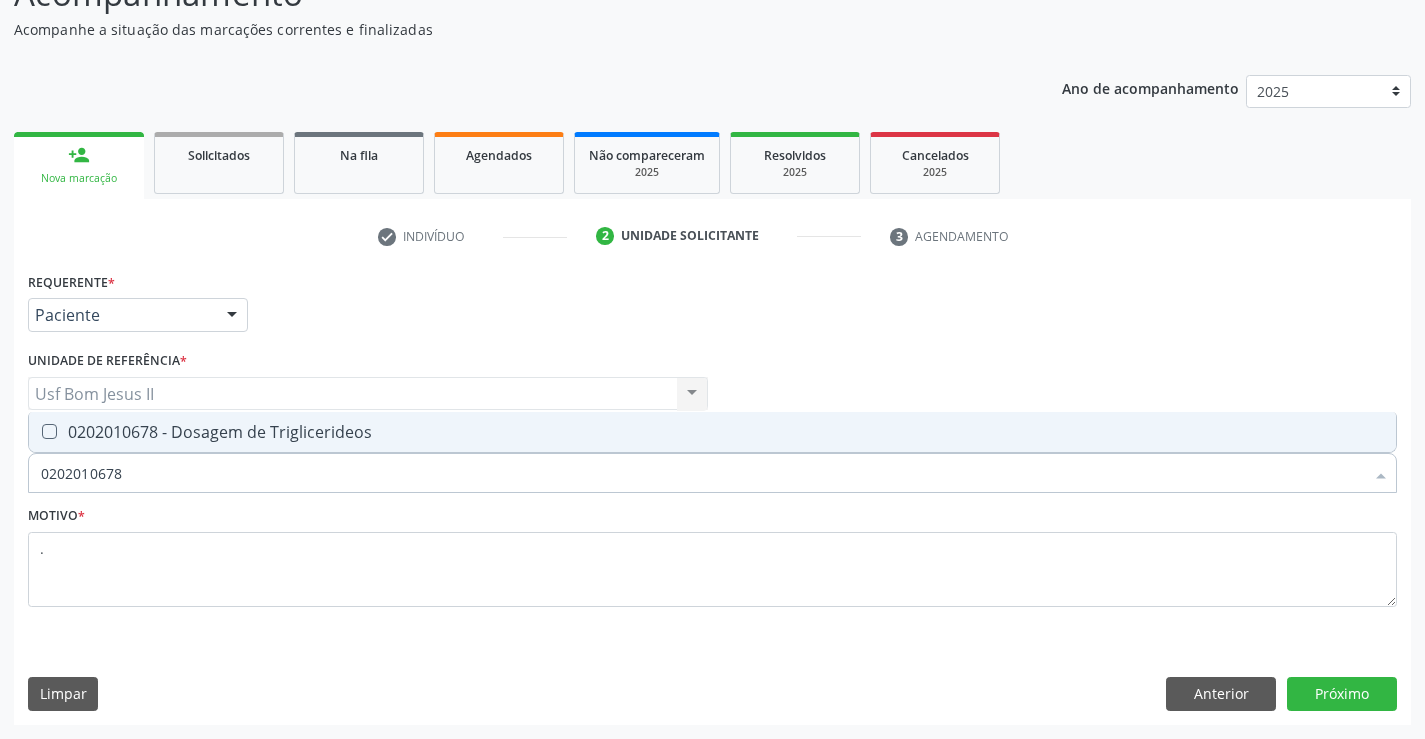 click on "0202010678 - Dosagem de Triglicerideos" at bounding box center (712, 432) 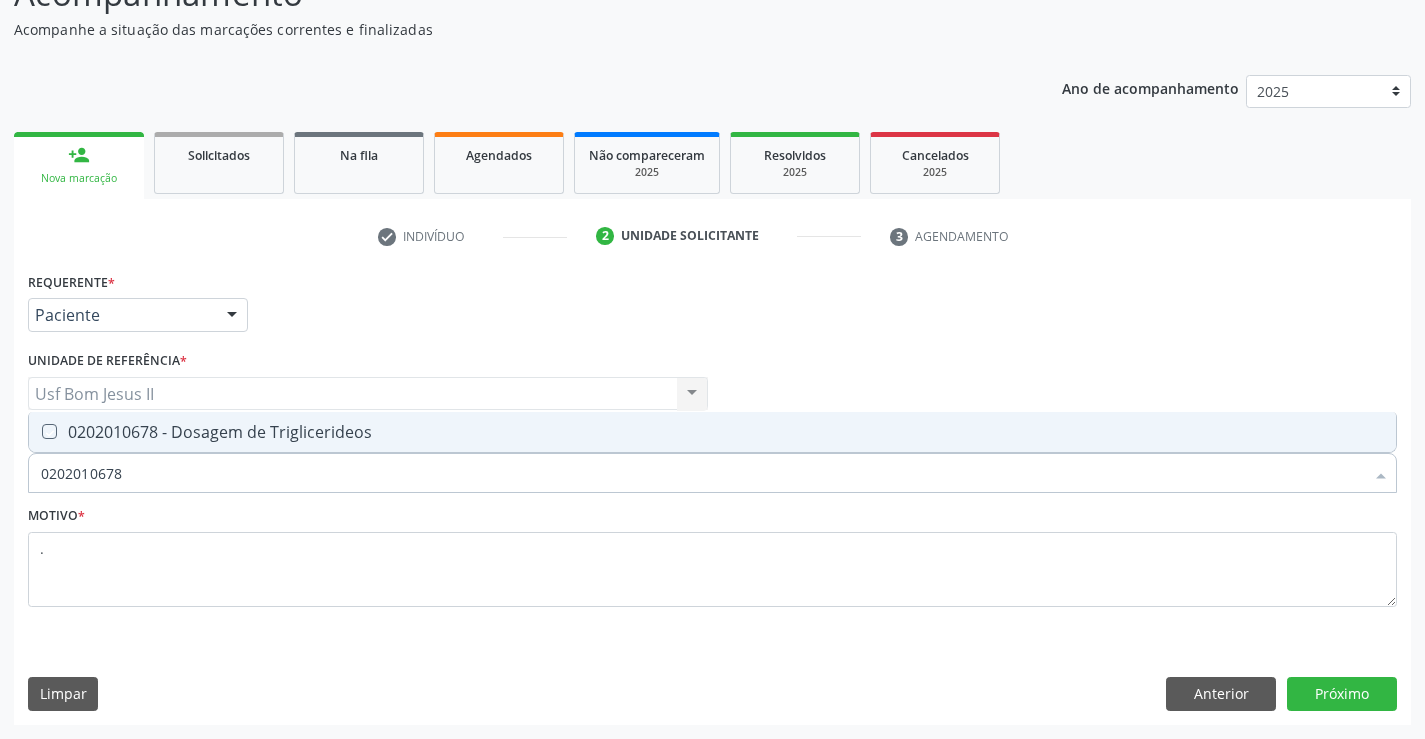checkbox on "true" 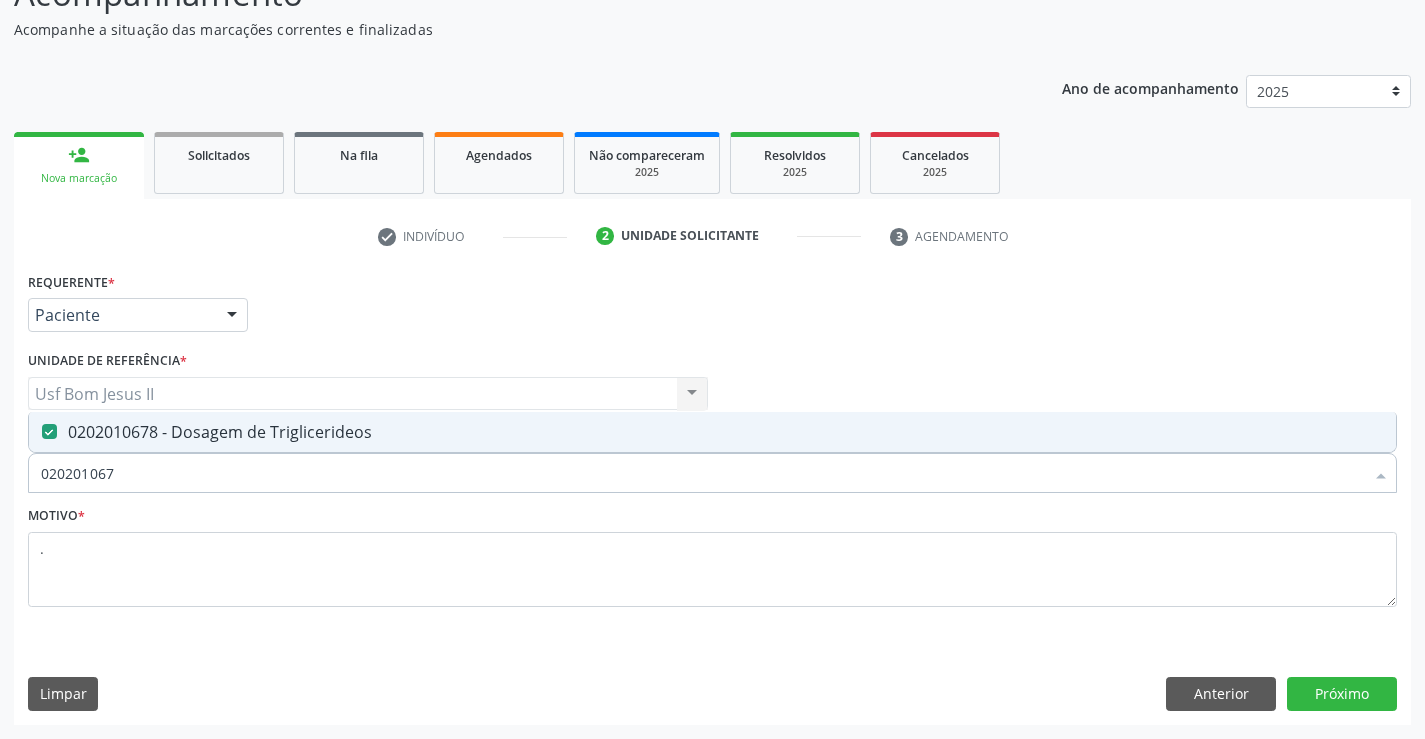 type on "02020106" 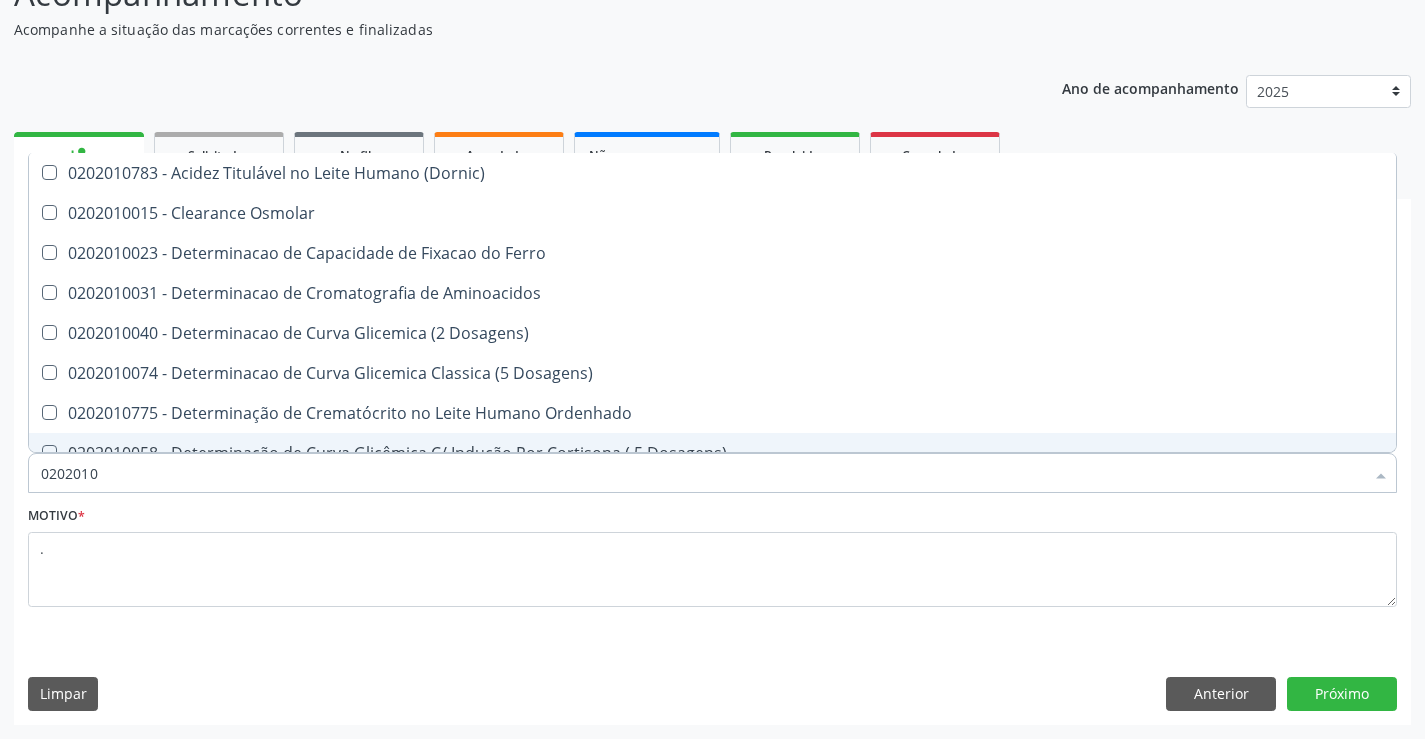 type on "020201" 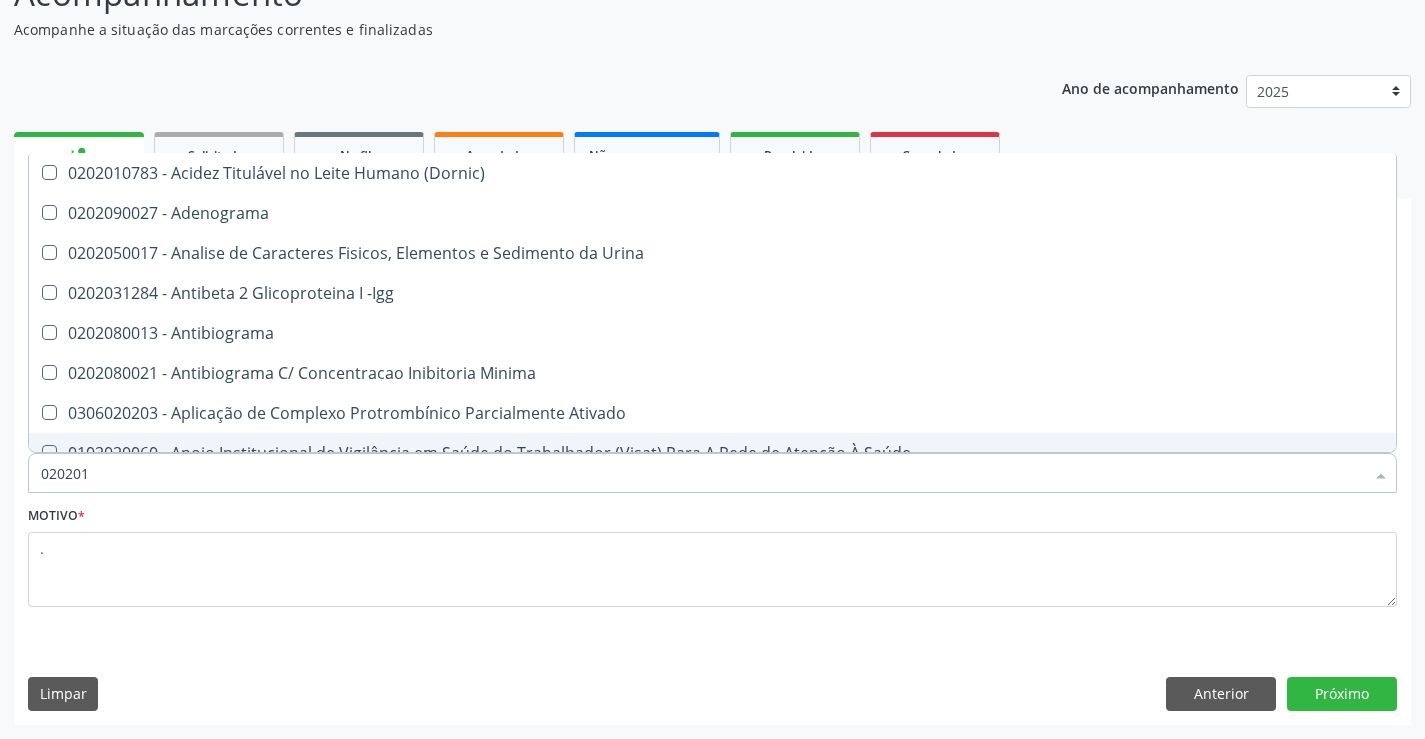 type on "02020" 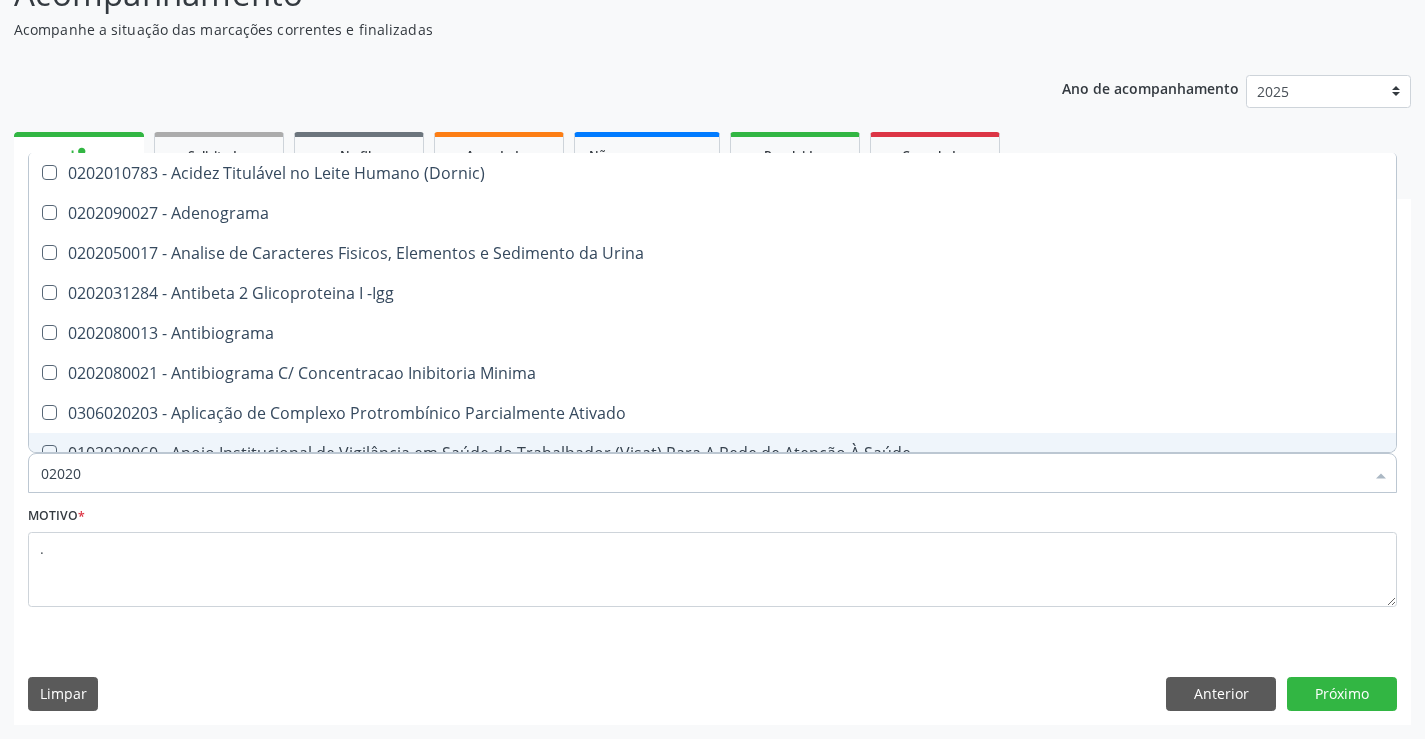 checkbox on "false" 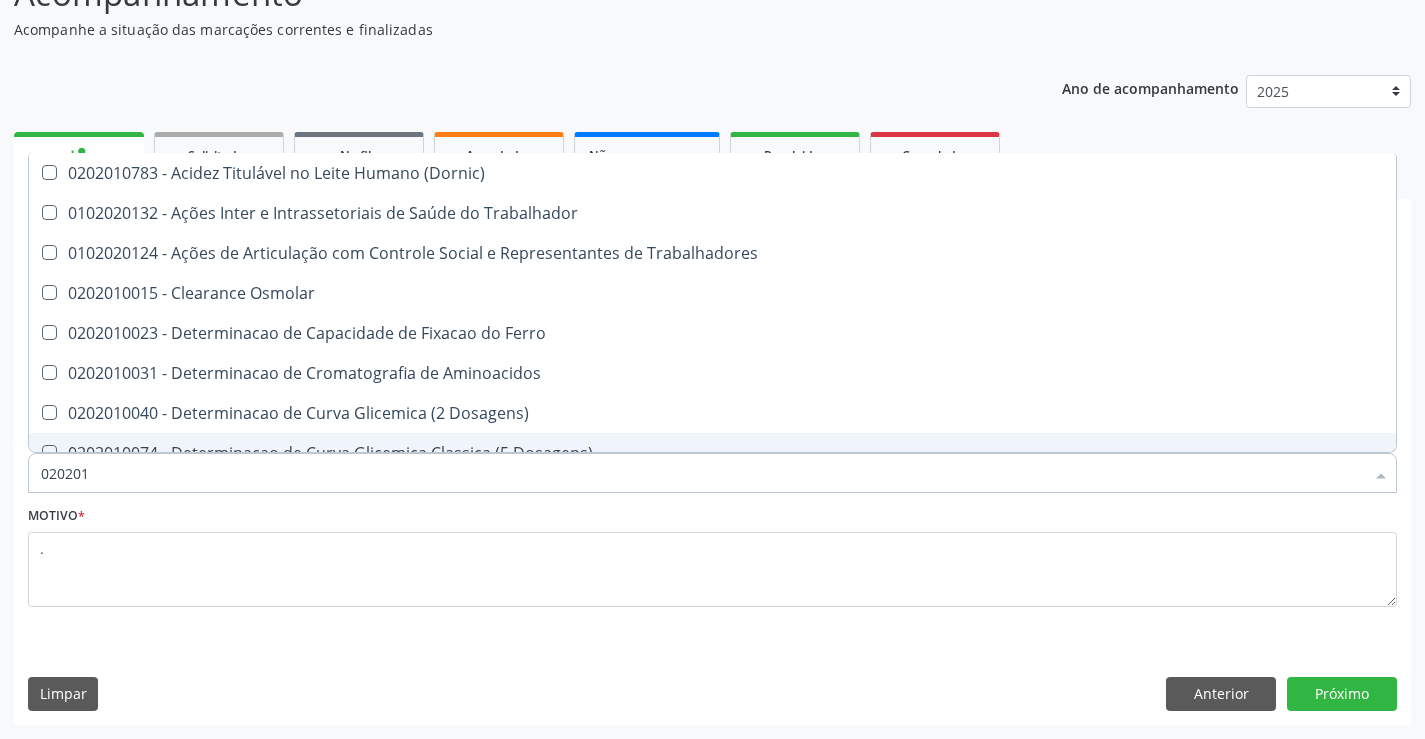 type on "0202010" 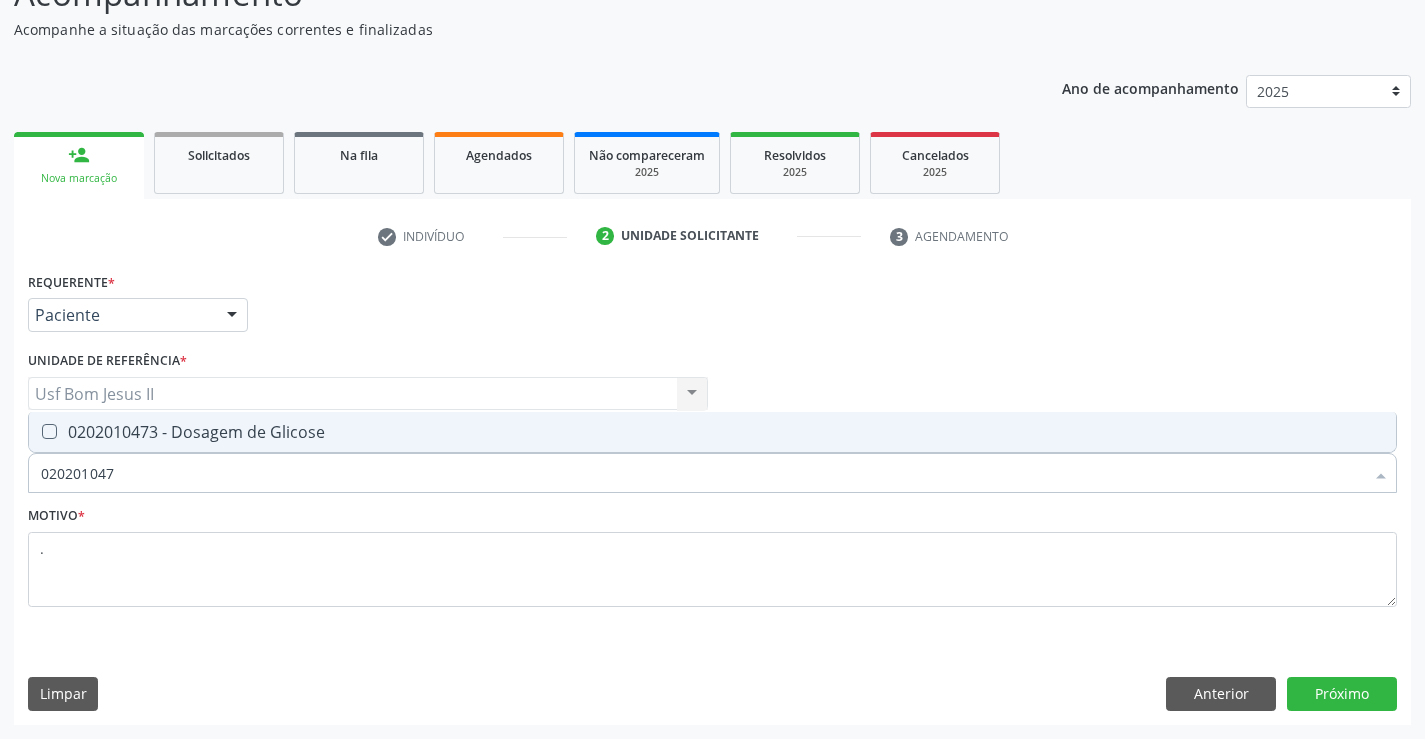 type on "0202010473" 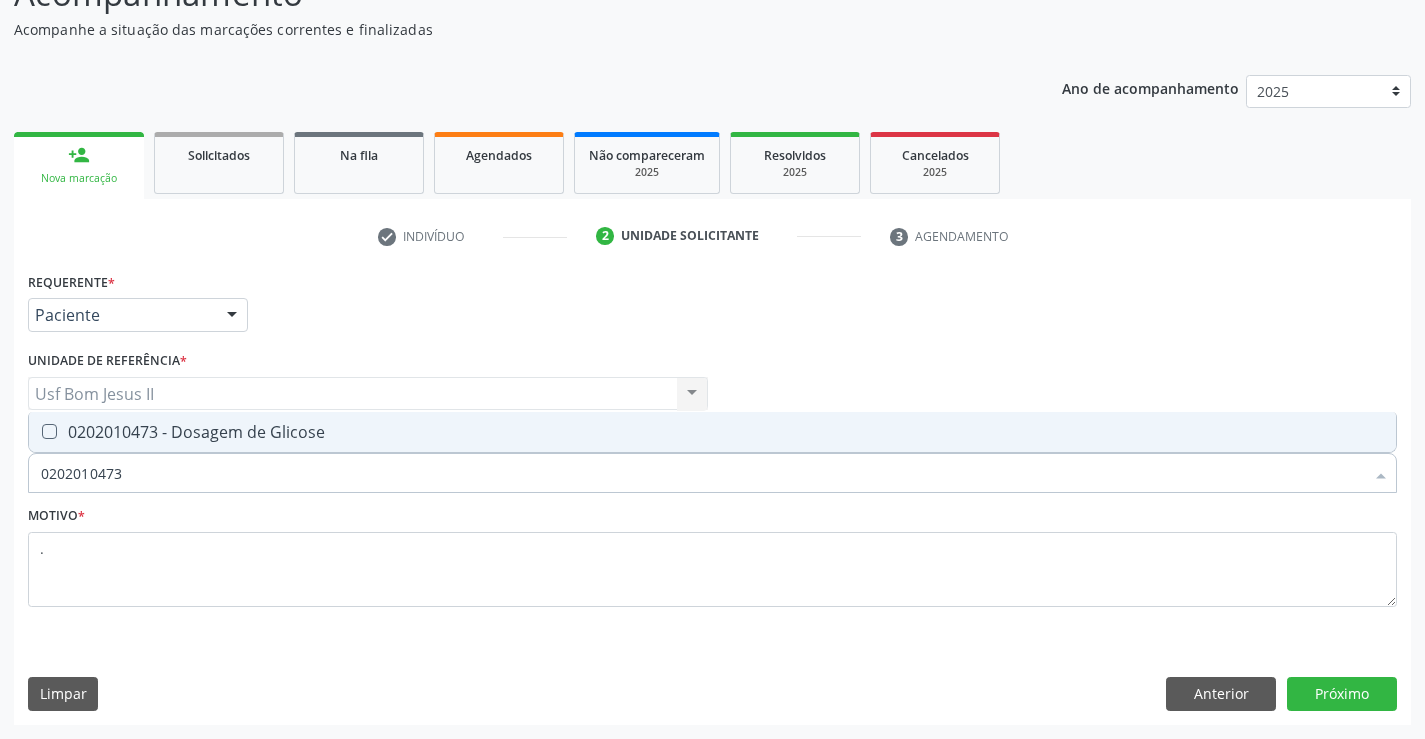 click on "0202010473 - Dosagem de Glicose" at bounding box center (712, 432) 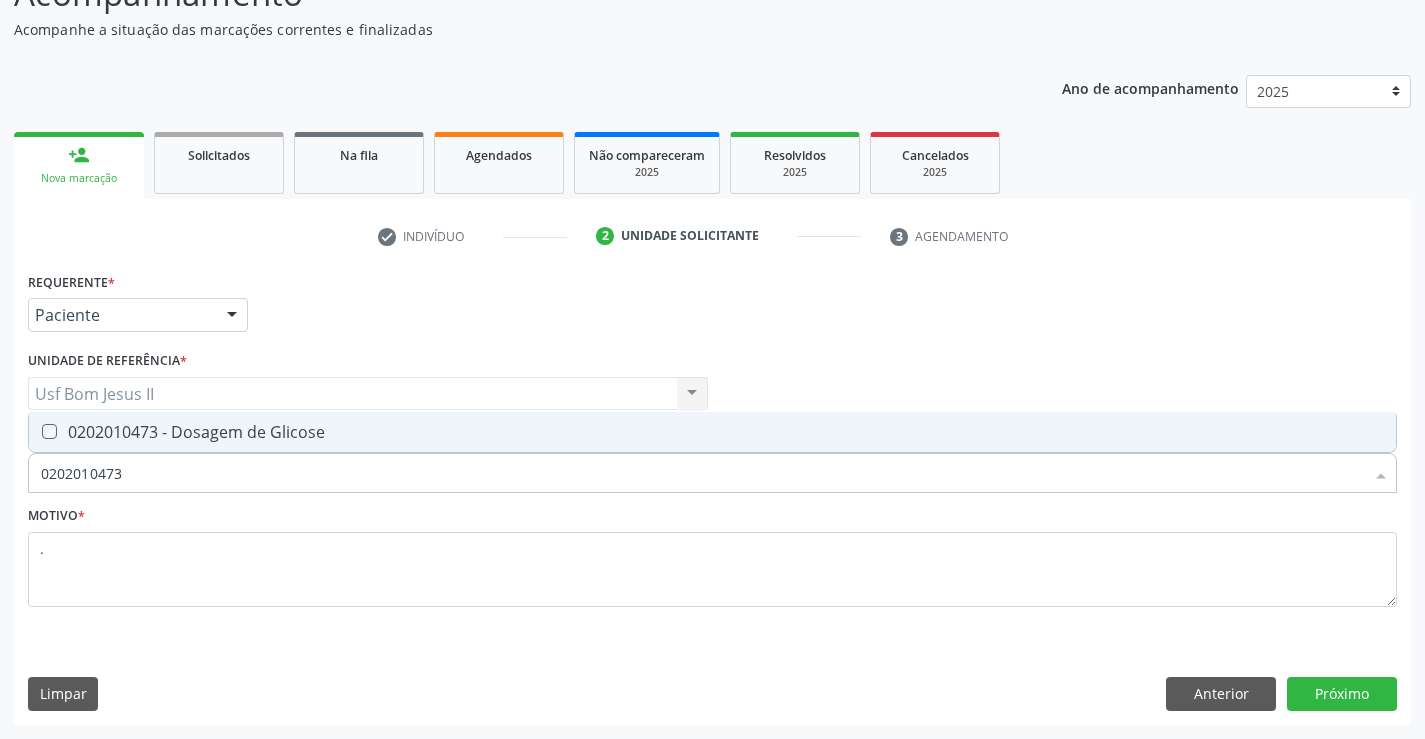 checkbox on "true" 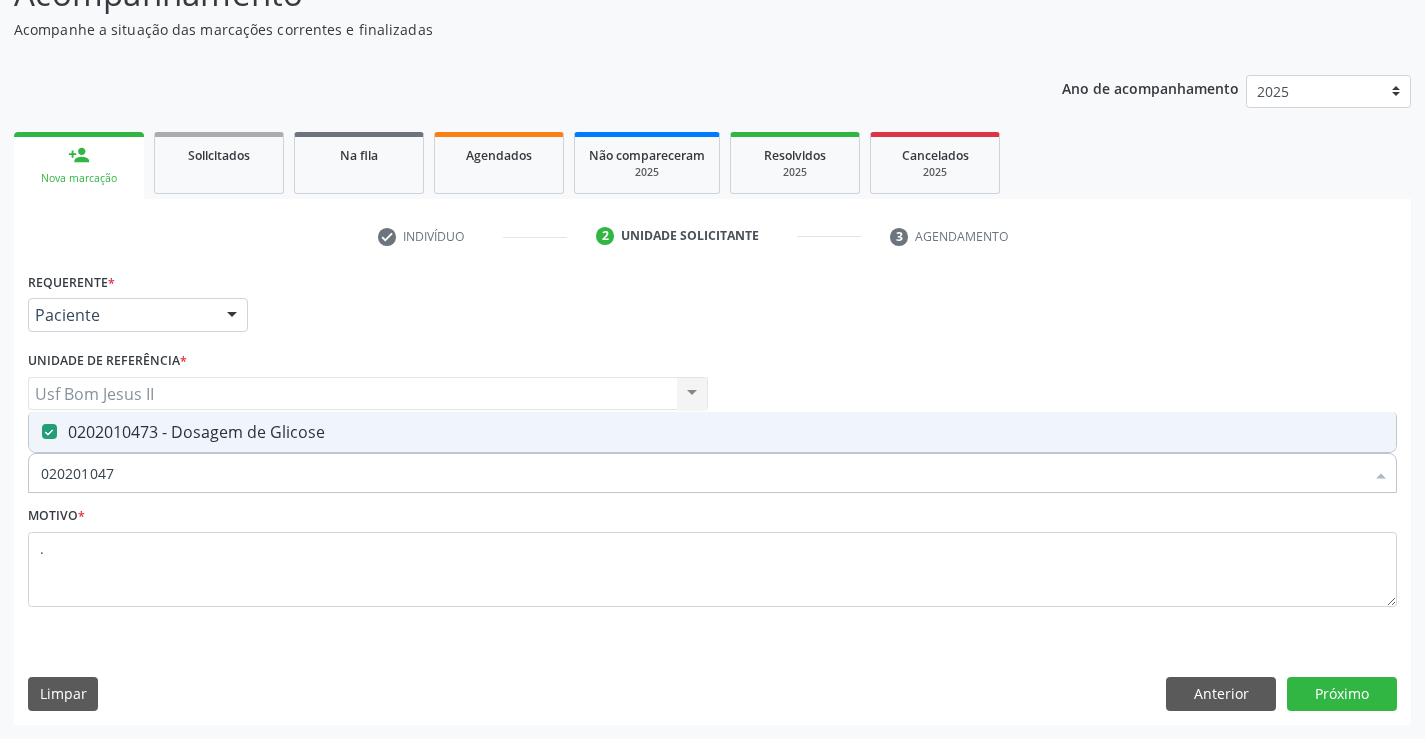 type on "02020104" 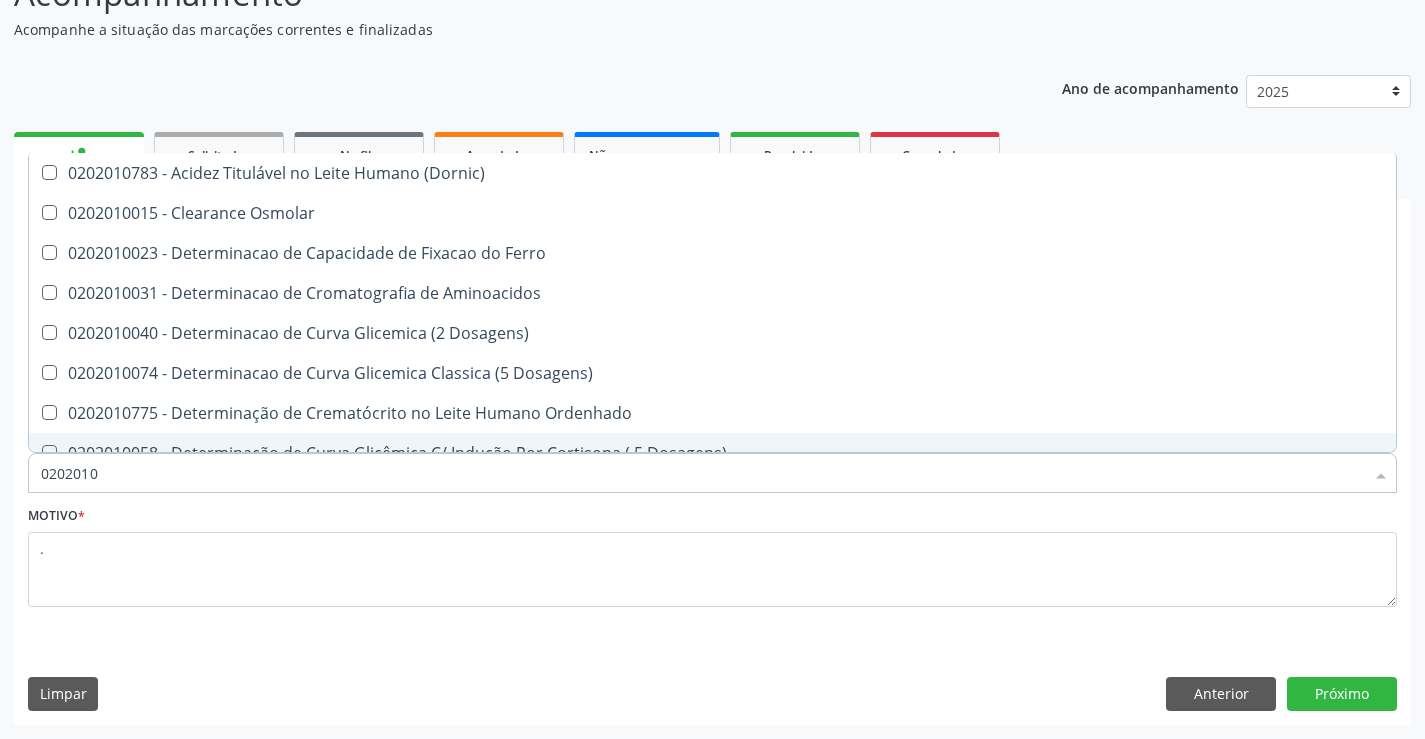 type on "020201" 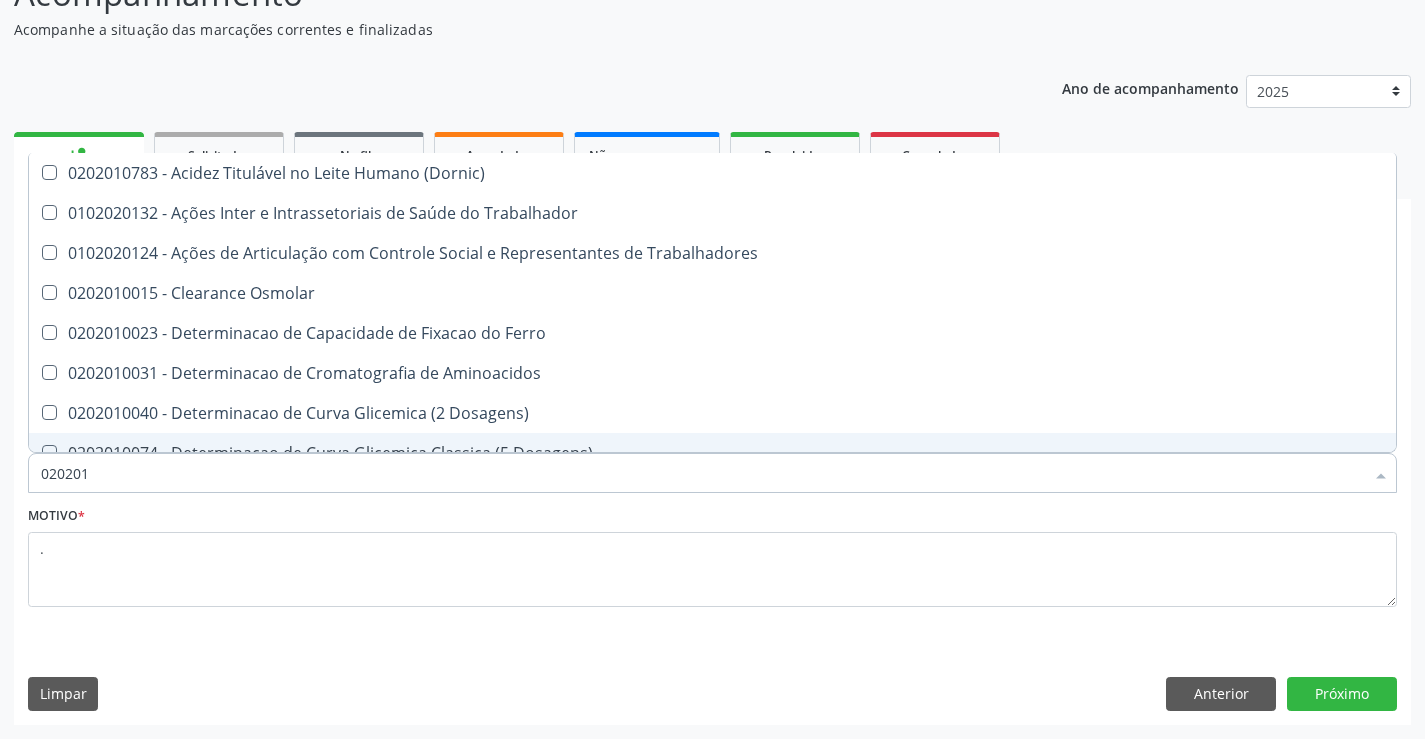 type on "02020" 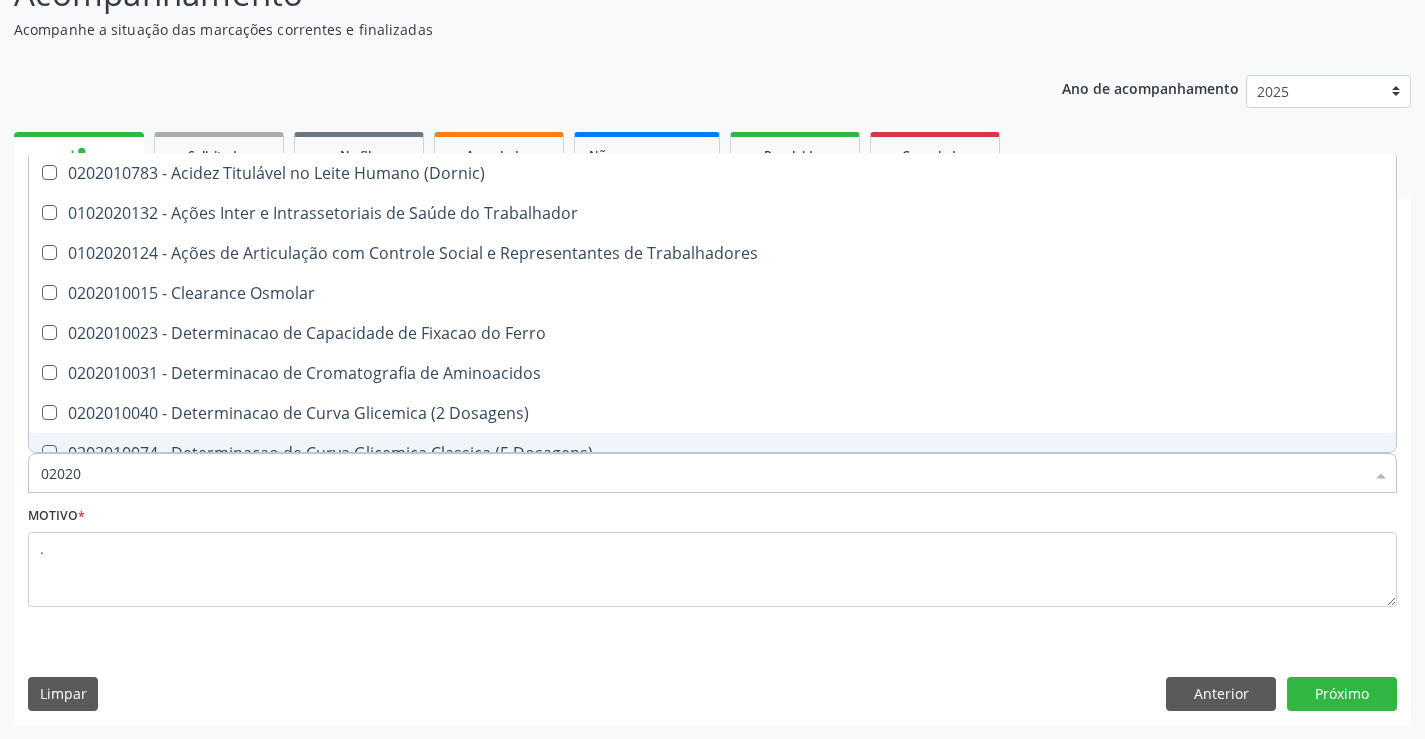 checkbox on "false" 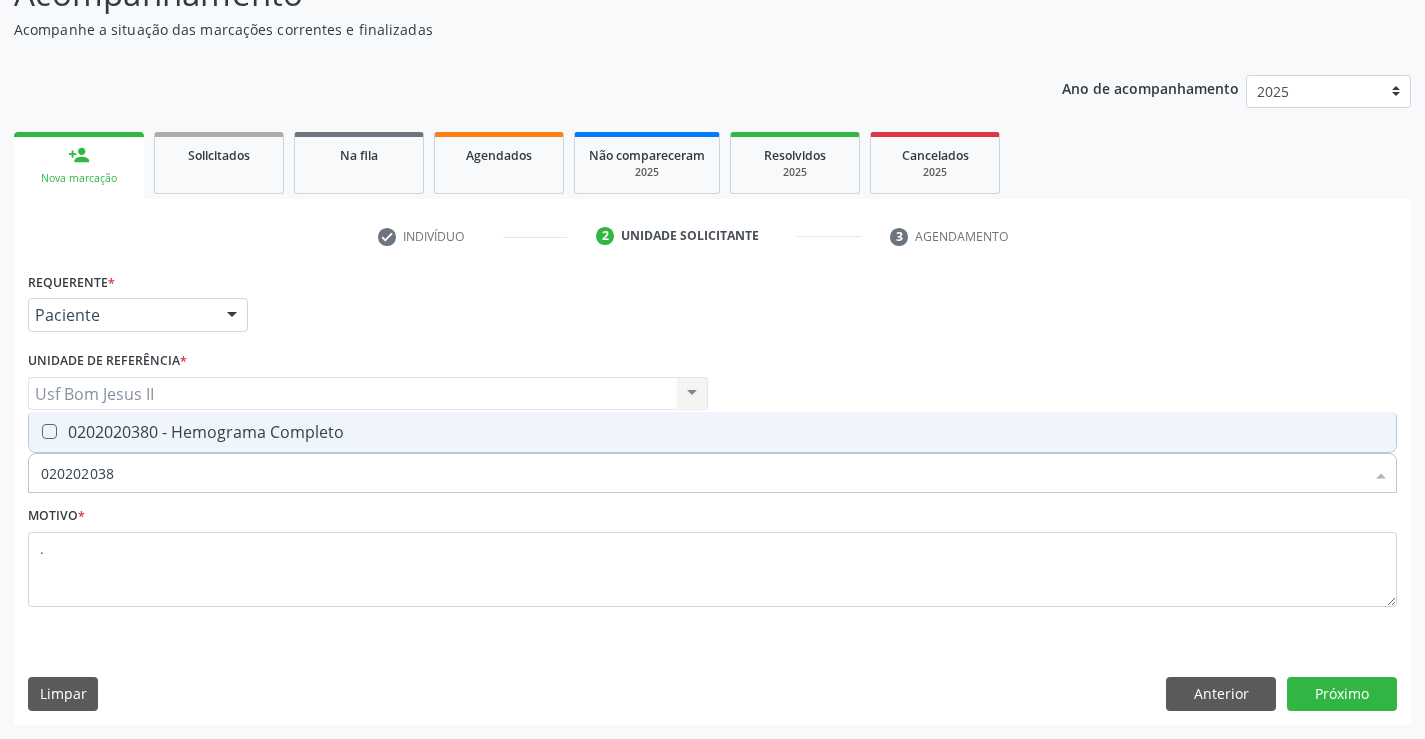 type on "0202020380" 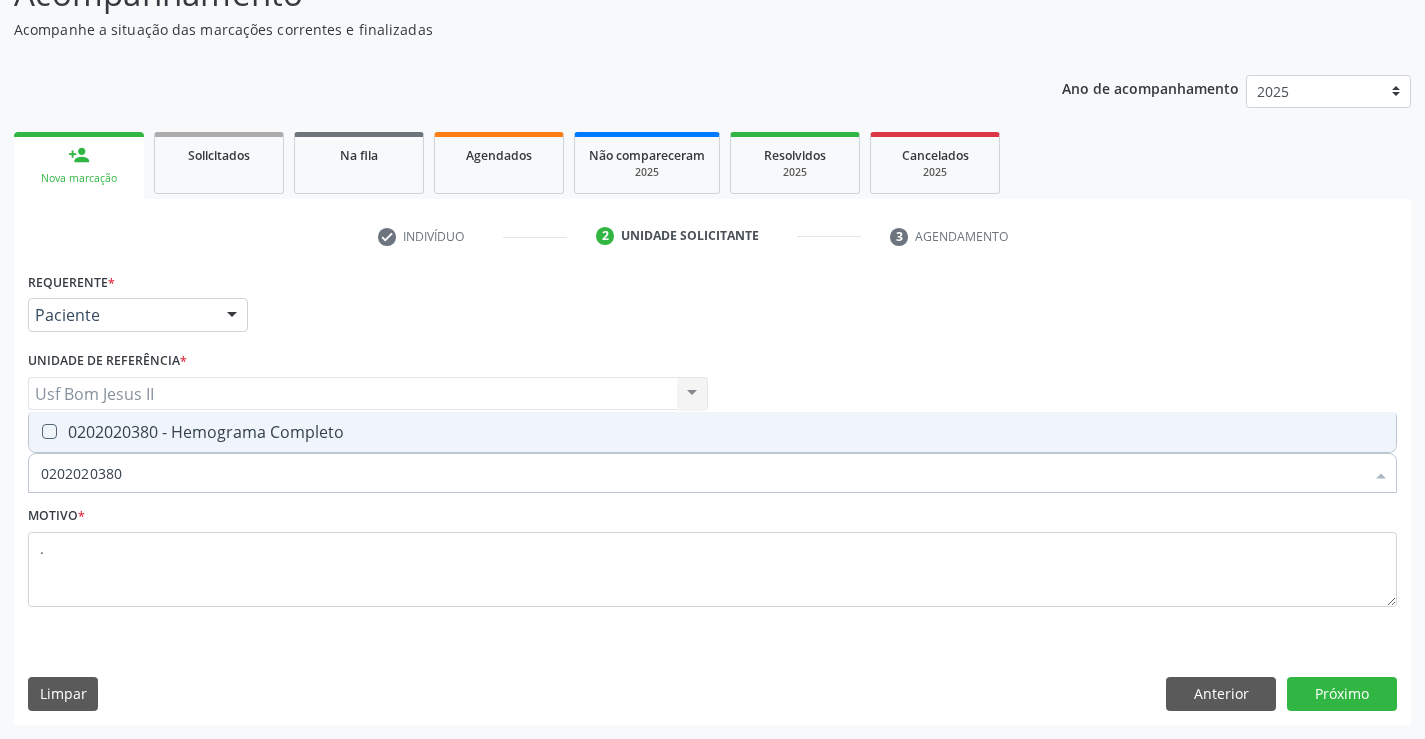 click on "0202020380 - Hemograma Completo" at bounding box center (712, 432) 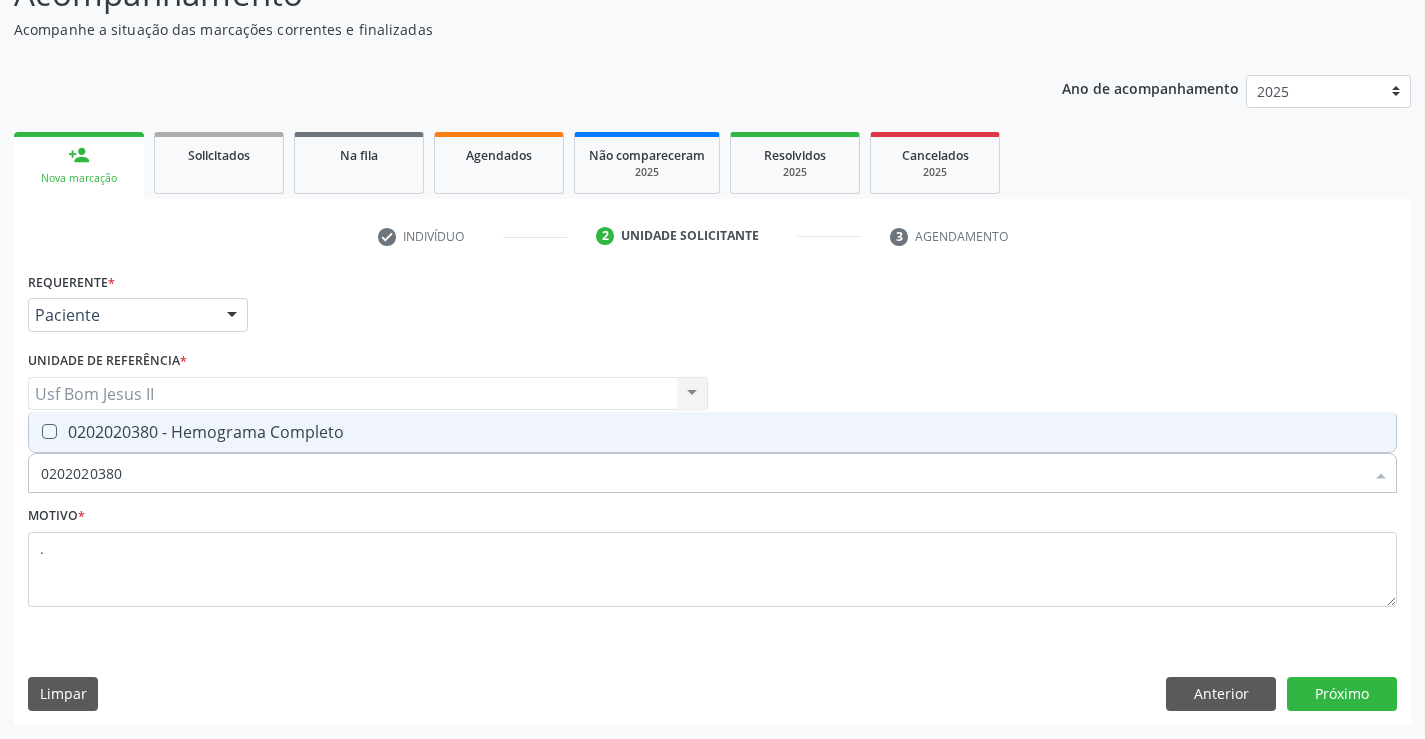 checkbox on "true" 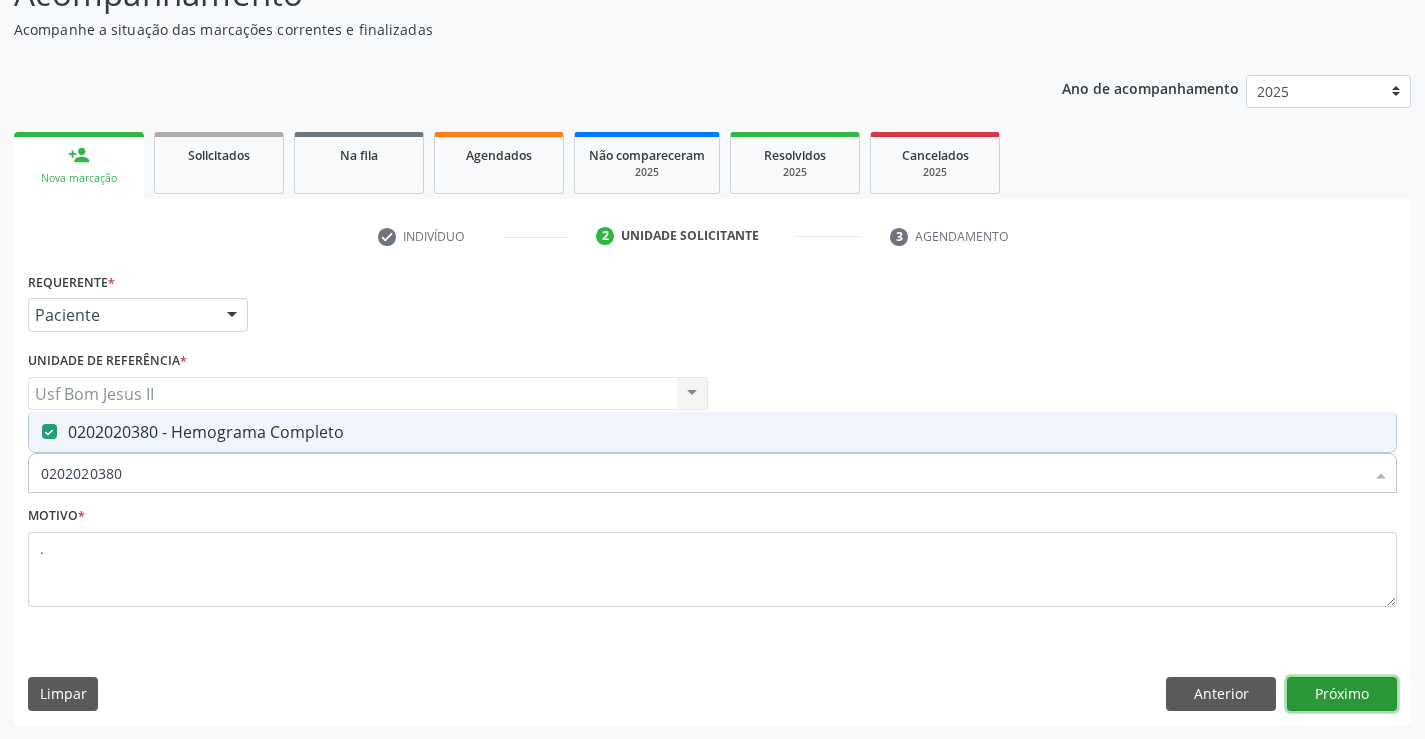 click on "Próximo" at bounding box center [1342, 694] 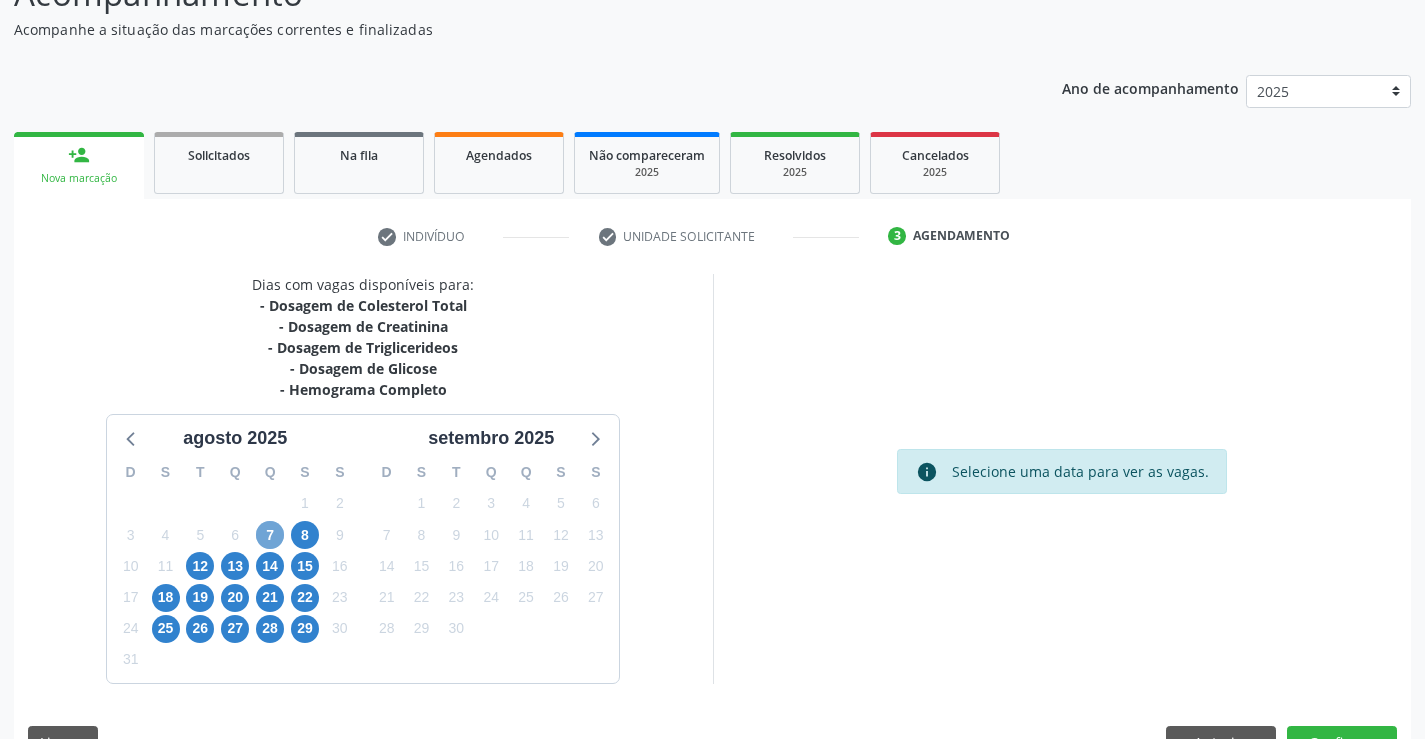 click on "7" at bounding box center [270, 535] 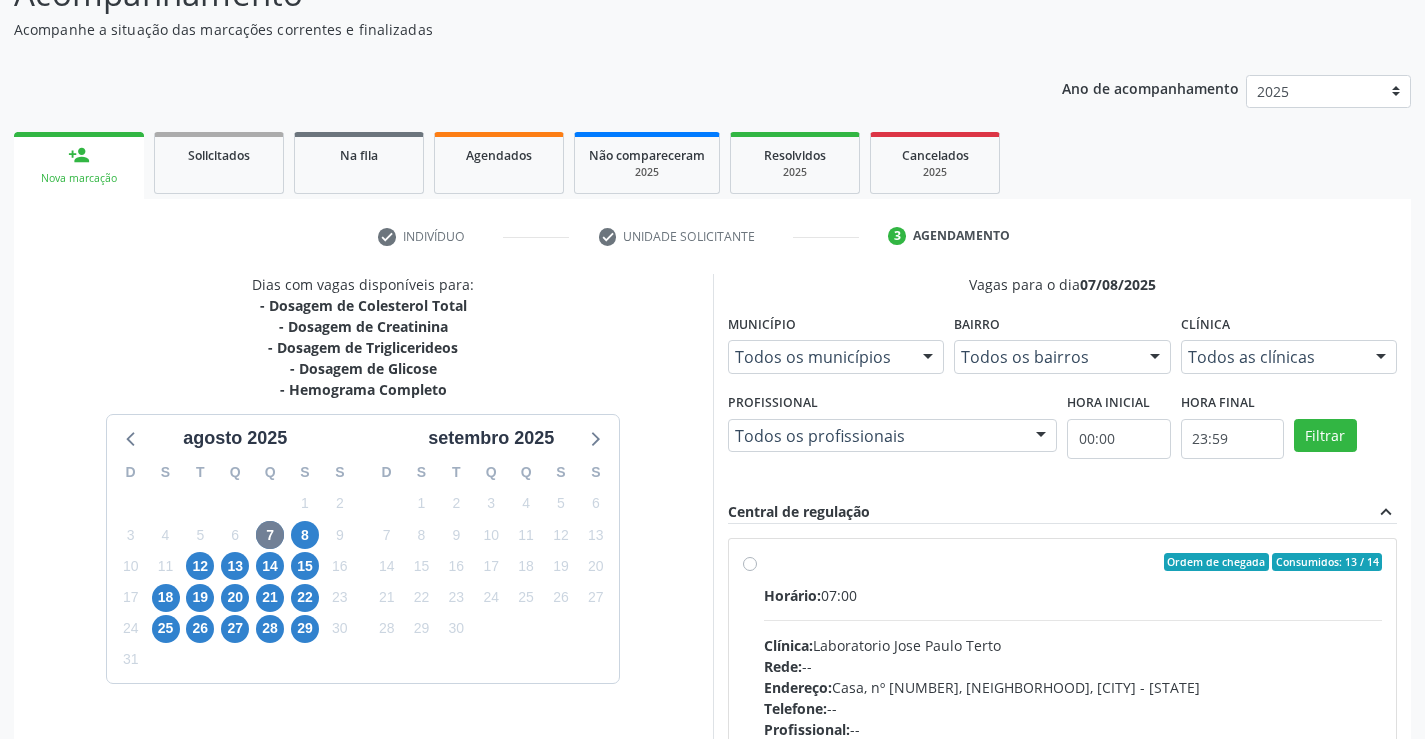 click on "Ordem de chegada
Consumidos: 13 / 14
Horário:   07:00
Clínica:  Laboratorio Jose Paulo Terto
Rede:
--
Endereço:   Casa, nº 409, N Senhora da Penha, Serra Talhada - PE
Telefone:   --
Profissional:
--
Informações adicionais sobre o atendimento
Idade de atendimento:
Sem restrição
Gênero(s) atendido(s):
Sem restrição
Informações adicionais:
--" at bounding box center (1073, 706) 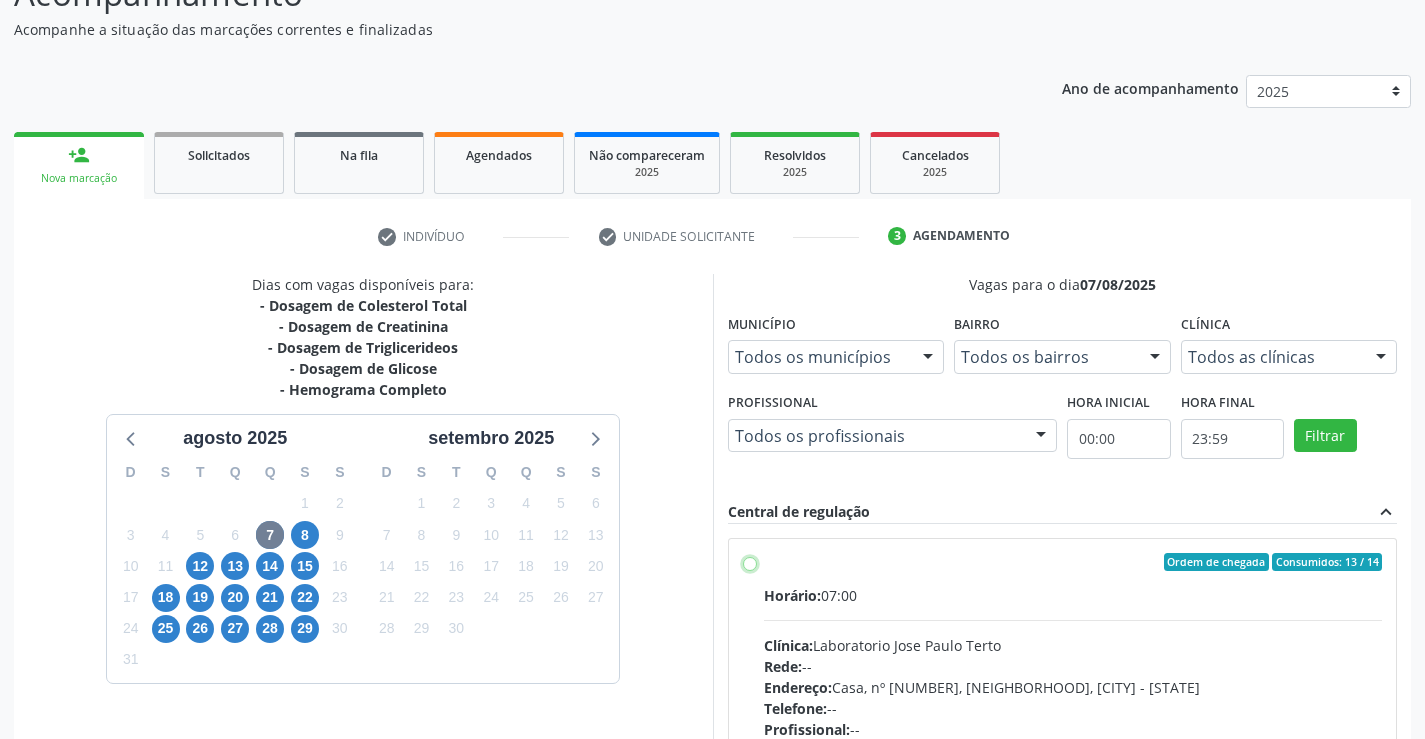 click on "Ordem de chegada
Consumidos: 13 / 14
Horário:   07:00
Clínica:  Laboratorio Jose Paulo Terto
Rede:
--
Endereço:   Casa, nº 409, N Senhora da Penha, Serra Talhada - PE
Telefone:   --
Profissional:
--
Informações adicionais sobre o atendimento
Idade de atendimento:
Sem restrição
Gênero(s) atendido(s):
Sem restrição
Informações adicionais:
--" at bounding box center (750, 562) 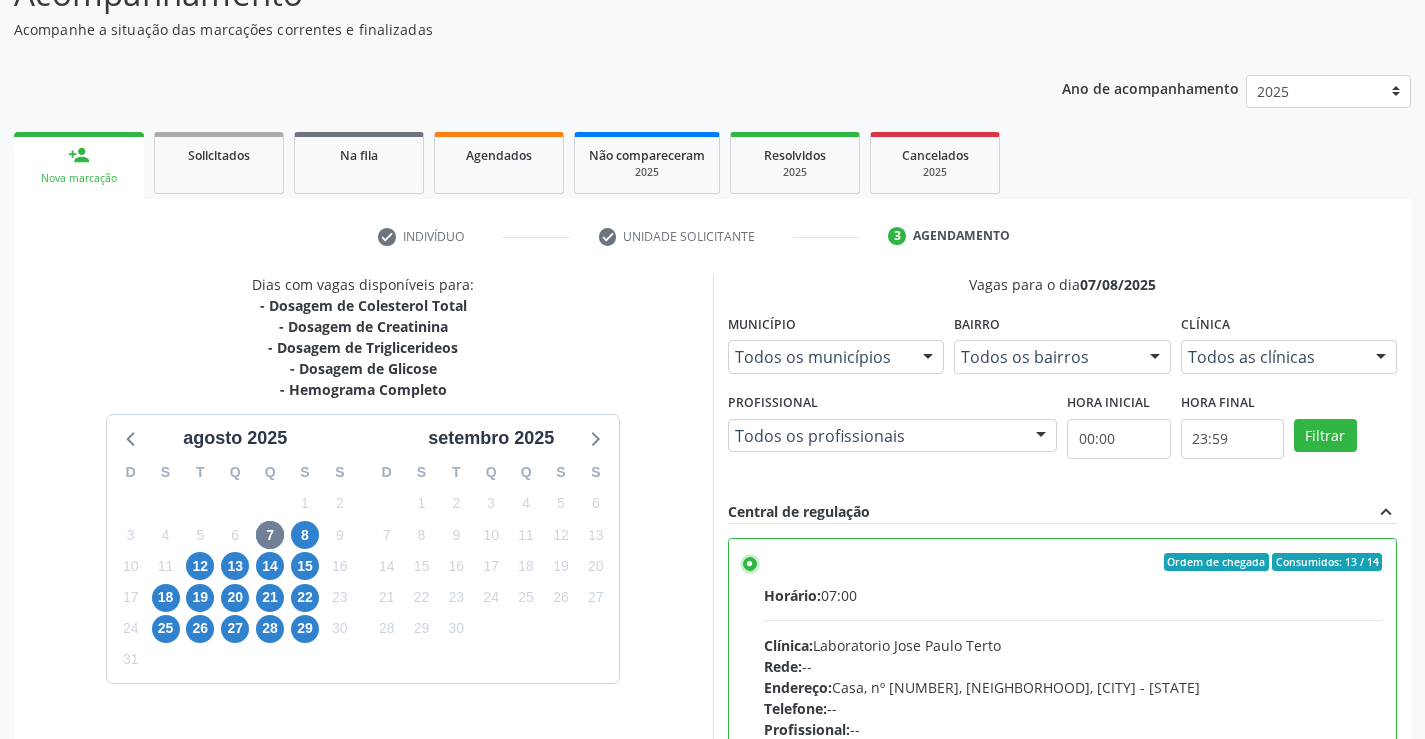 scroll, scrollTop: 456, scrollLeft: 0, axis: vertical 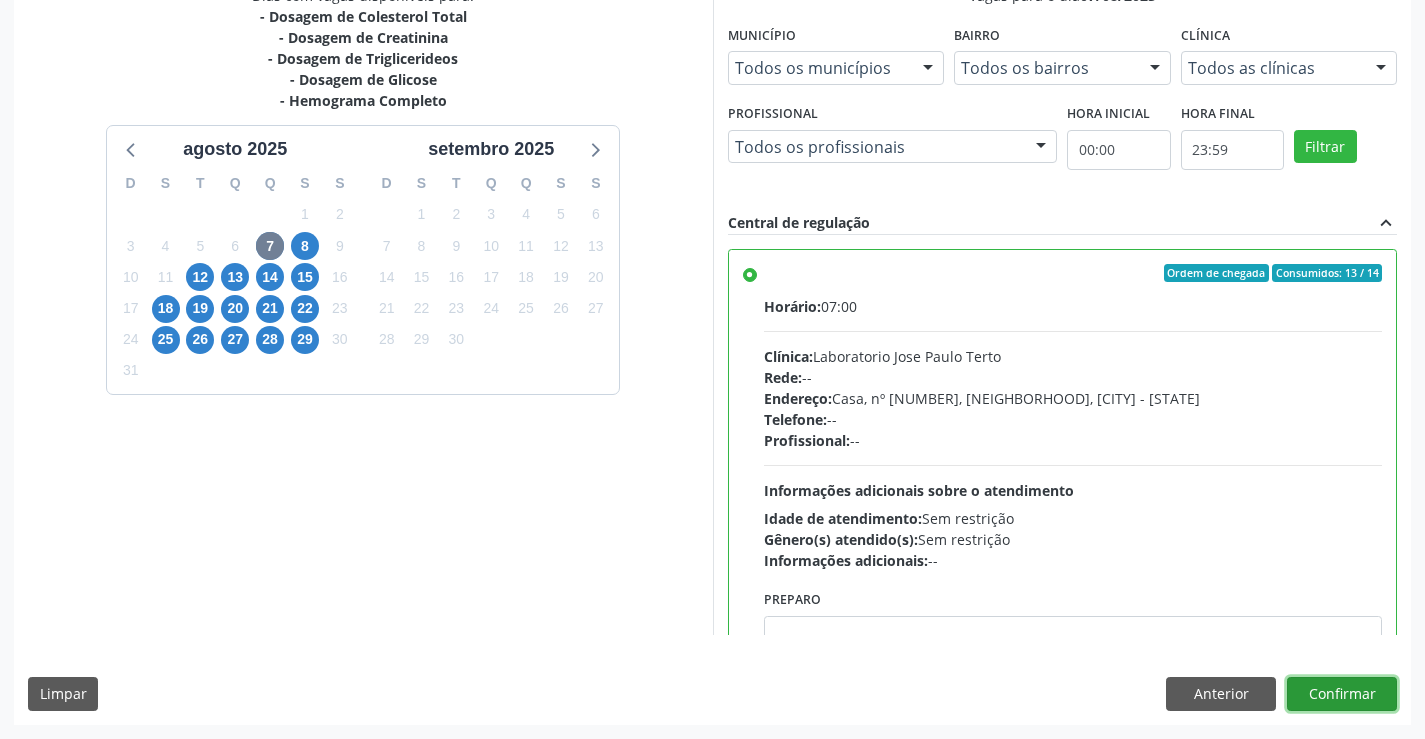 click on "Confirmar" at bounding box center [1342, 694] 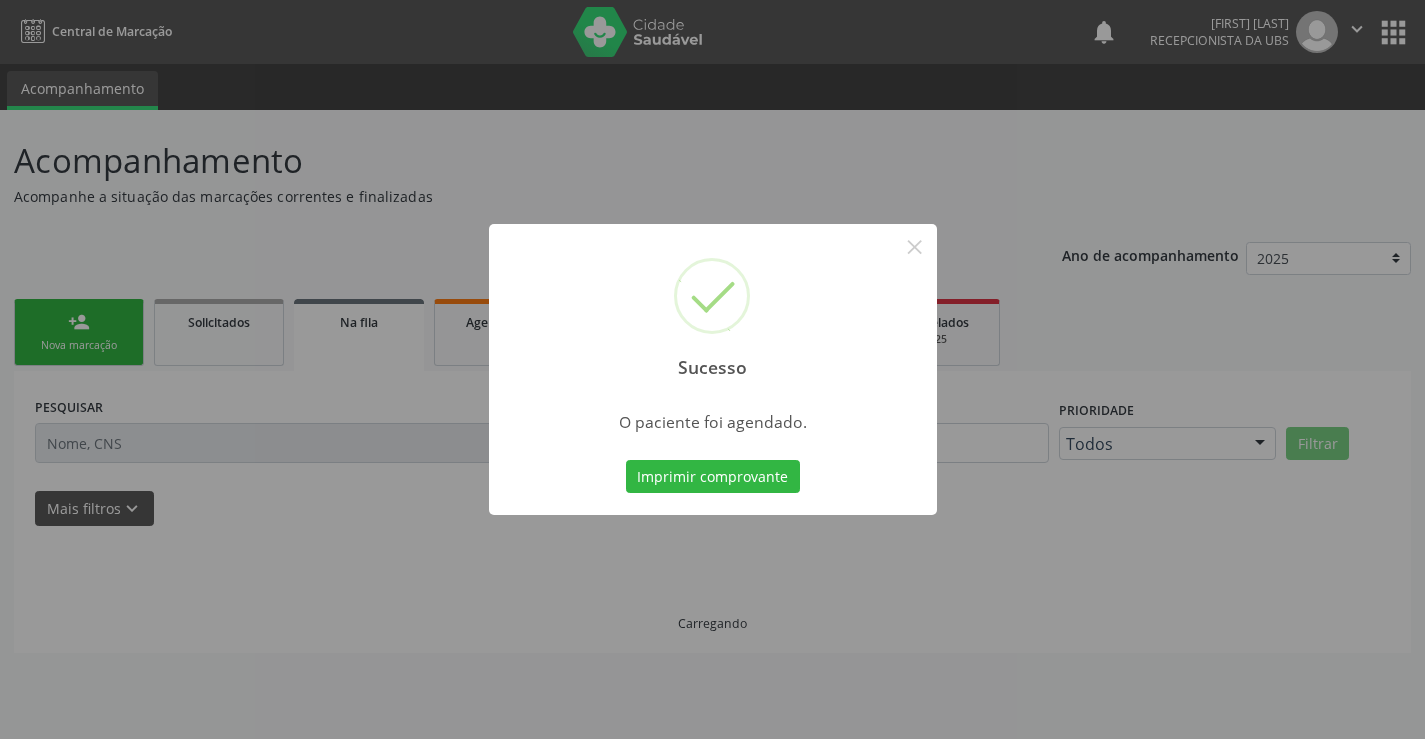 scroll, scrollTop: 0, scrollLeft: 0, axis: both 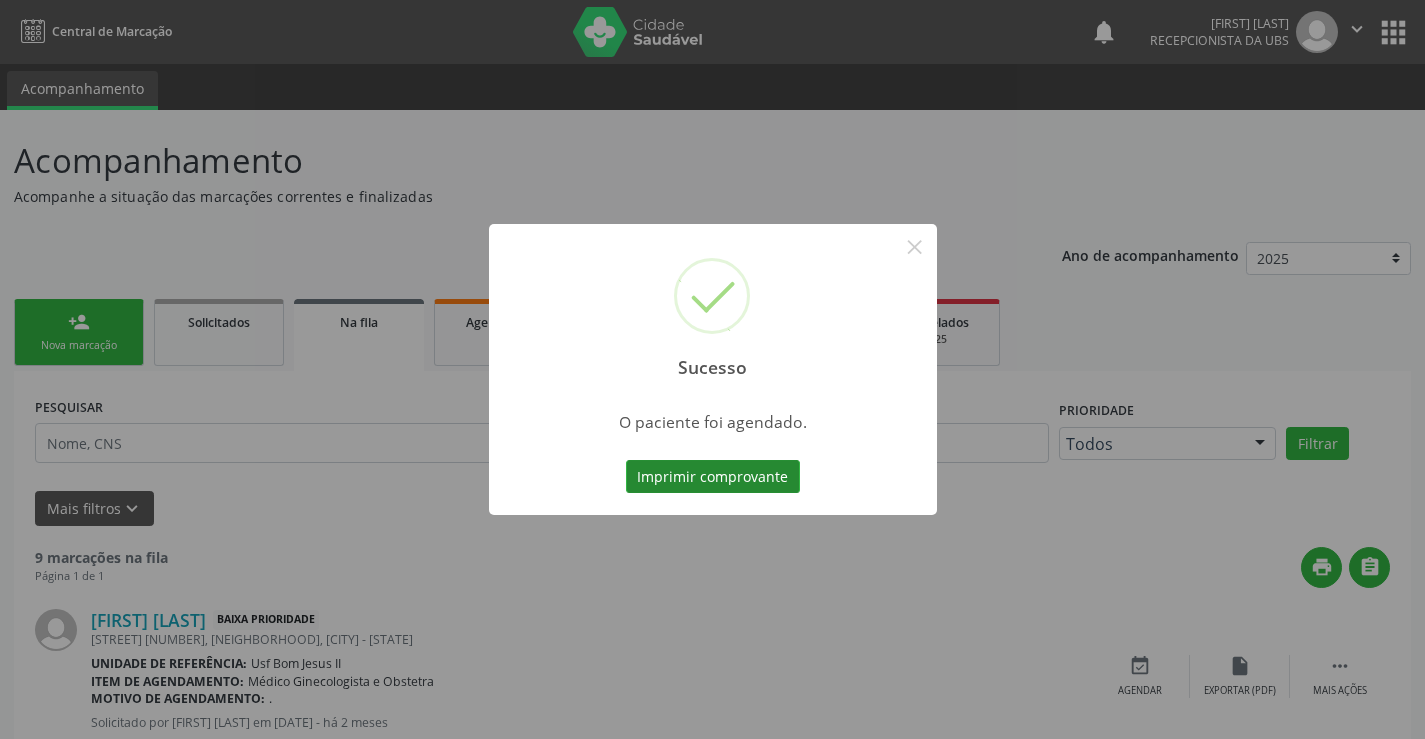 click on "Imprimir comprovante" at bounding box center (713, 477) 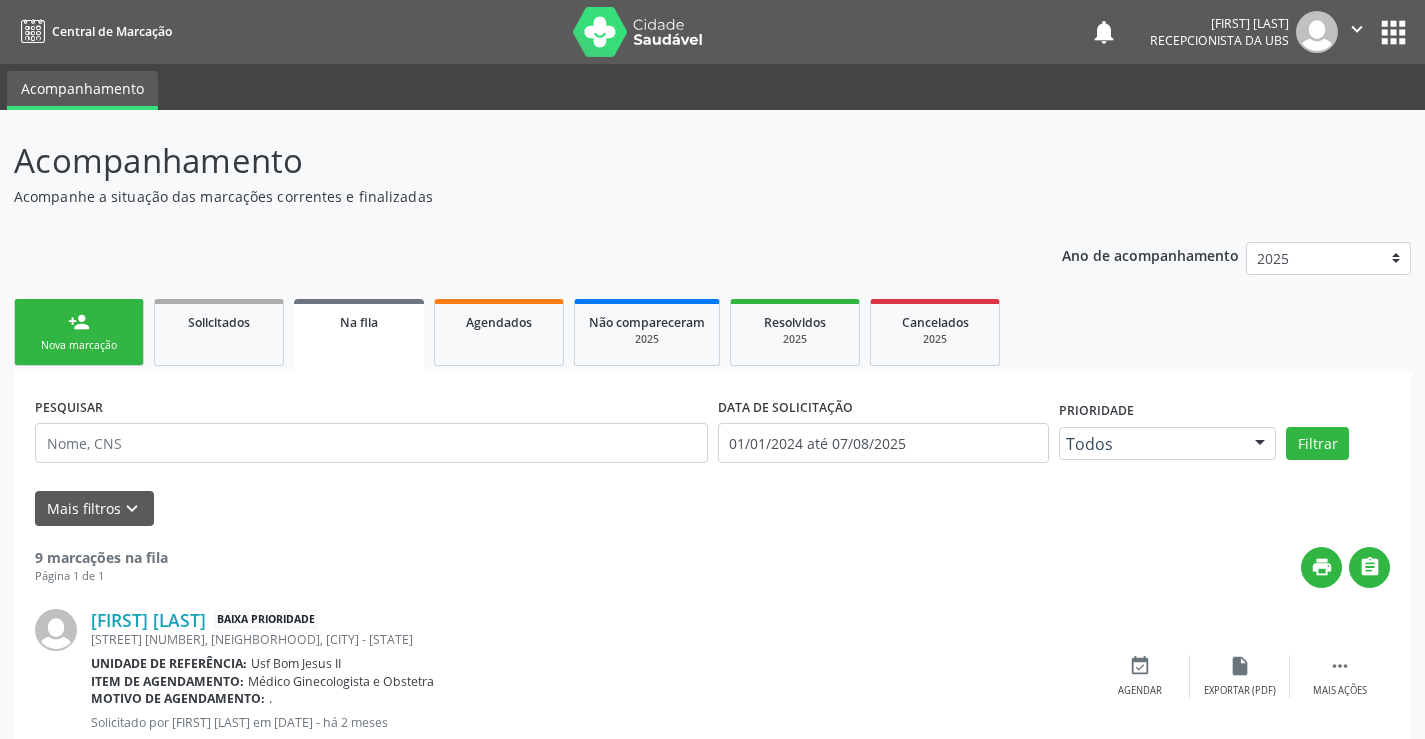 click on "Nova marcação" at bounding box center (79, 345) 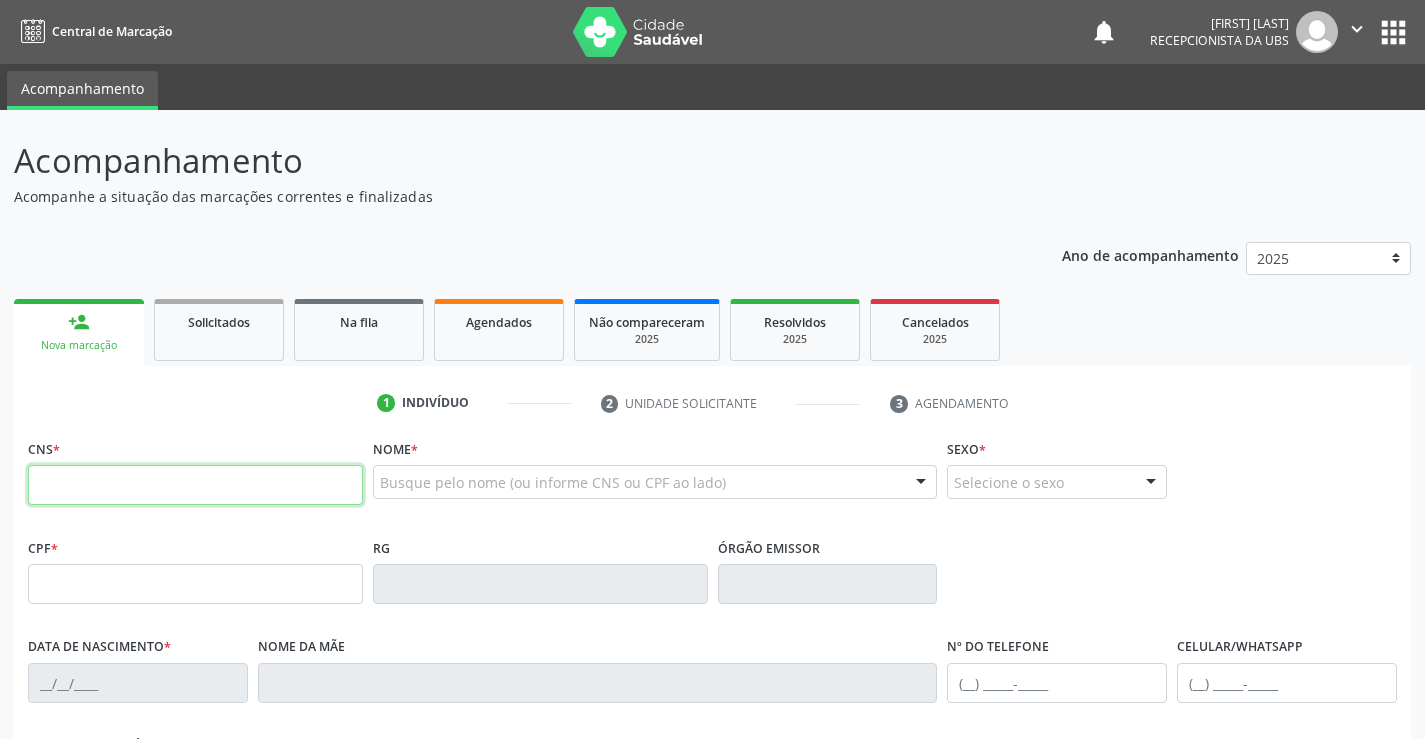 click at bounding box center (195, 485) 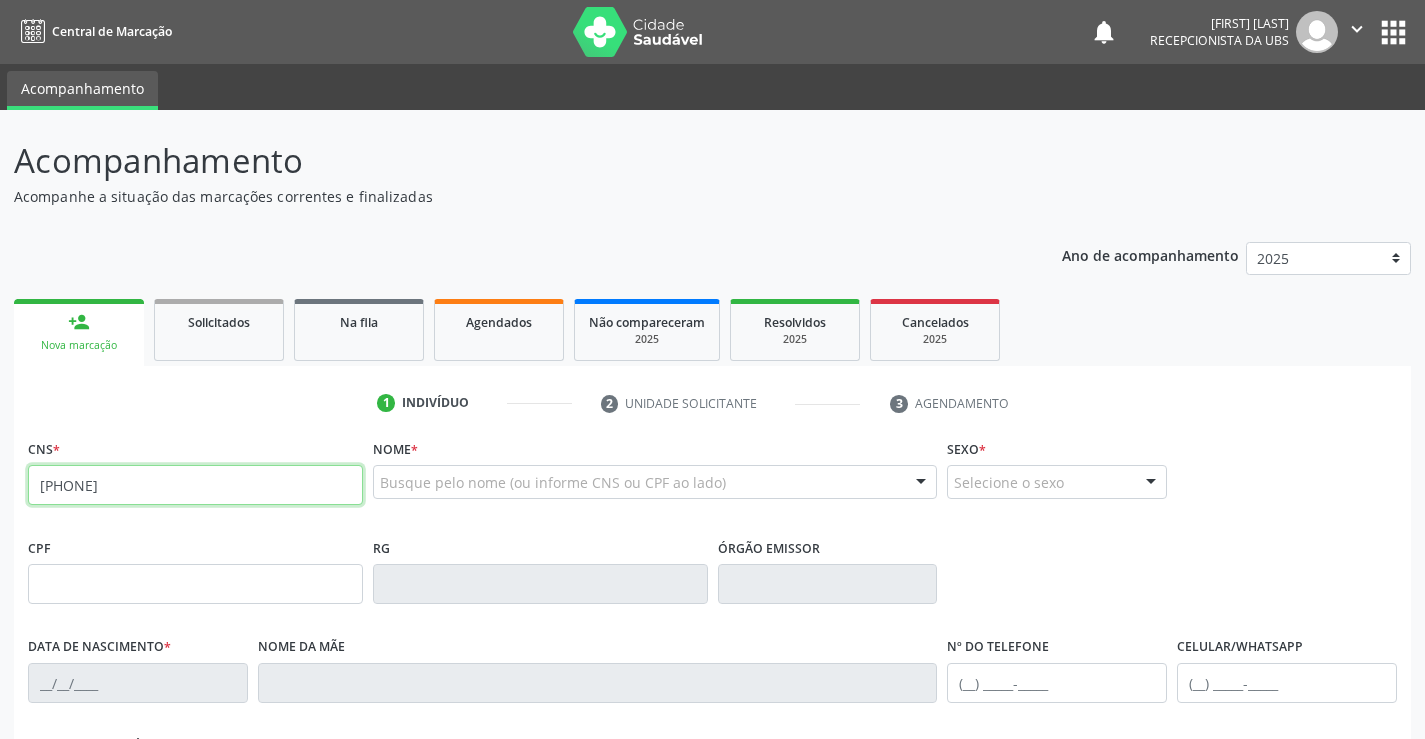 type on "708 5050 3789 0980" 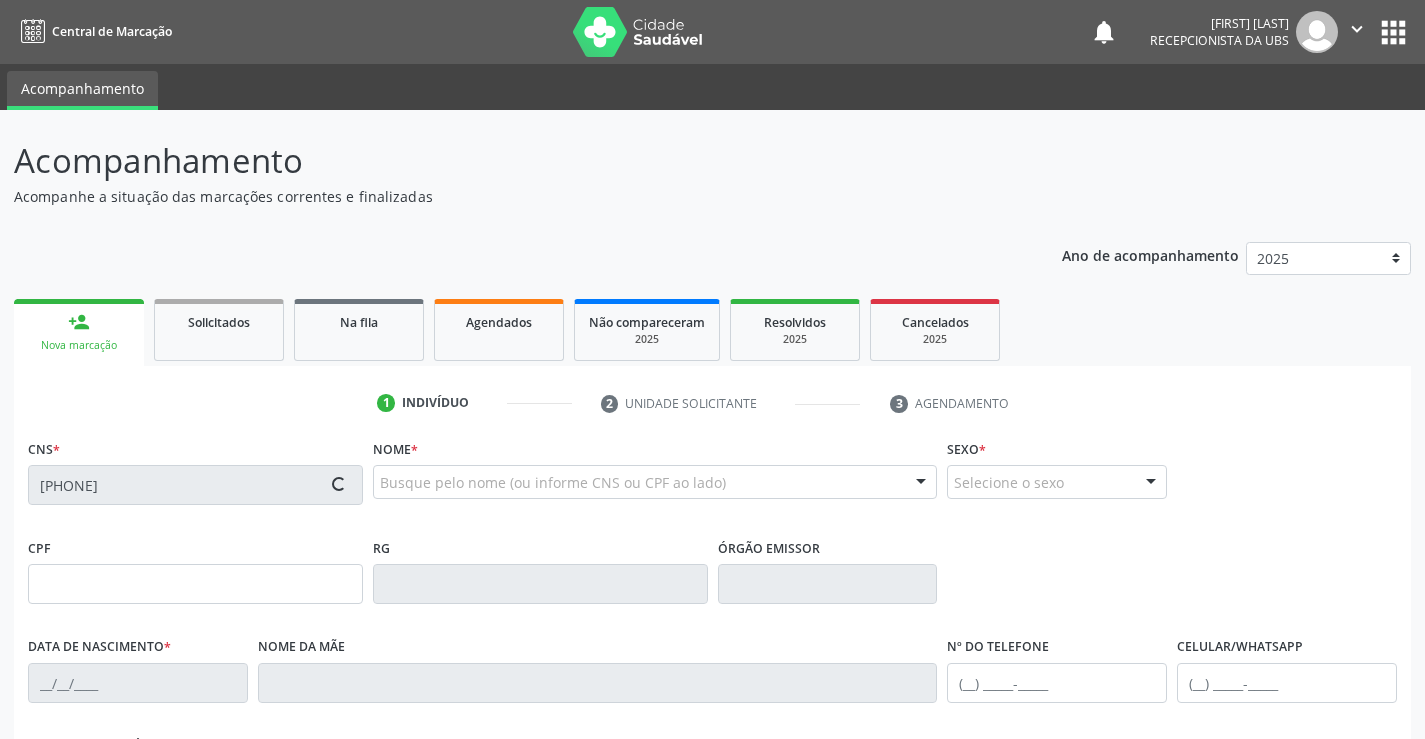 type on "032.546.714-57" 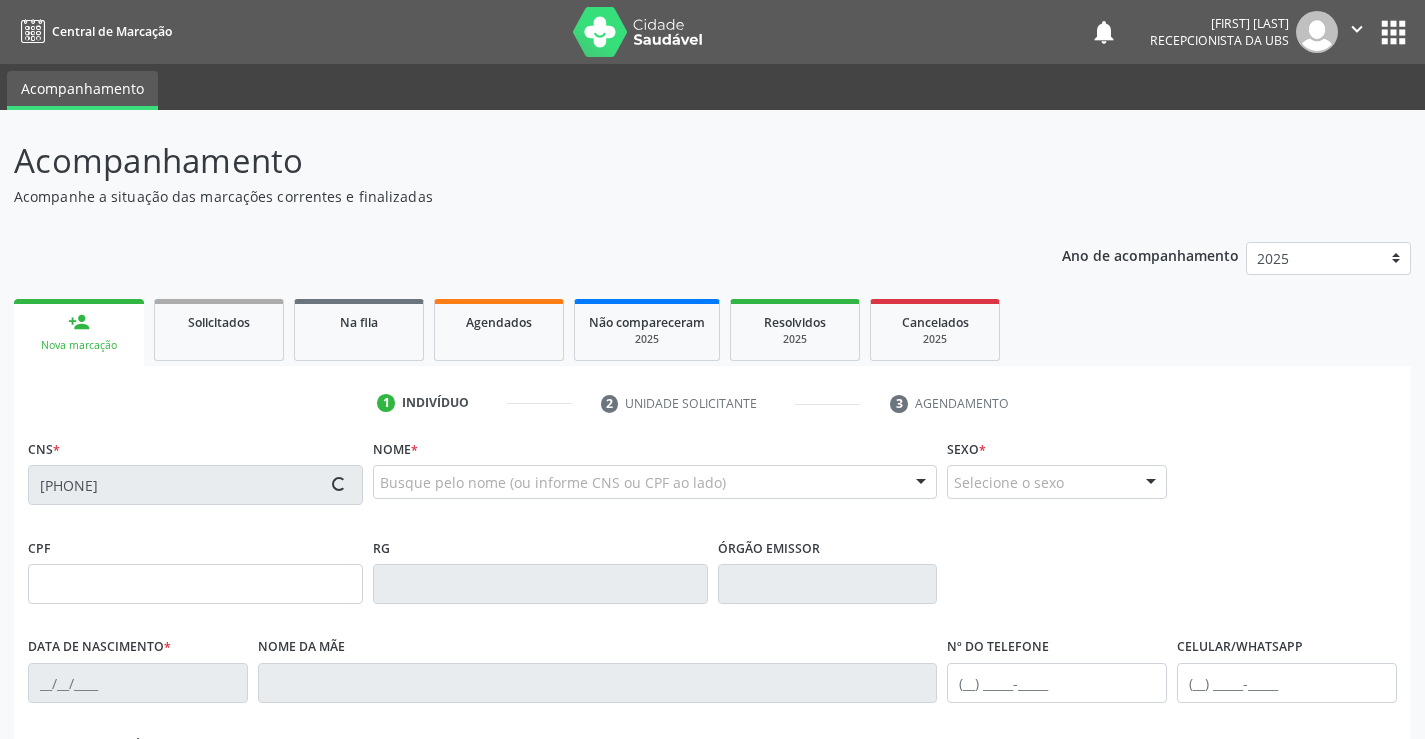 type on "22/12/1978" 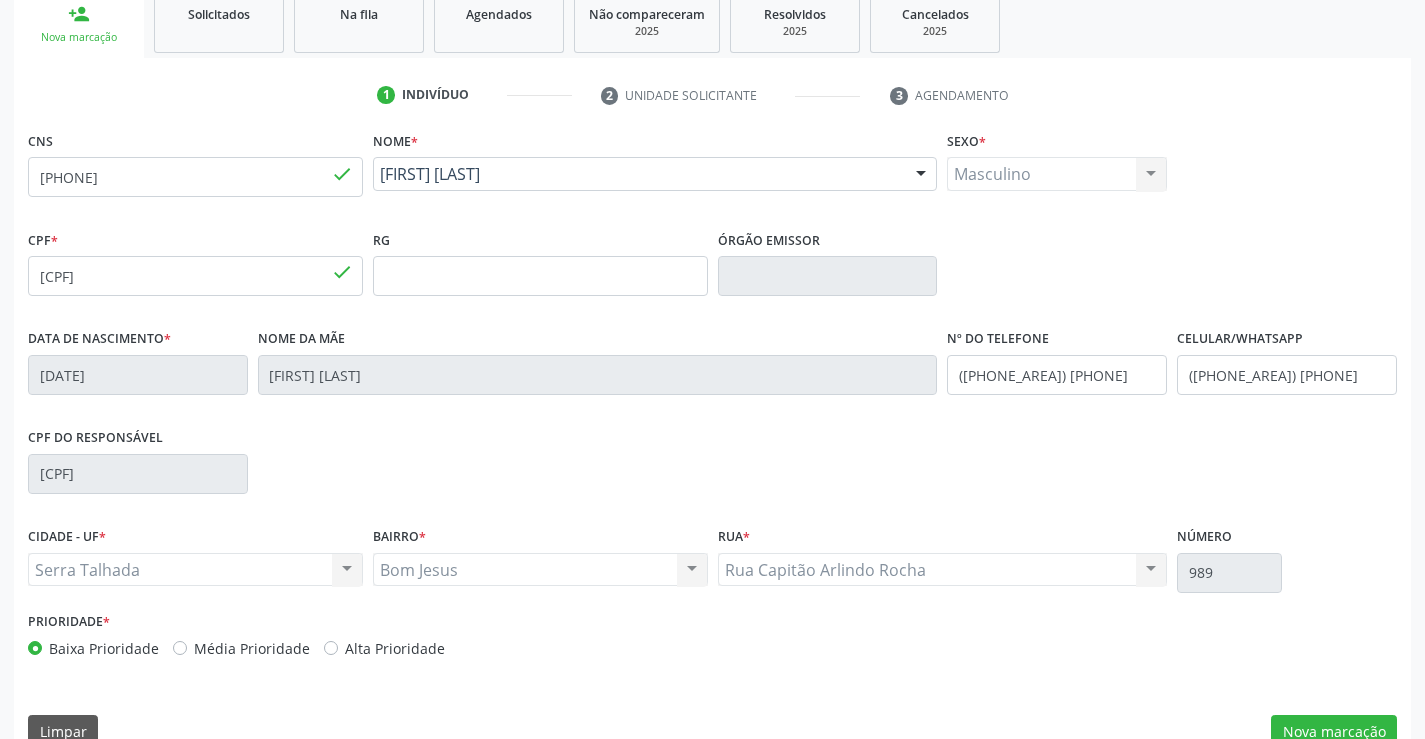 scroll, scrollTop: 345, scrollLeft: 0, axis: vertical 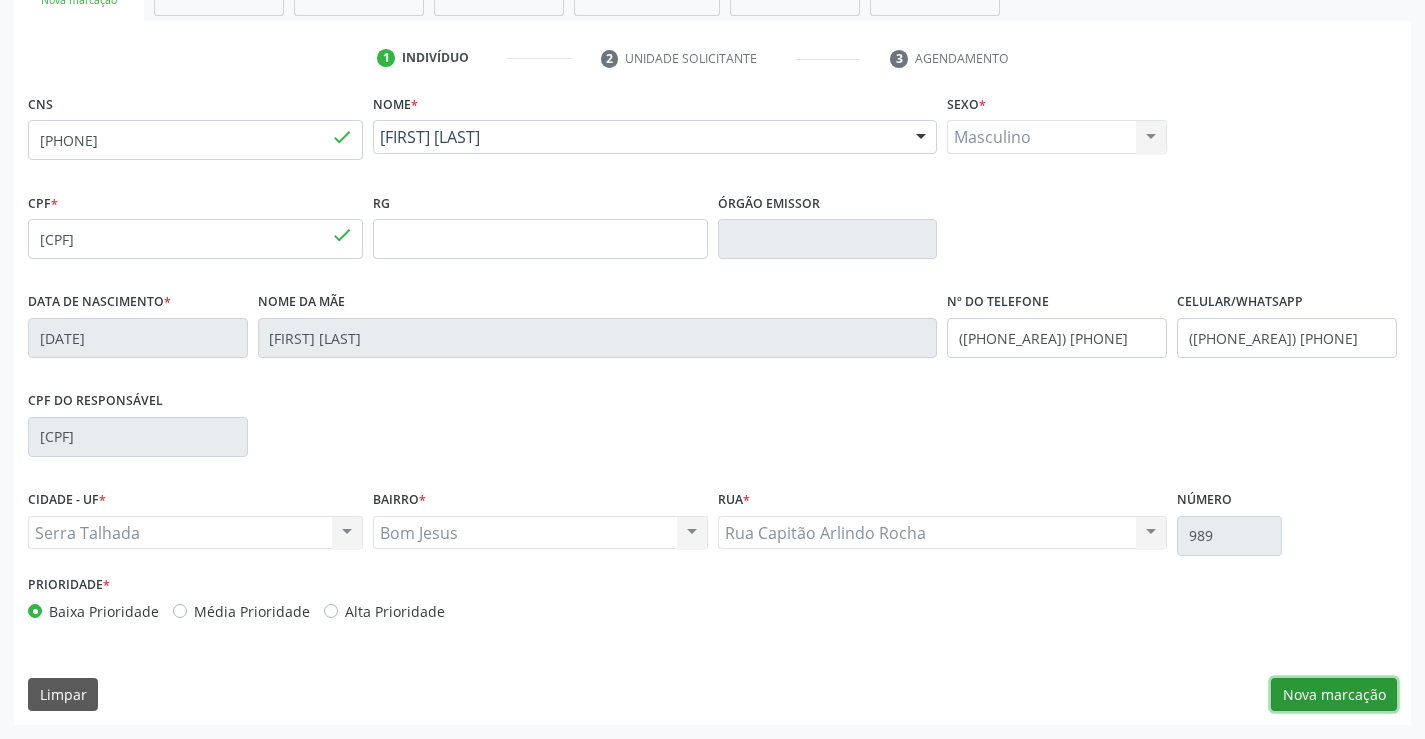 click on "Nova marcação" at bounding box center (1334, 695) 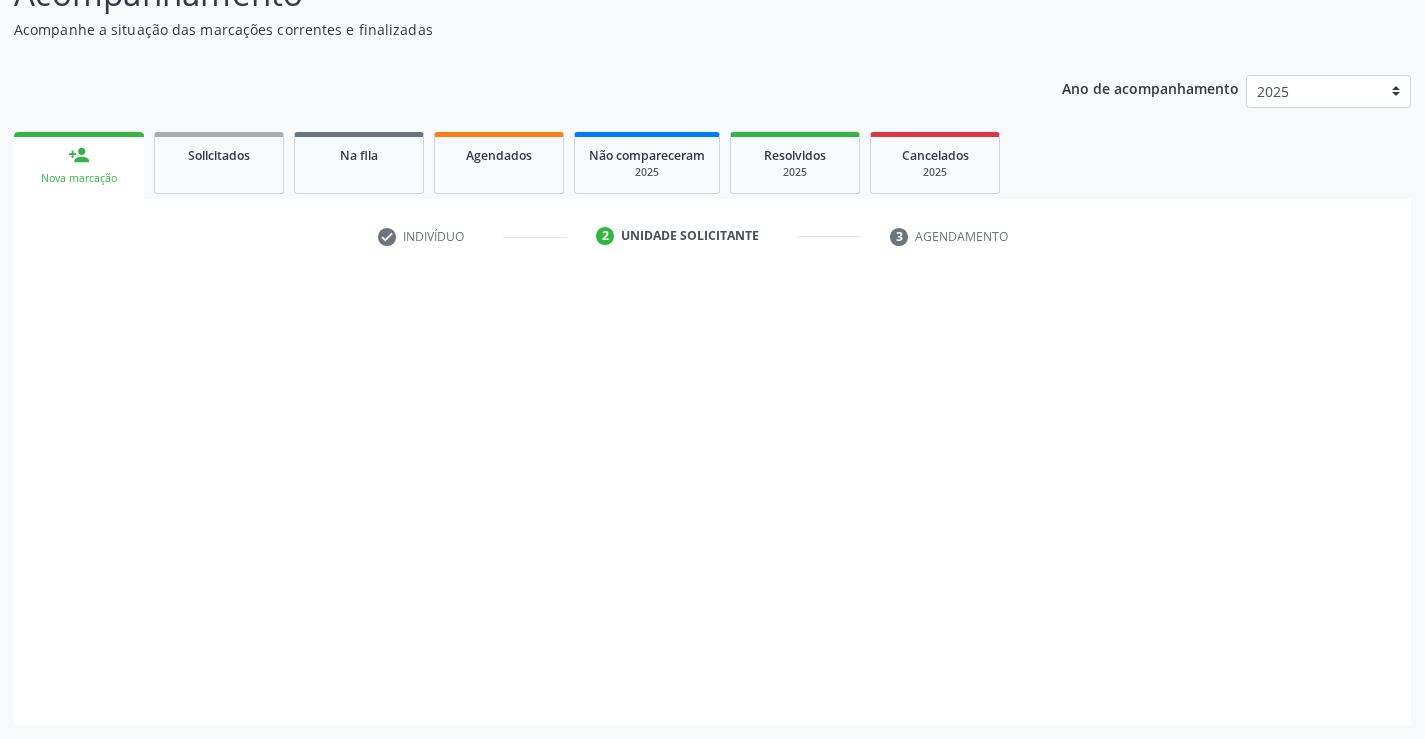 scroll, scrollTop: 167, scrollLeft: 0, axis: vertical 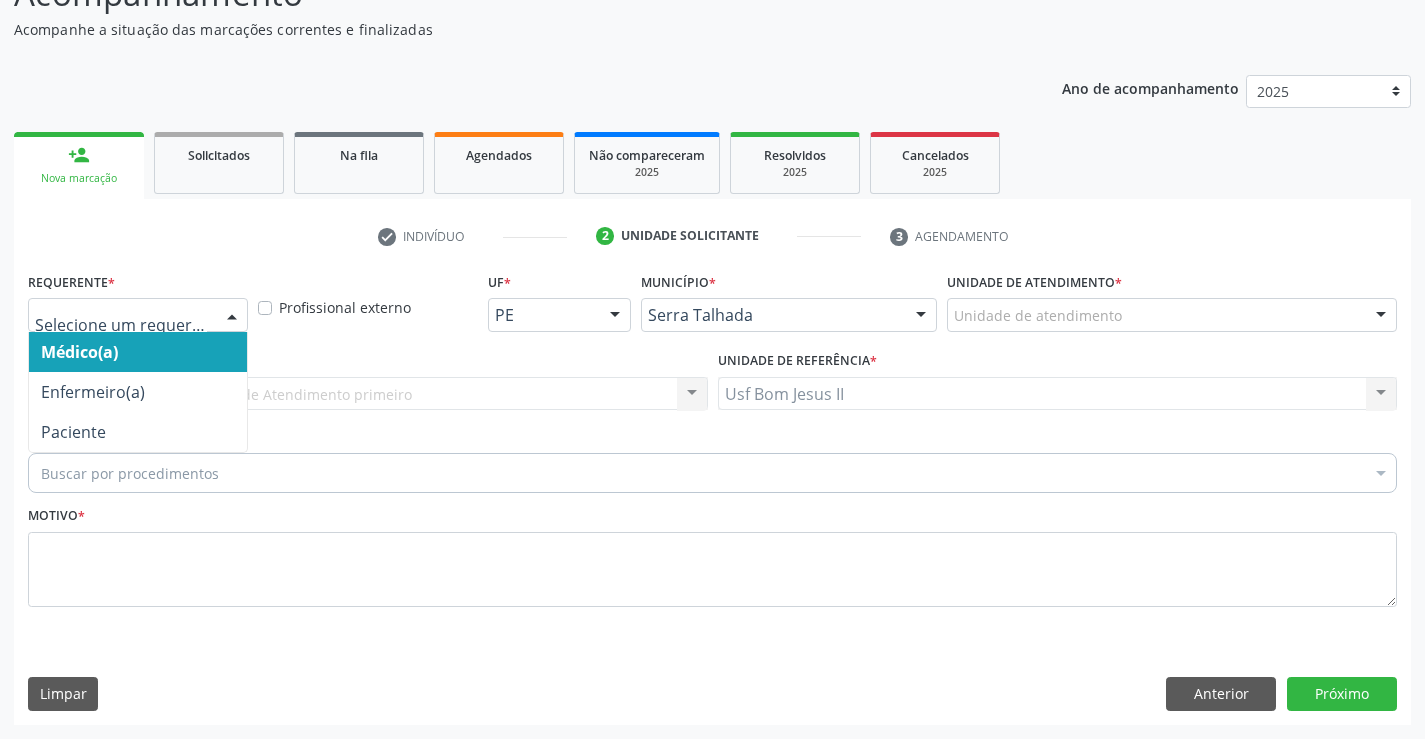 drag, startPoint x: 233, startPoint y: 311, endPoint x: 223, endPoint y: 324, distance: 16.40122 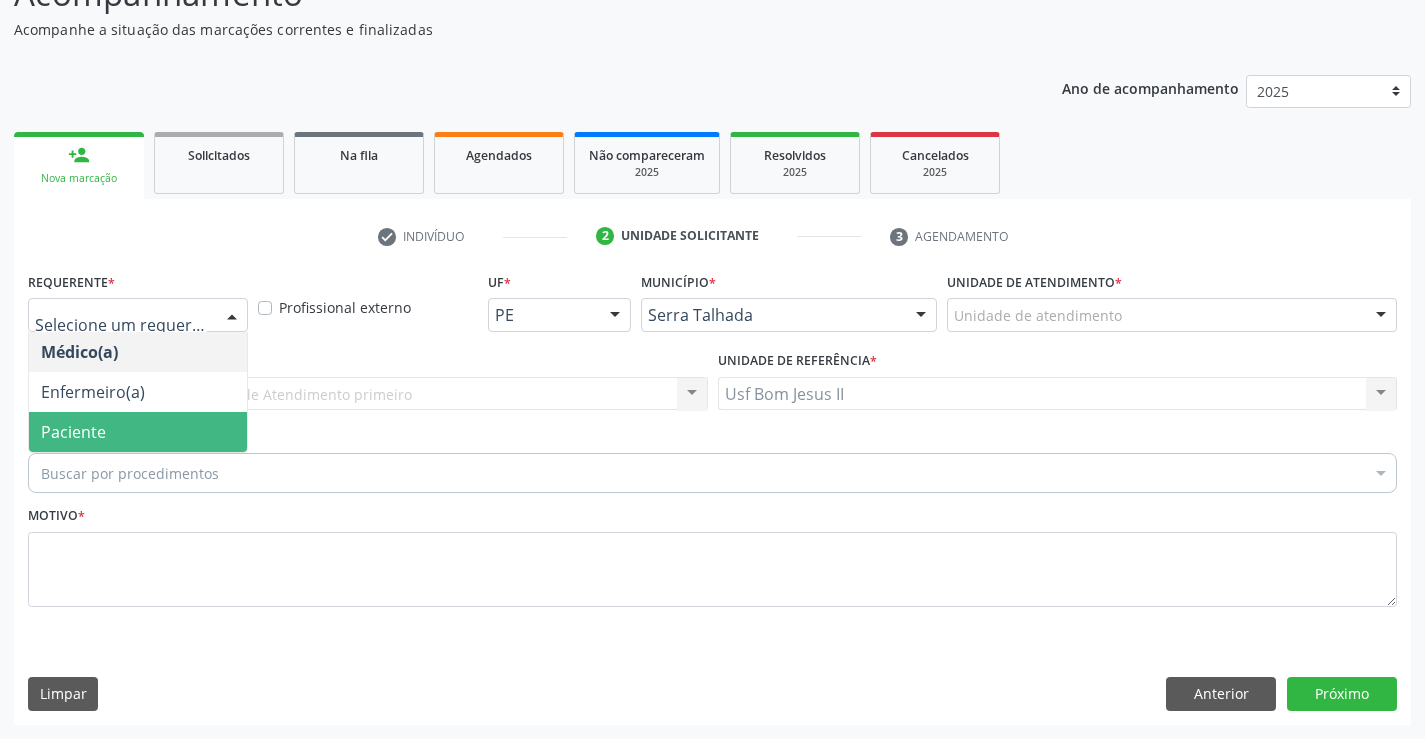 click on "Paciente" at bounding box center [138, 432] 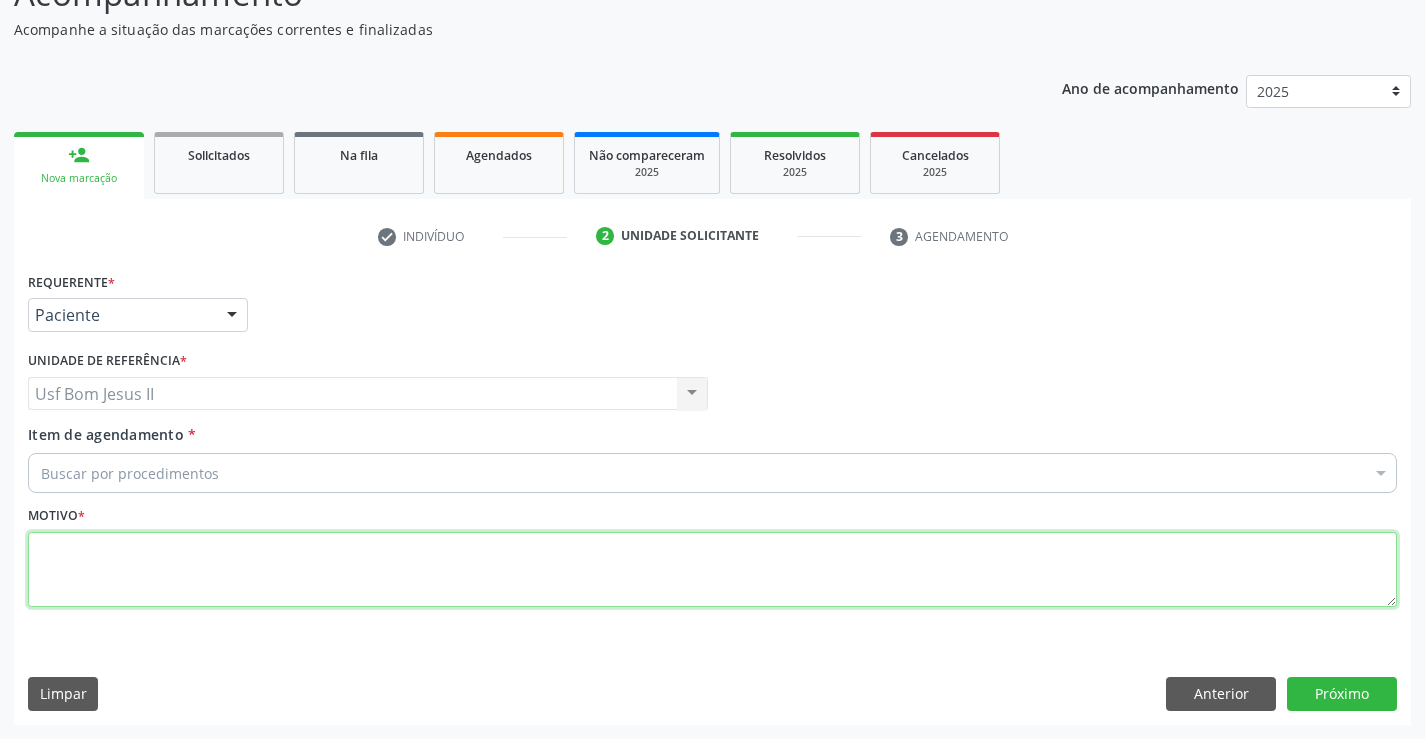 click at bounding box center (712, 570) 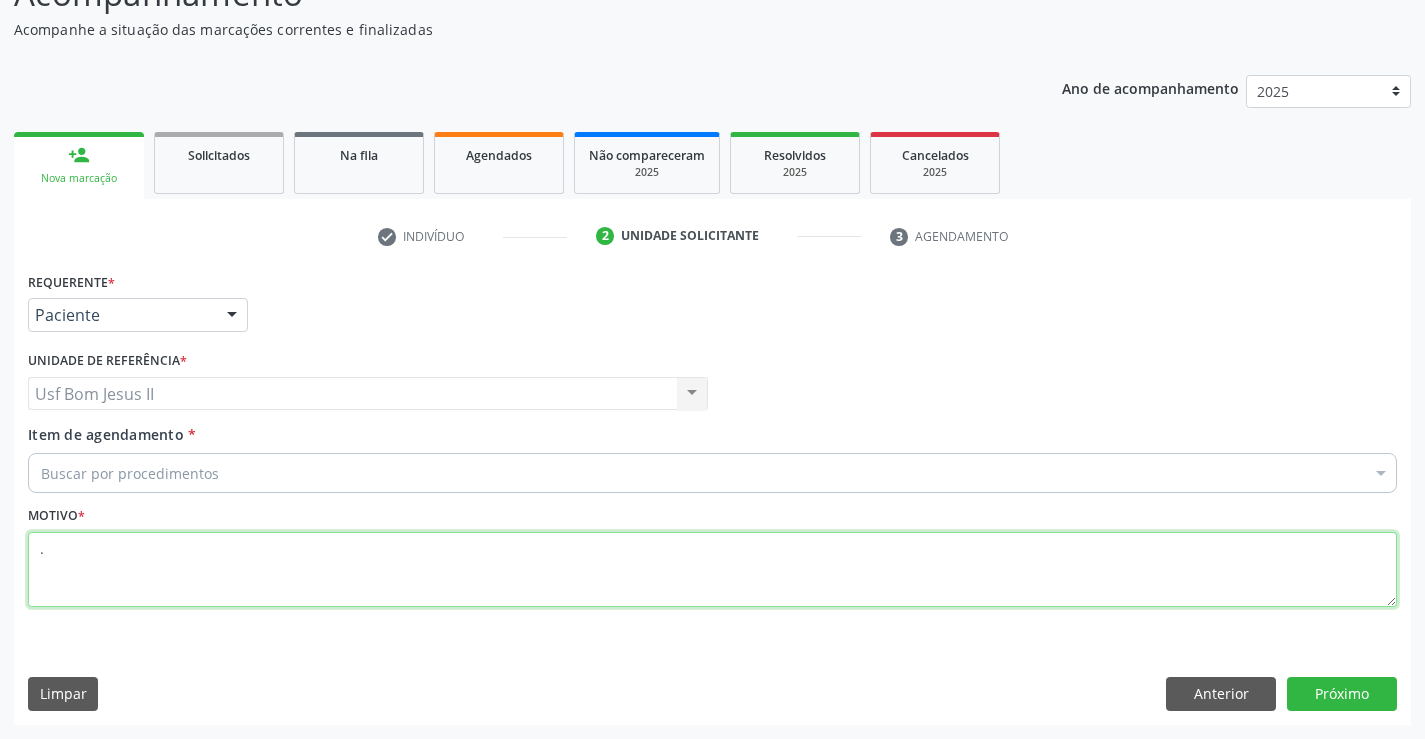 type on "." 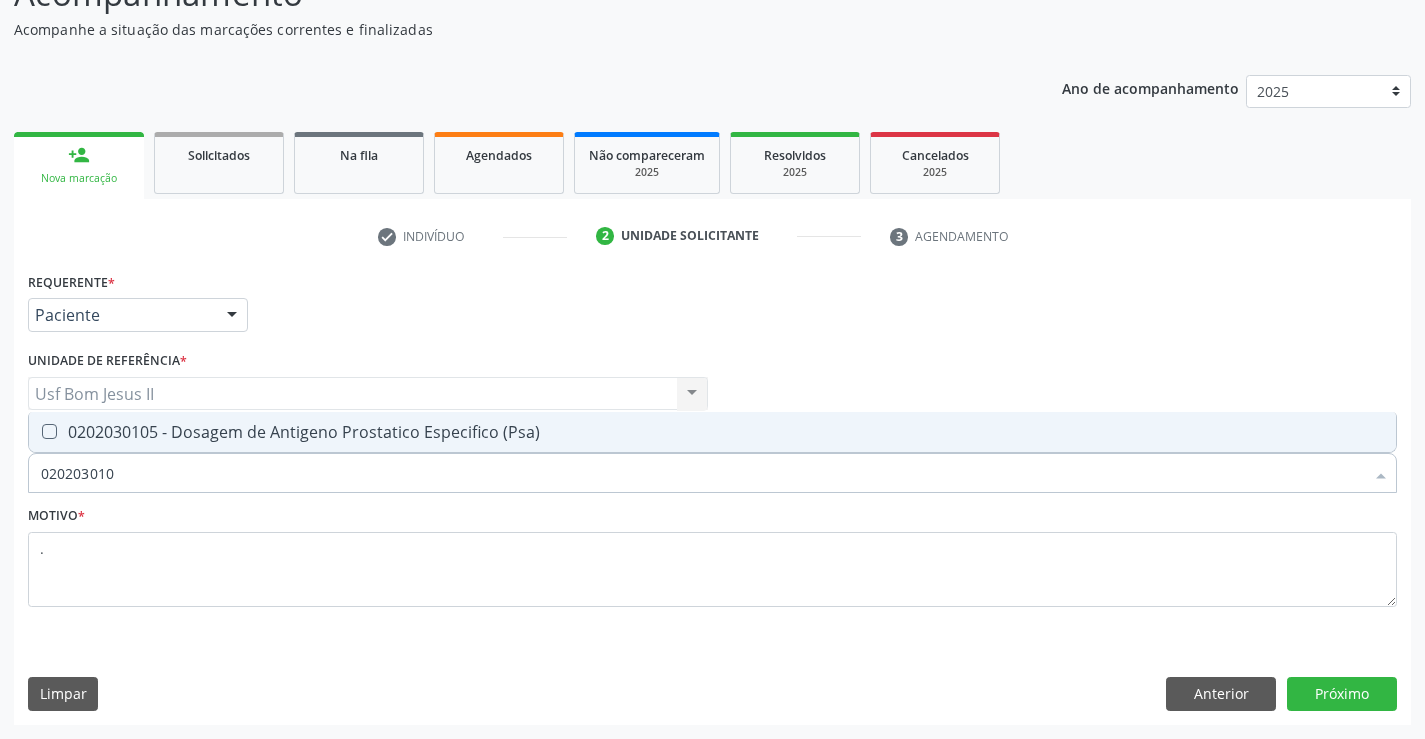 type on "0202030105" 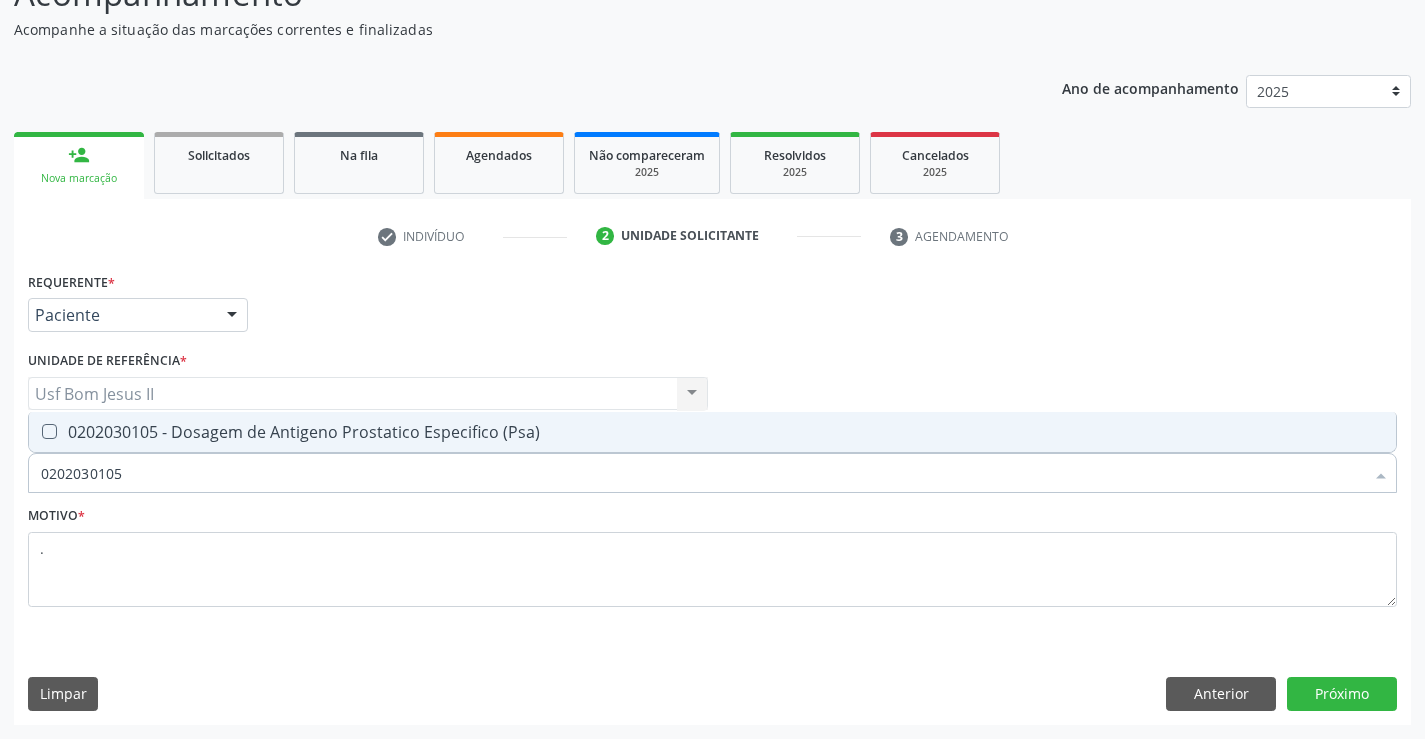 click on "0202030105 - Dosagem de Antigeno Prostatico Especifico (Psa)" at bounding box center (712, 432) 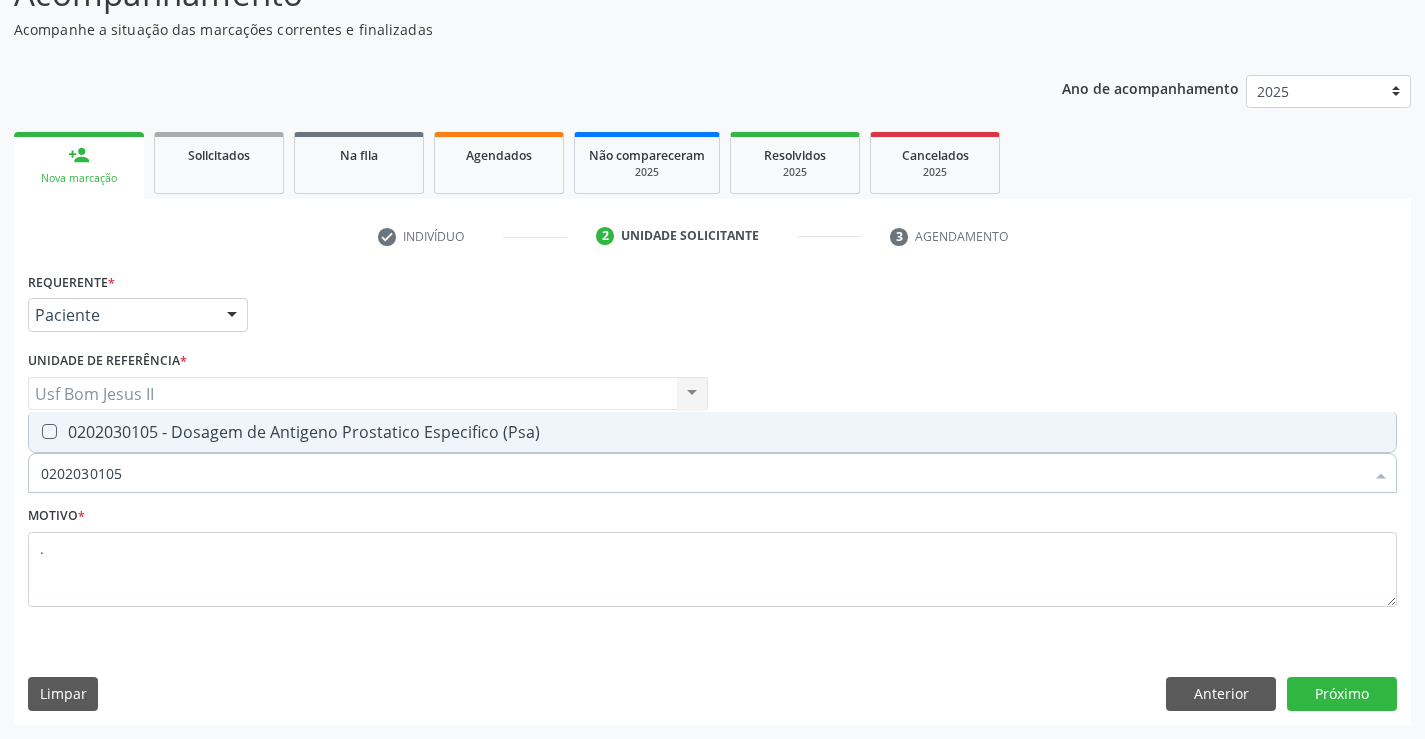 checkbox on "true" 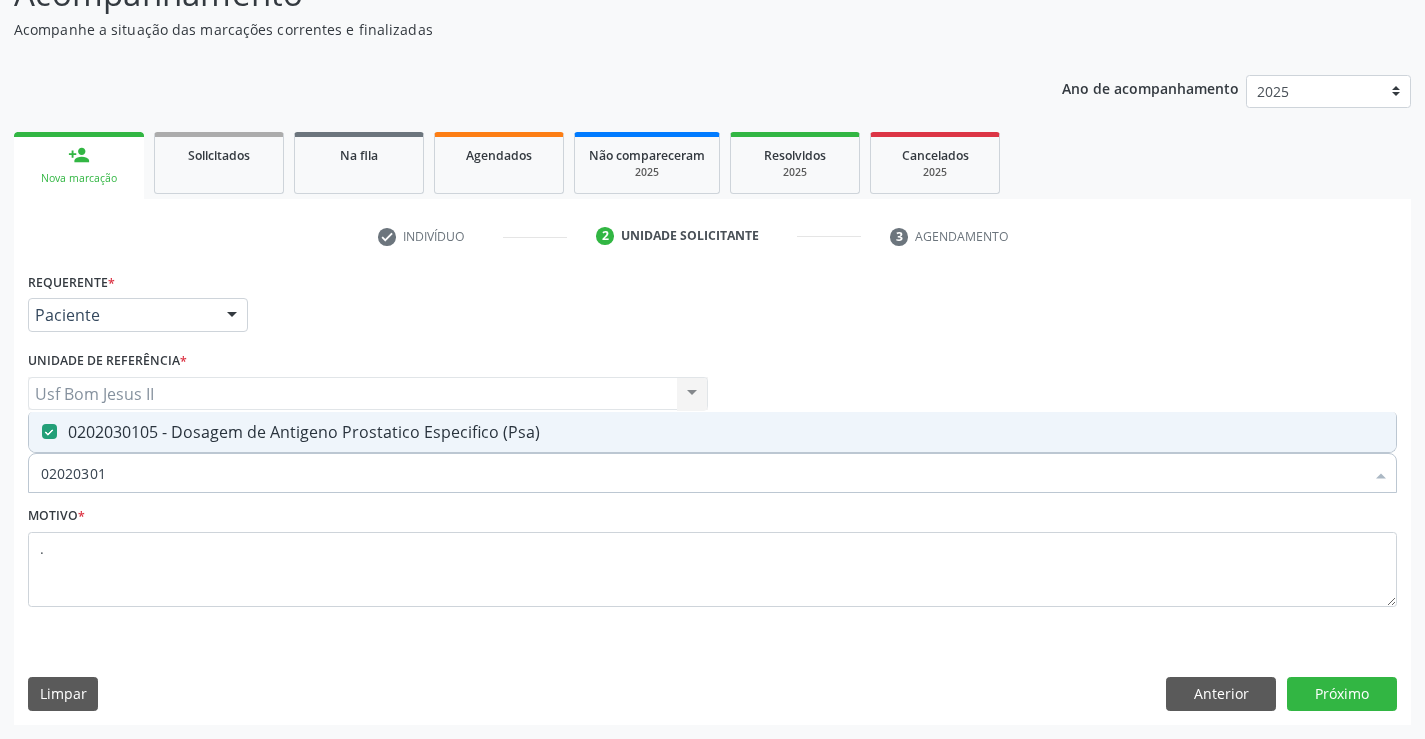 type on "0202030" 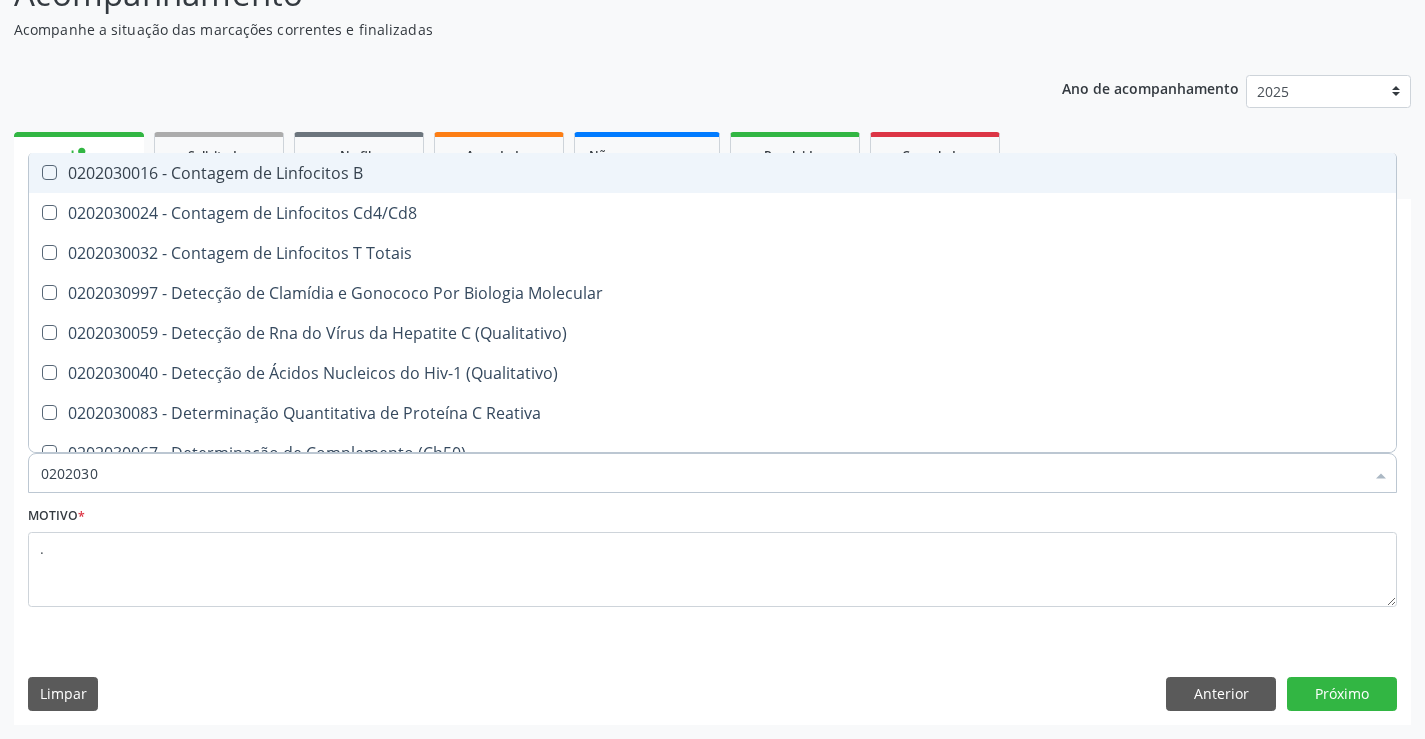 type on "020203" 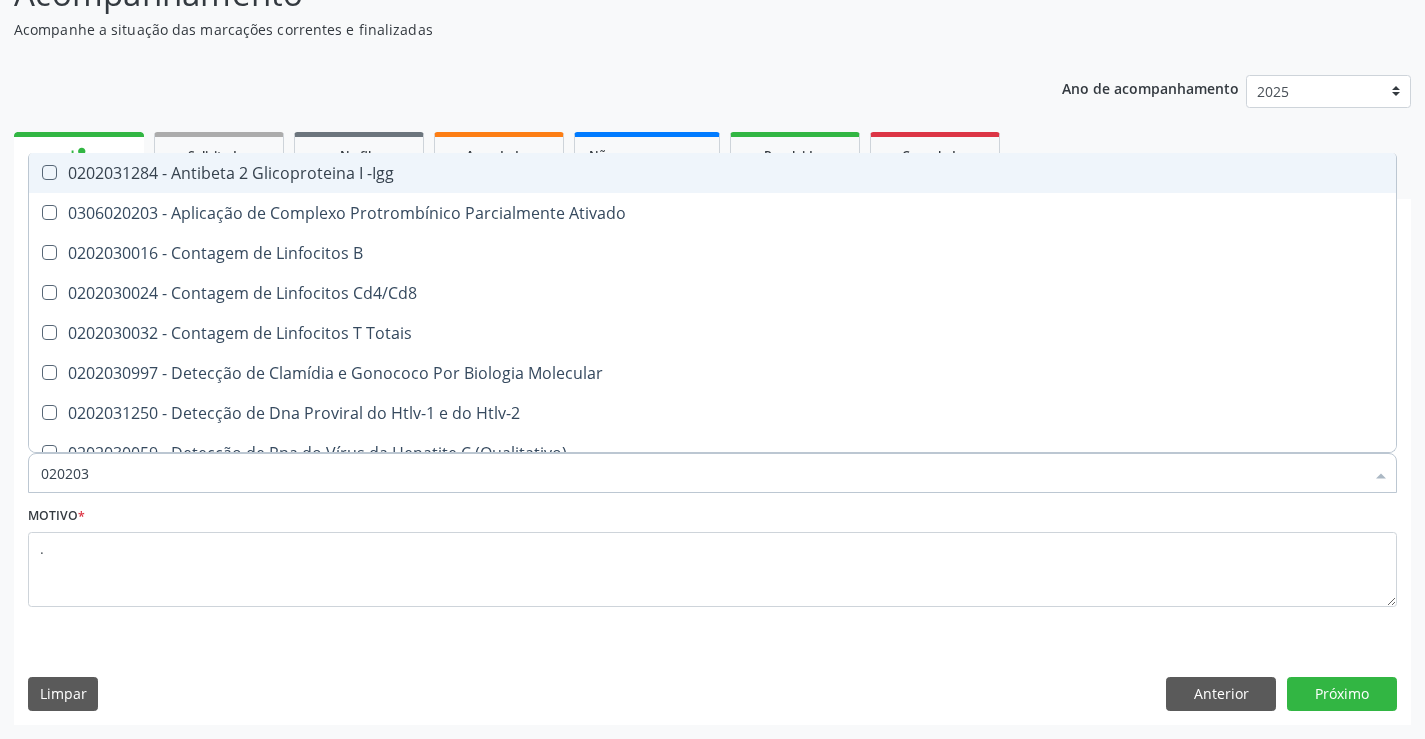 type on "02020" 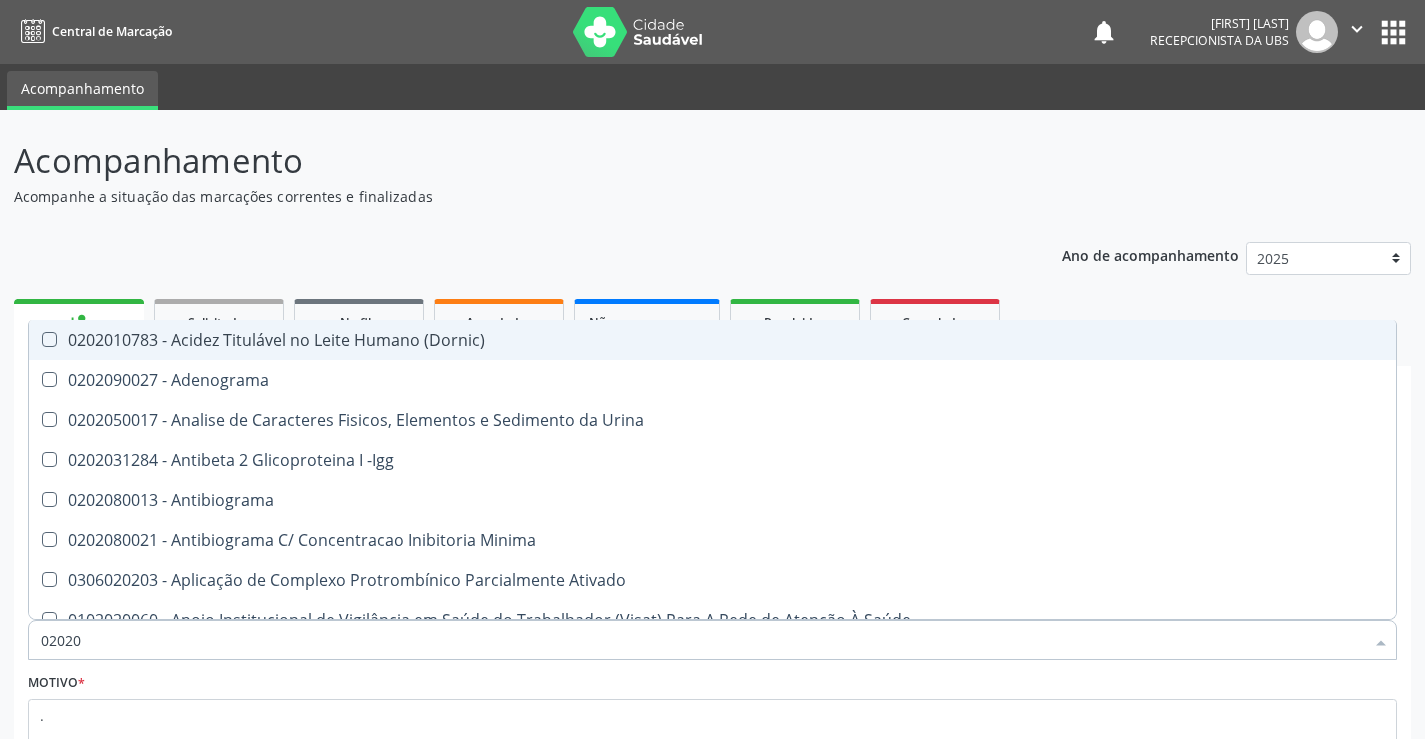 scroll, scrollTop: 167, scrollLeft: 0, axis: vertical 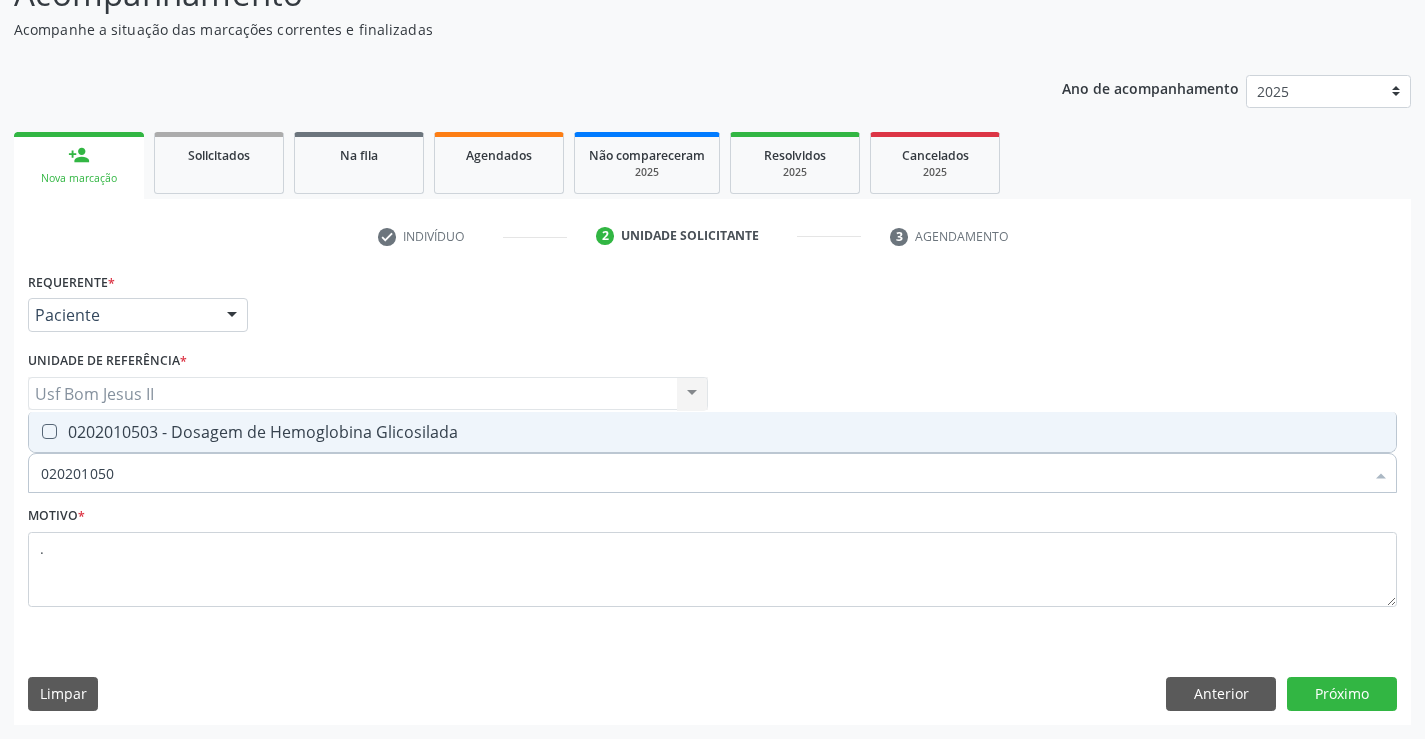 type on "0202010503" 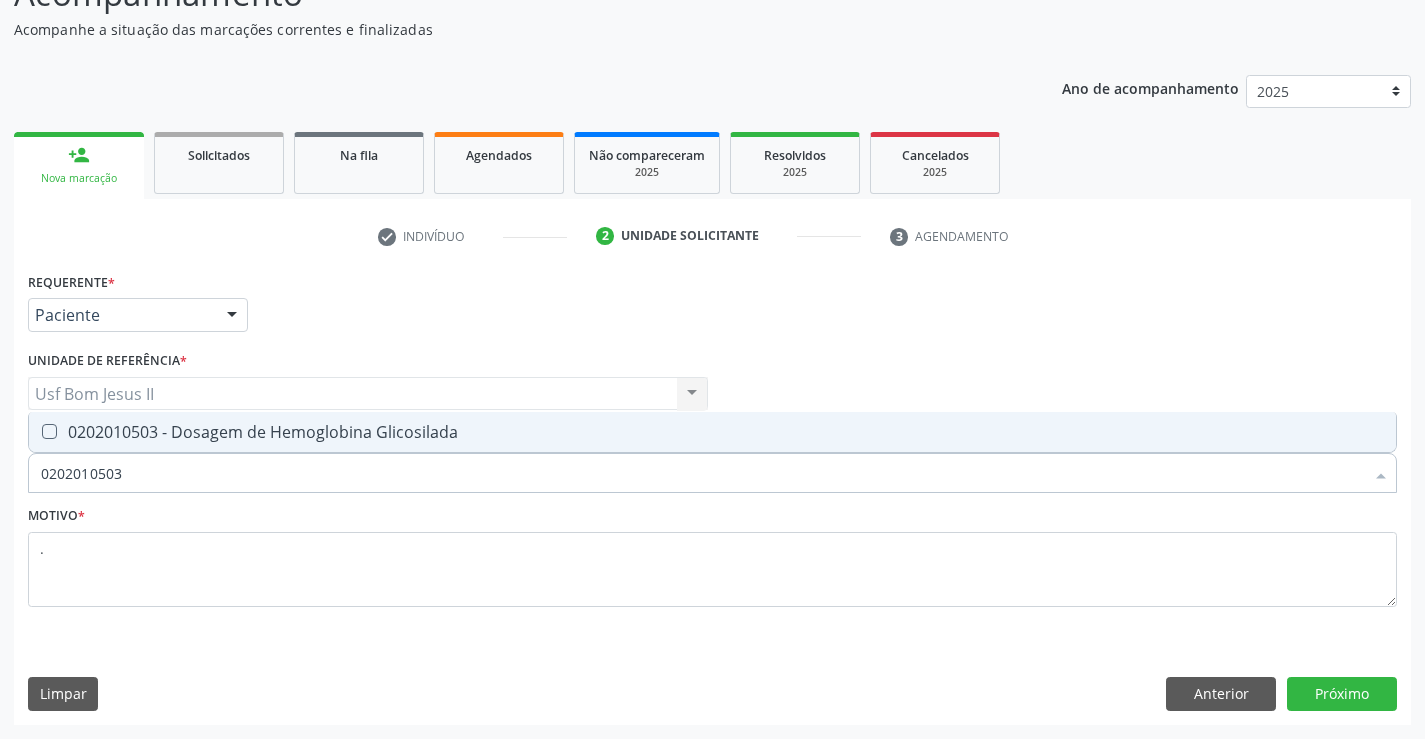 click on "0202010503 - Dosagem de Hemoglobina Glicosilada" at bounding box center [712, 432] 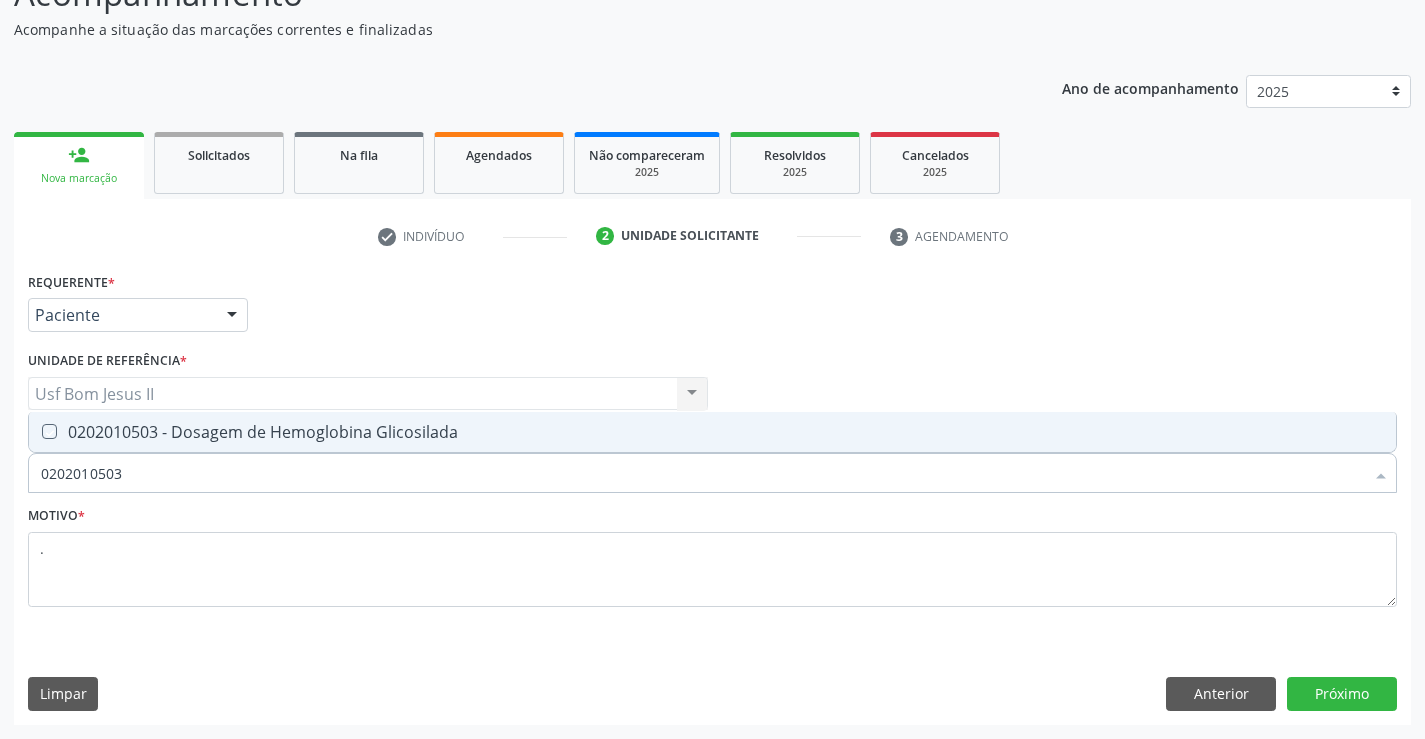 checkbox on "true" 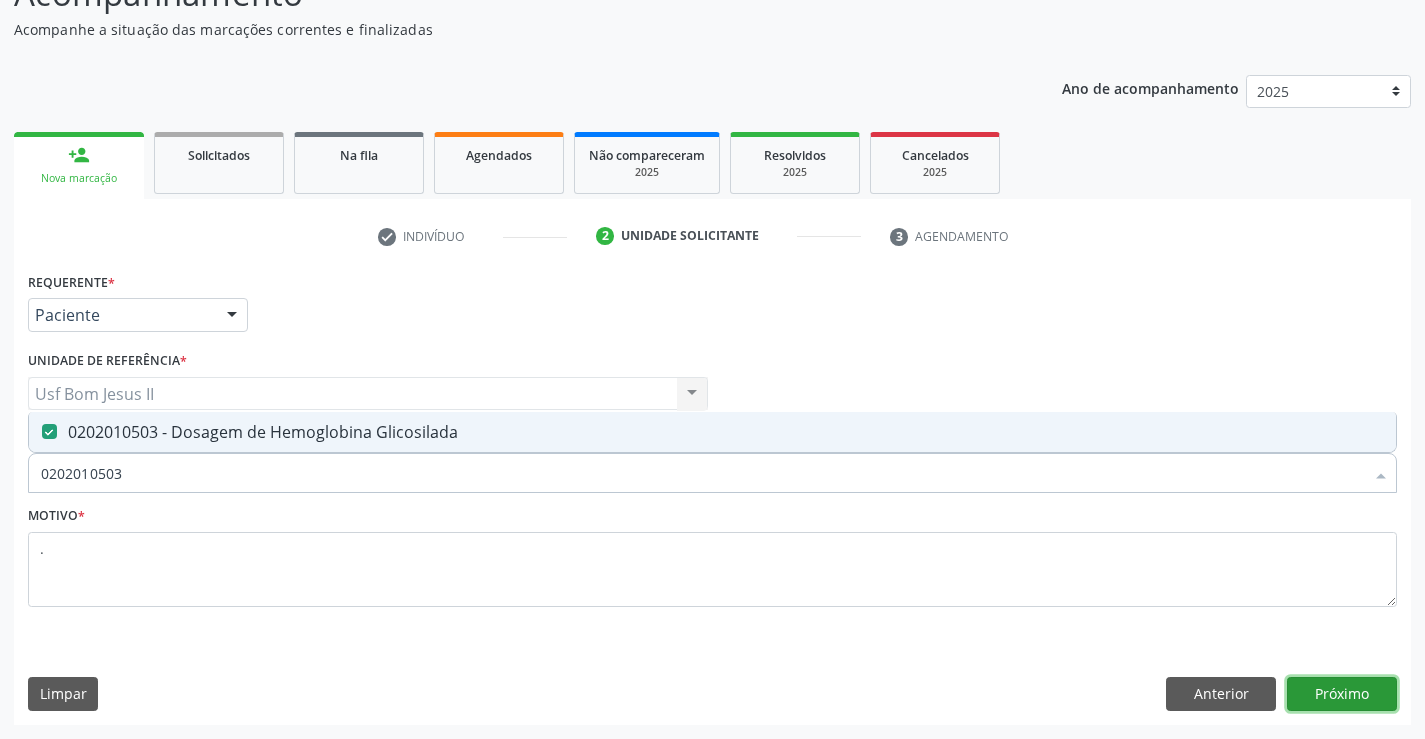 click on "Próximo" at bounding box center [1342, 694] 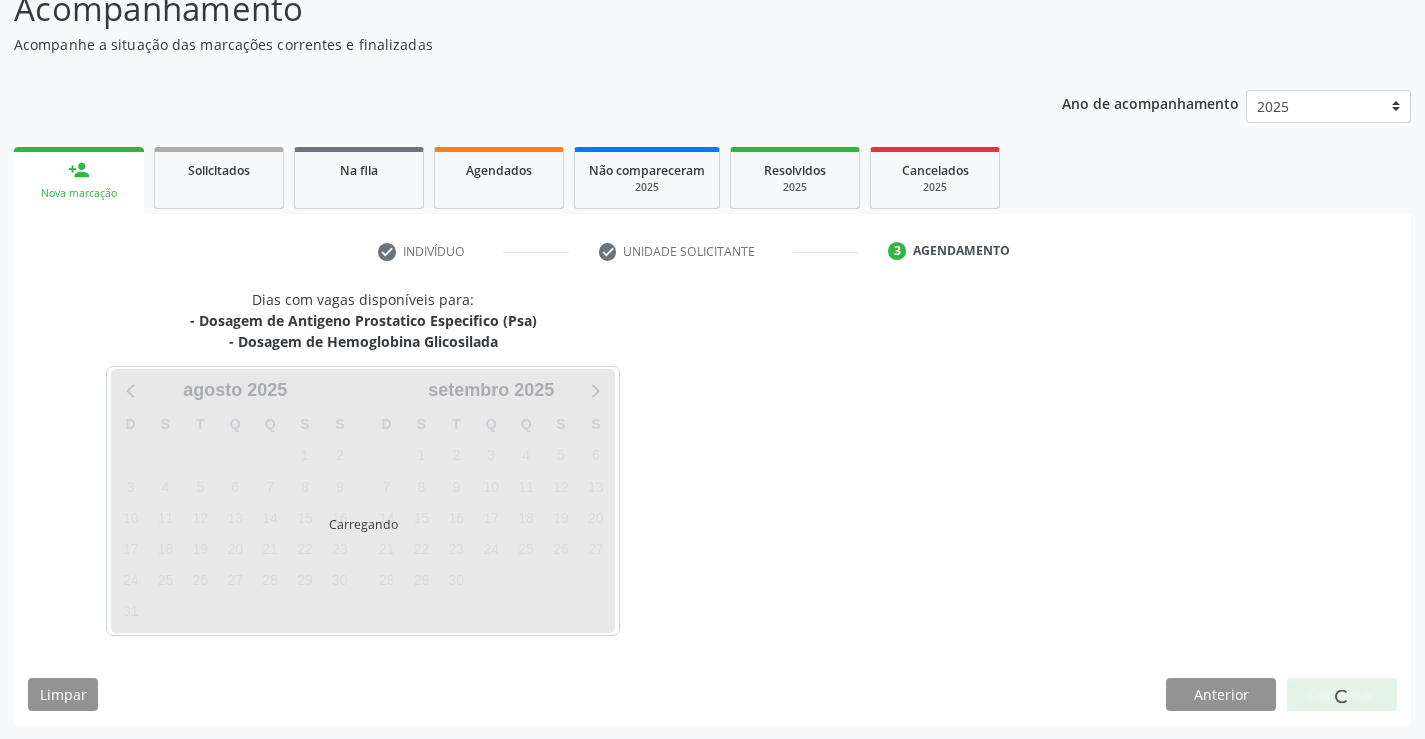 scroll, scrollTop: 152, scrollLeft: 0, axis: vertical 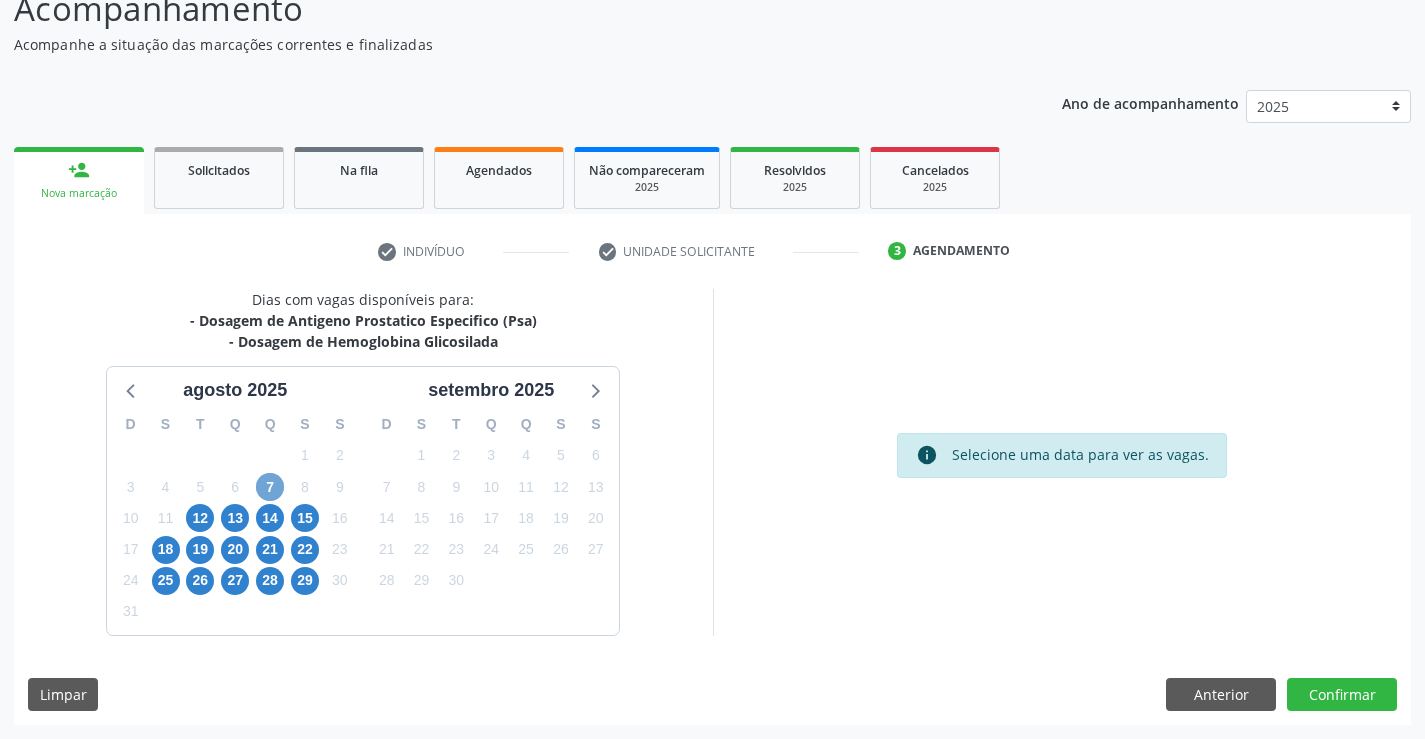 click on "7" at bounding box center (270, 487) 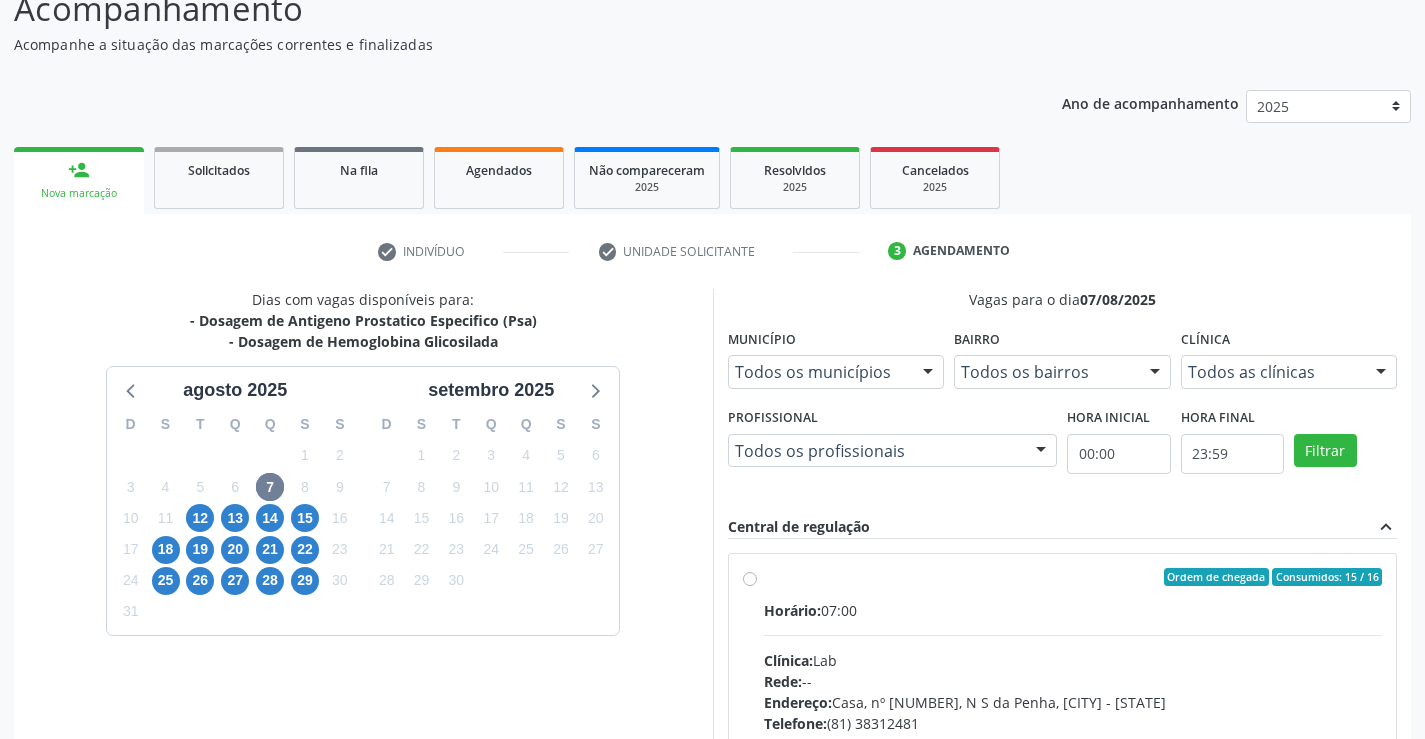 click on "Ordem de chegada
Consumidos: 15 / 16
Horário:   07:00
Clínica:  Lab
Rede:
--
Endereço:   Casa, nº 1037, N S da Penha, Serra Talhada - PE
Telefone:   (81) 38312481
Profissional:
--
Informações adicionais sobre o atendimento
Idade de atendimento:
Sem restrição
Gênero(s) atendido(s):
Sem restrição
Informações adicionais:
--" at bounding box center [1063, 721] 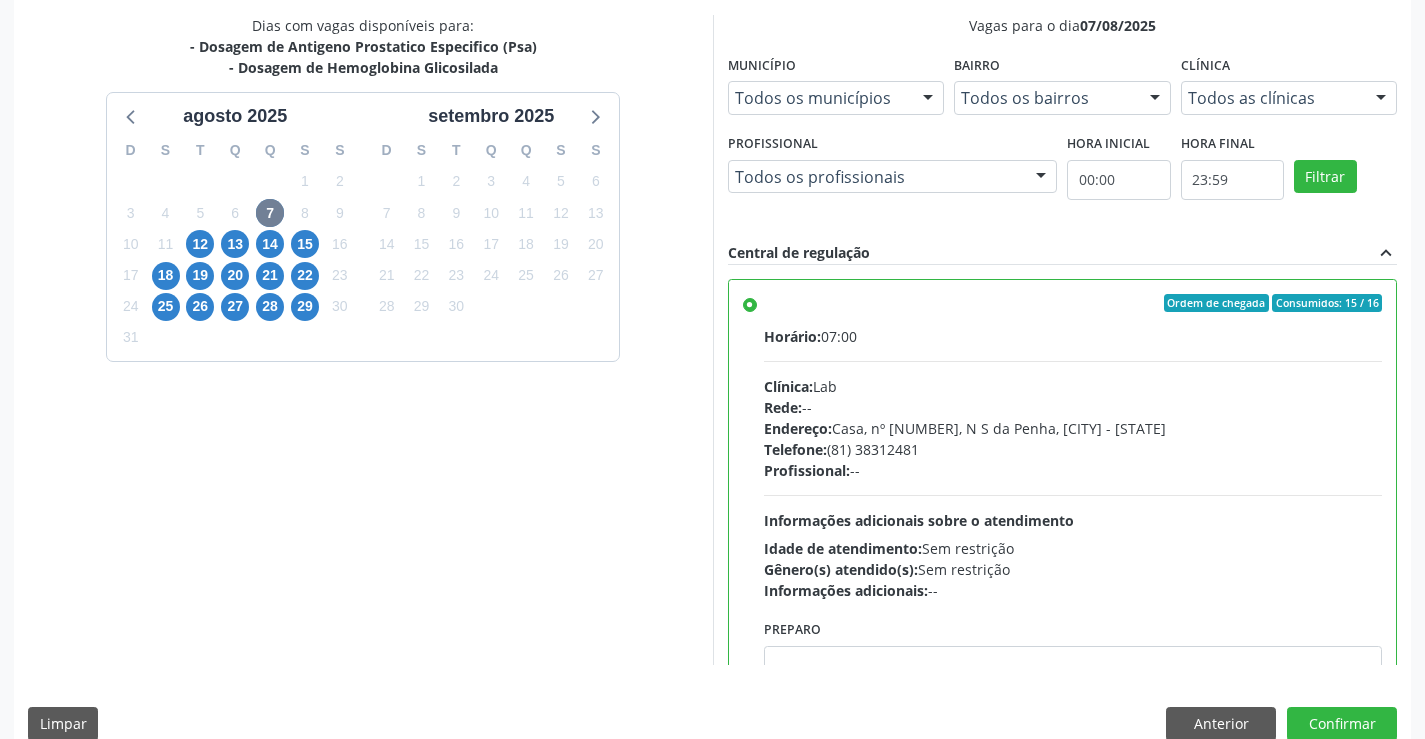 scroll, scrollTop: 456, scrollLeft: 0, axis: vertical 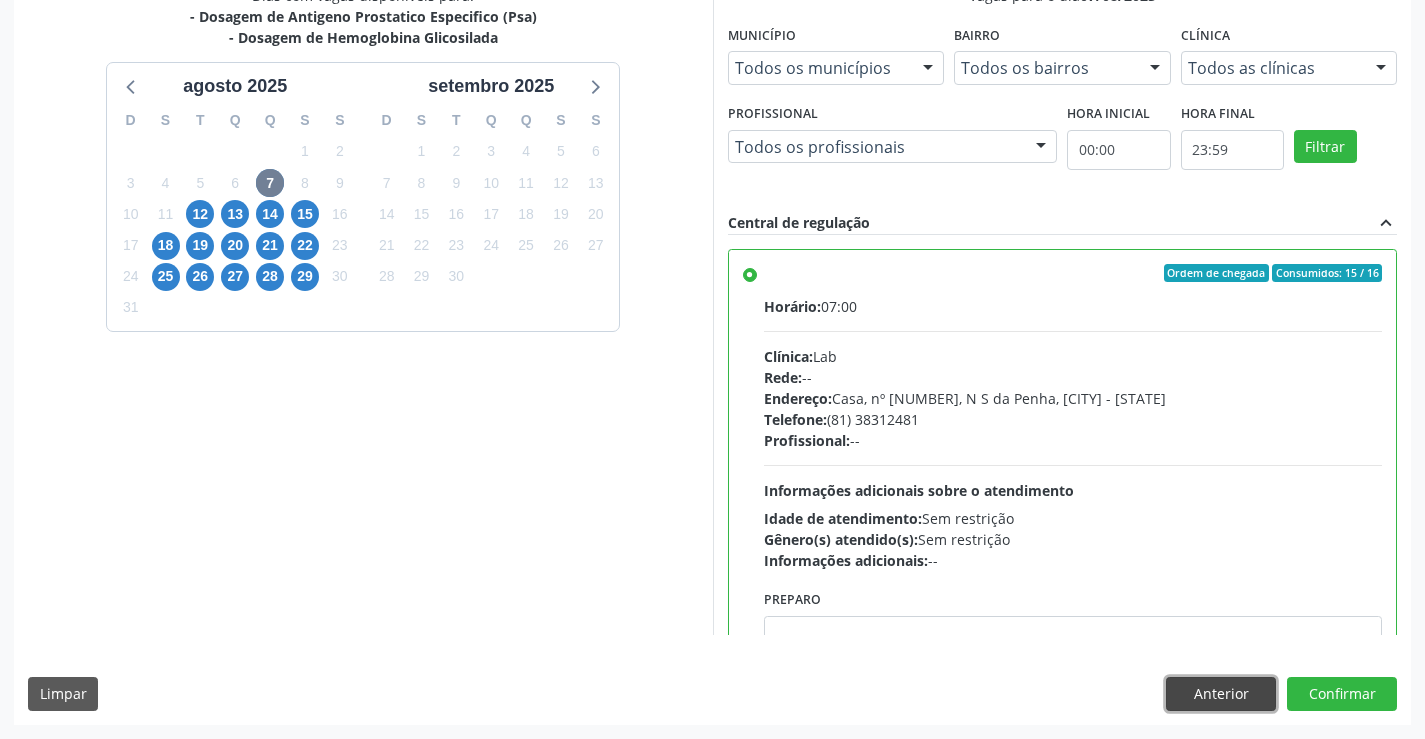 click on "Anterior" at bounding box center (1221, 694) 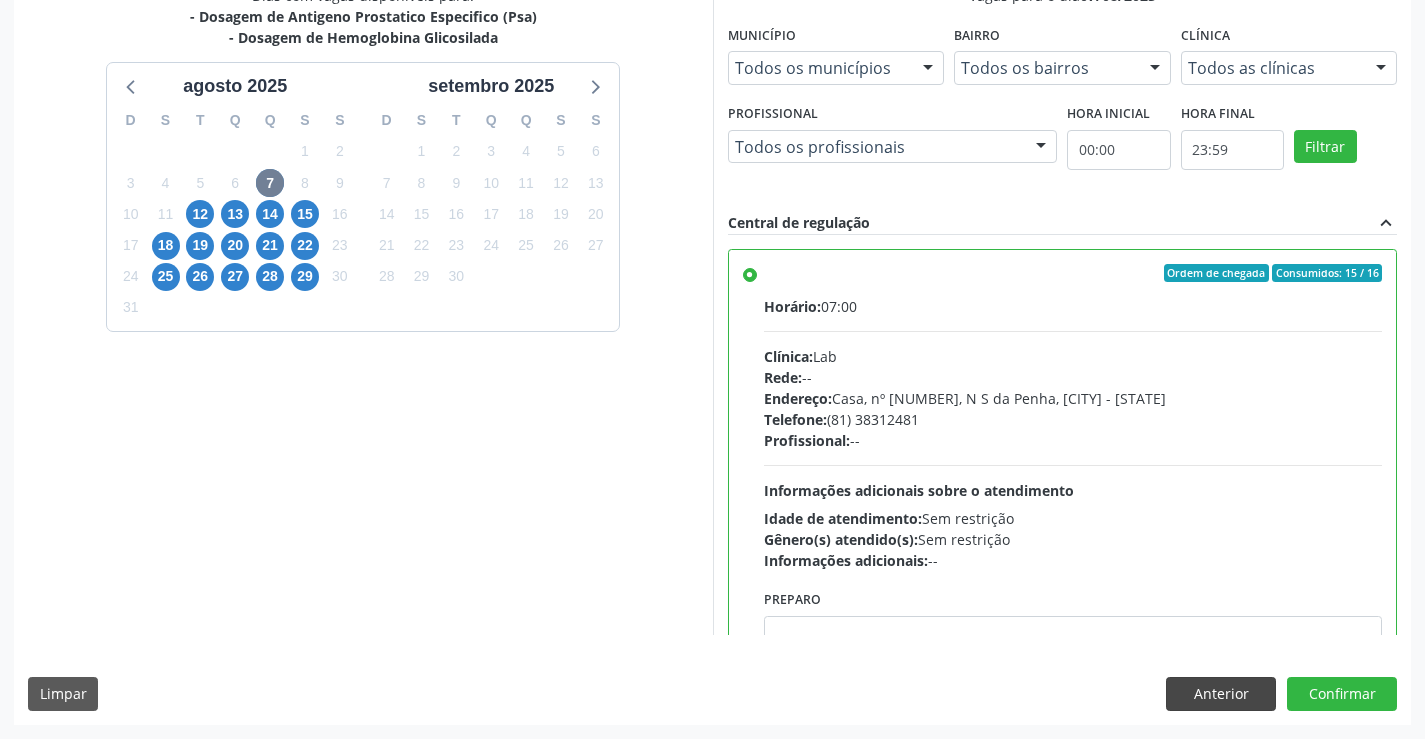 scroll, scrollTop: 167, scrollLeft: 0, axis: vertical 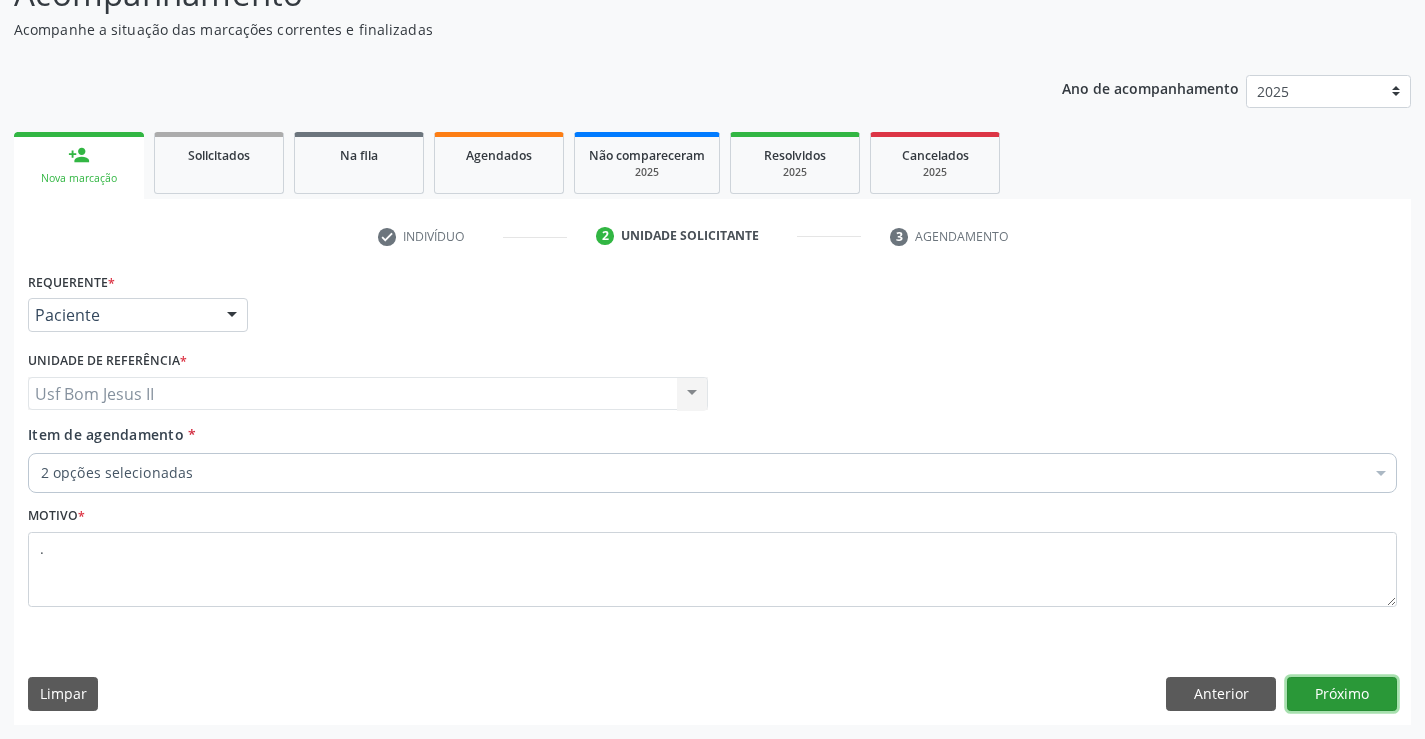 click on "Próximo" at bounding box center [1342, 694] 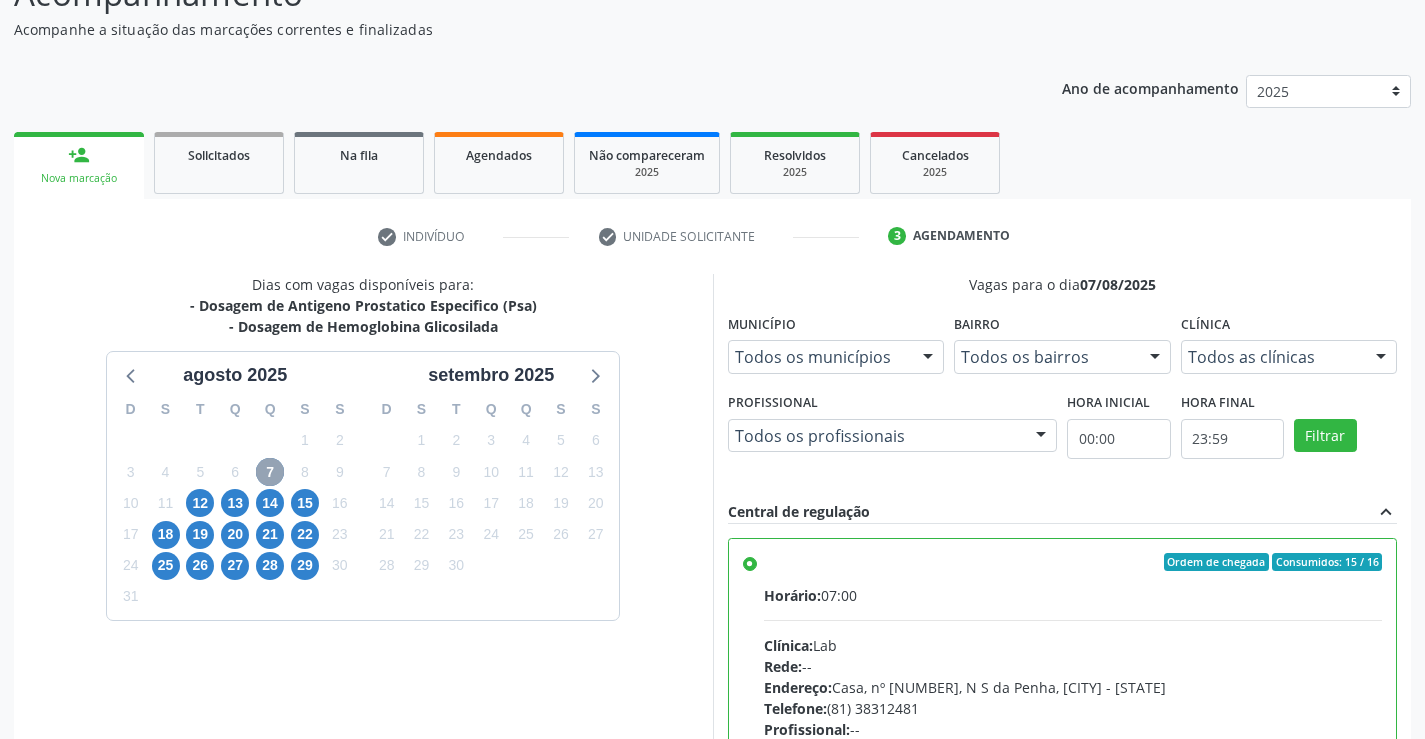click on "7" at bounding box center (270, 472) 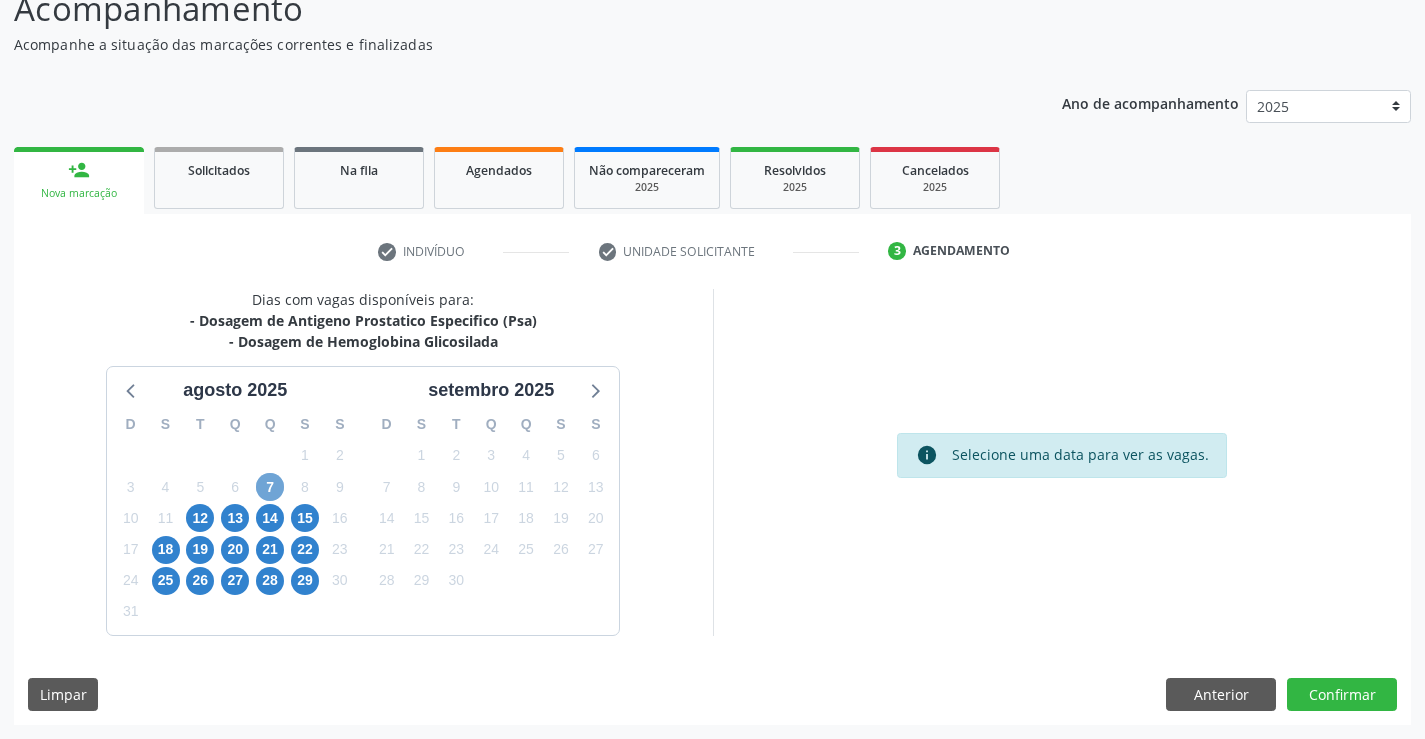 scroll, scrollTop: 152, scrollLeft: 0, axis: vertical 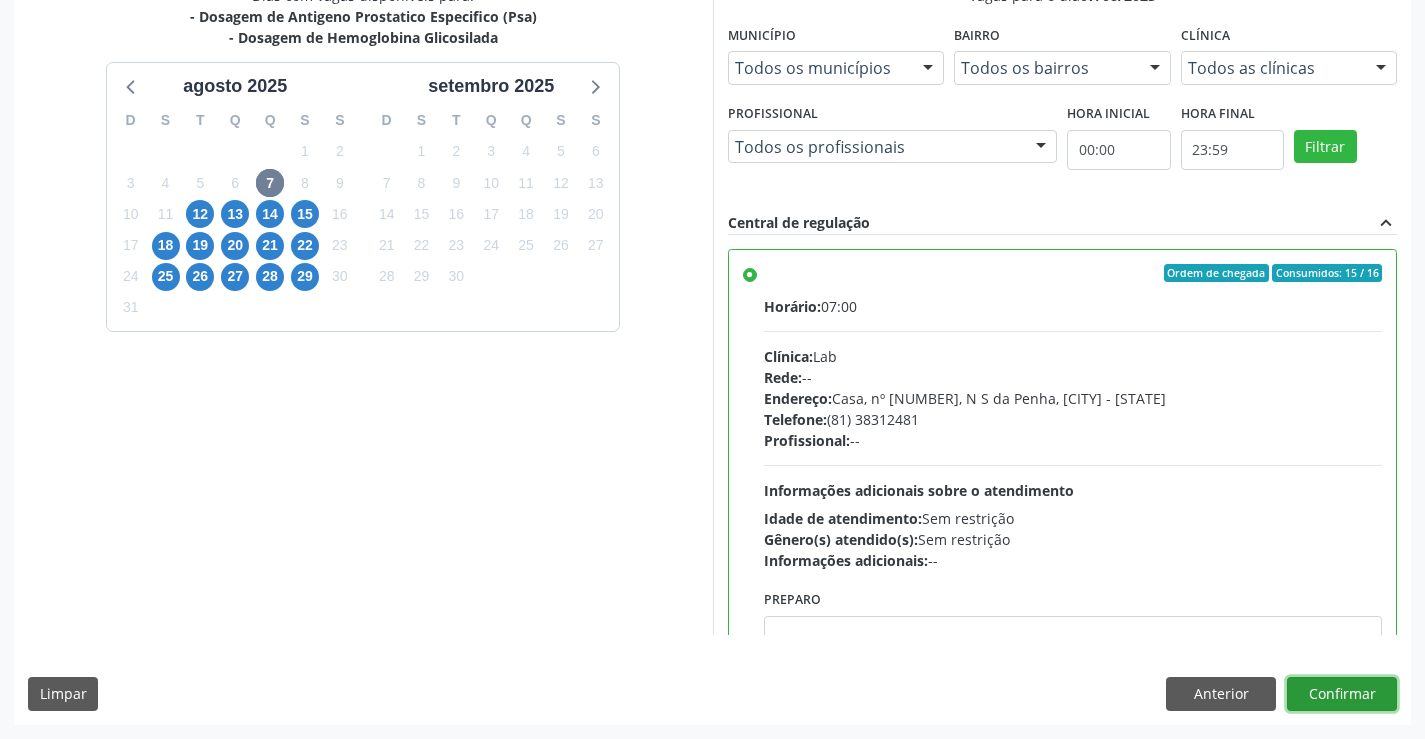 click on "Confirmar" at bounding box center [1342, 694] 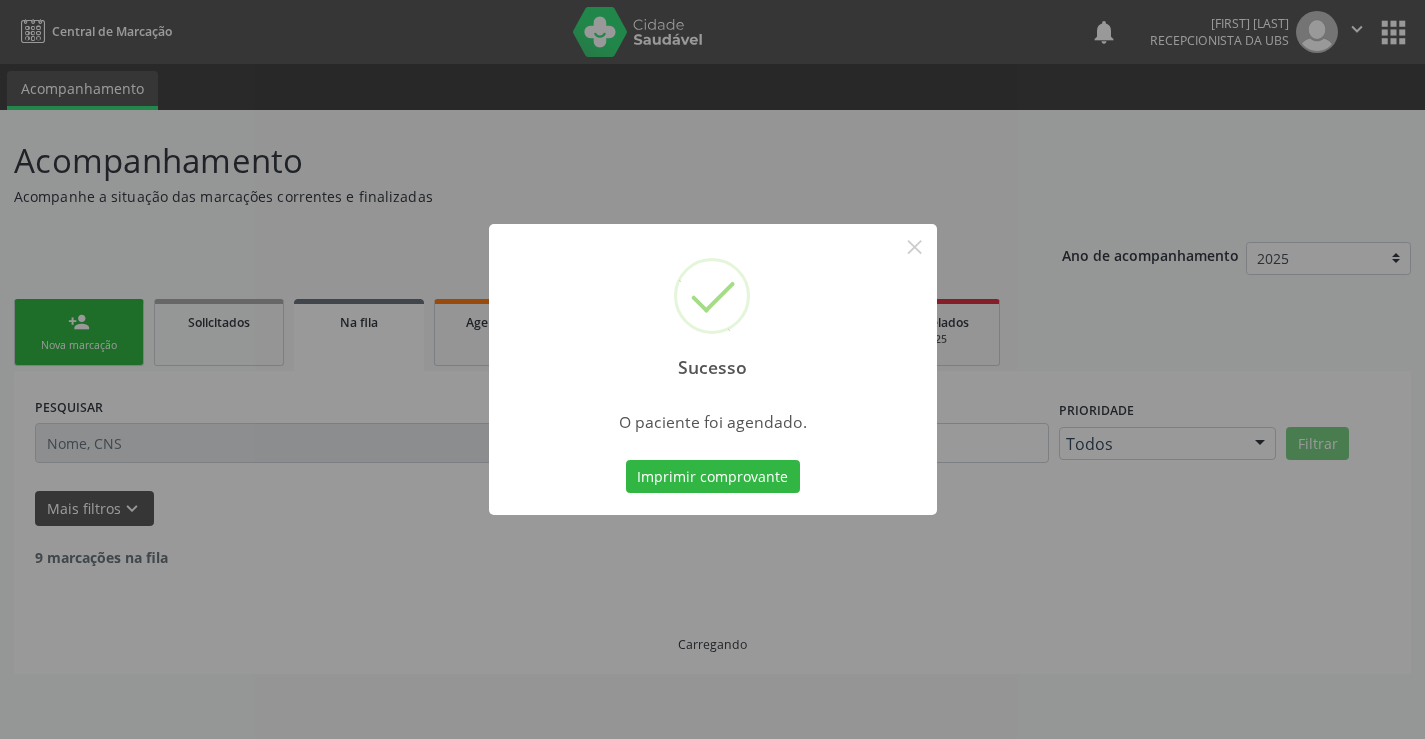 scroll, scrollTop: 0, scrollLeft: 0, axis: both 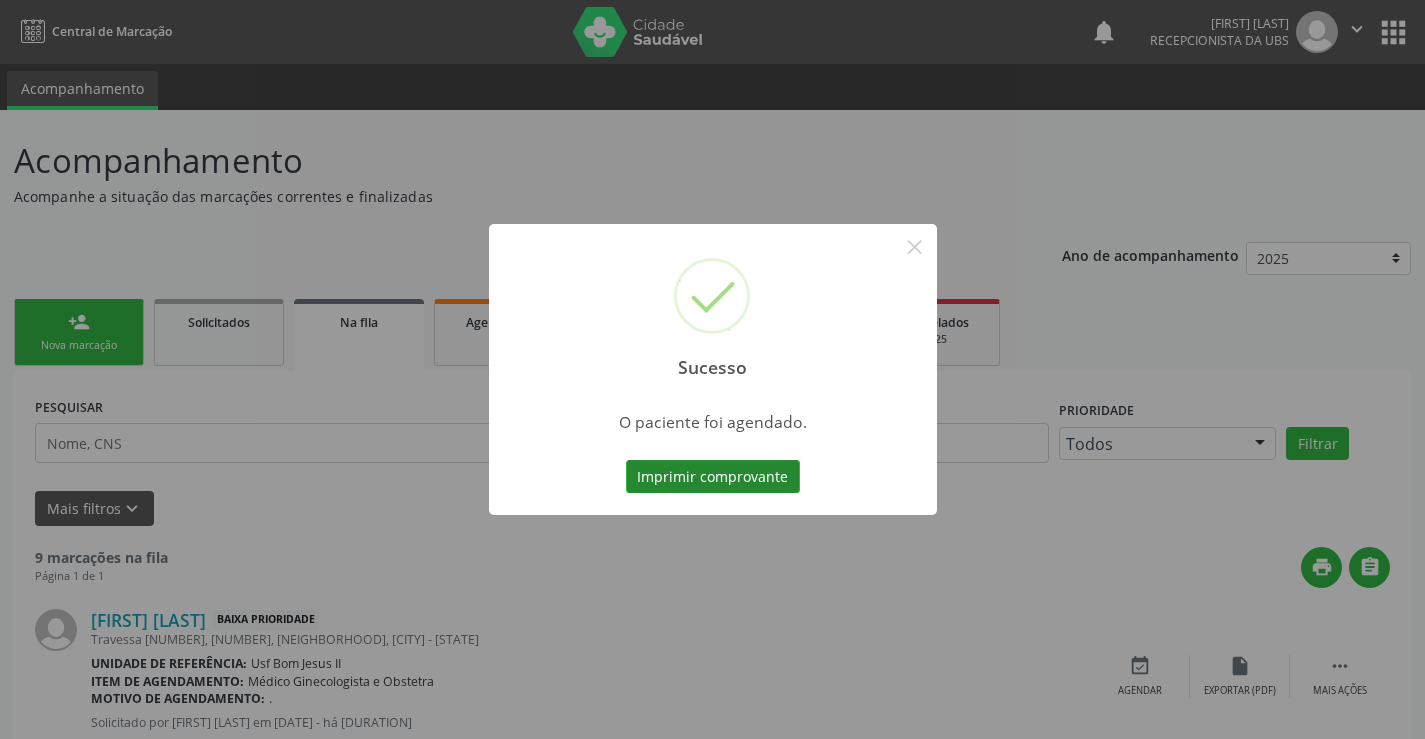 click on "Imprimir comprovante" at bounding box center [713, 477] 